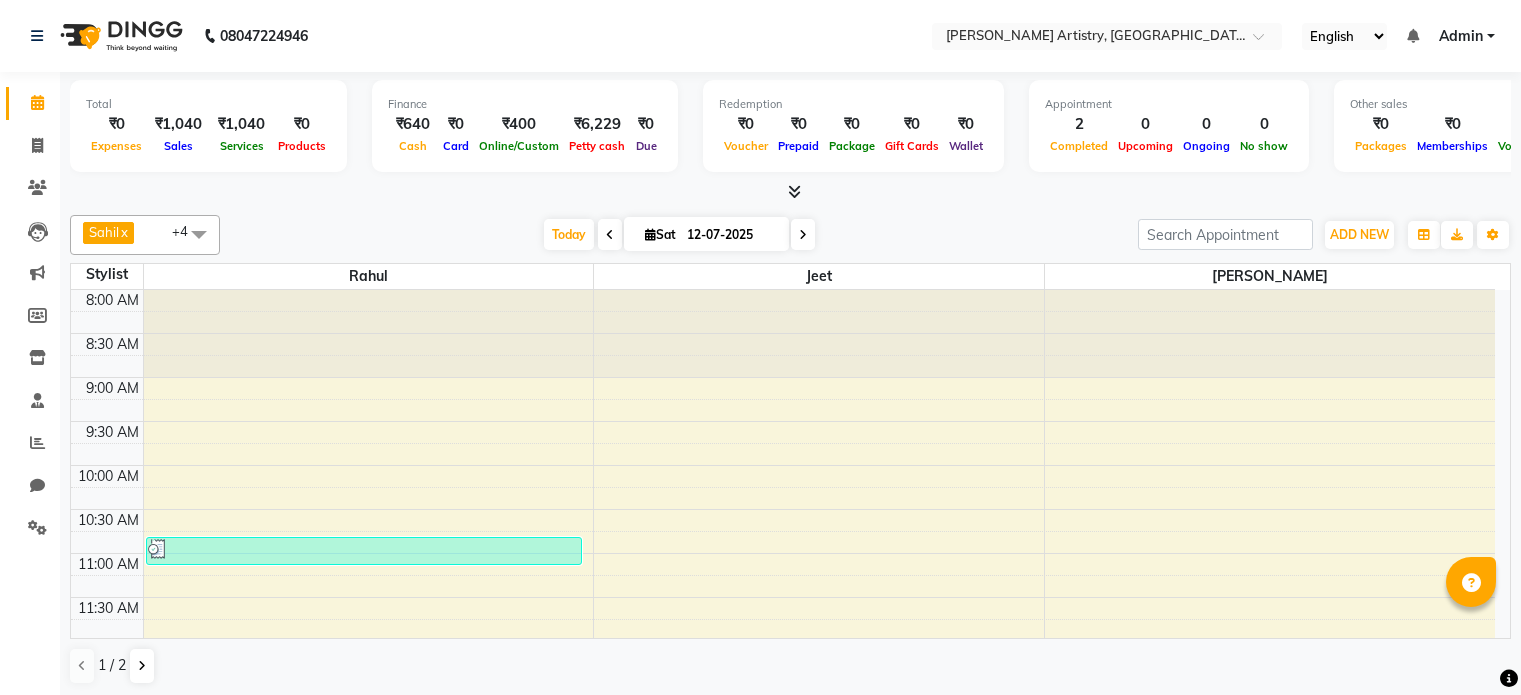 scroll, scrollTop: 0, scrollLeft: 0, axis: both 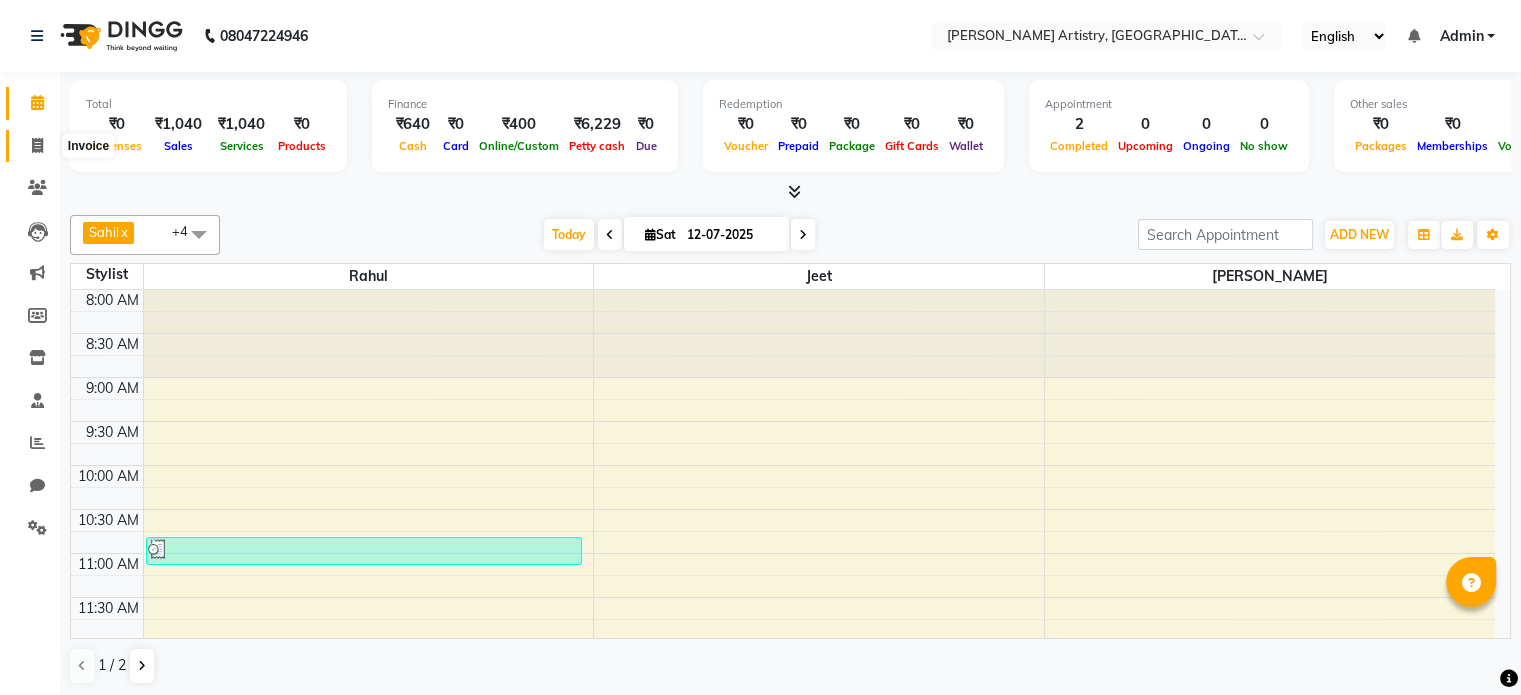 click 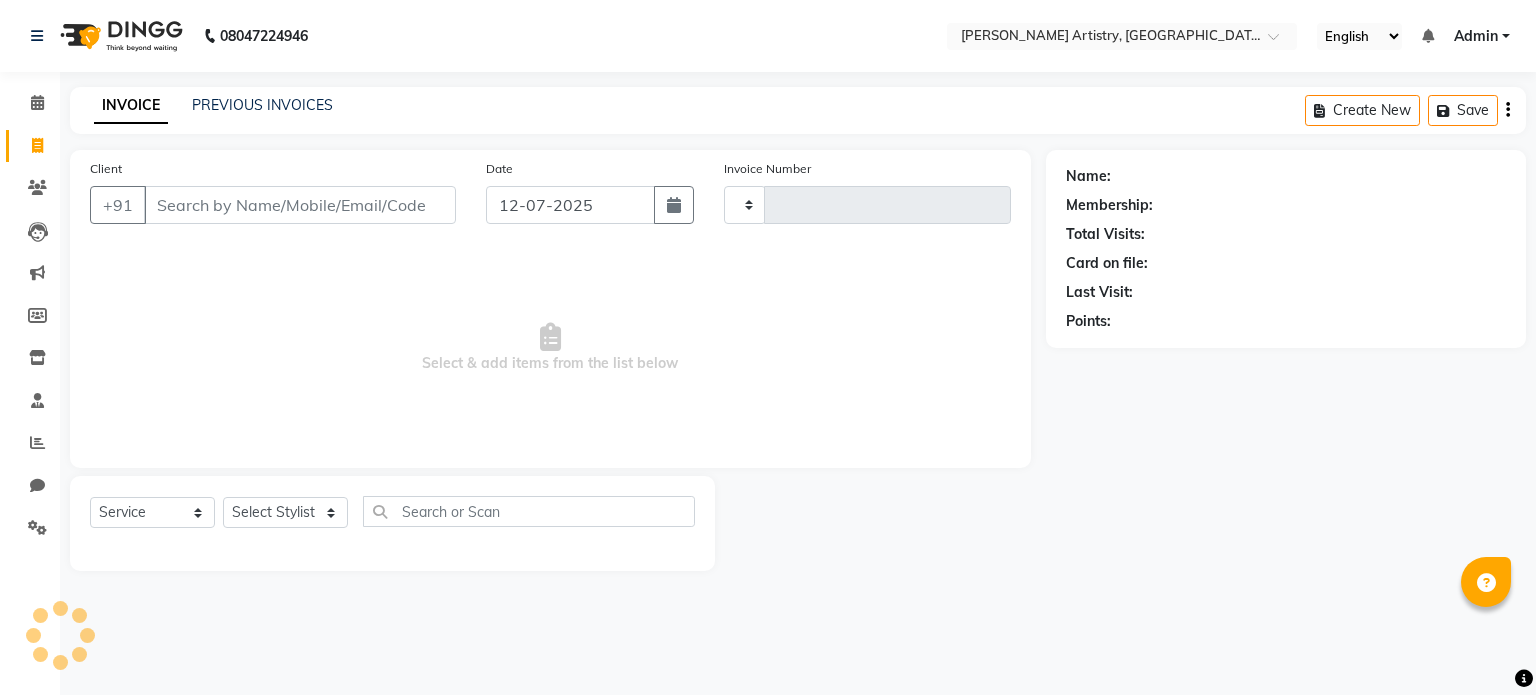 type on "0158" 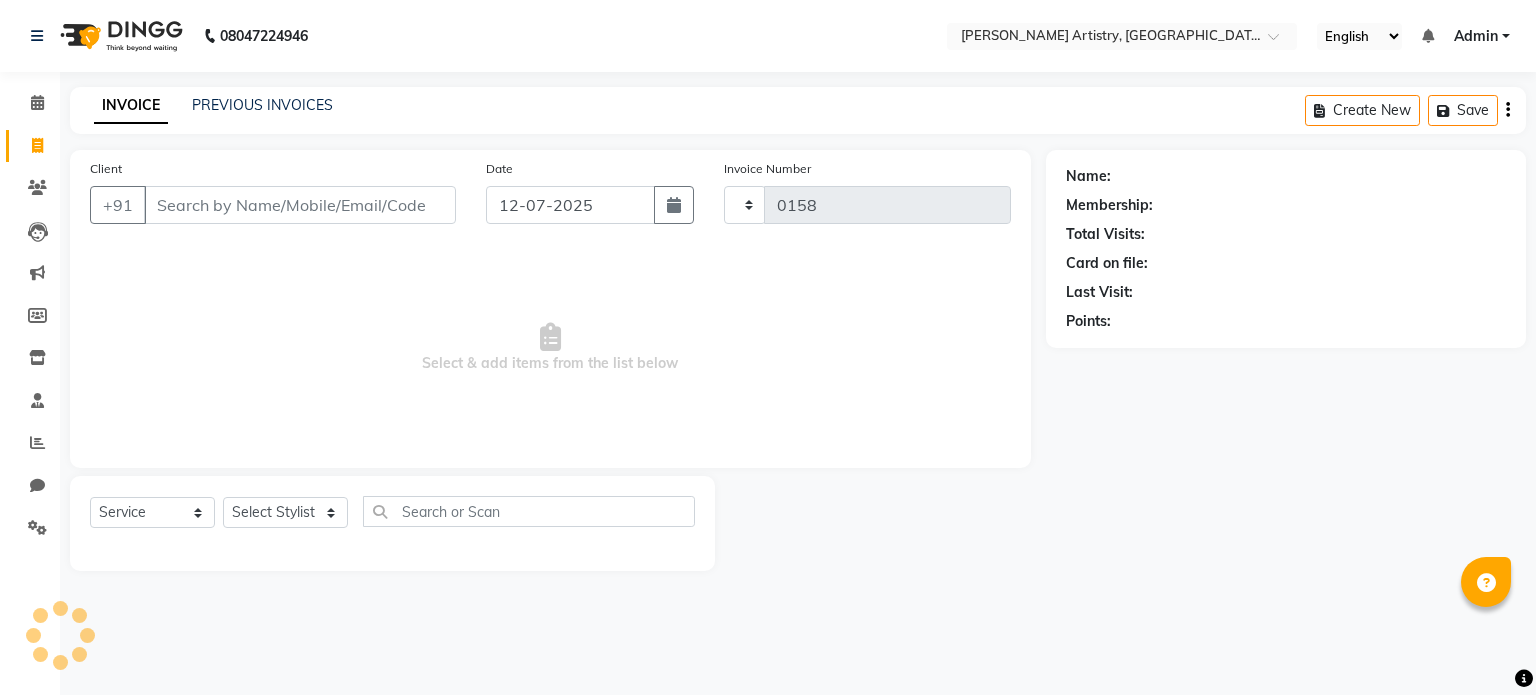 select on "8322" 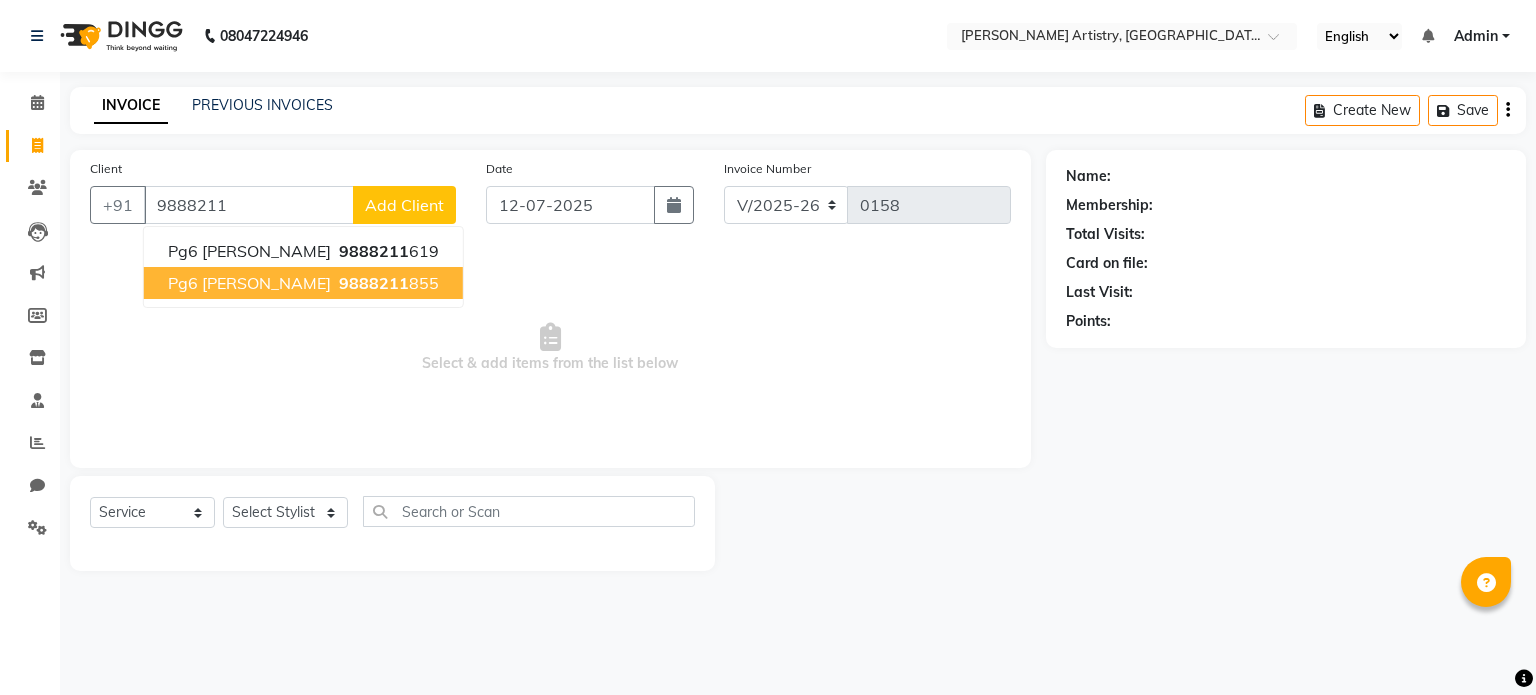 click on "Pg6 [PERSON_NAME]" at bounding box center (249, 283) 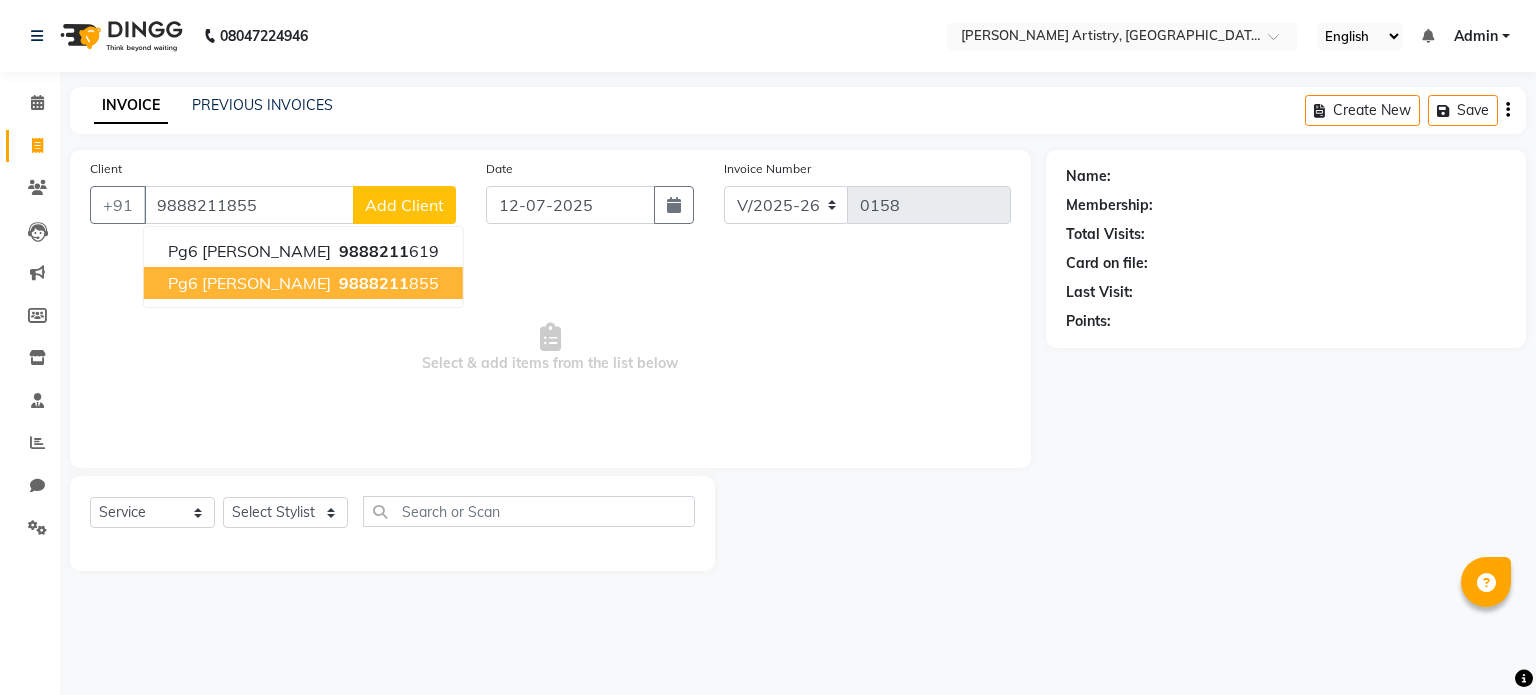 type on "9888211855" 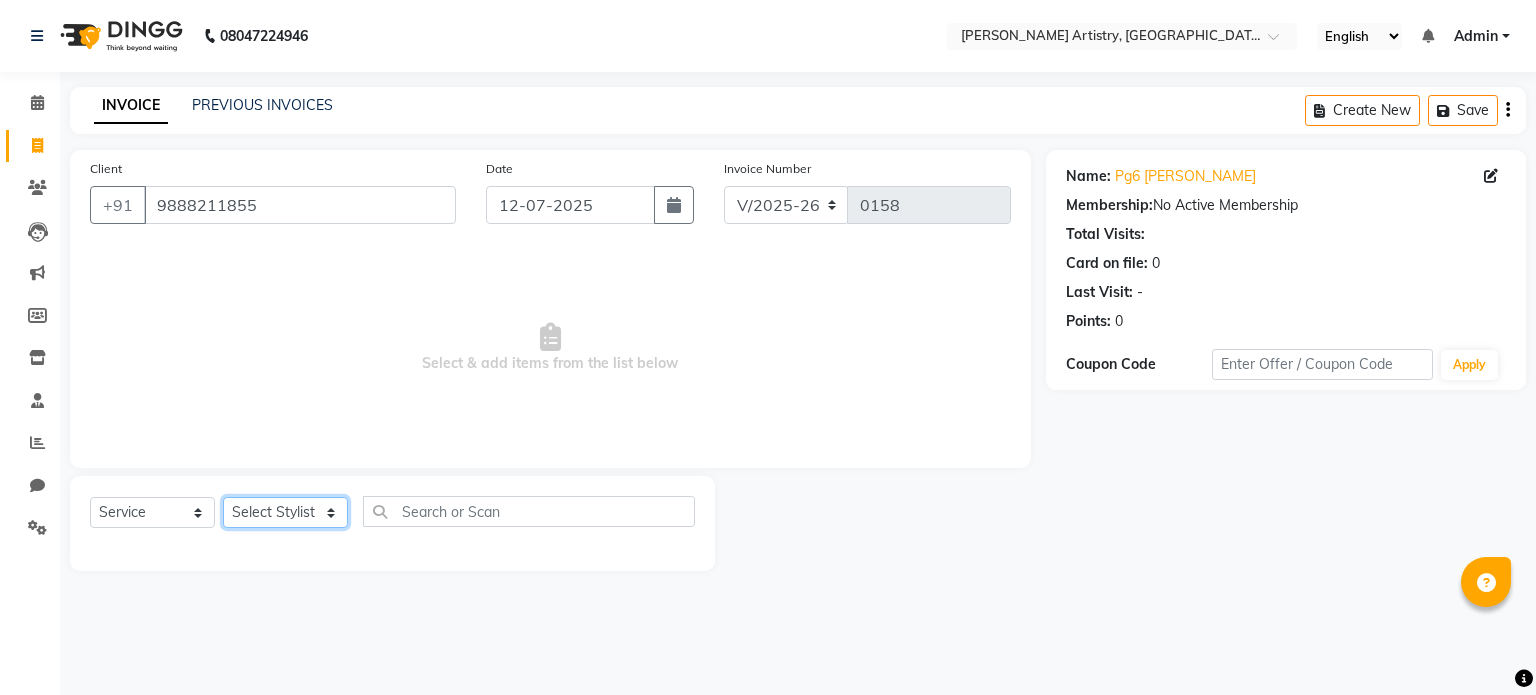 click on "Select Stylist [PERSON_NAME] [PERSON_NAME] [PERSON_NAME]" 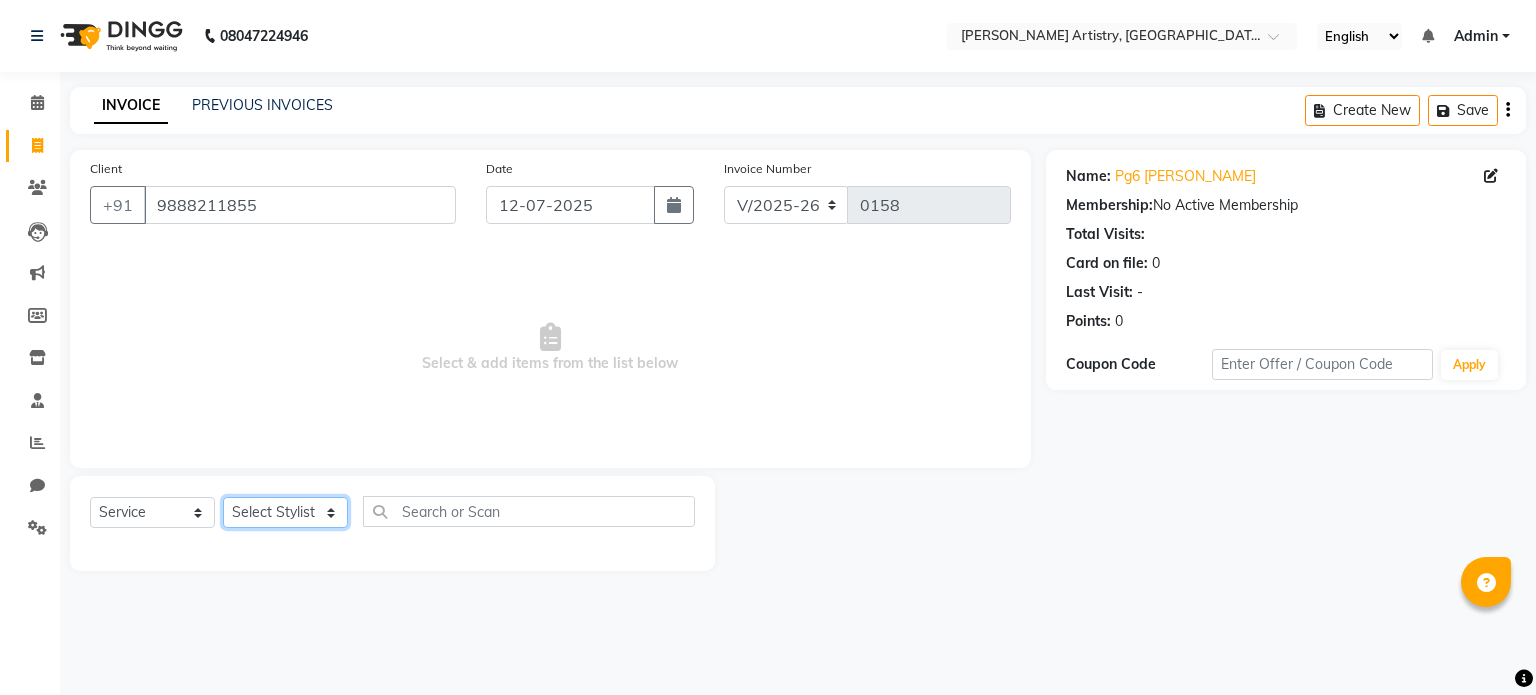 select on "83999" 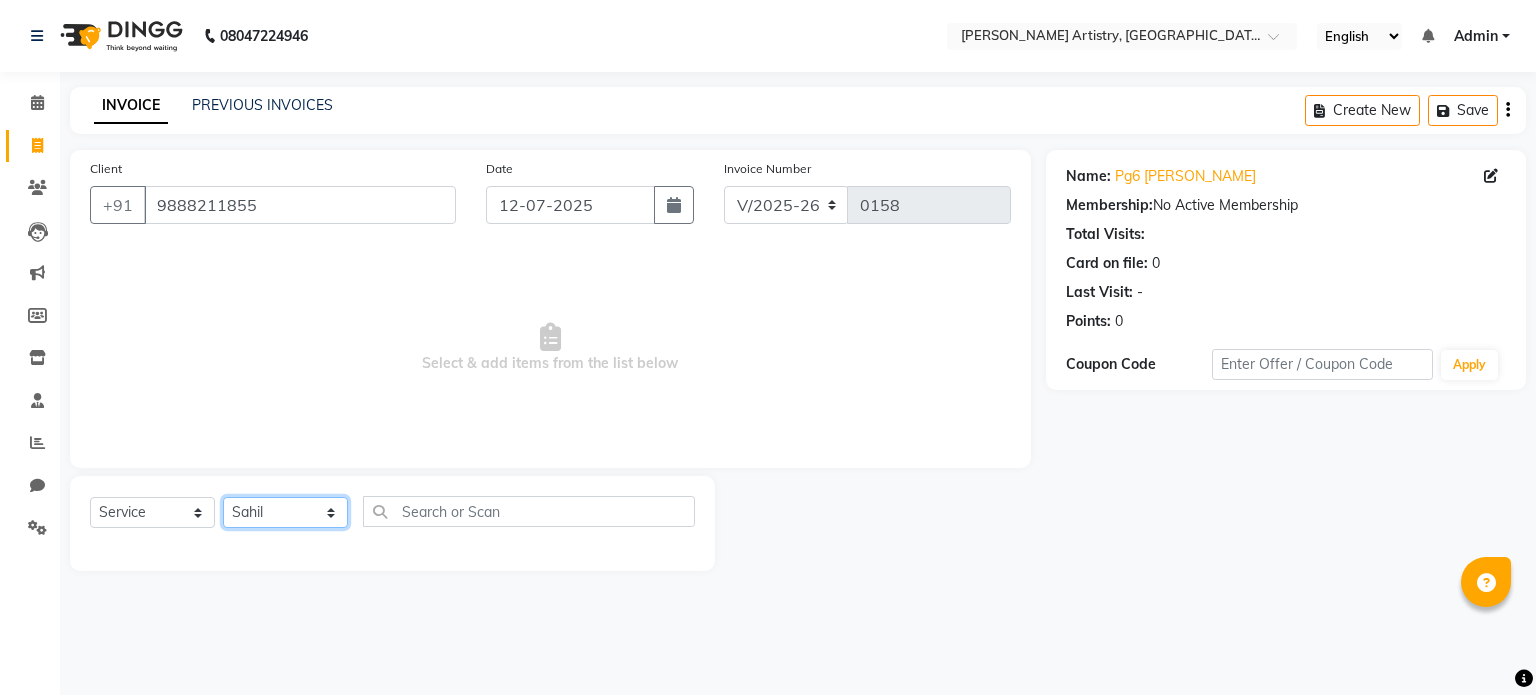 click on "Select Stylist [PERSON_NAME] [PERSON_NAME] [PERSON_NAME]" 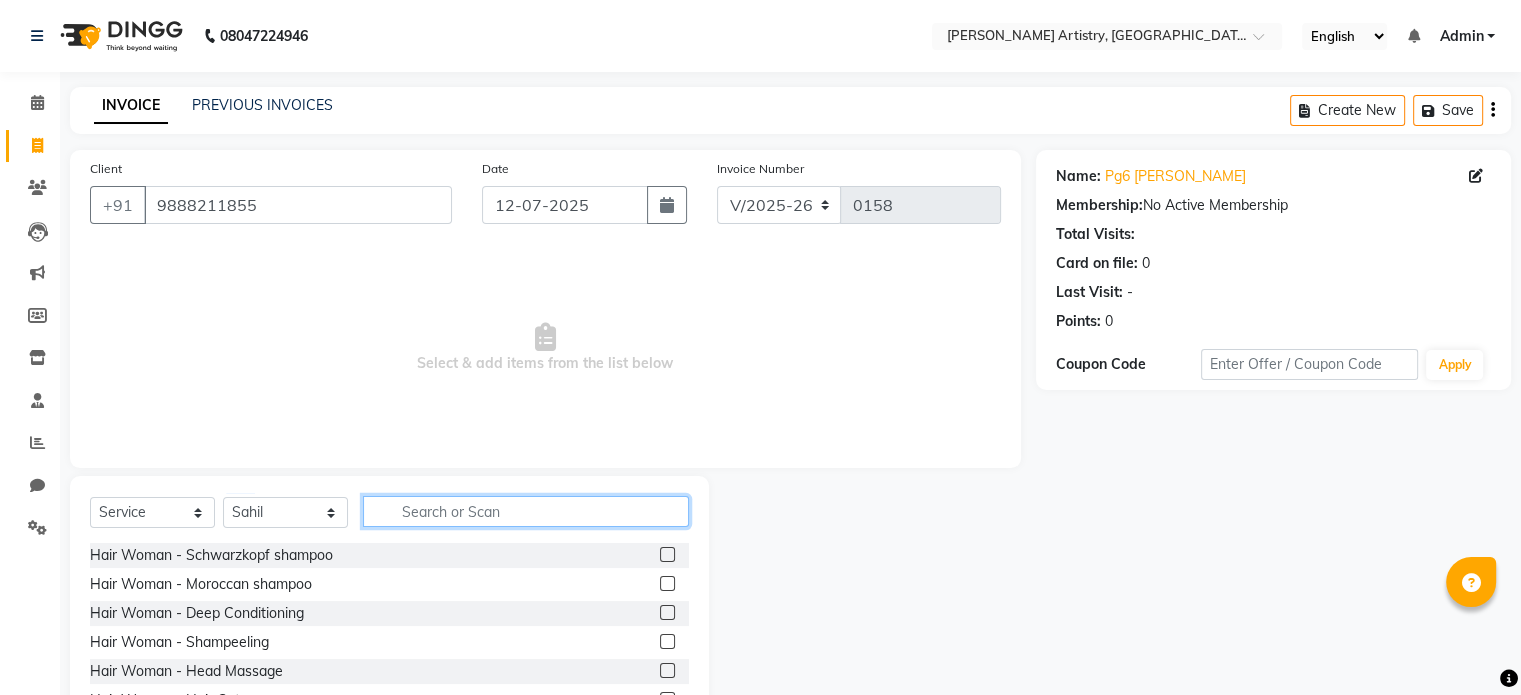click 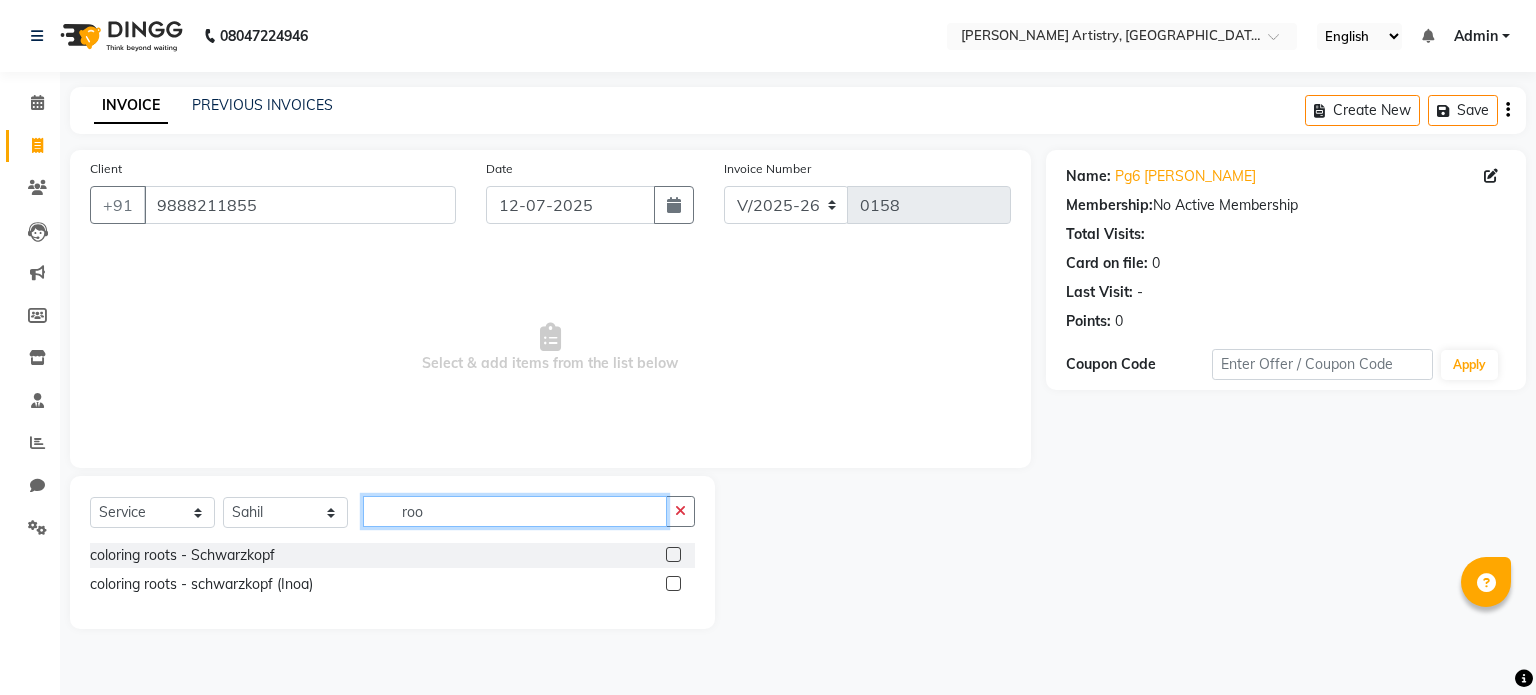 type on "roo" 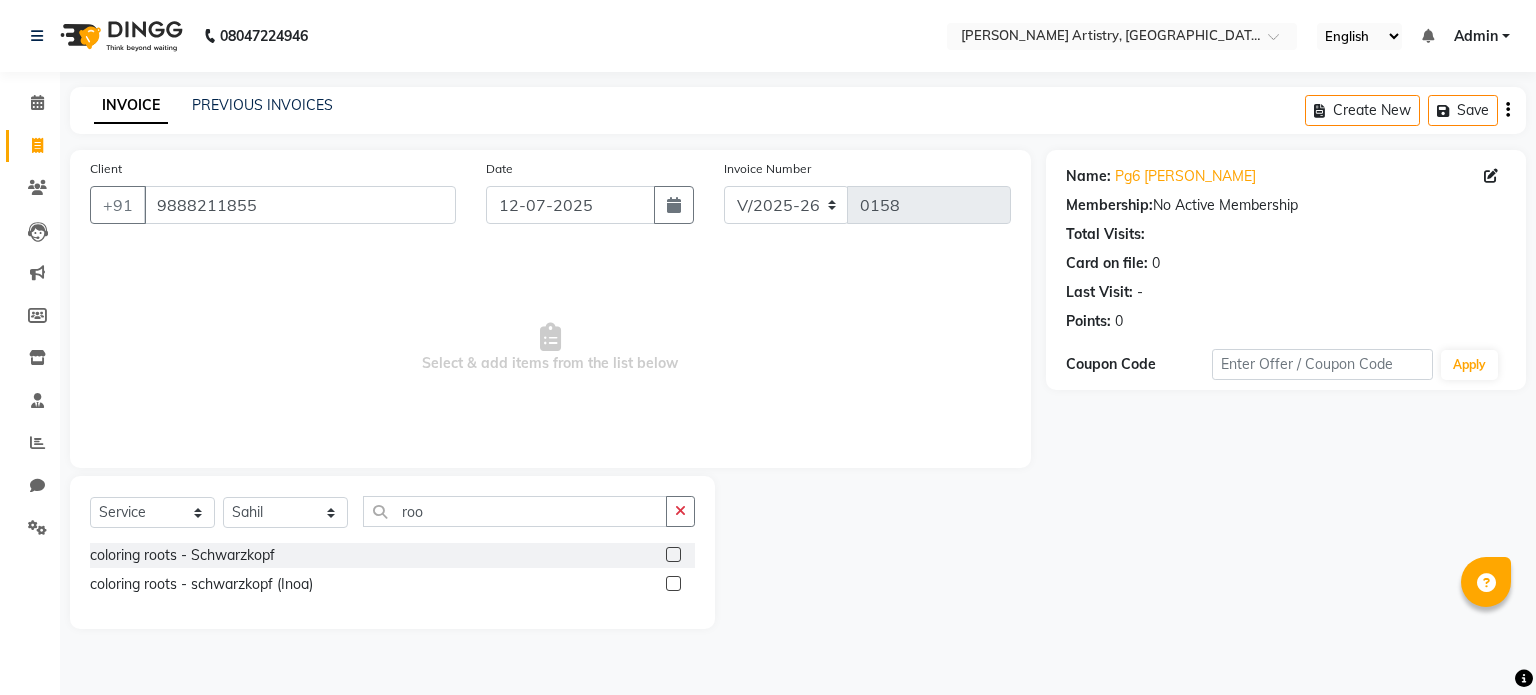 click 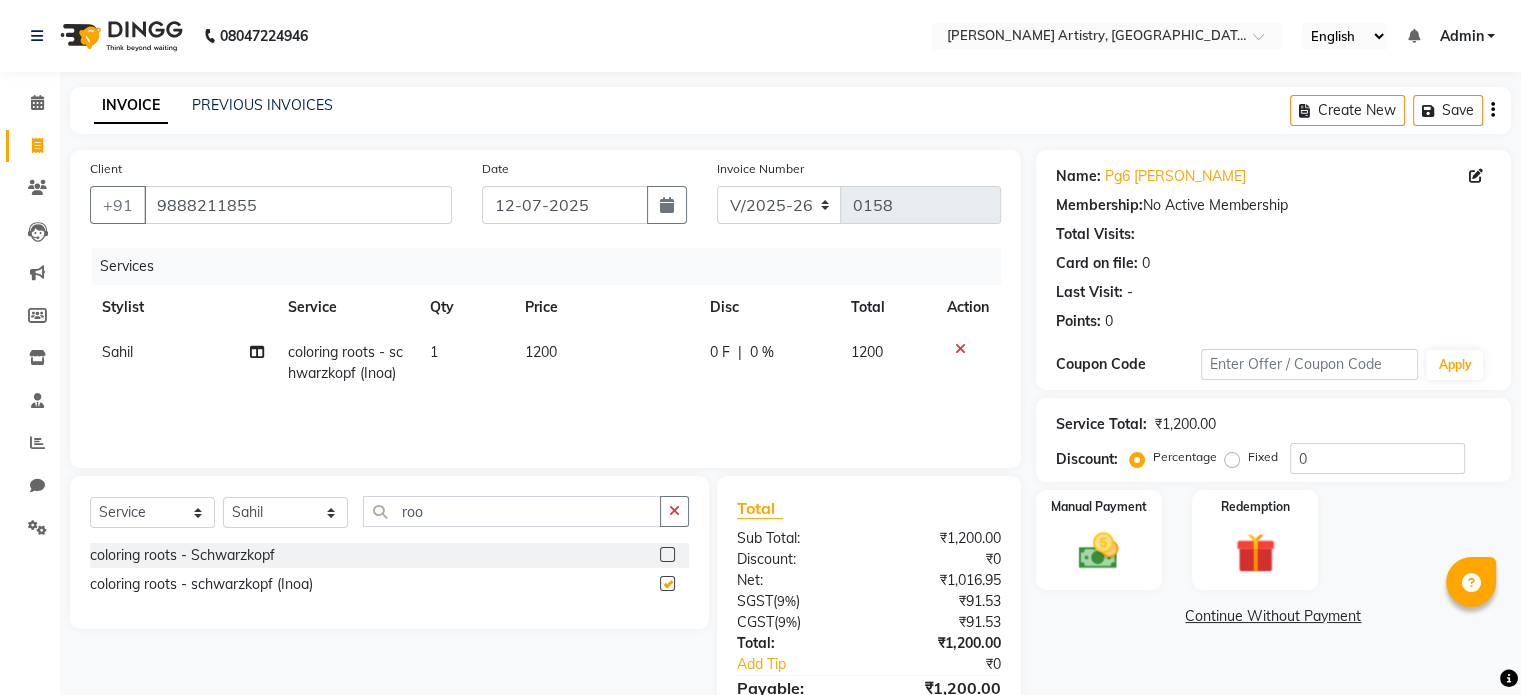 checkbox on "false" 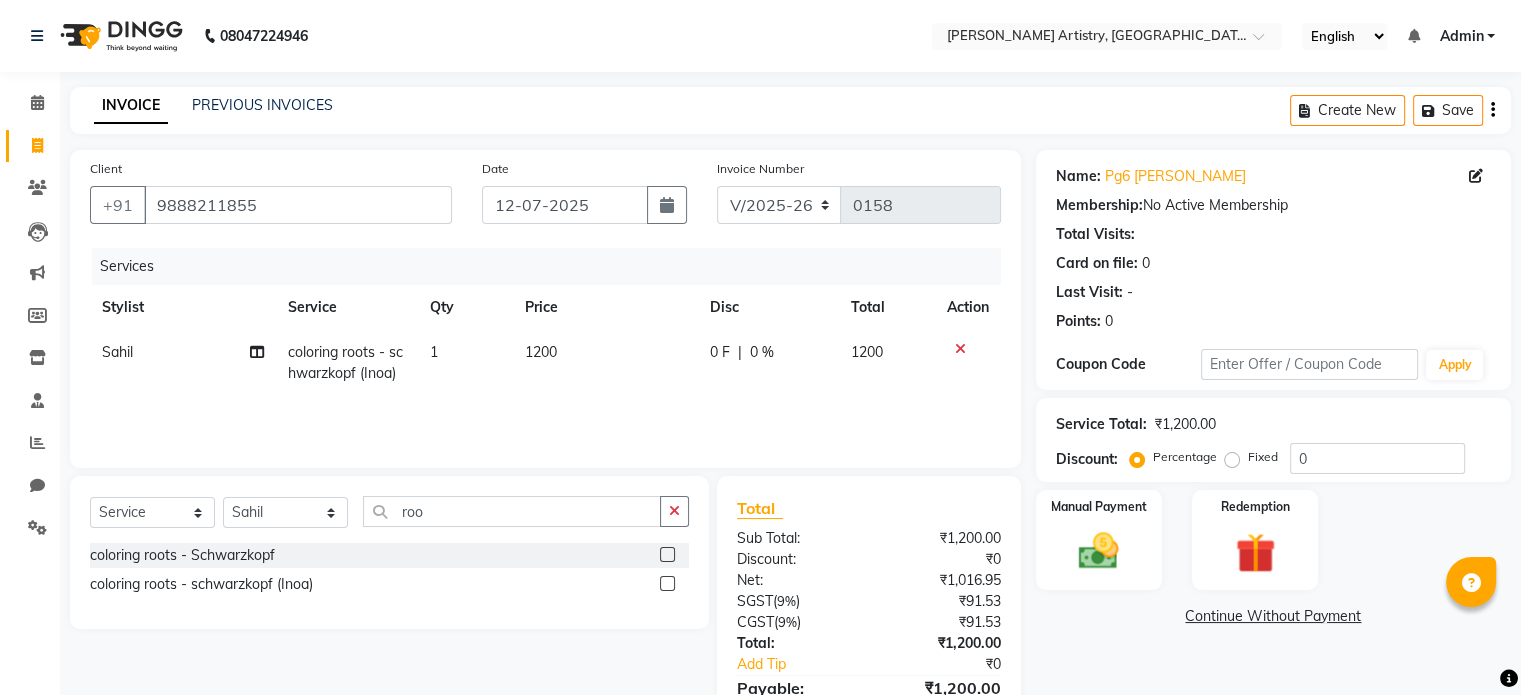 click on "1200" 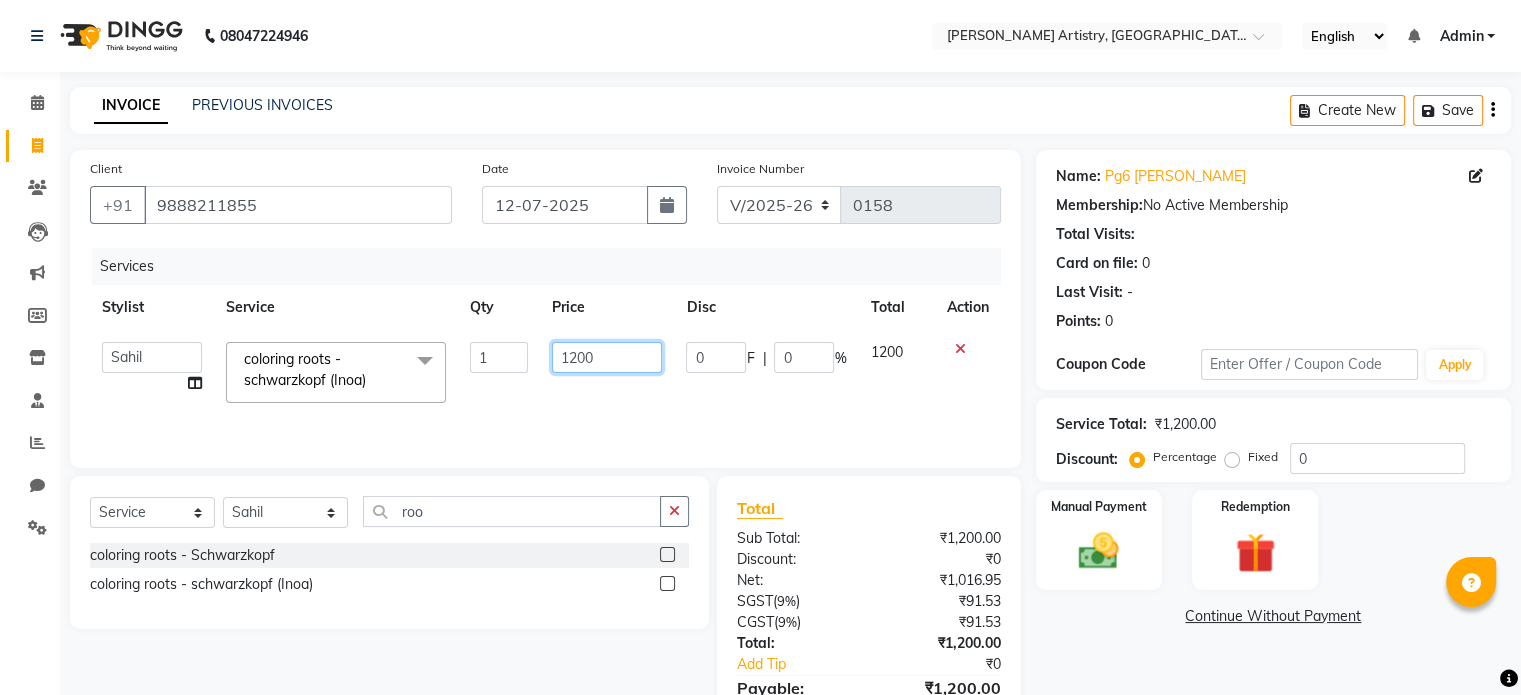 click on "1200" 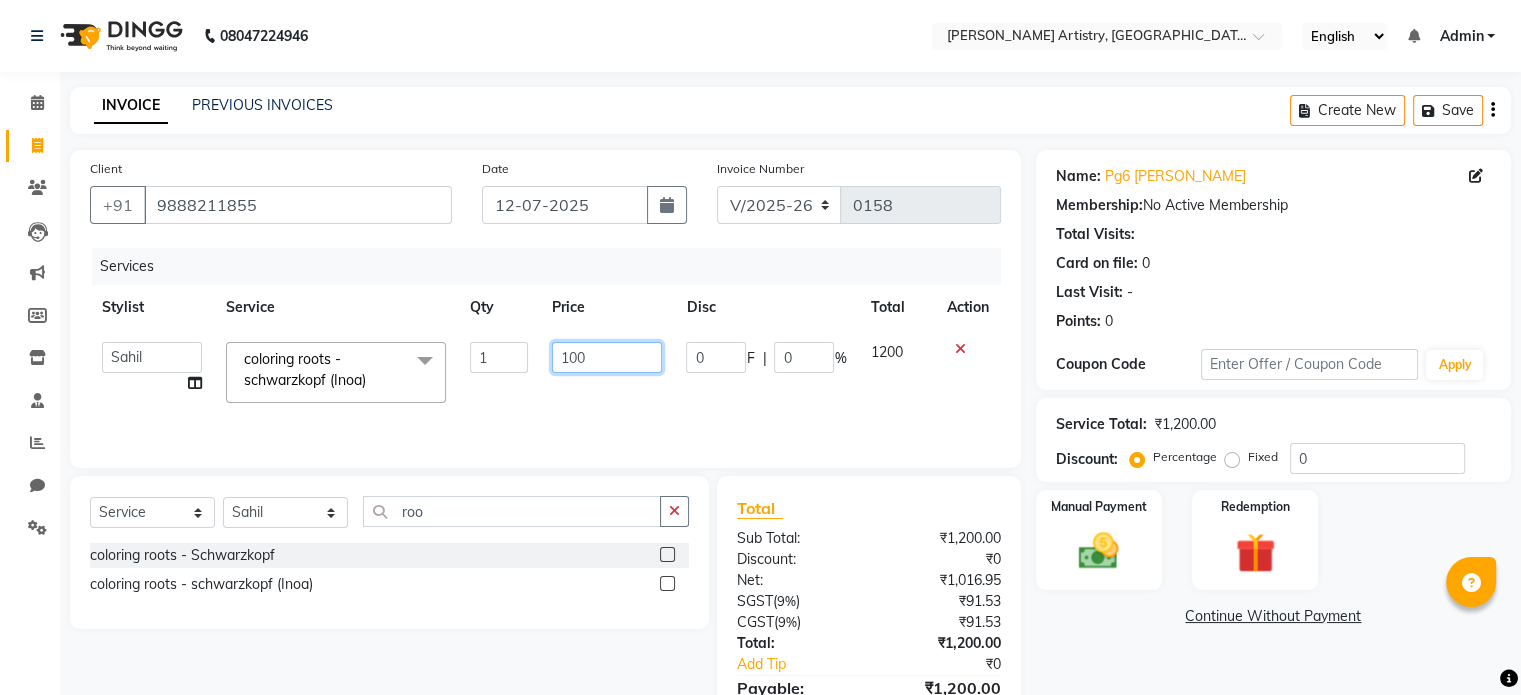 type on "1400" 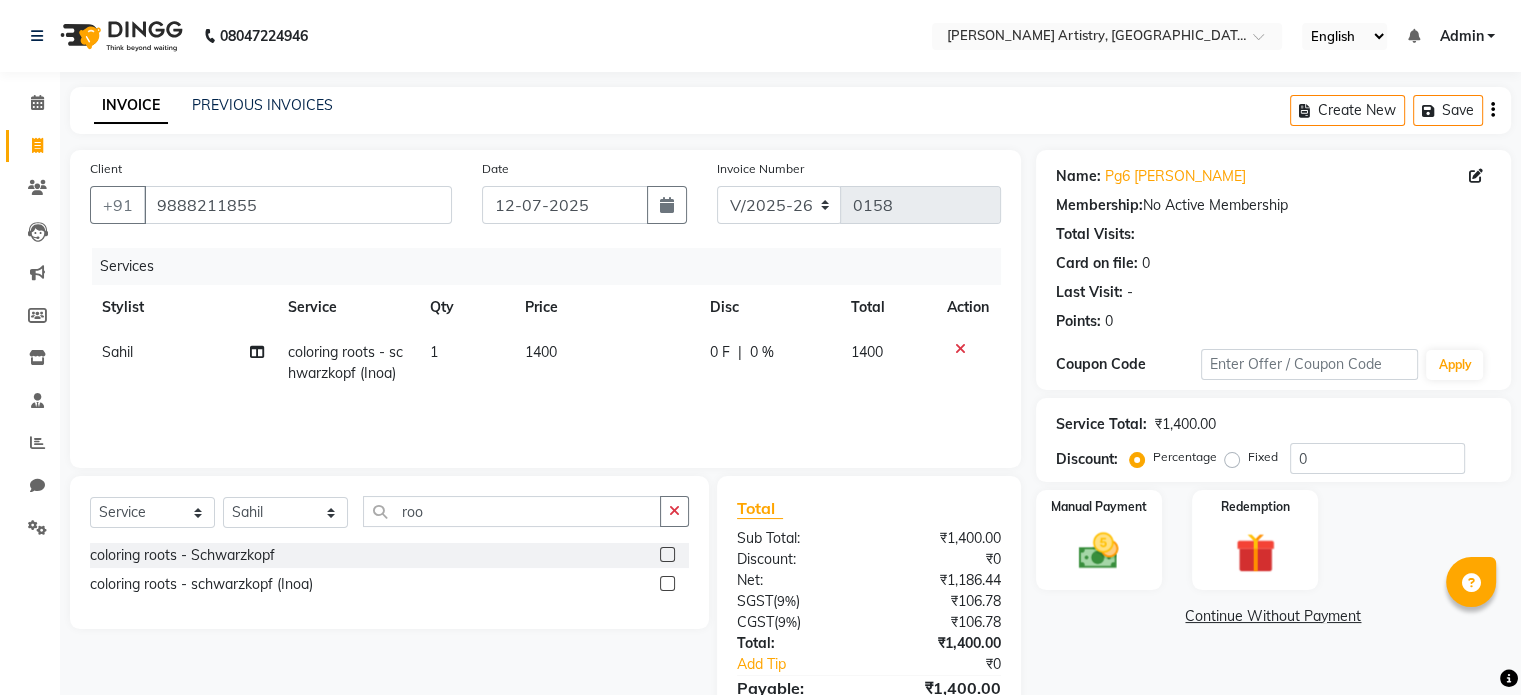 click on "Services Stylist Service Qty Price Disc Total Action [PERSON_NAME] coloring roots - schwarzkopf (Inoa) 1 1400 0 F | 0 % 1400" 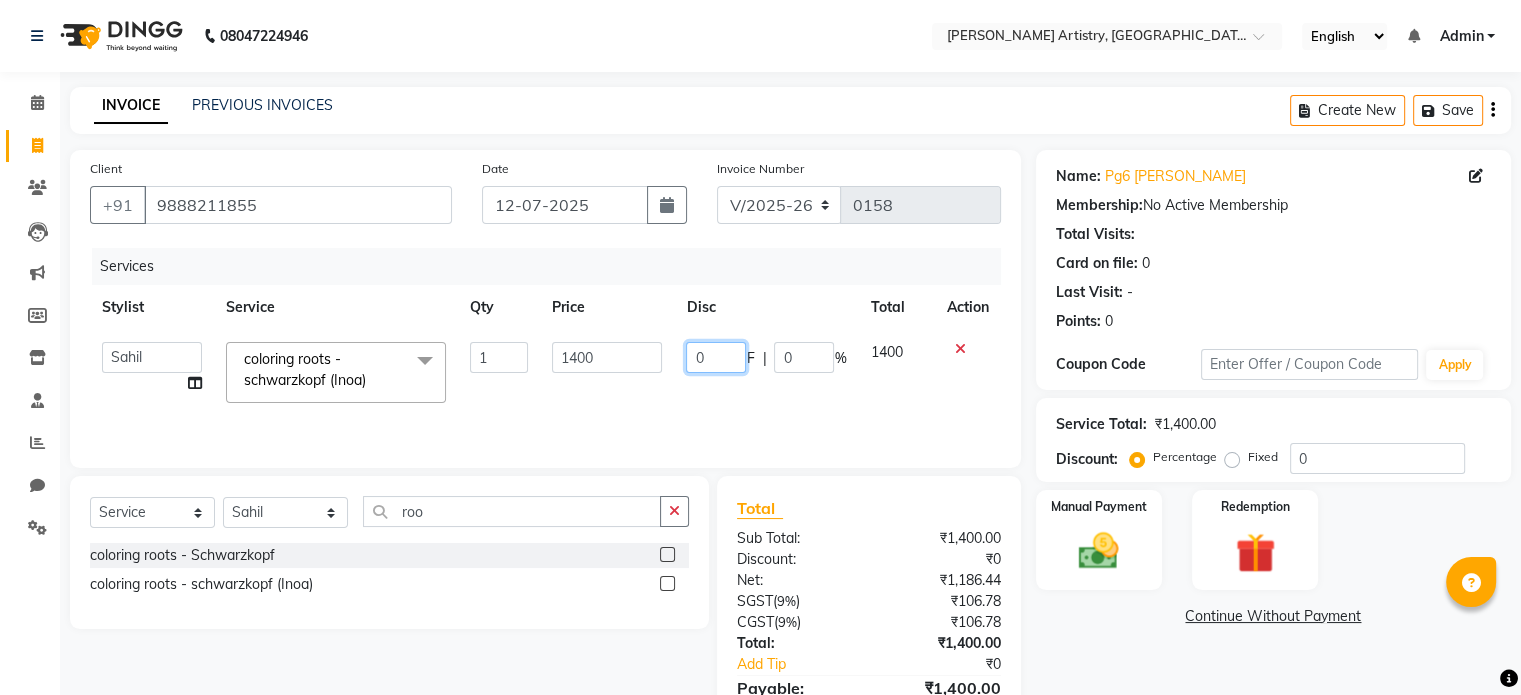 click on "0" 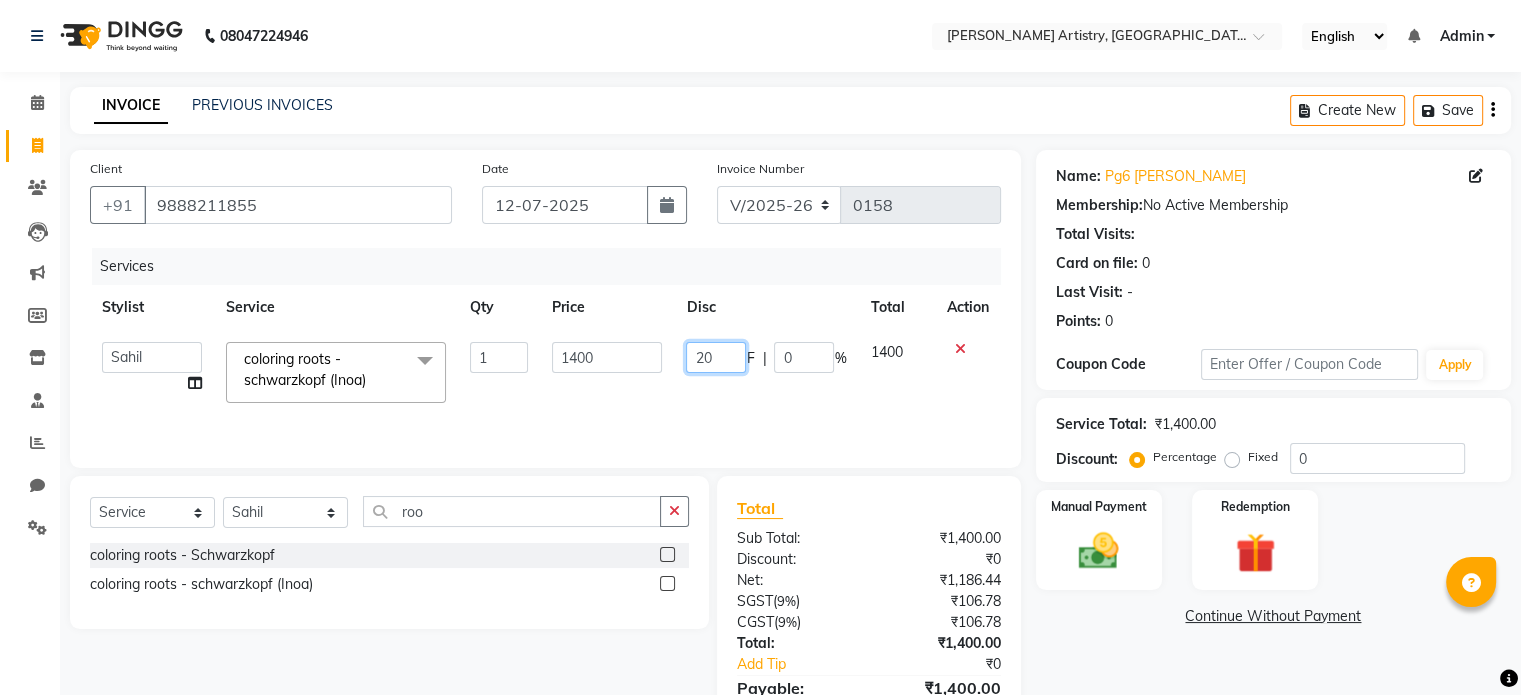 type on "200" 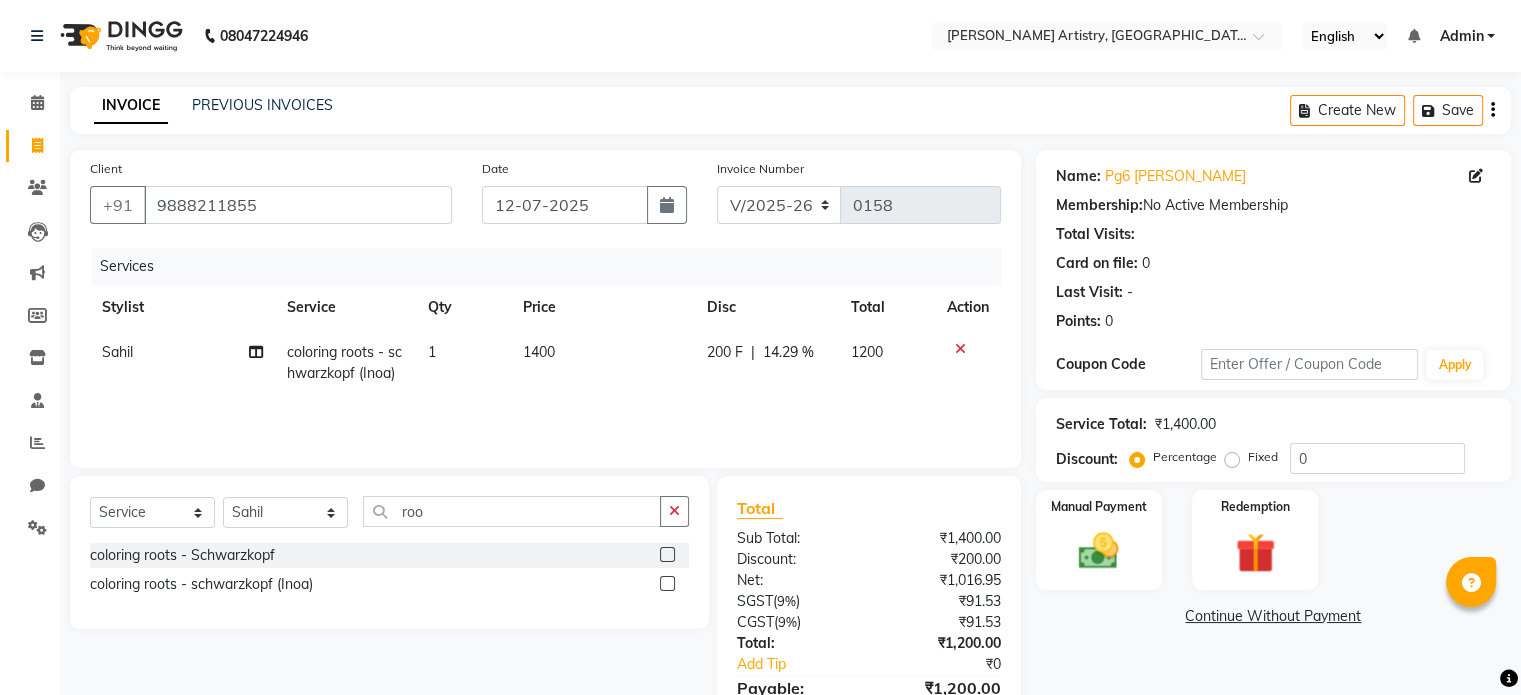 click on "Services Stylist Service Qty Price Disc Total Action [PERSON_NAME] coloring roots - schwarzkopf (Inoa) 1 1400 200 F | 14.29 % 1200" 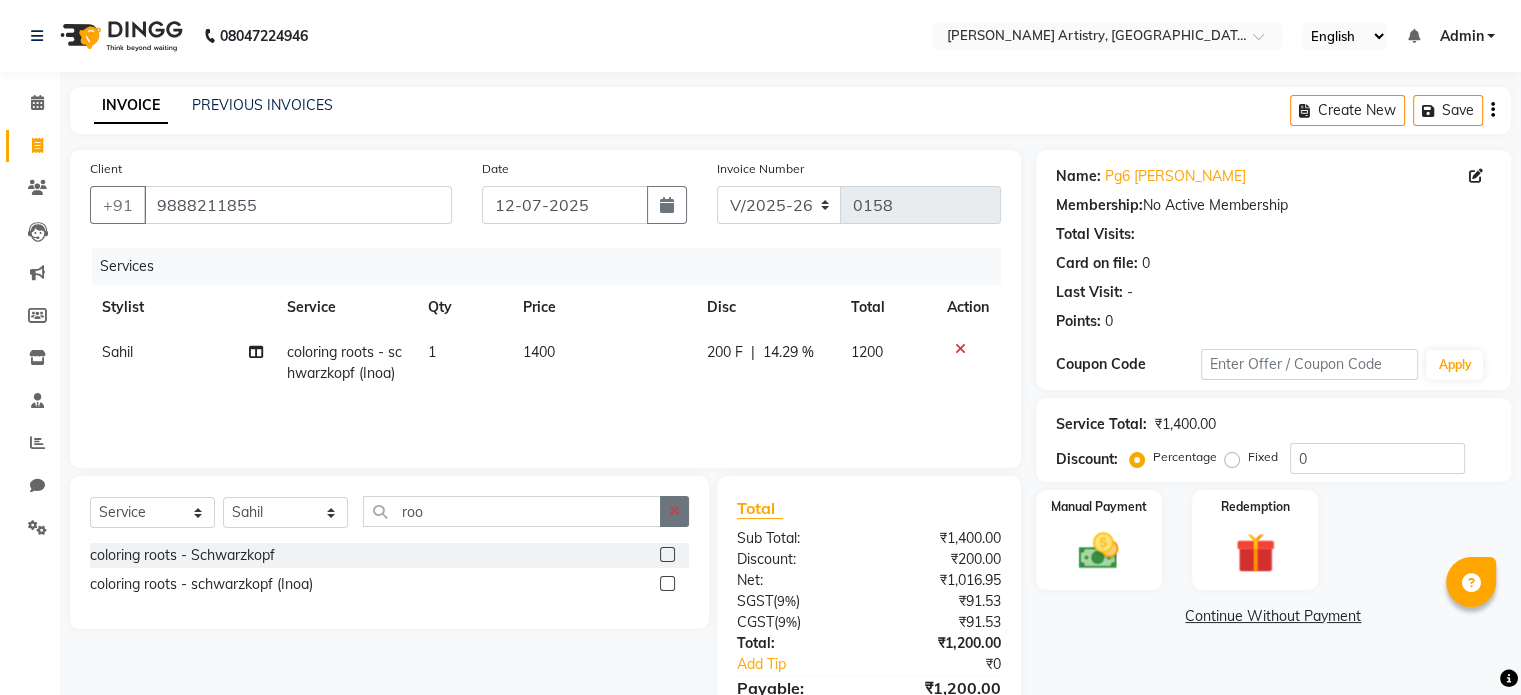 click 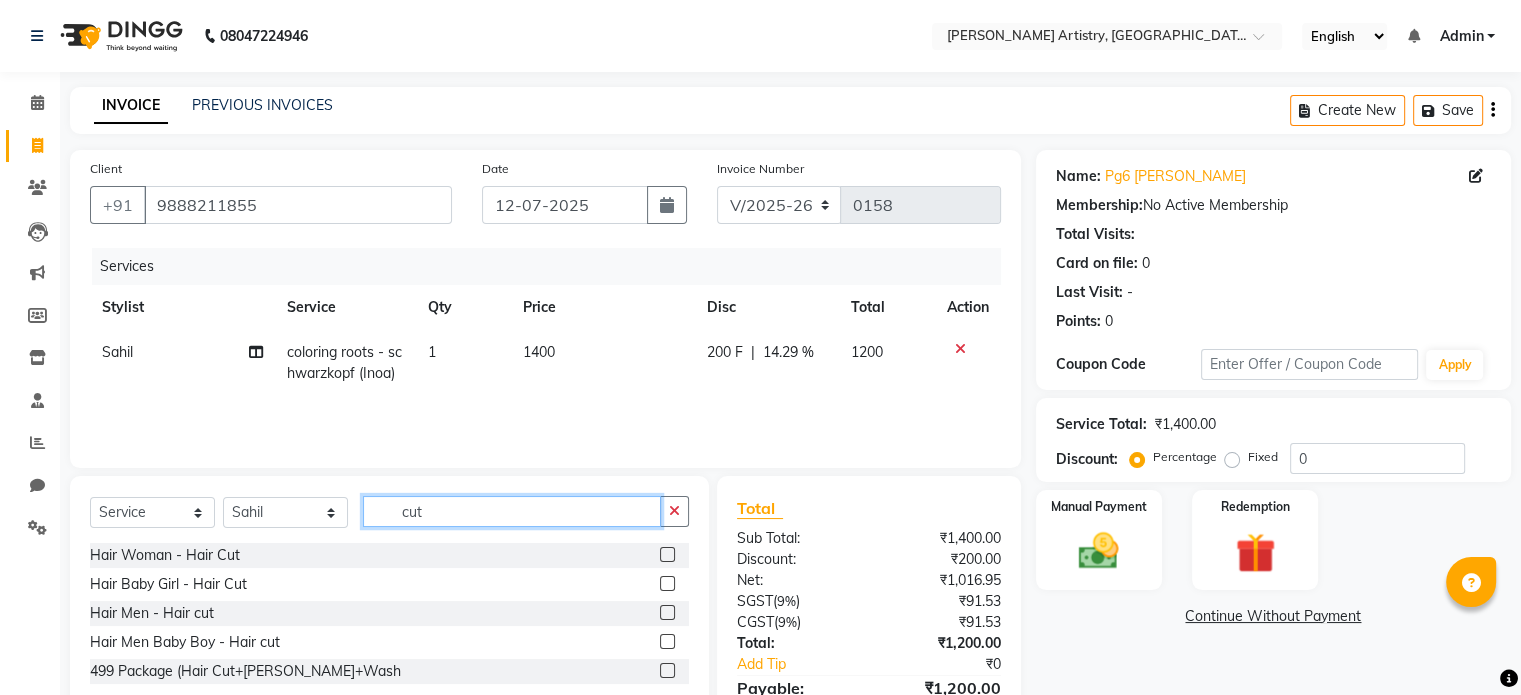 type on "cut" 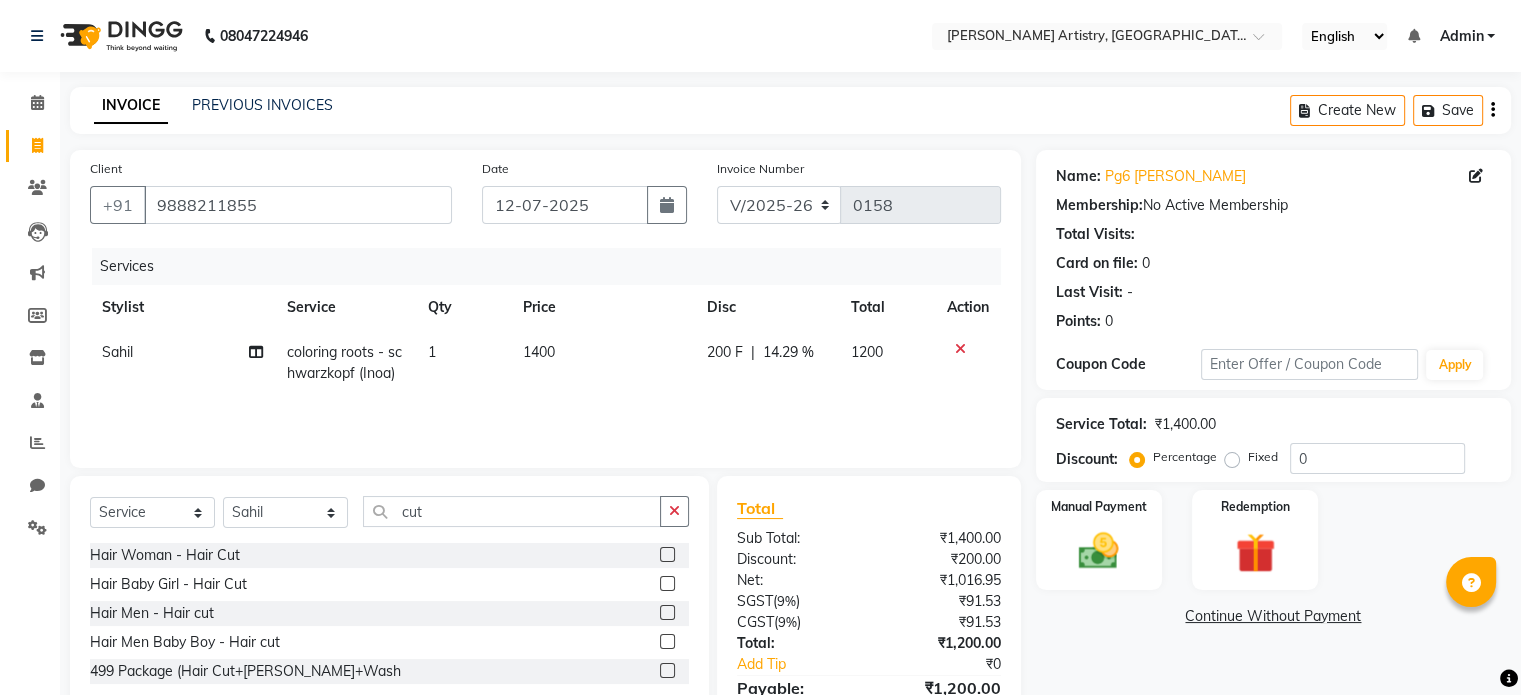 click 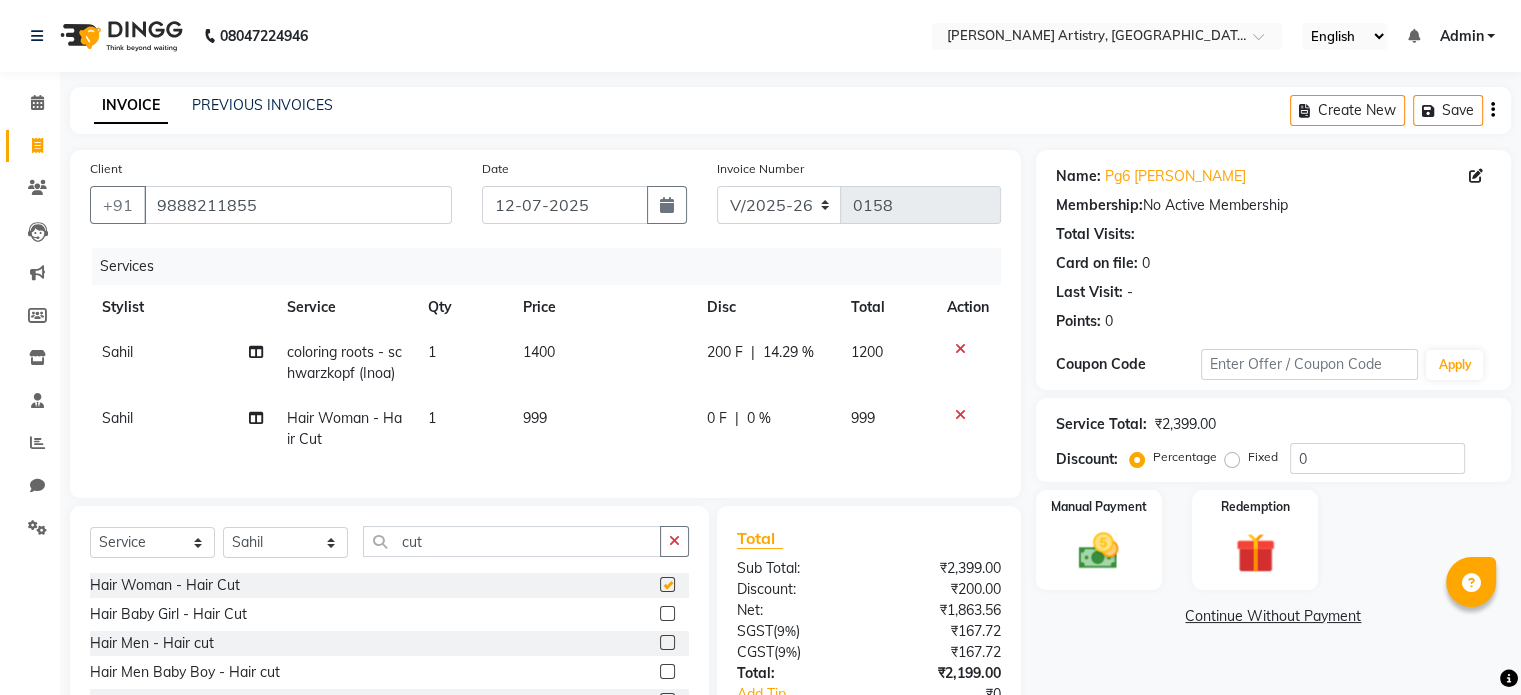 checkbox on "false" 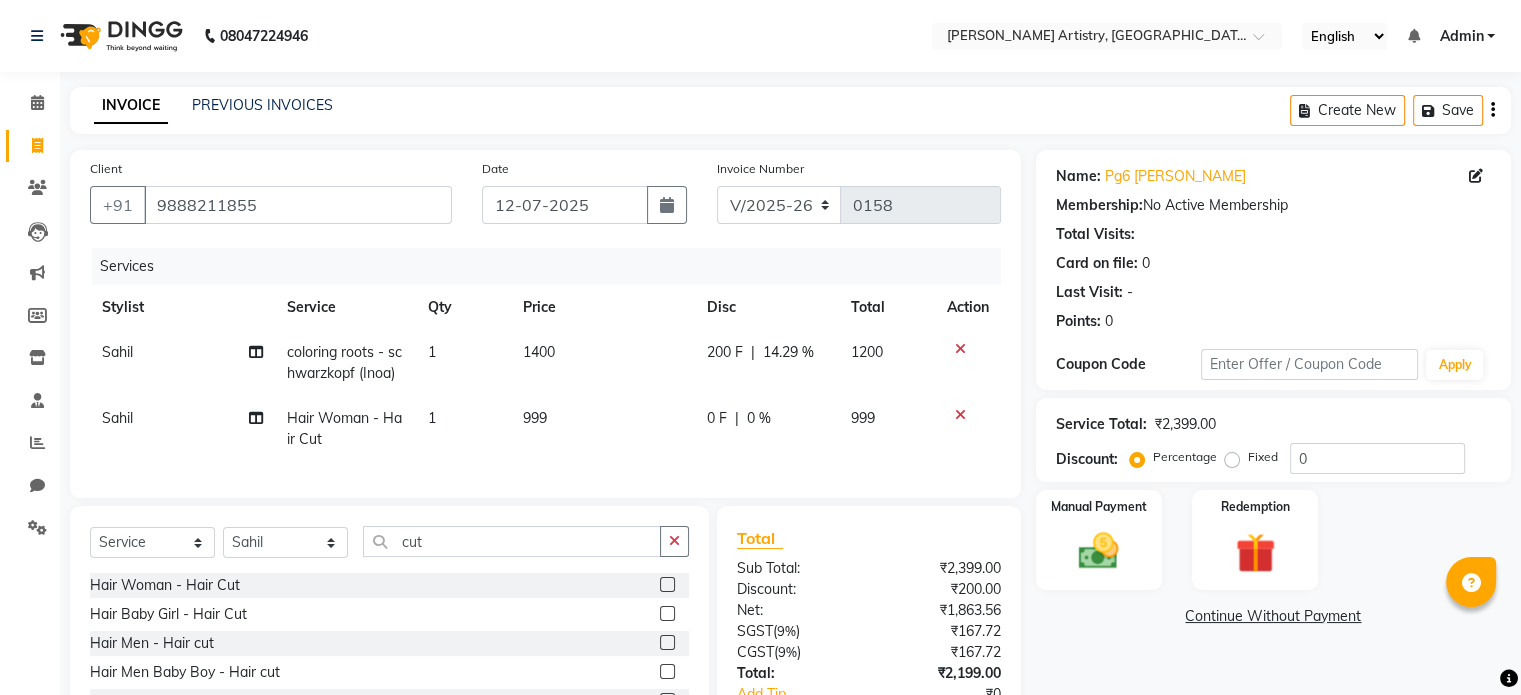 click on "999" 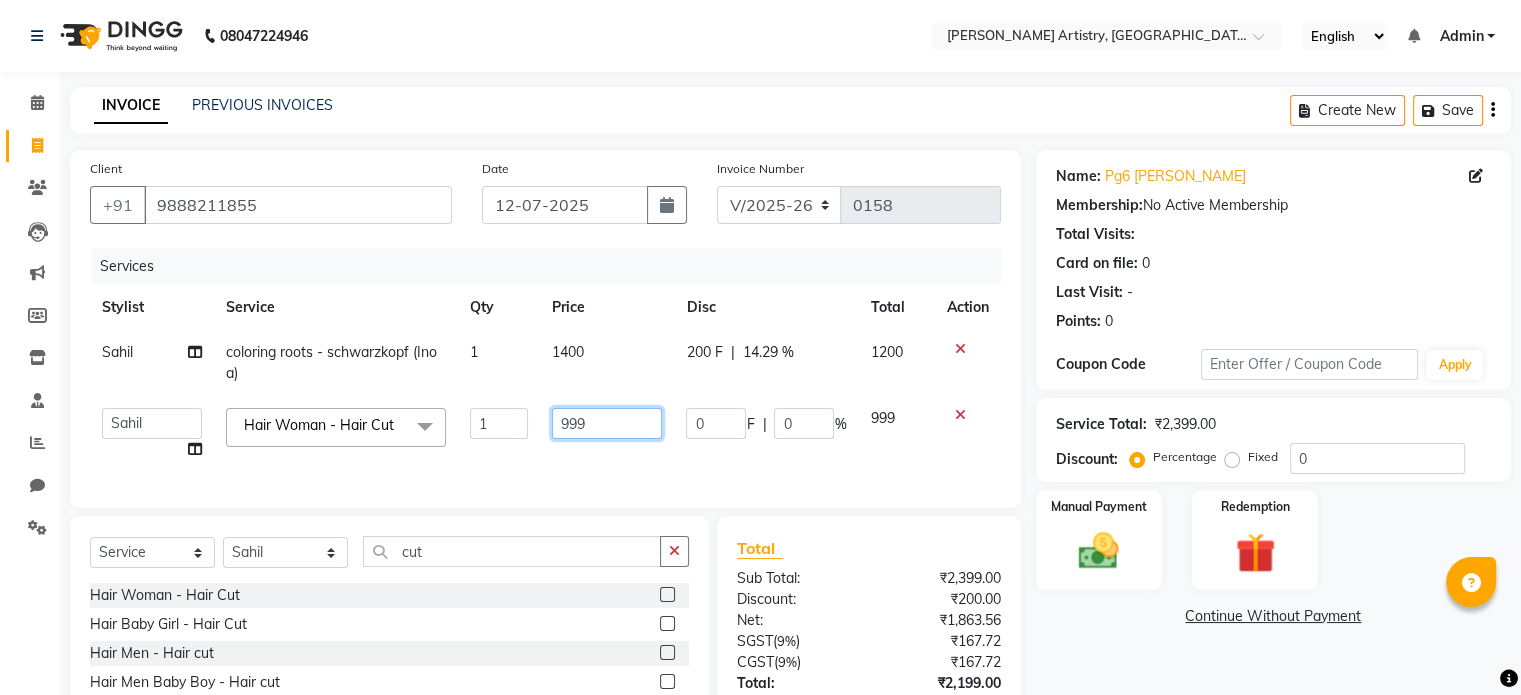 click on "999" 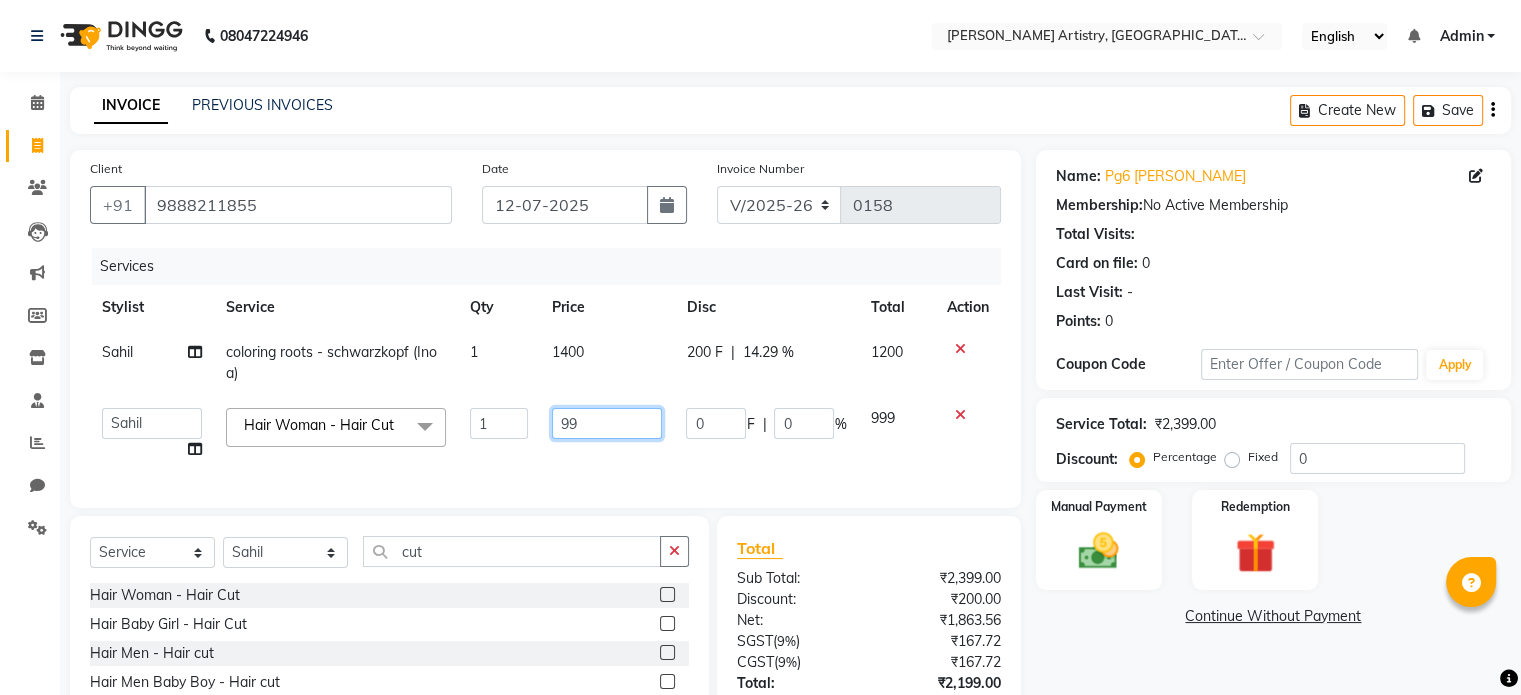 type on "9" 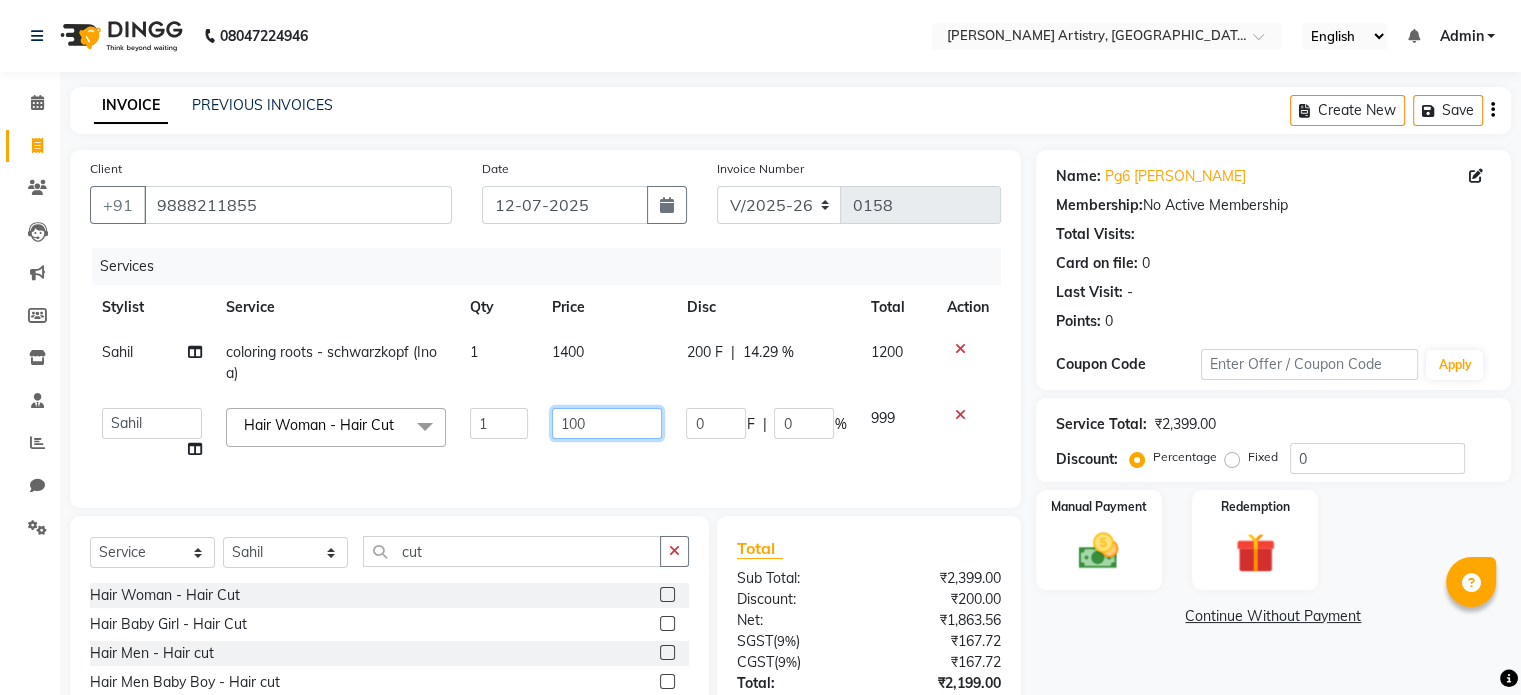 type on "1000" 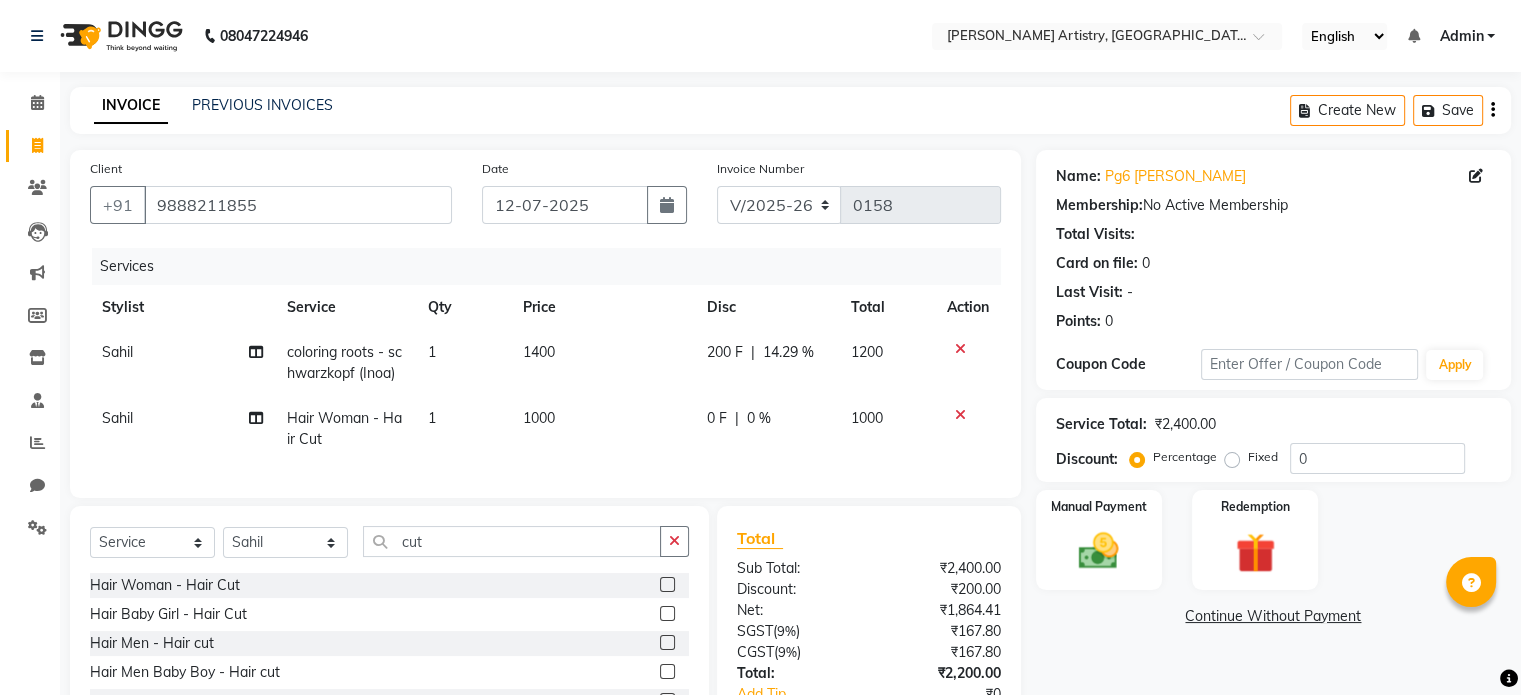 click on "0 F | 0 %" 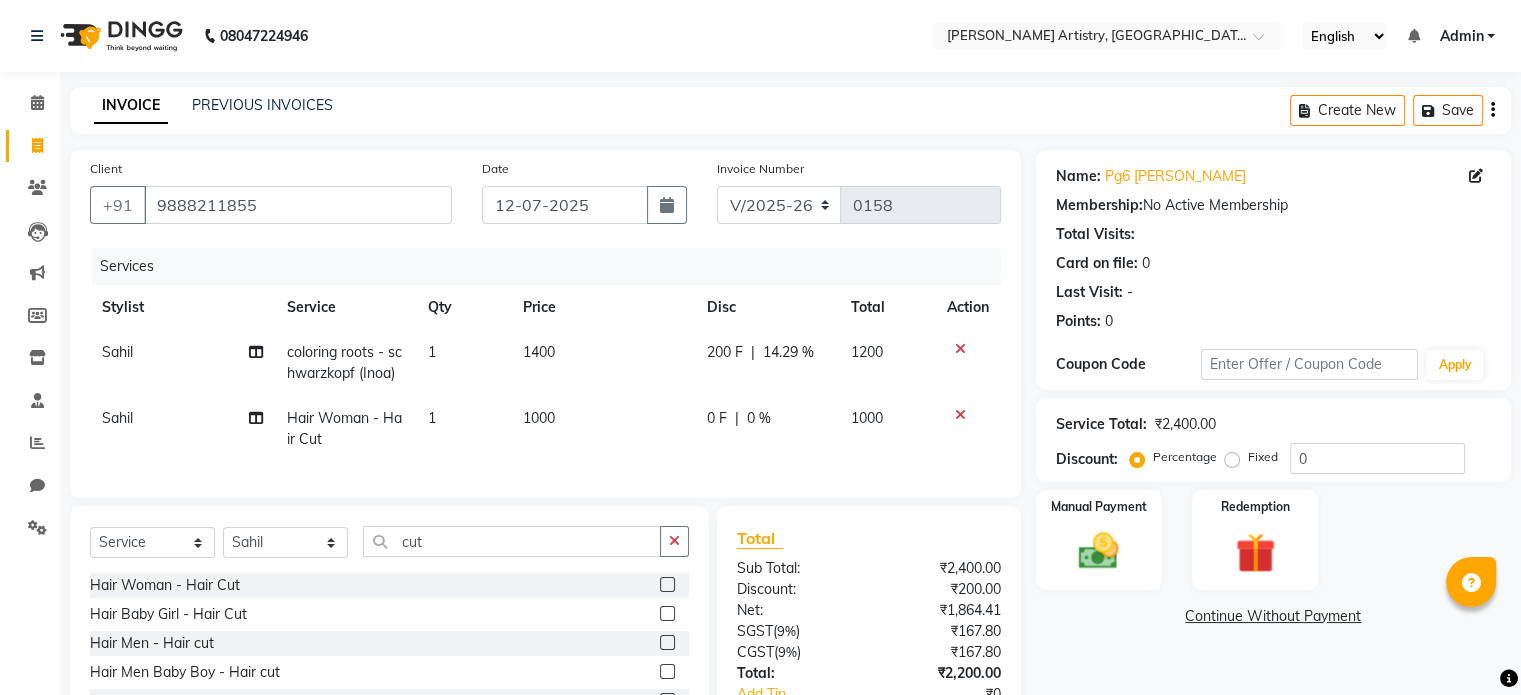 select on "83999" 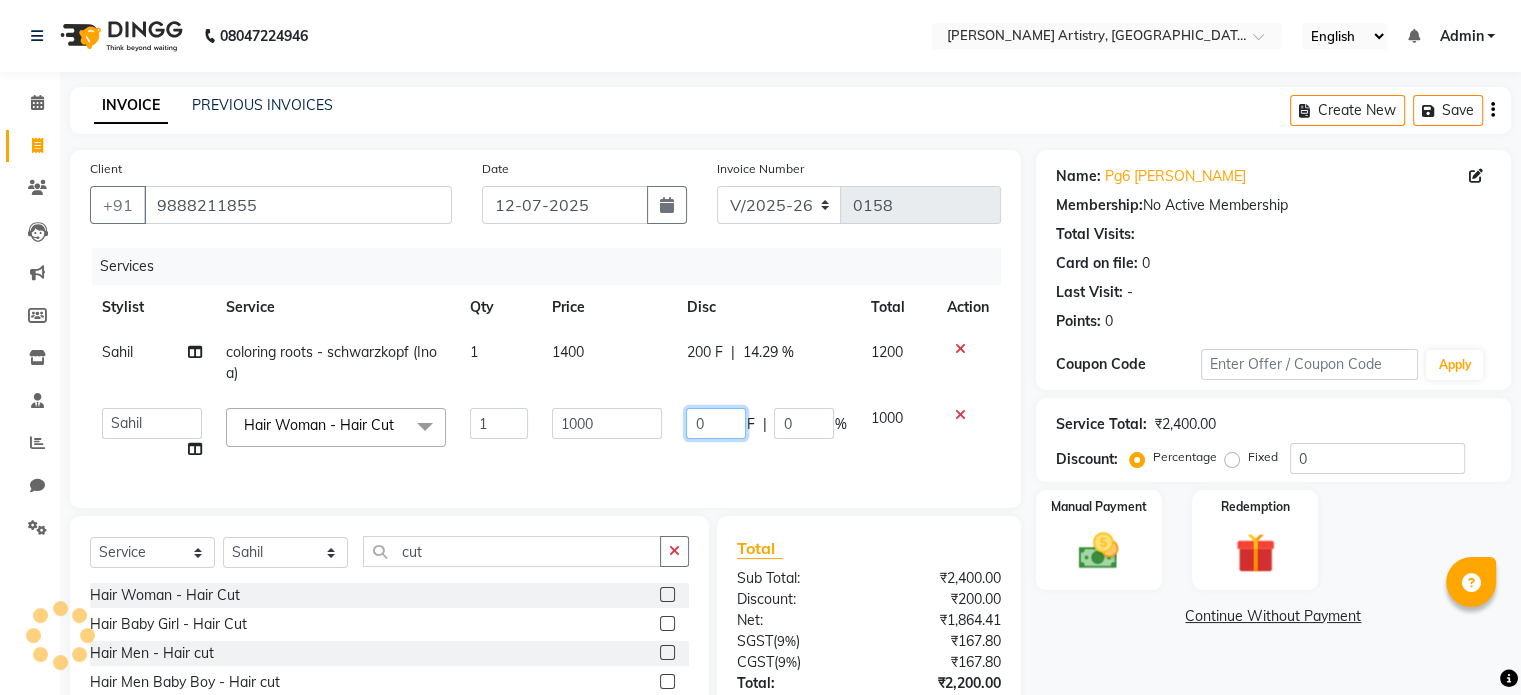 click on "0" 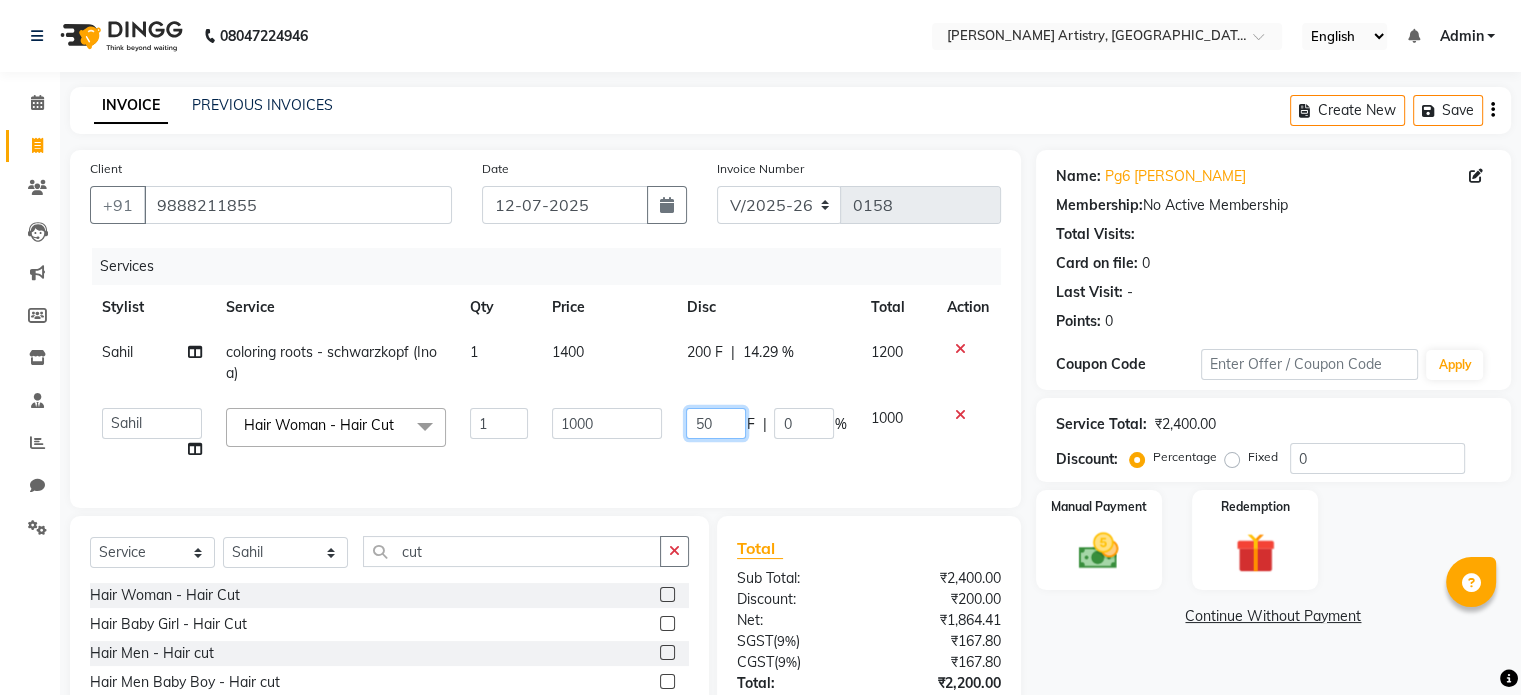 type on "500" 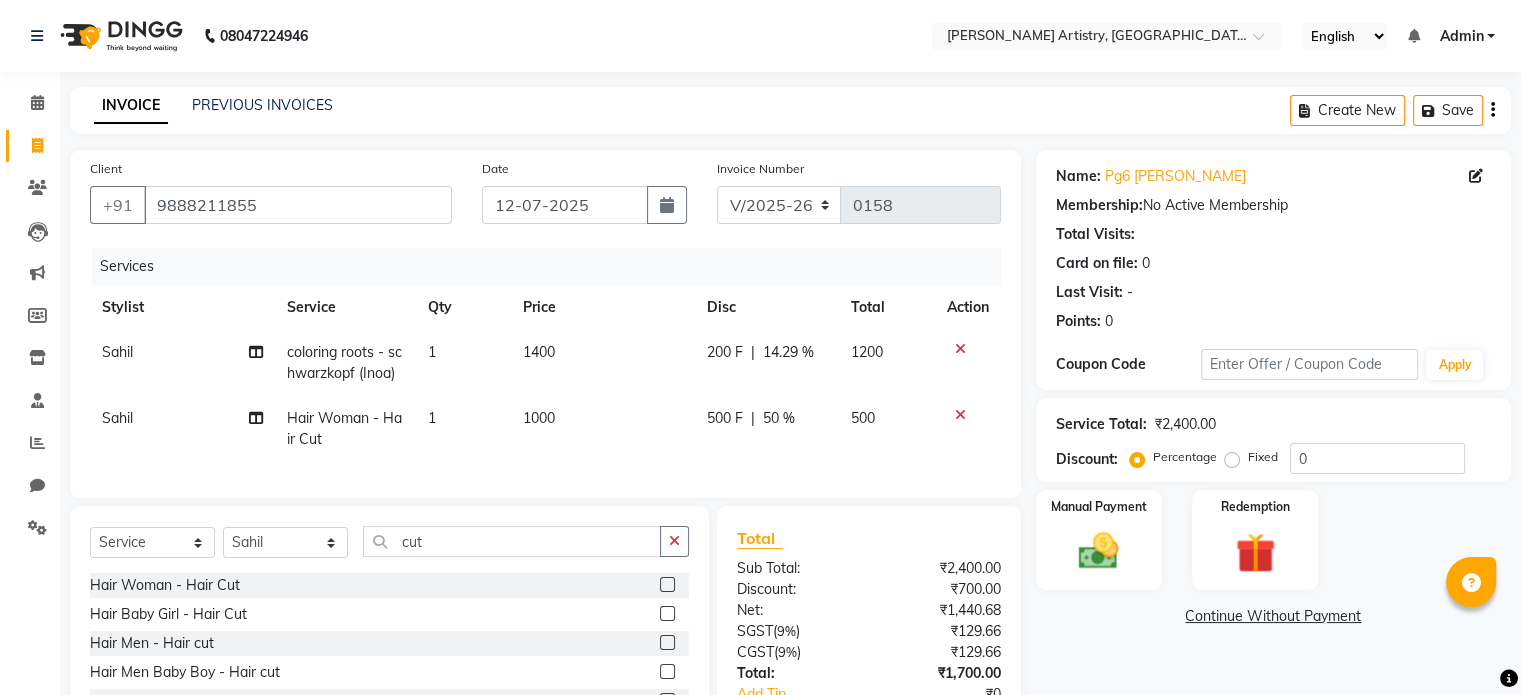 click on "Services Stylist Service Qty Price Disc Total Action [PERSON_NAME] coloring roots - schwarzkopf (Inoa) 1 1400 200 F | 14.29 % 1200 [PERSON_NAME] Hair Woman - Hair Cut 1 1000 500 F | 50 % 500" 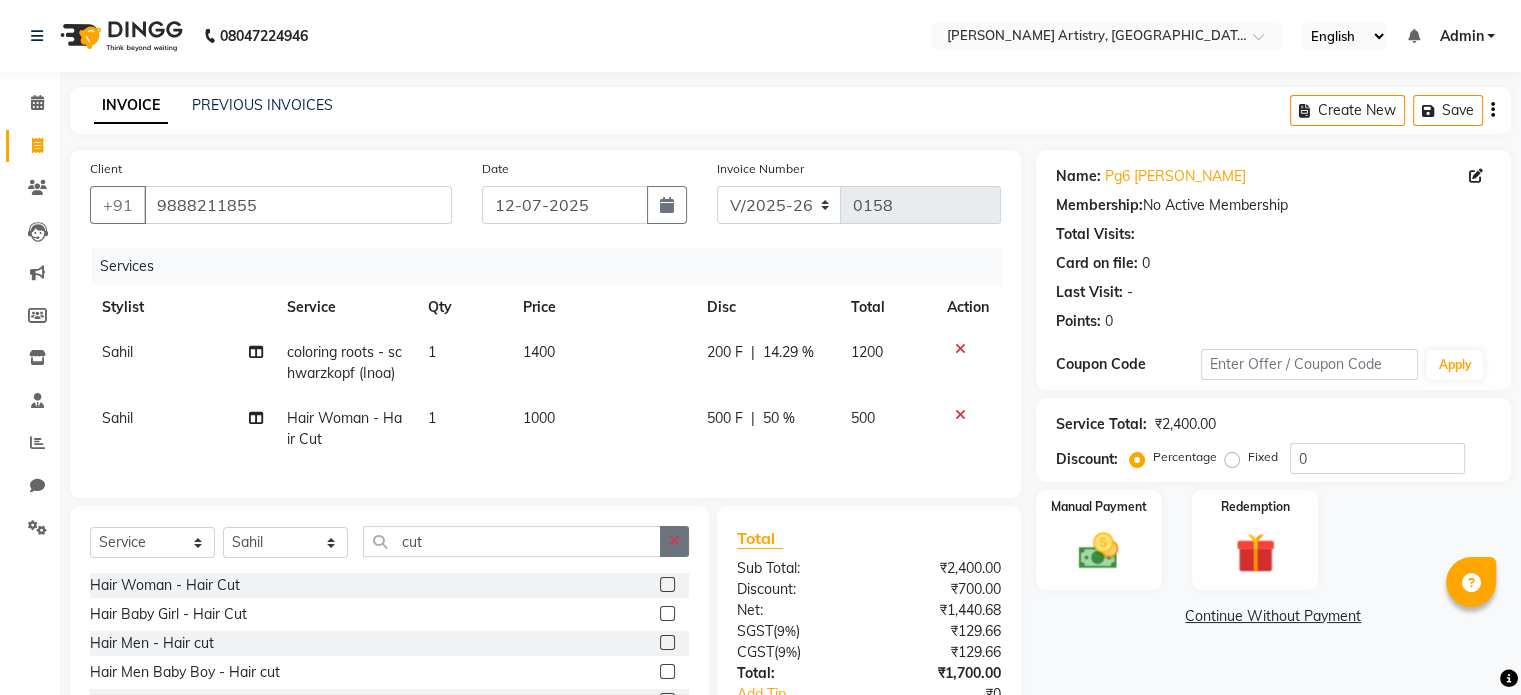 click 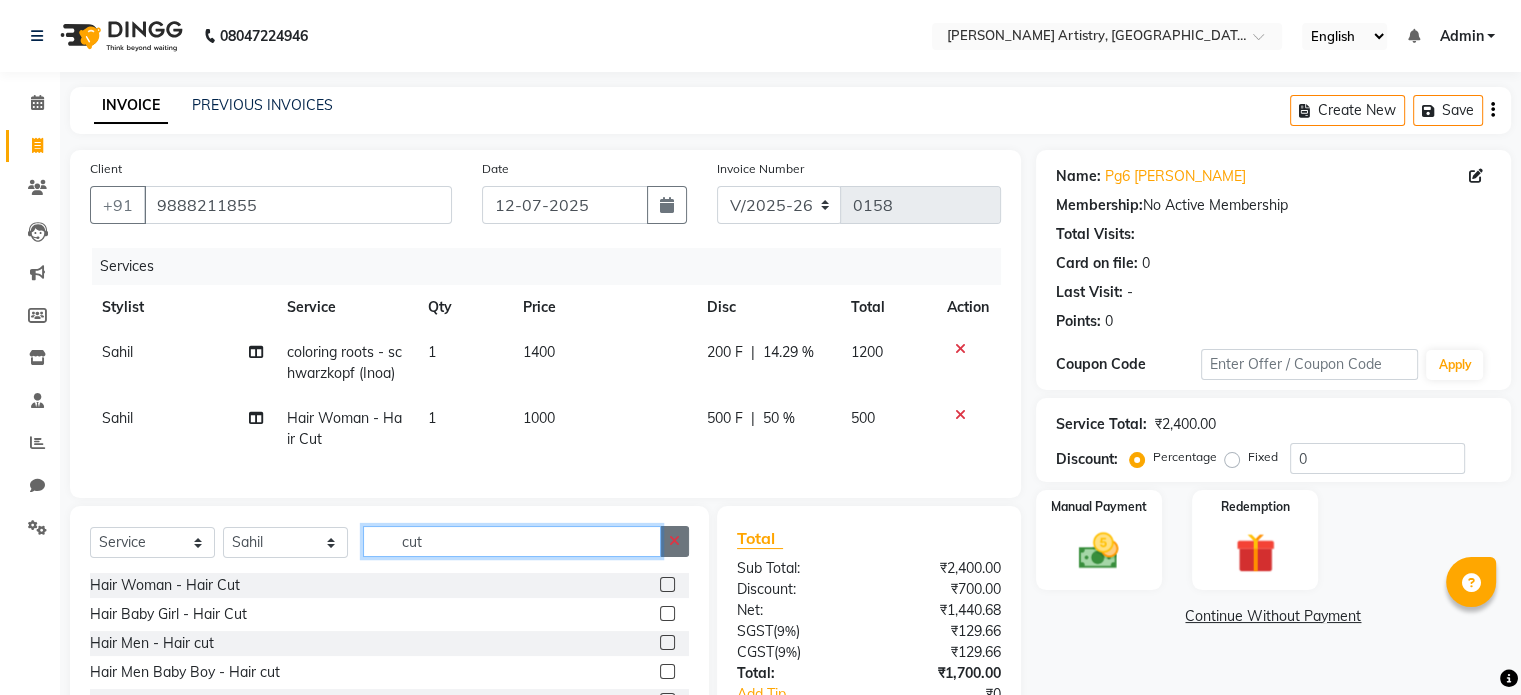 type 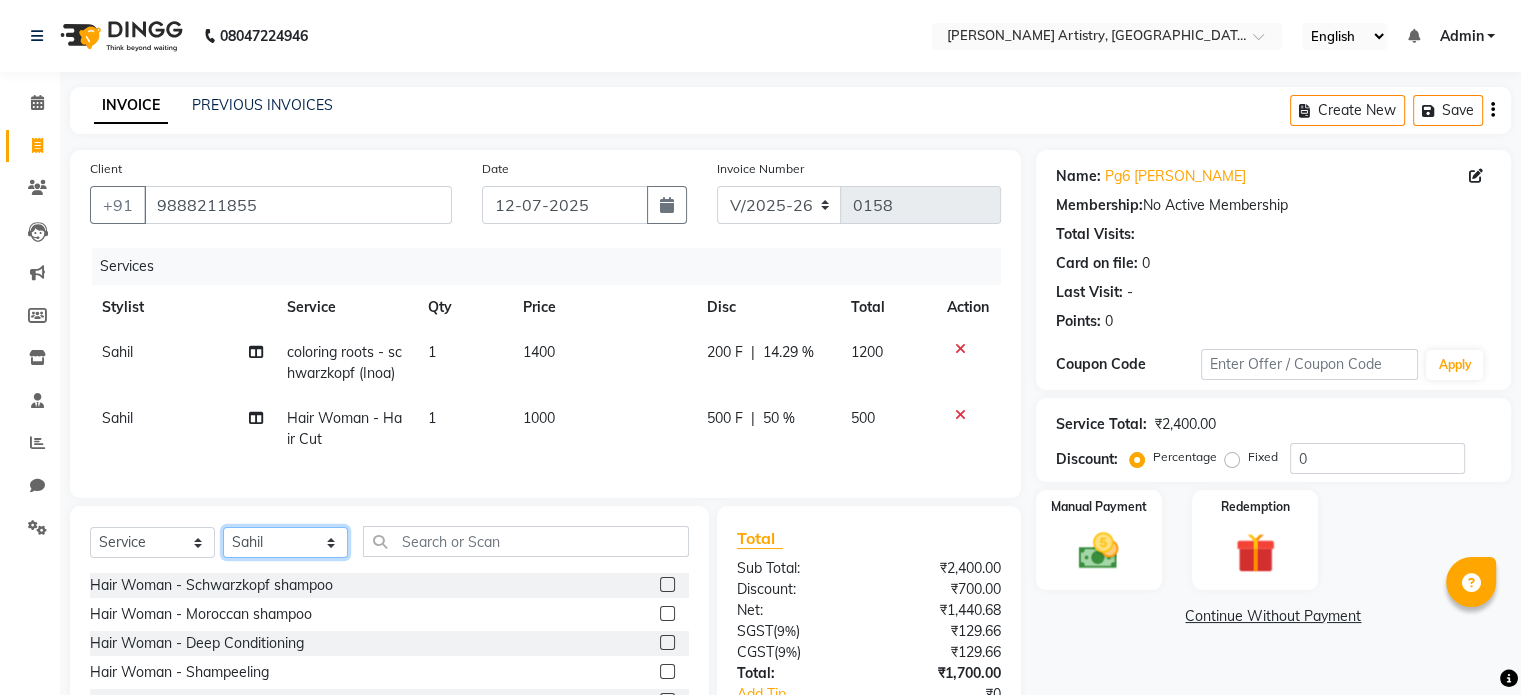 click on "Select Stylist [PERSON_NAME] [PERSON_NAME] [PERSON_NAME]" 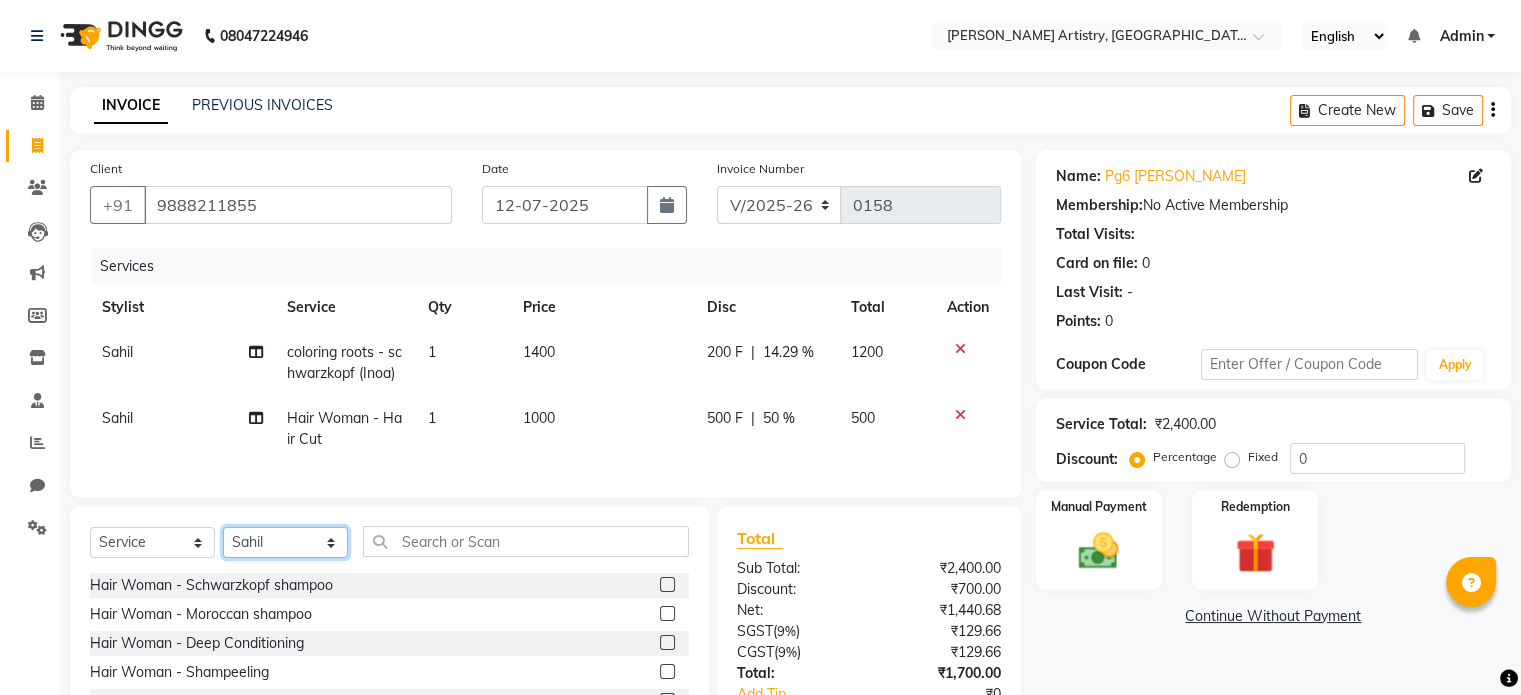 select on "84201" 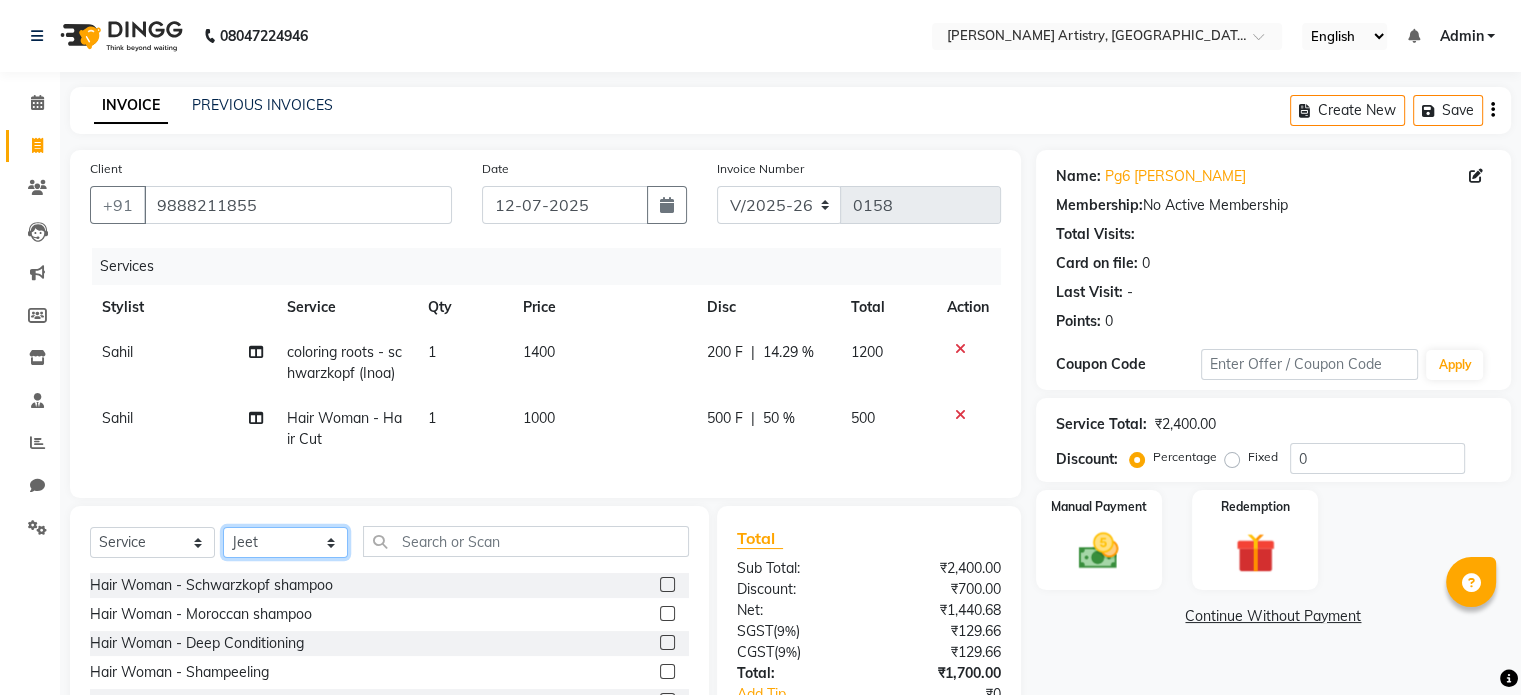 click on "Select Stylist [PERSON_NAME] [PERSON_NAME] [PERSON_NAME]" 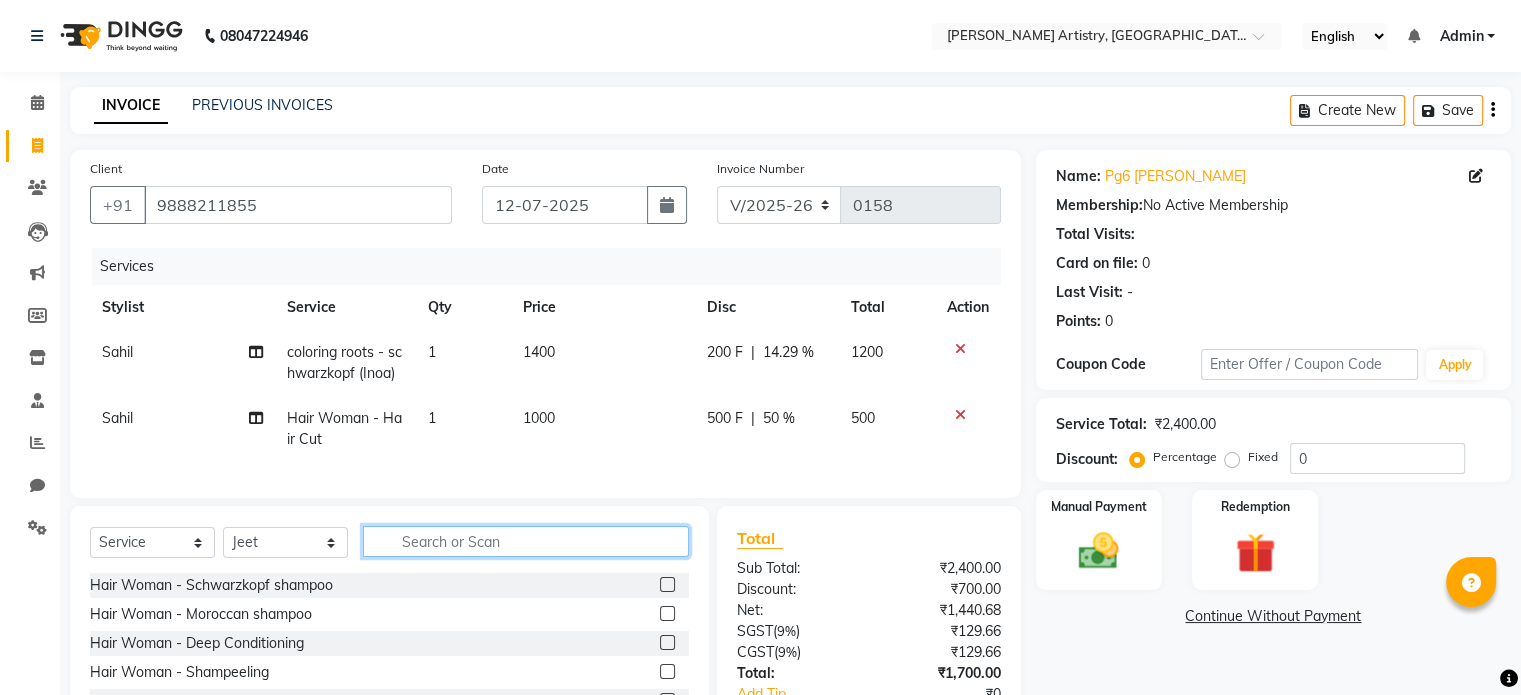 click 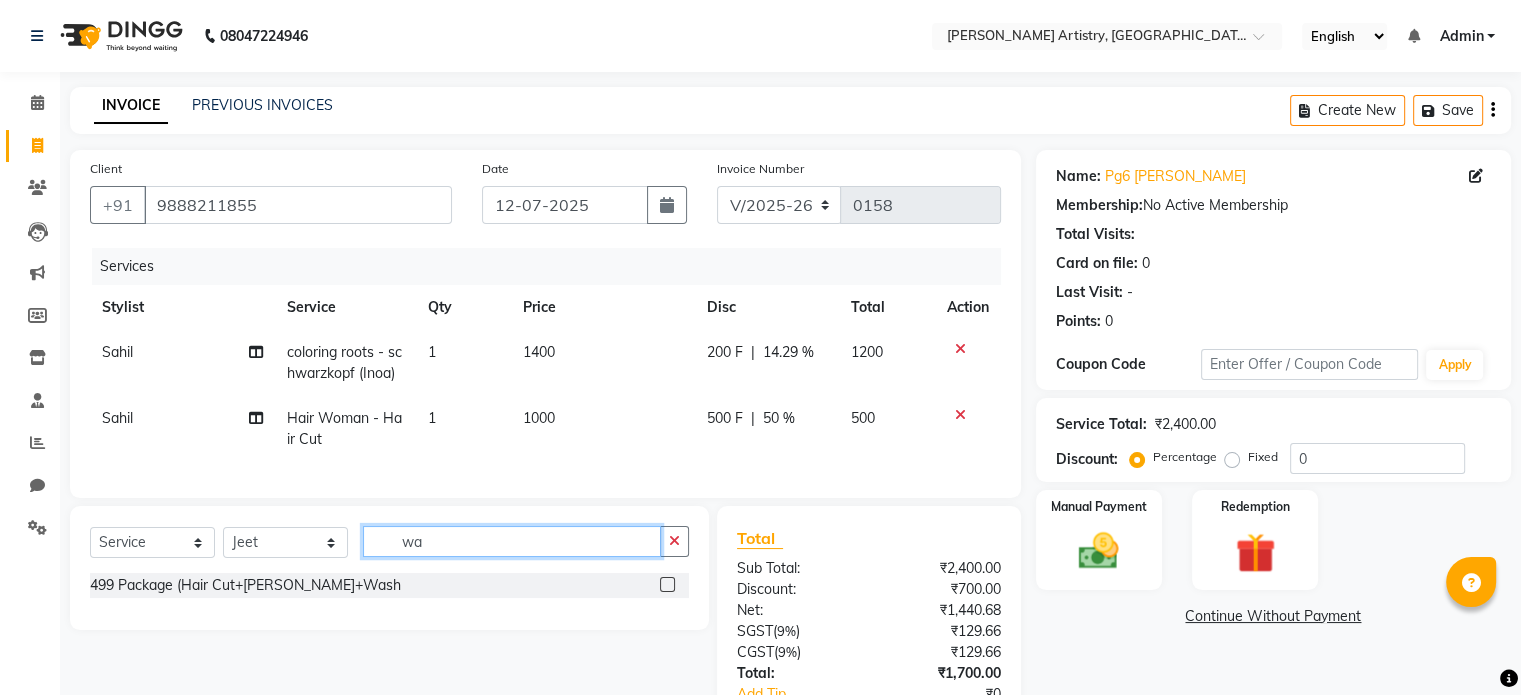 type on "w" 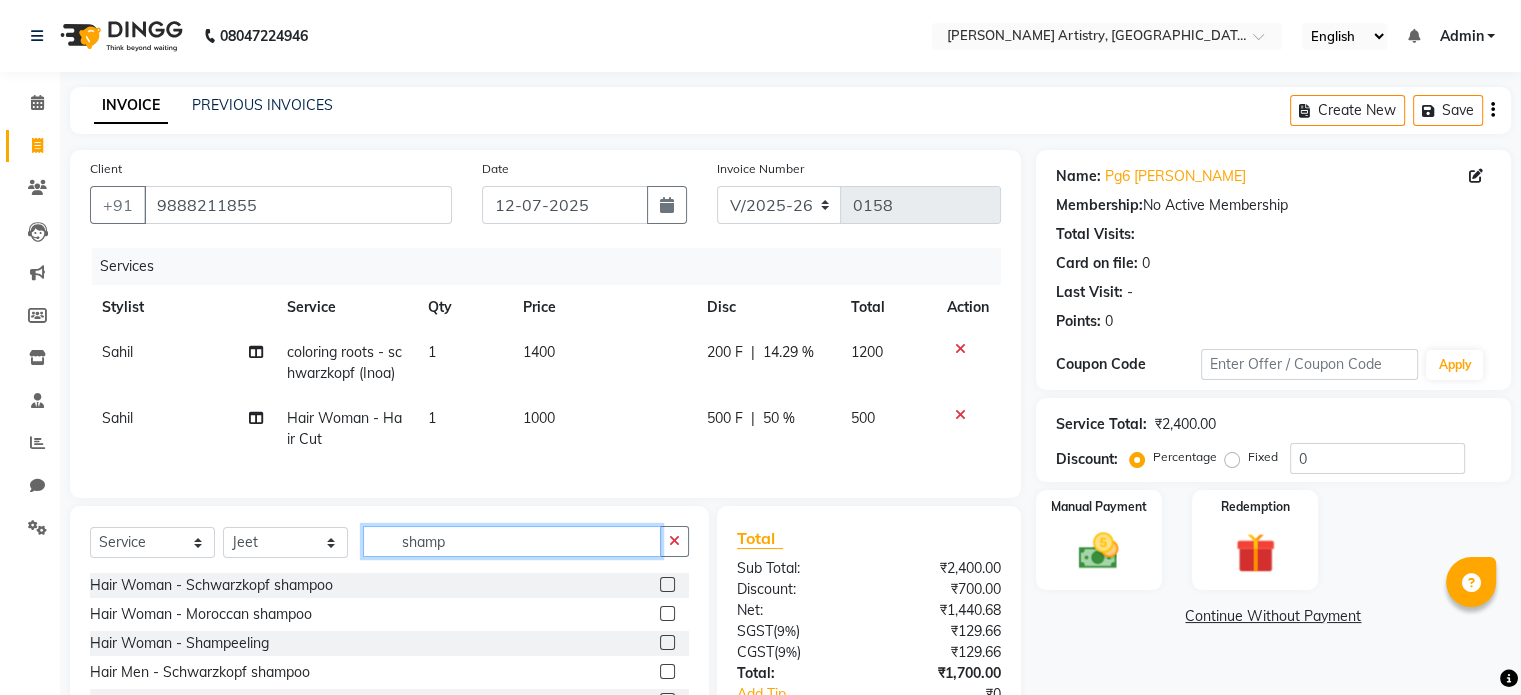 type on "shamp" 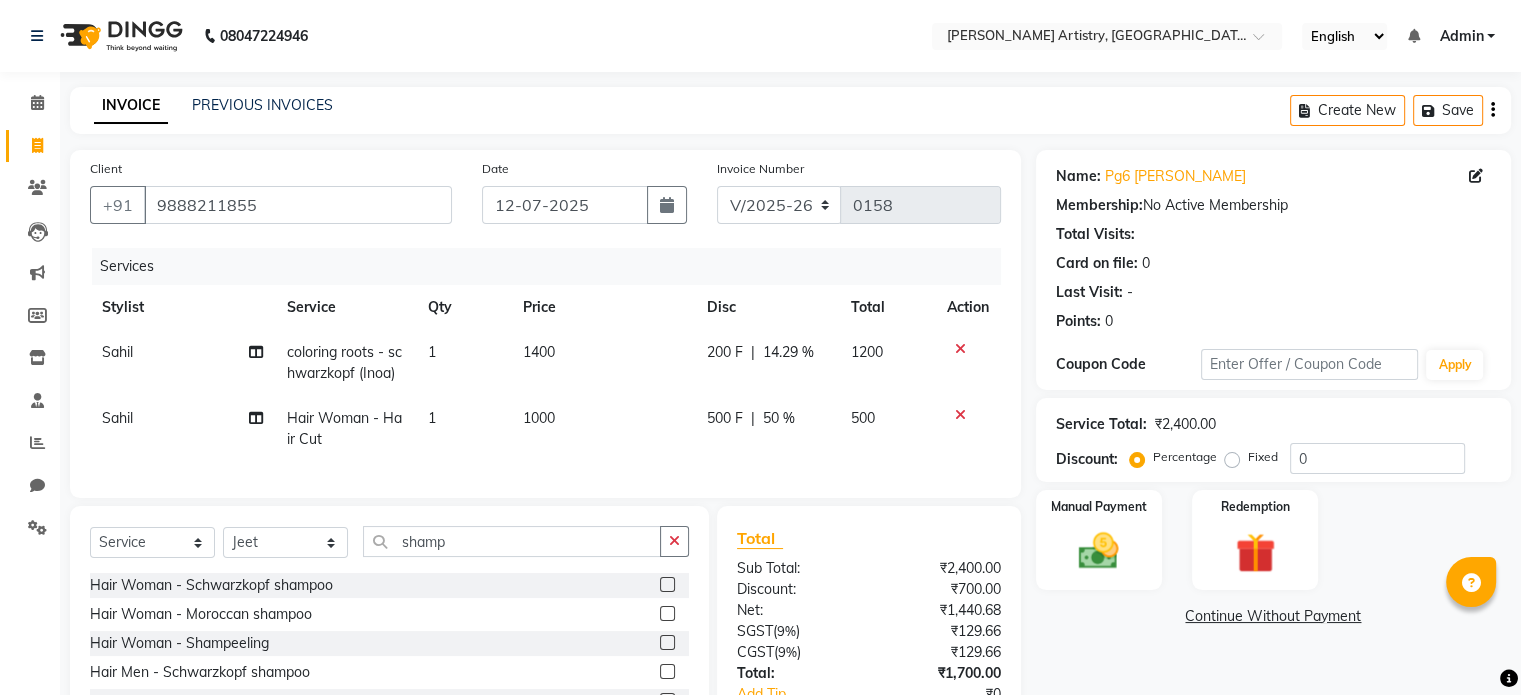 click 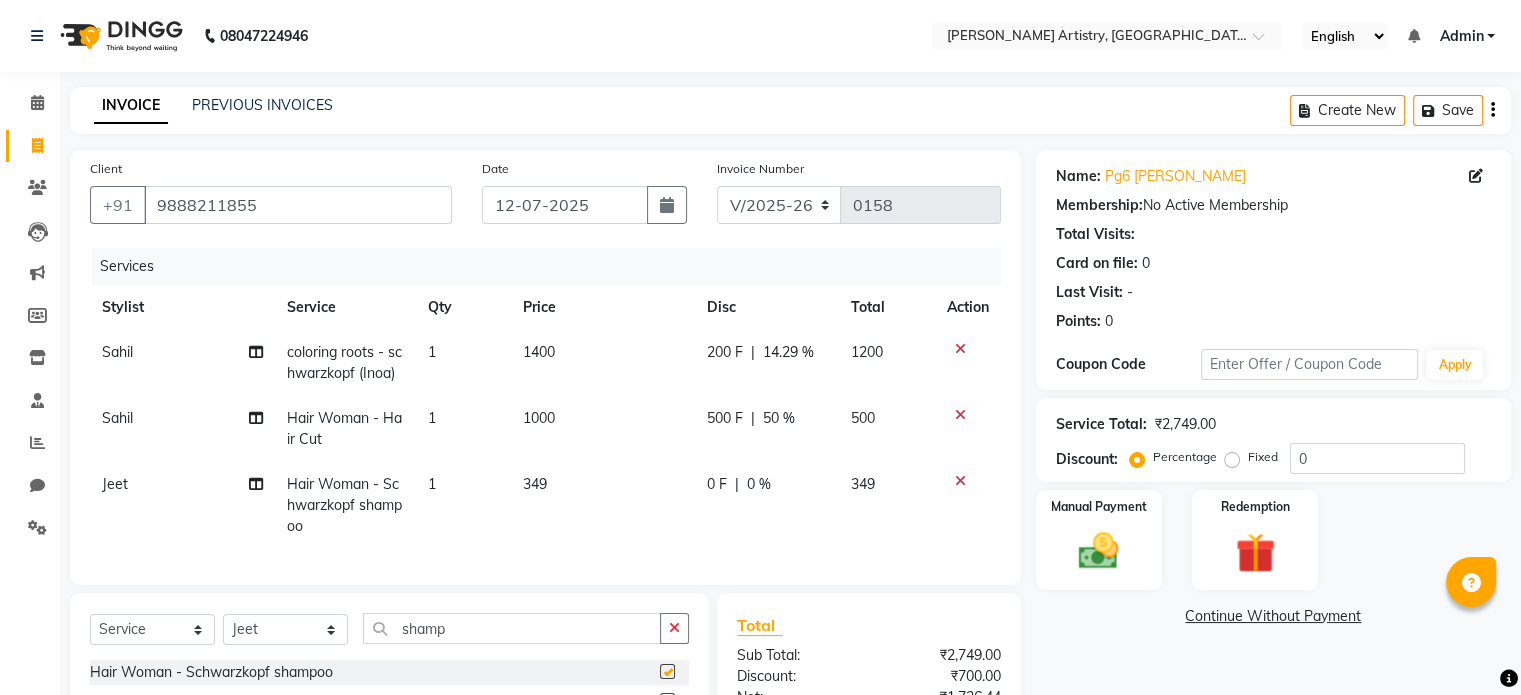 checkbox on "false" 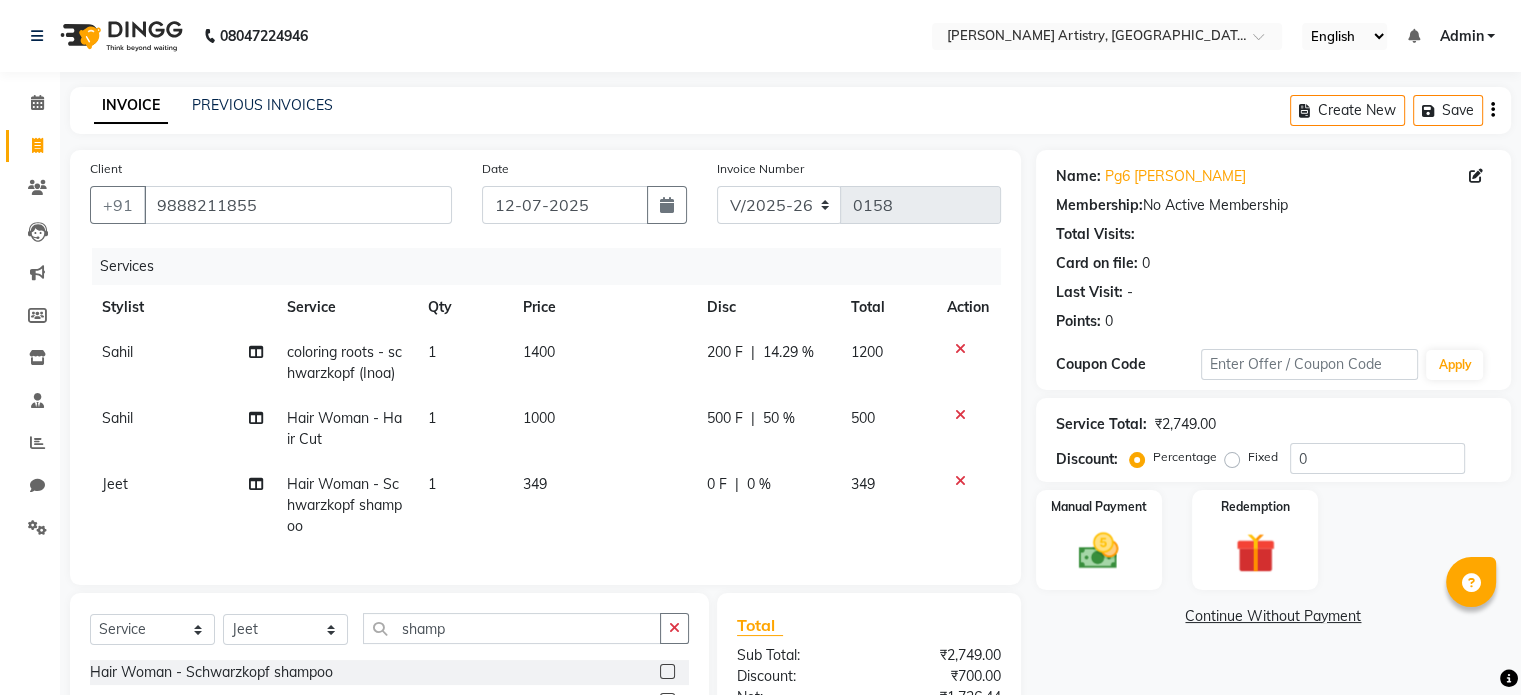 click on "349" 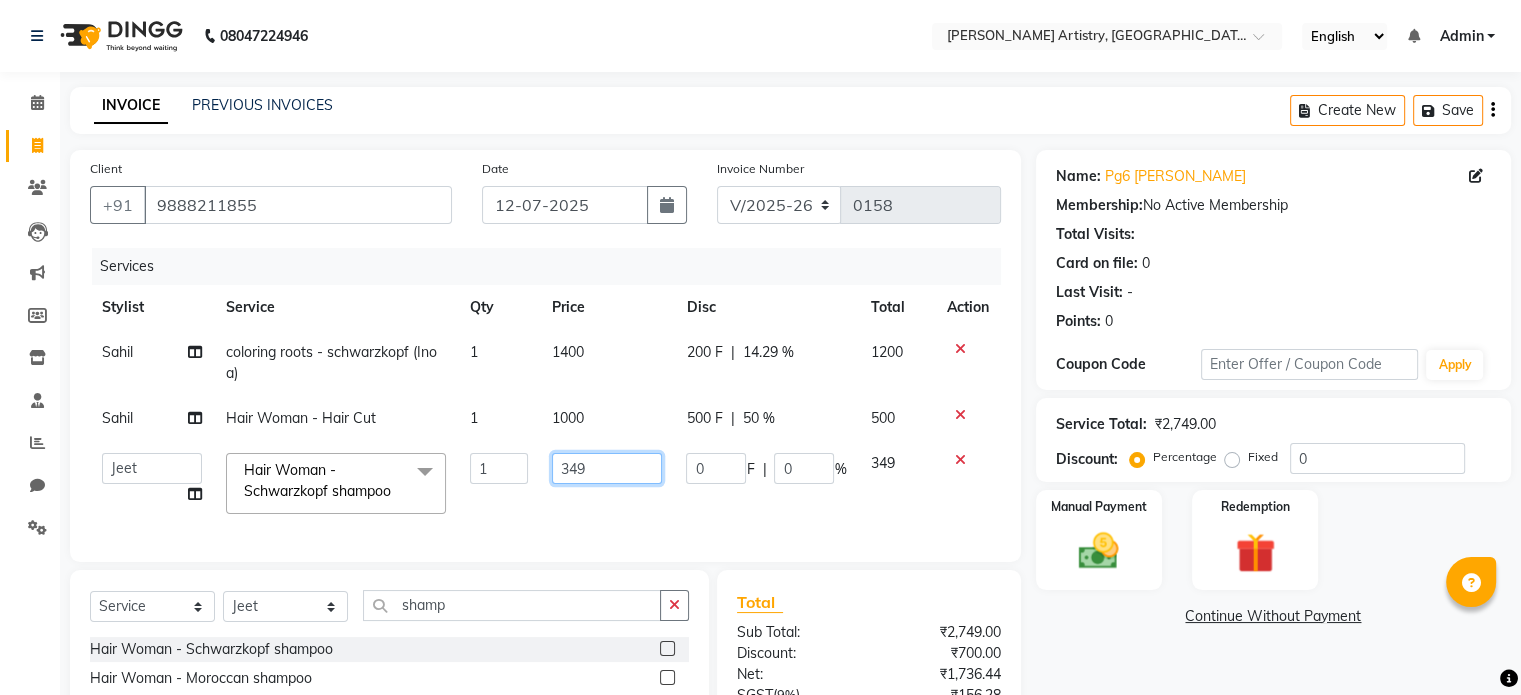 click on "349" 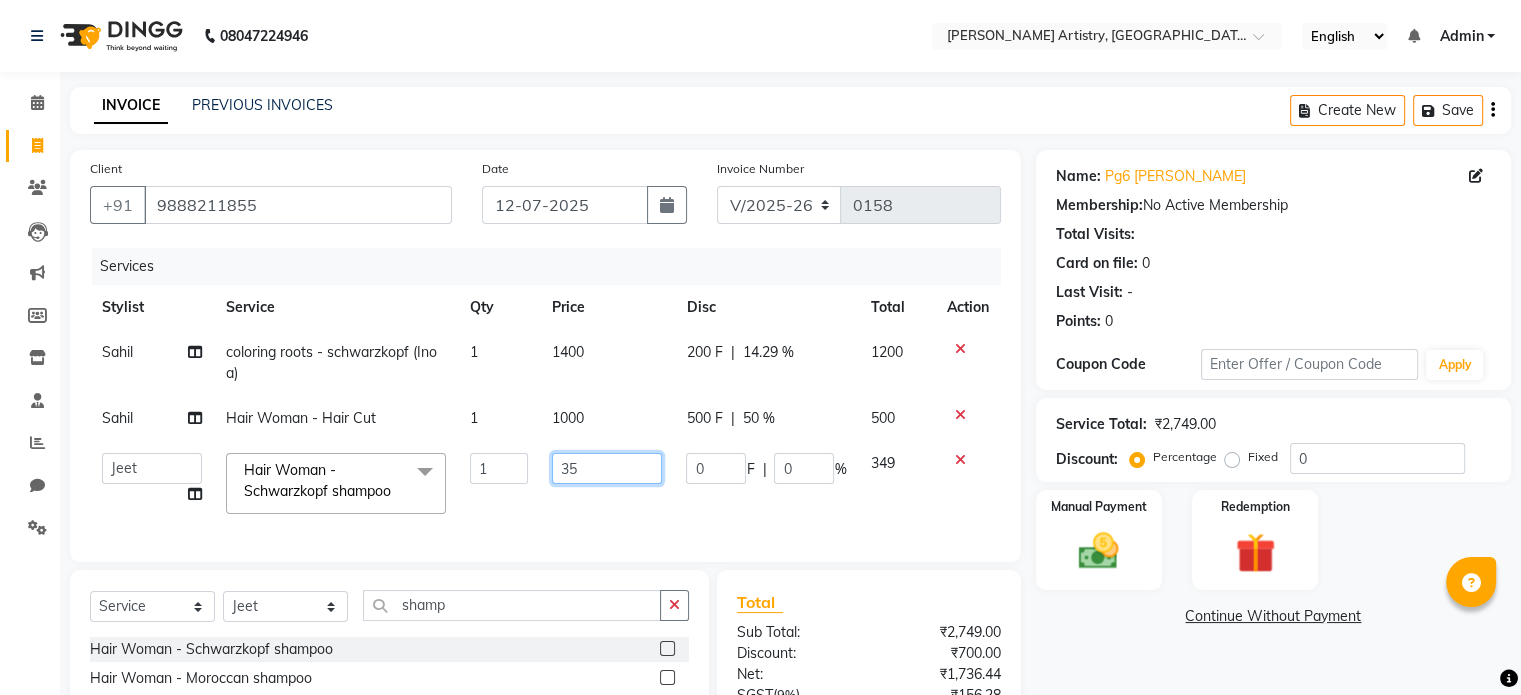 type on "350" 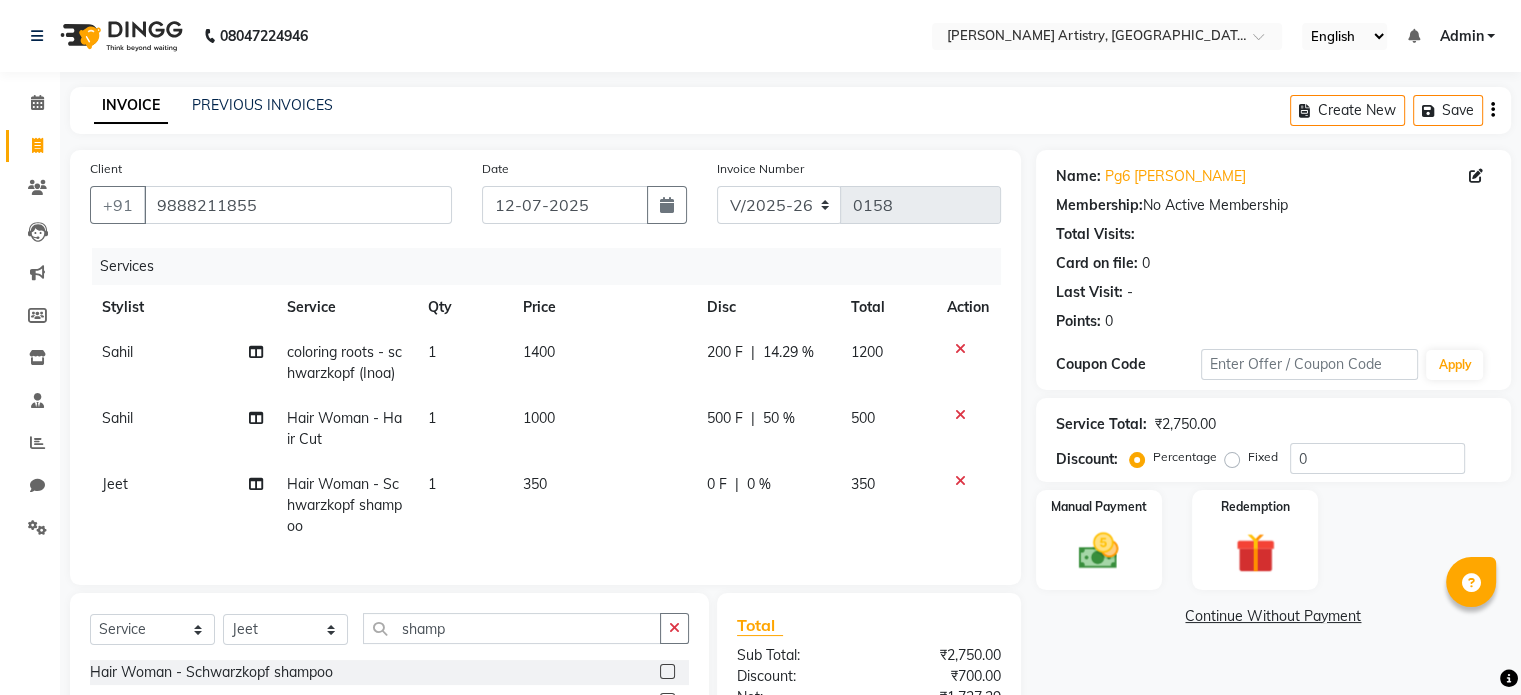 click on "350" 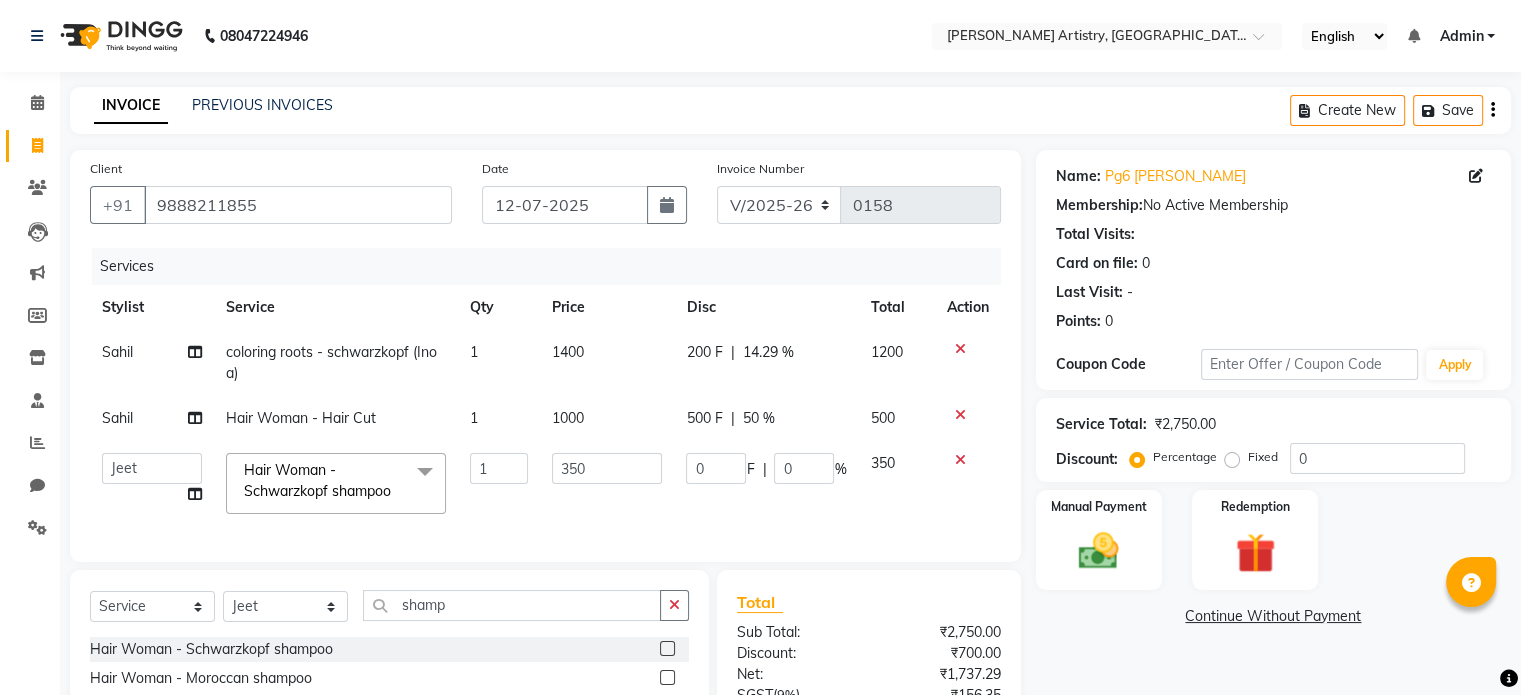 click on "350" 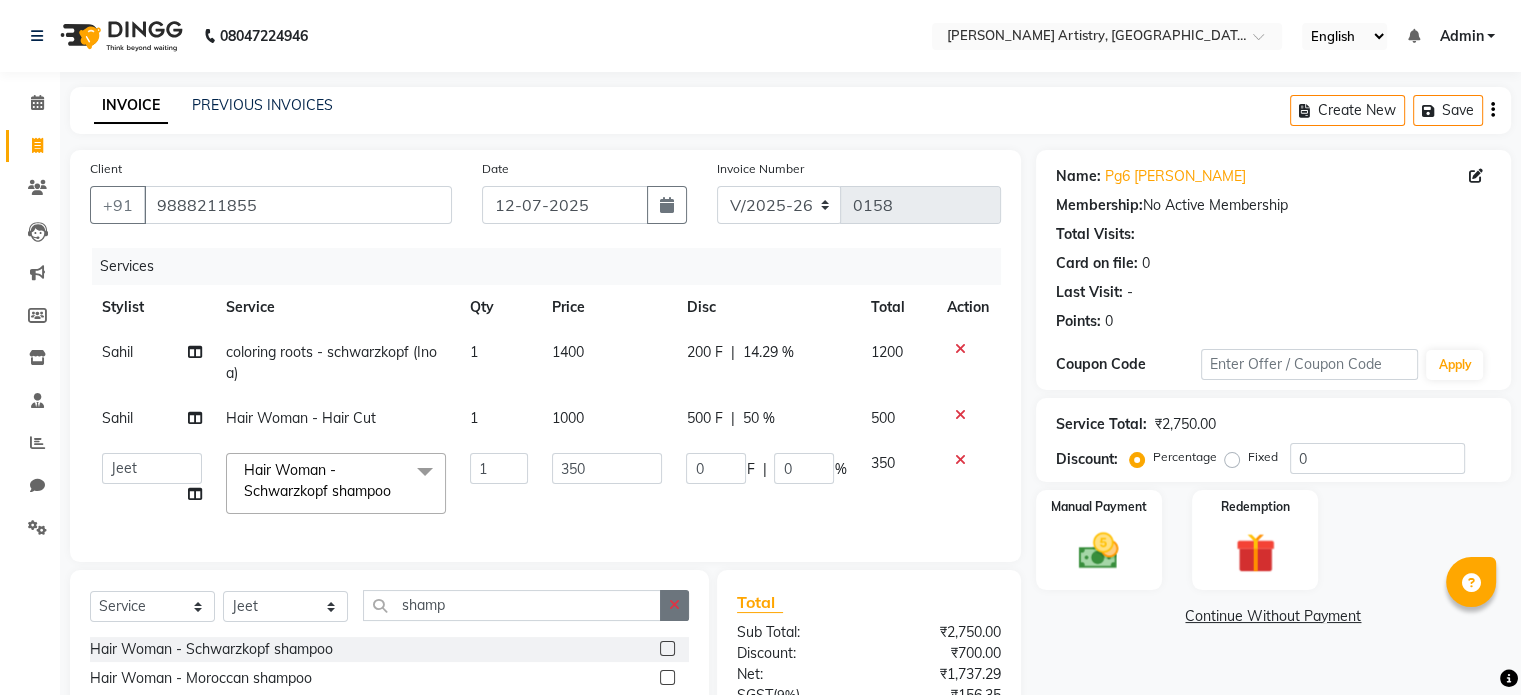click 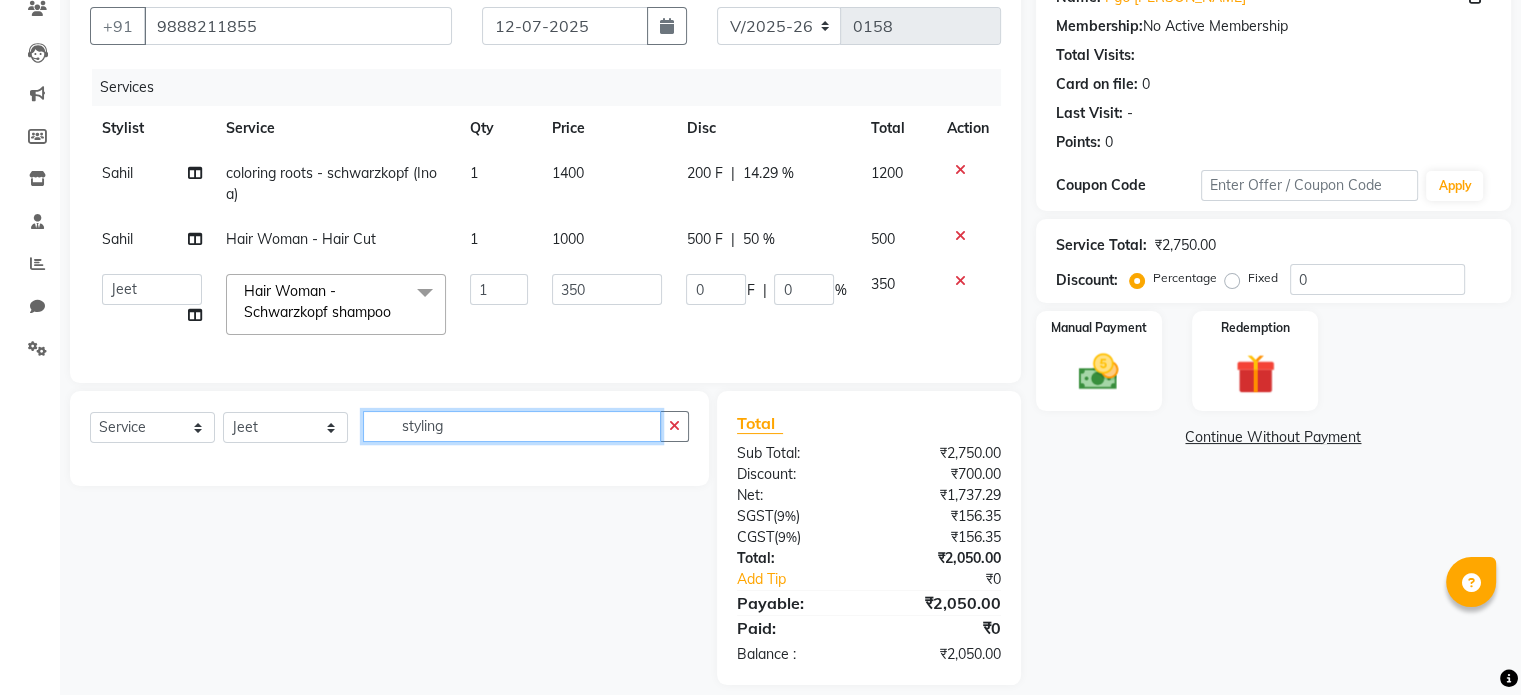 scroll, scrollTop: 180, scrollLeft: 0, axis: vertical 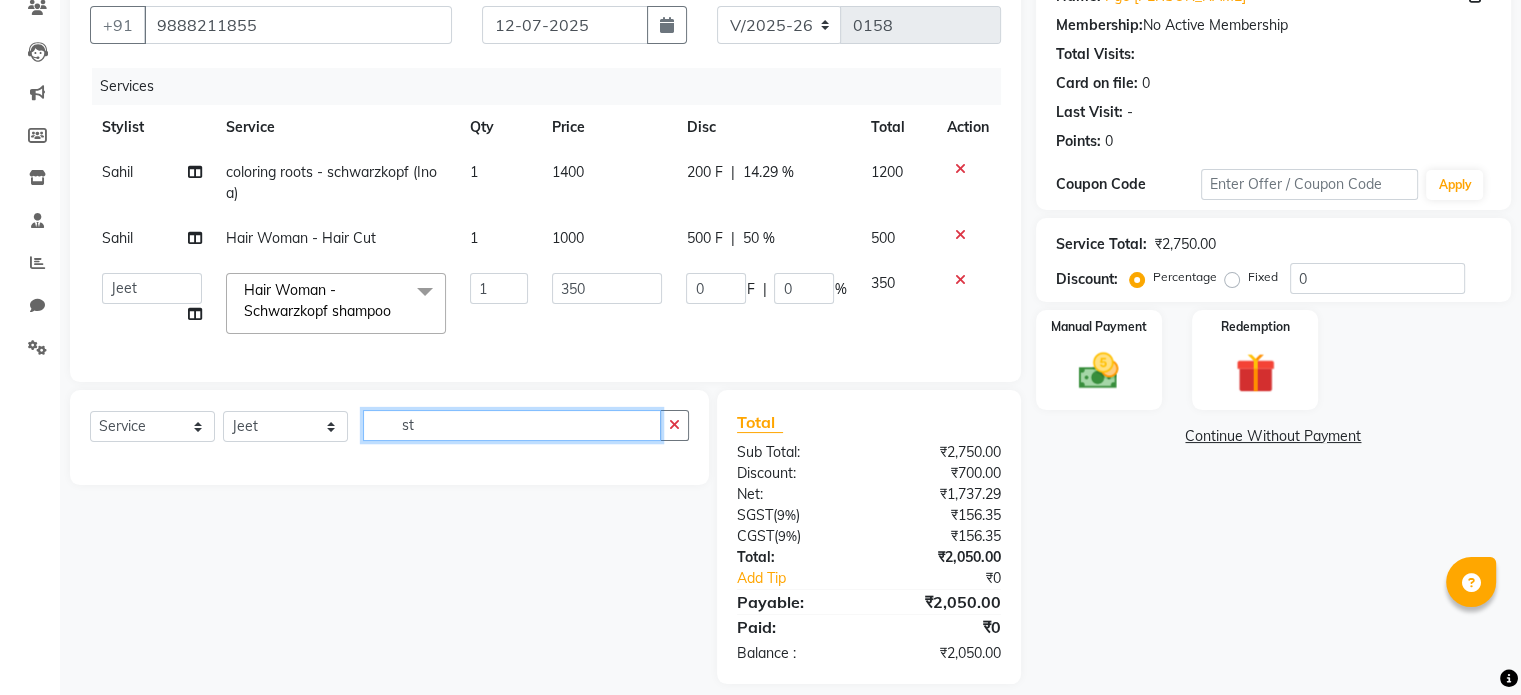 type on "s" 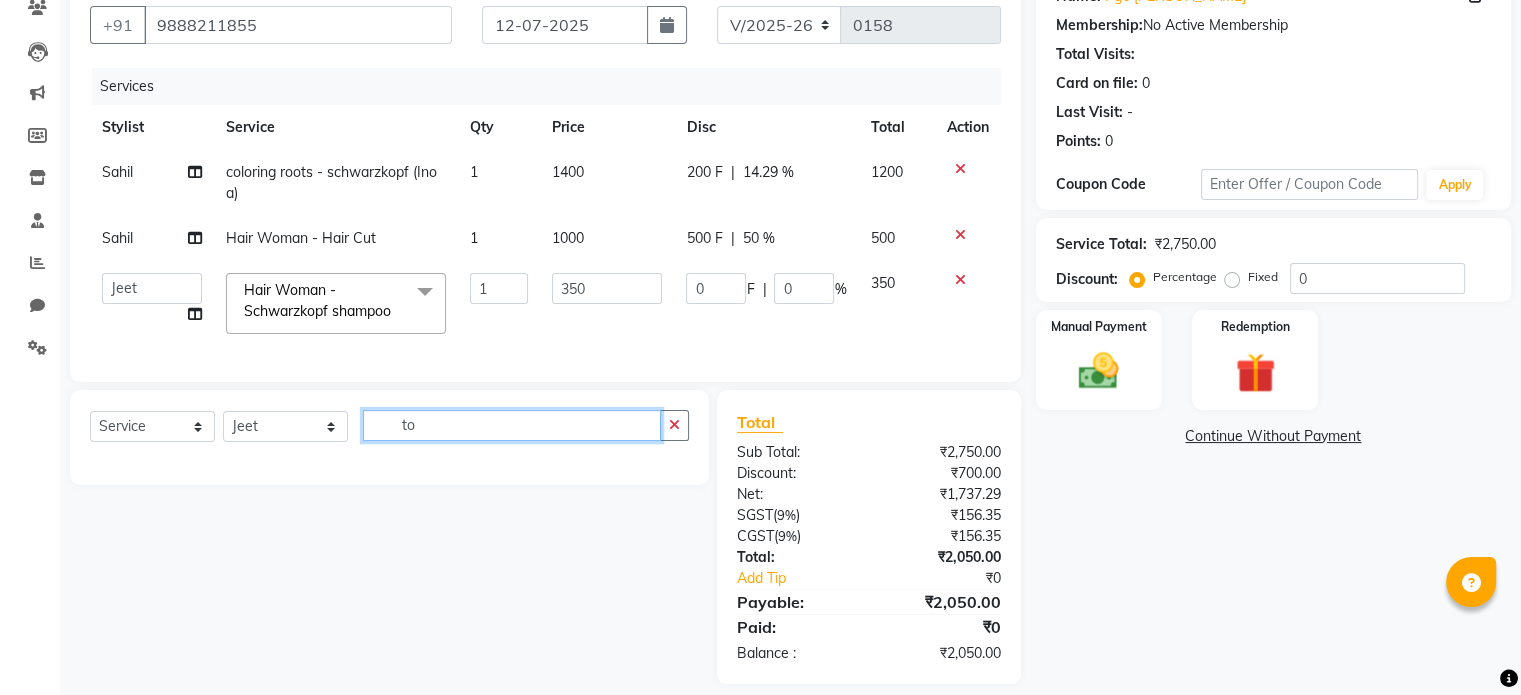 type on "t" 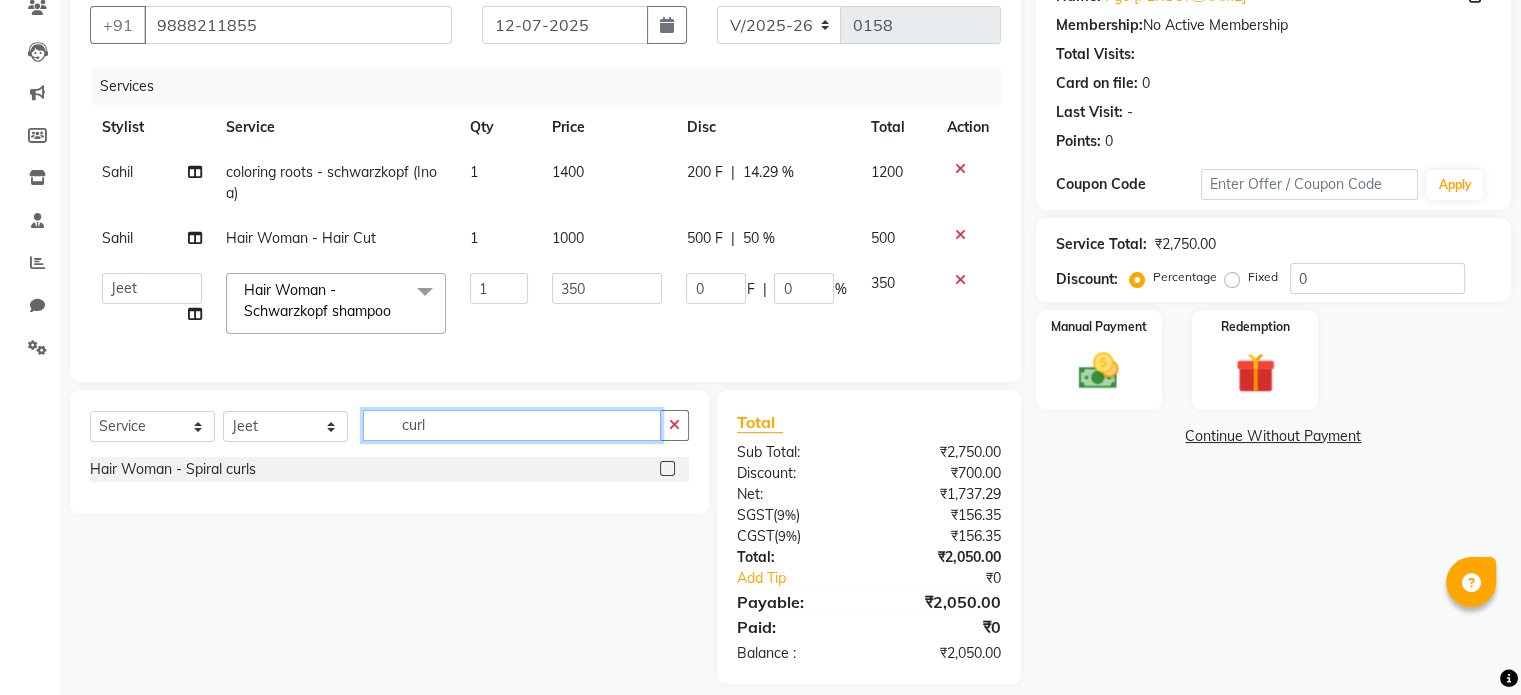 type on "curl" 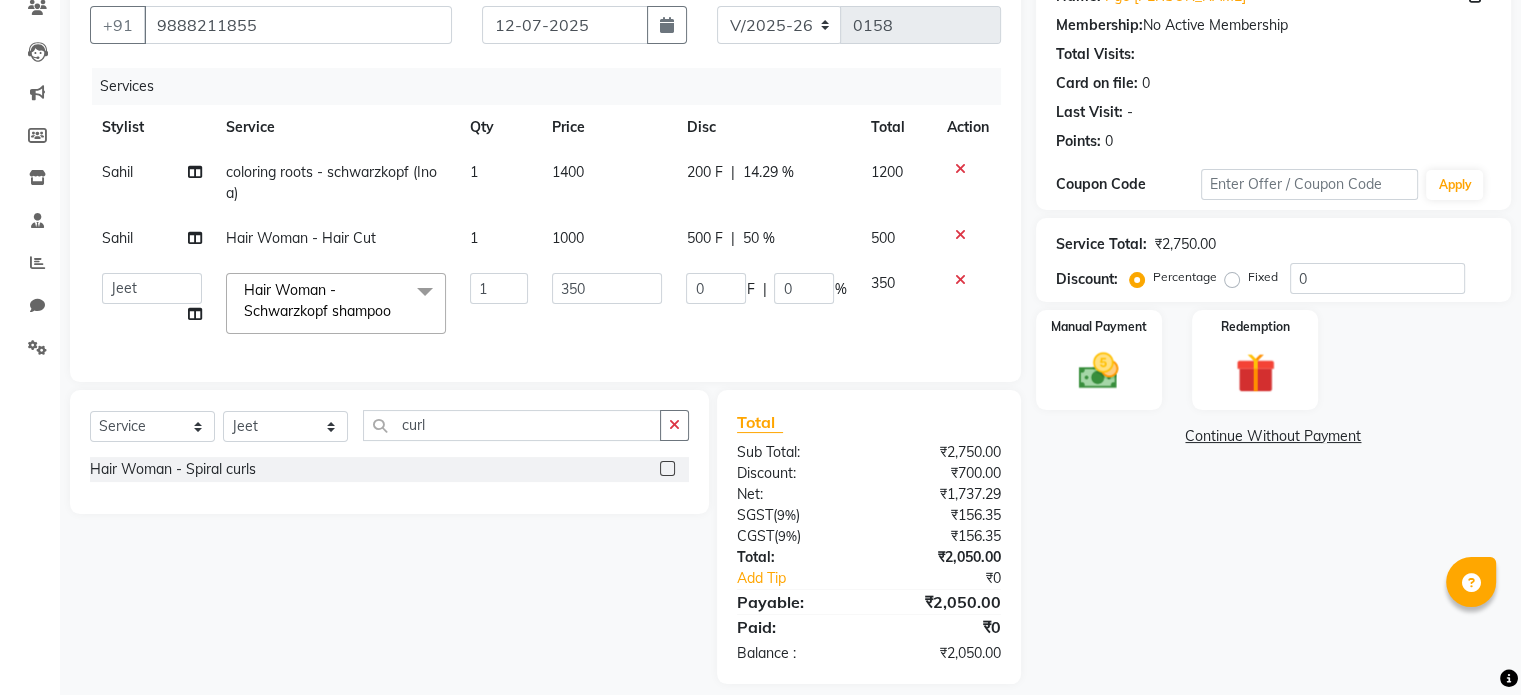 click 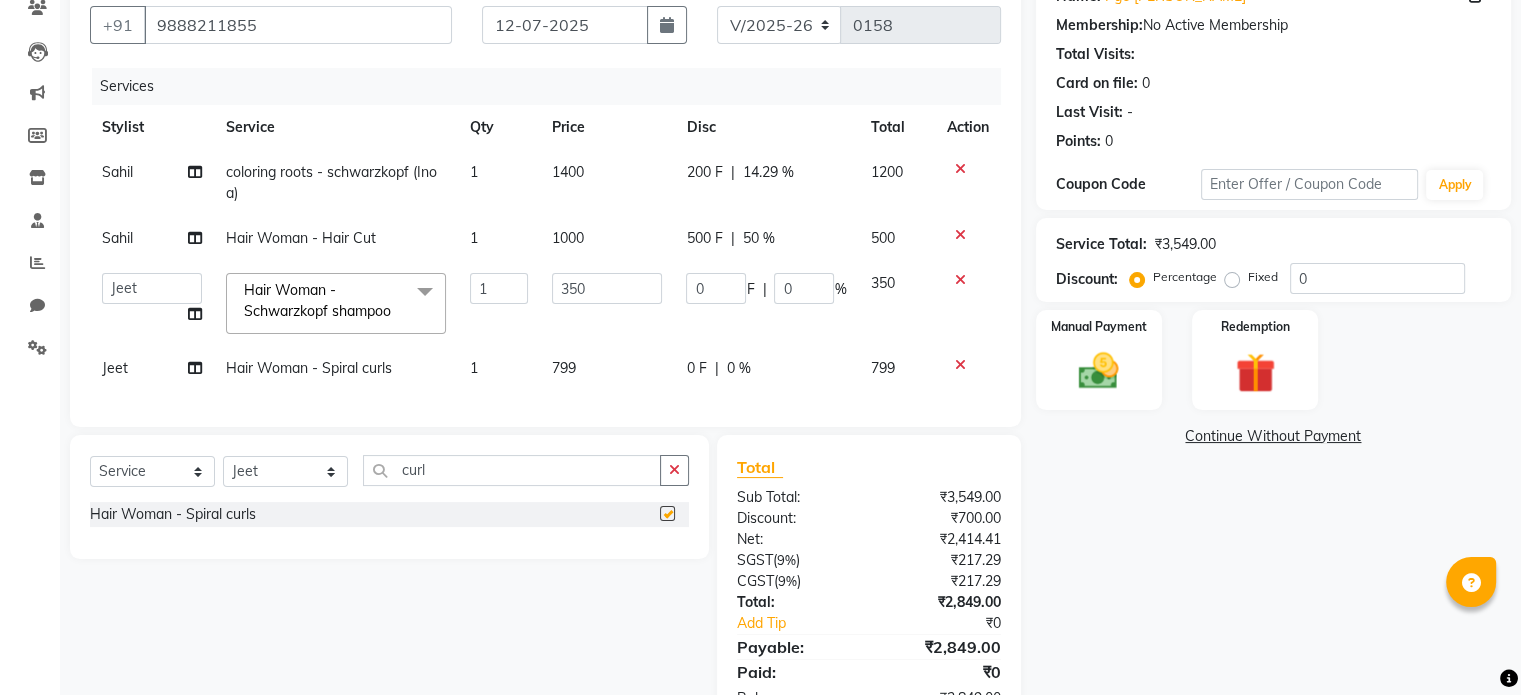 checkbox on "false" 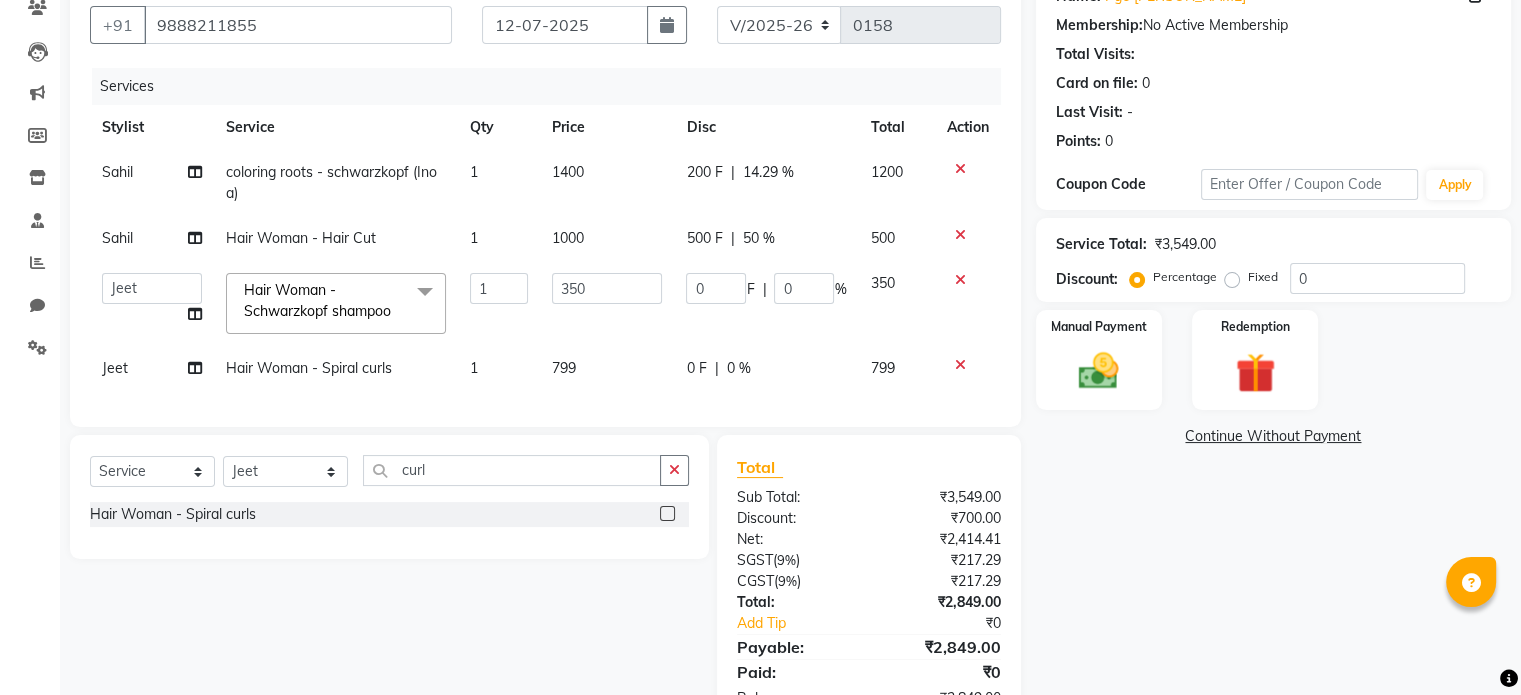 click on "799" 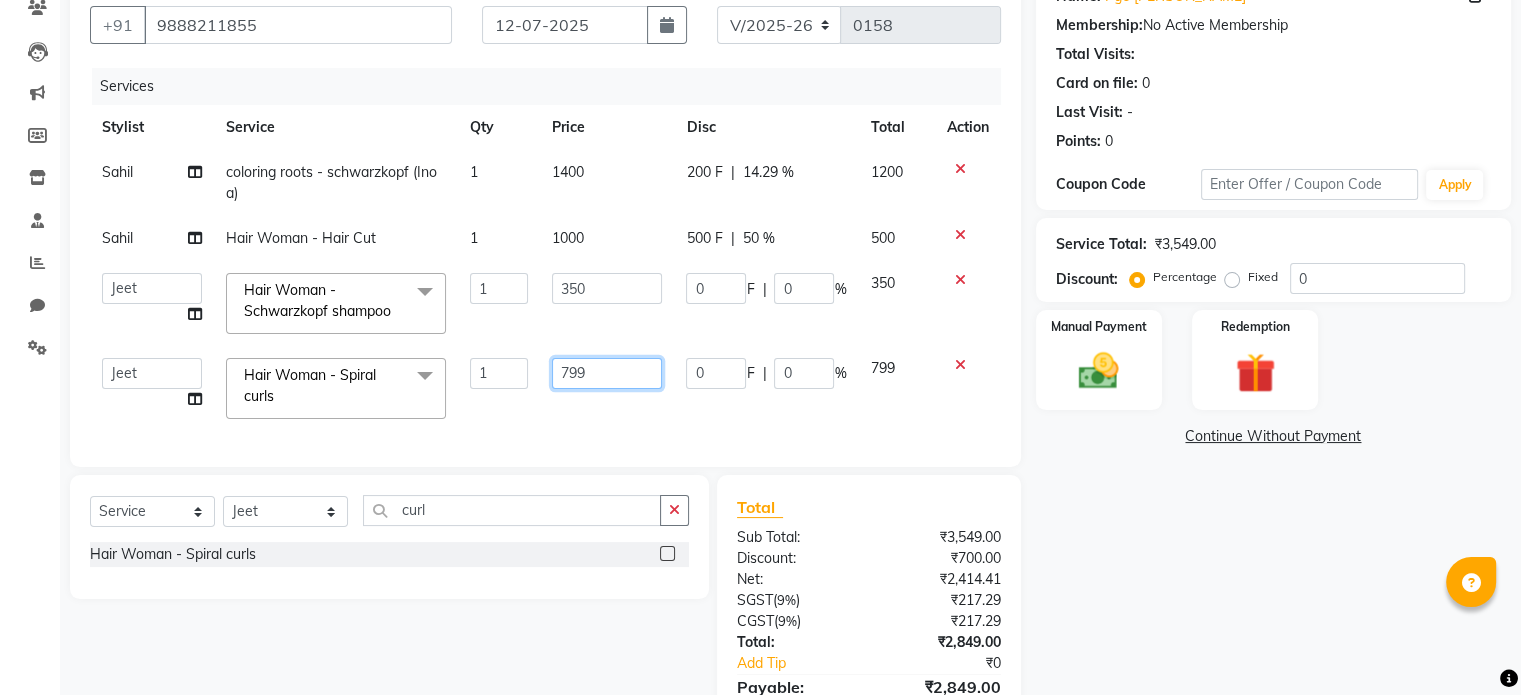 click on "799" 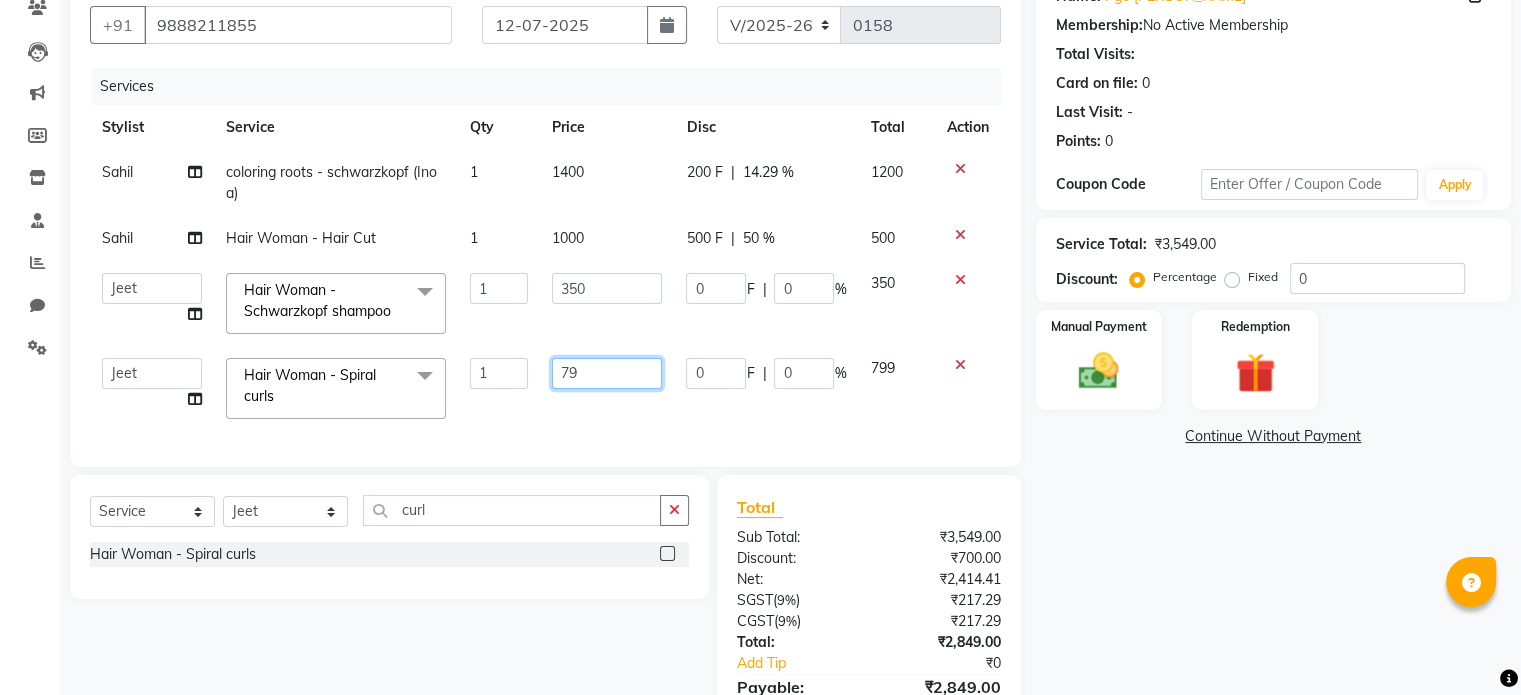type on "7" 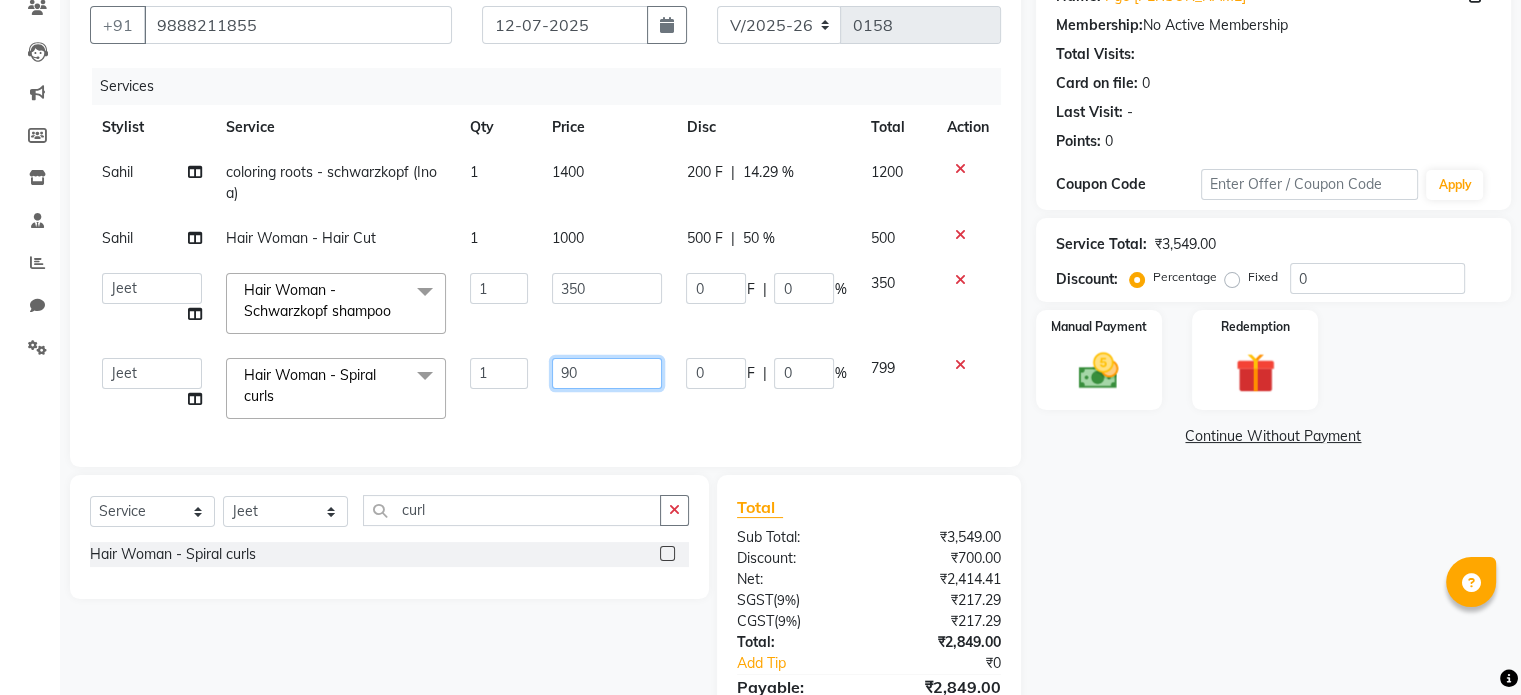 type on "900" 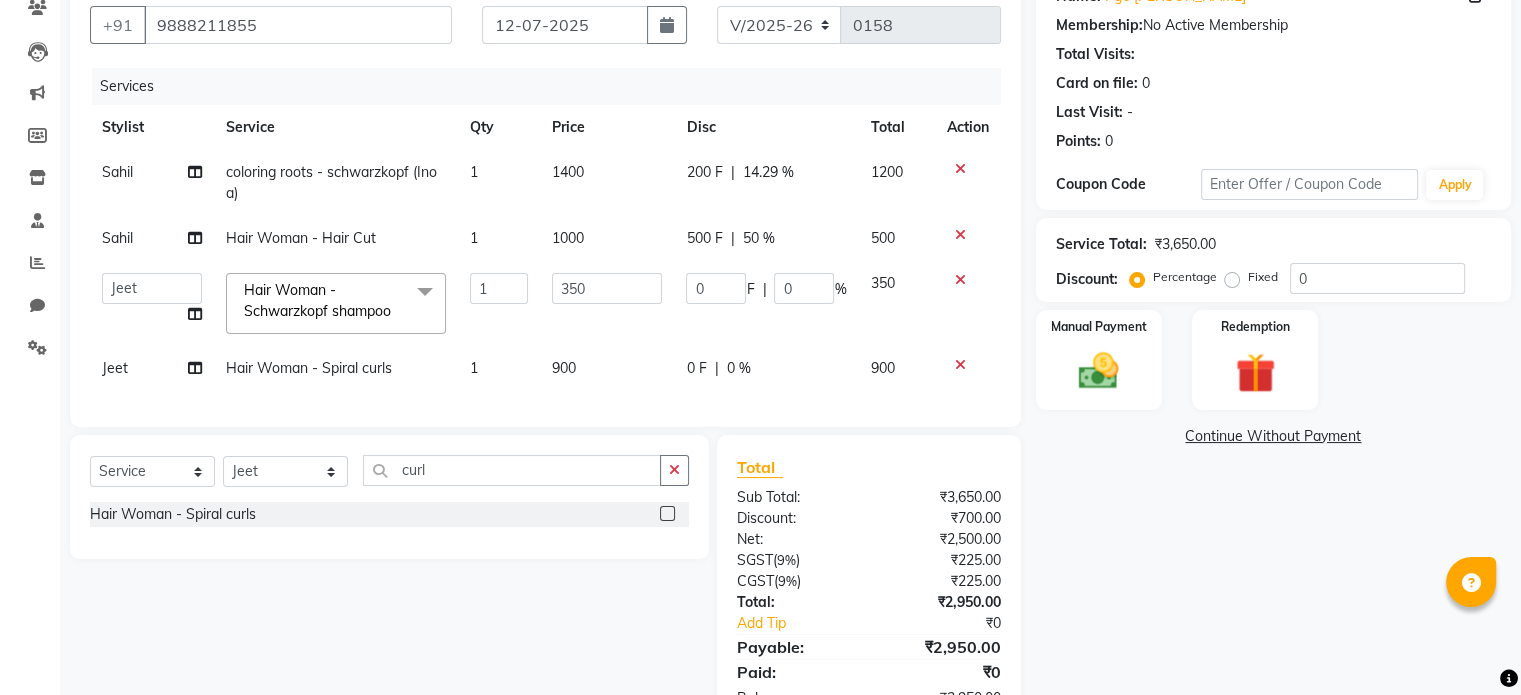 click on "Services Stylist Service Qty Price Disc Total Action [PERSON_NAME] coloring roots - schwarzkopf (Inoa) 1 1400 200 F | 14.29 % 1200 [PERSON_NAME] Hair Woman - Hair Cut 1 1000 500 F | 50 % 500  [PERSON_NAME]   [PERSON_NAME]   [PERSON_NAME]   Sana  Hair Woman - Schwarzkopf shampoo  x Hair Woman - Schwarzkopf shampoo Hair Woman - Moroccan shampoo Hair Woman - Deep Conditioning Hair Woman - Shampeeling Hair Woman - Head Massage Hair Woman - Hair Cut Hair Woman - Split Ends Hair Woman - Blow dry Hair Woman - Spiral curls Hair Woman - Flat iron straightening Hair Baby Girl - Hair Cut  Hair Men - Schwarzkopf shampoo Hair Men - Moroccan shampoo Hair Men - Hair cut Hair Men - [PERSON_NAME] trim Hair Men - Shave Hair Men - Body Trim Hair Men - mustache Hair Men Baby Boy - Hair cut Waxing Women - Full legs (normal) Waxing Women - Full legs (rica) Waxing Women - Full arms (normal) Waxing Women - Full arms (rica) Waxing Women - Half legs (normal) Waxing Women - Half legs (rica) Waxing Women - Half arms (normal) Threading - Chin" 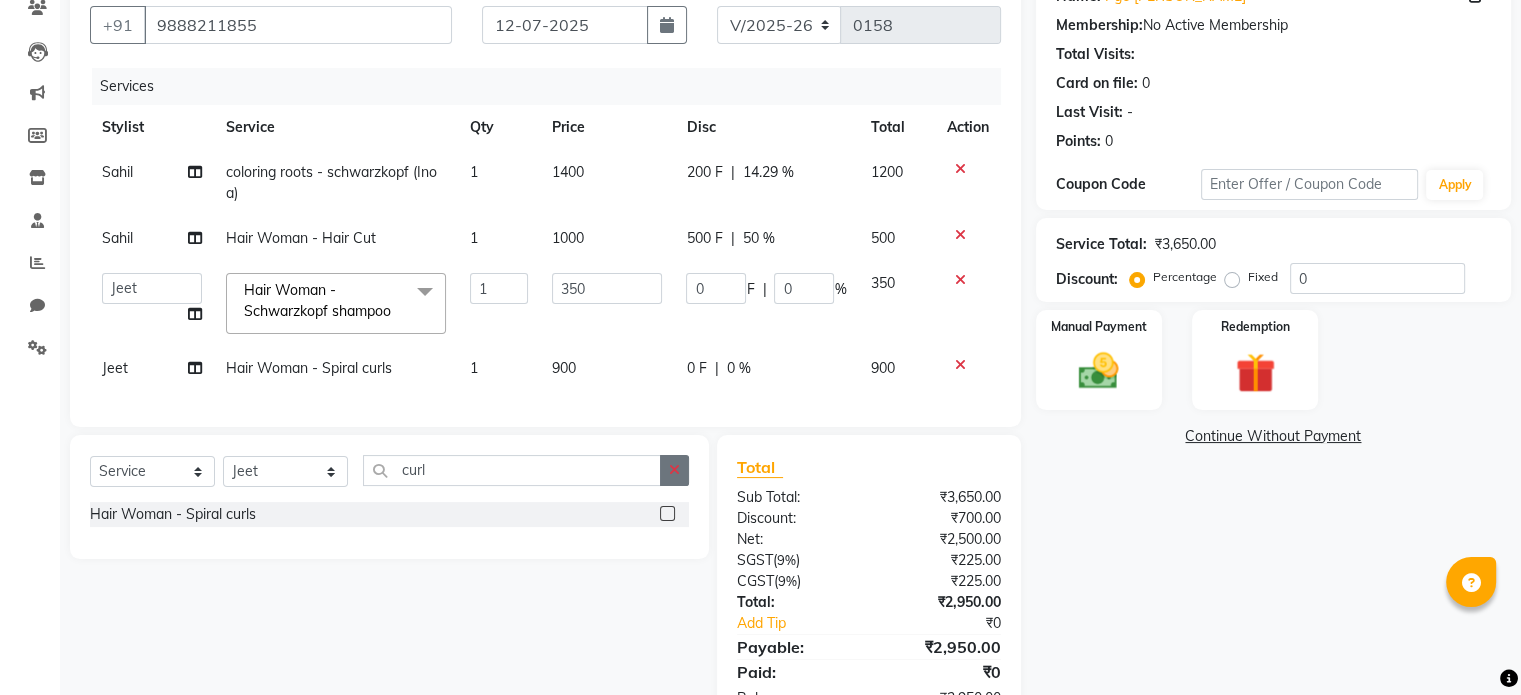 click 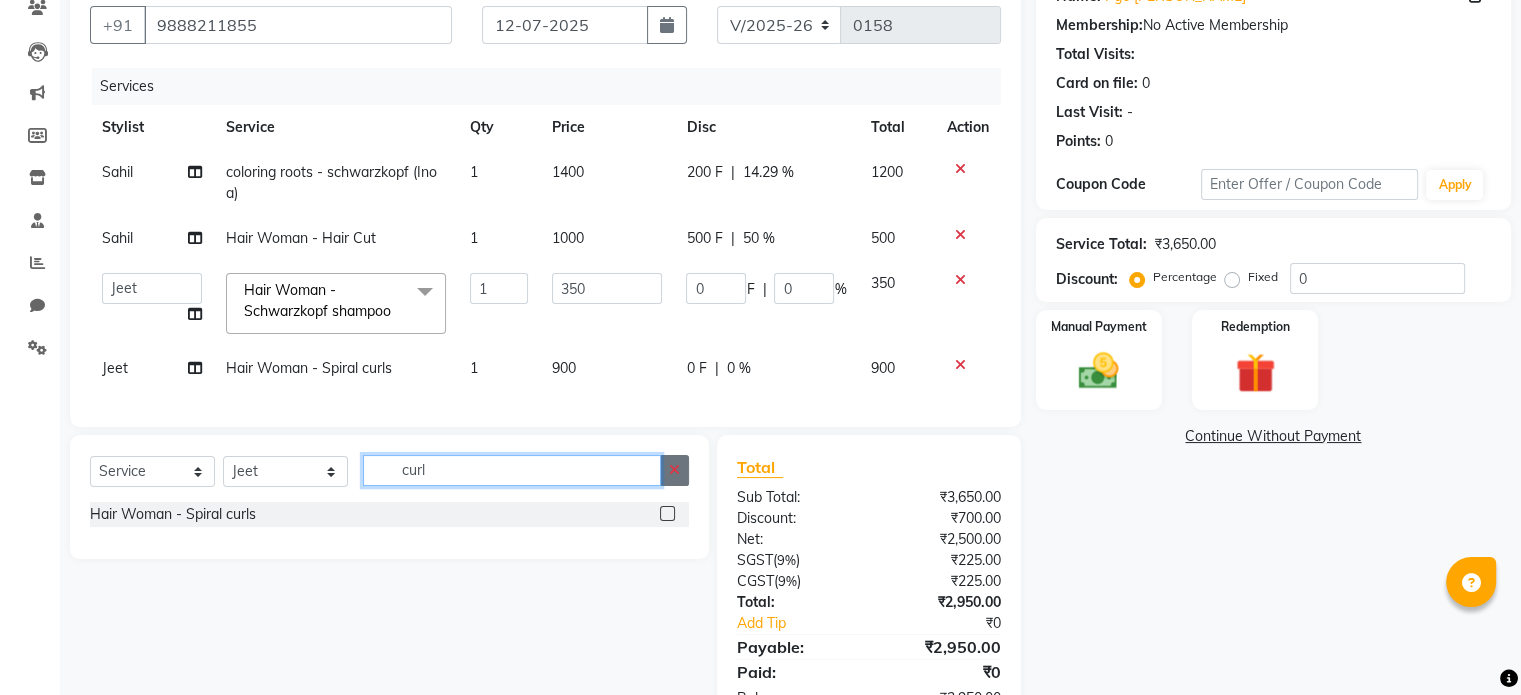 type 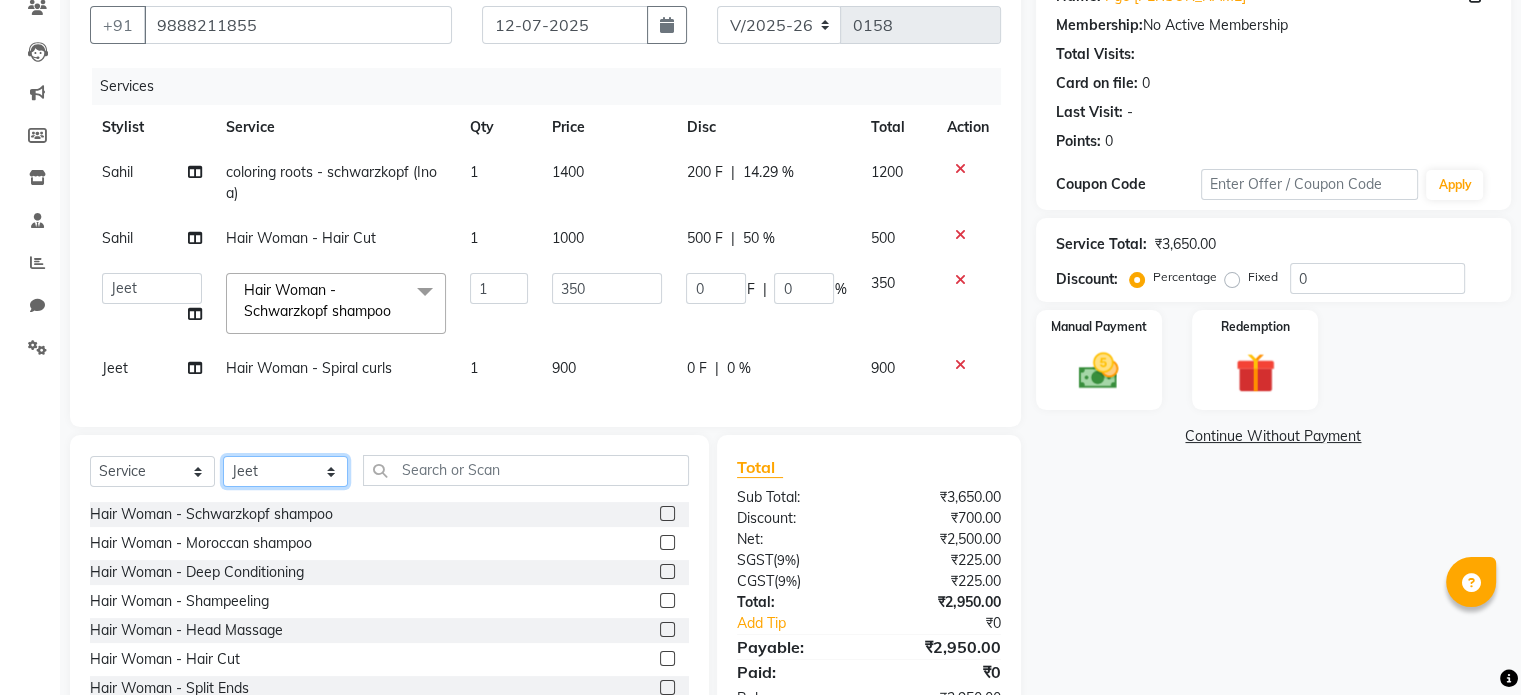 click on "Select Stylist [PERSON_NAME] [PERSON_NAME] [PERSON_NAME]" 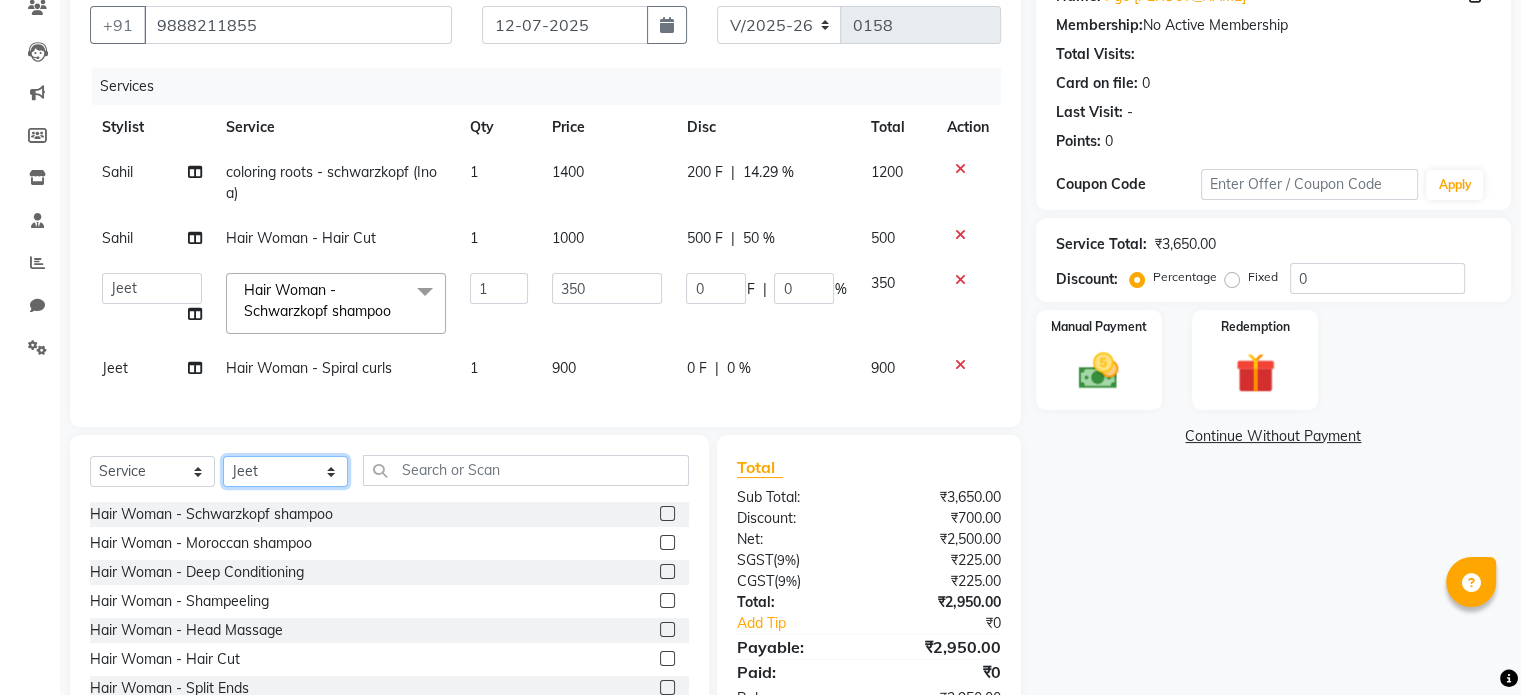 select on "84202" 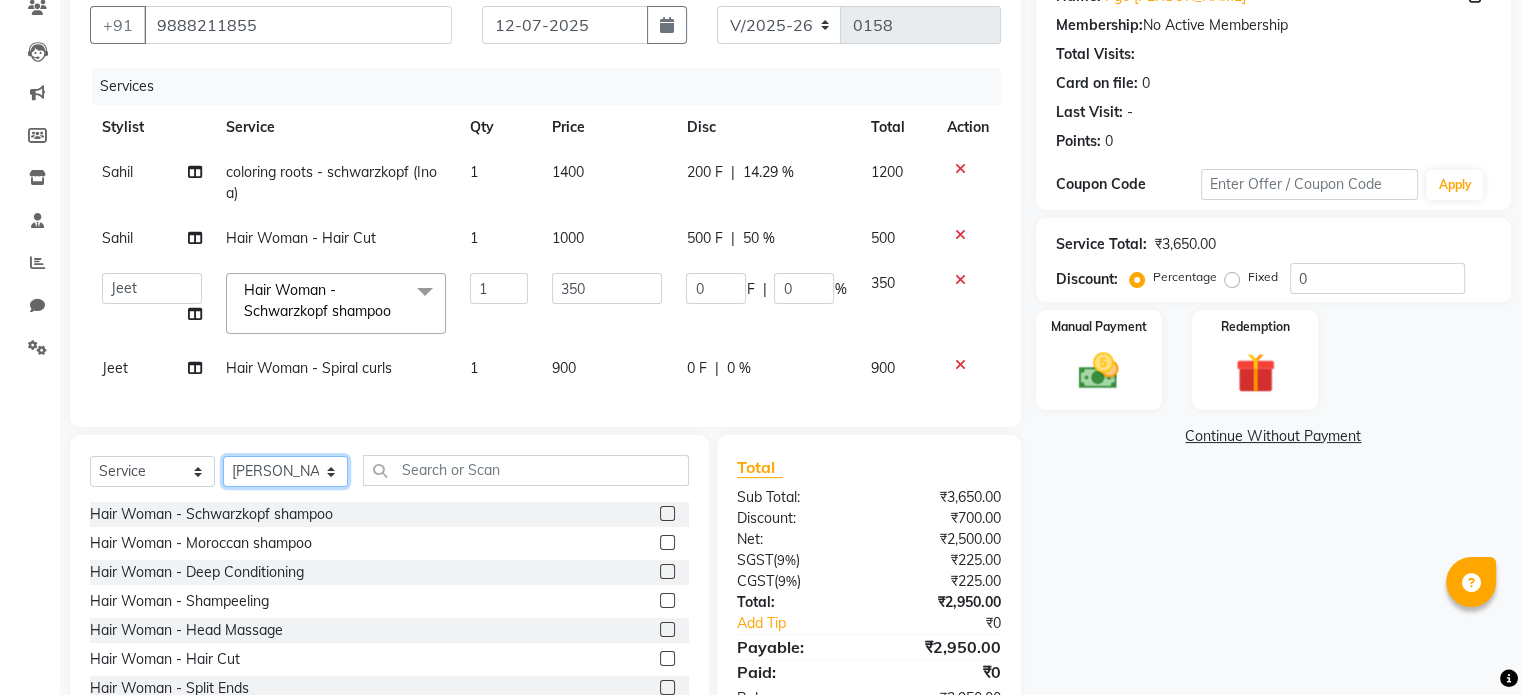 click on "Select Stylist [PERSON_NAME] [PERSON_NAME] [PERSON_NAME]" 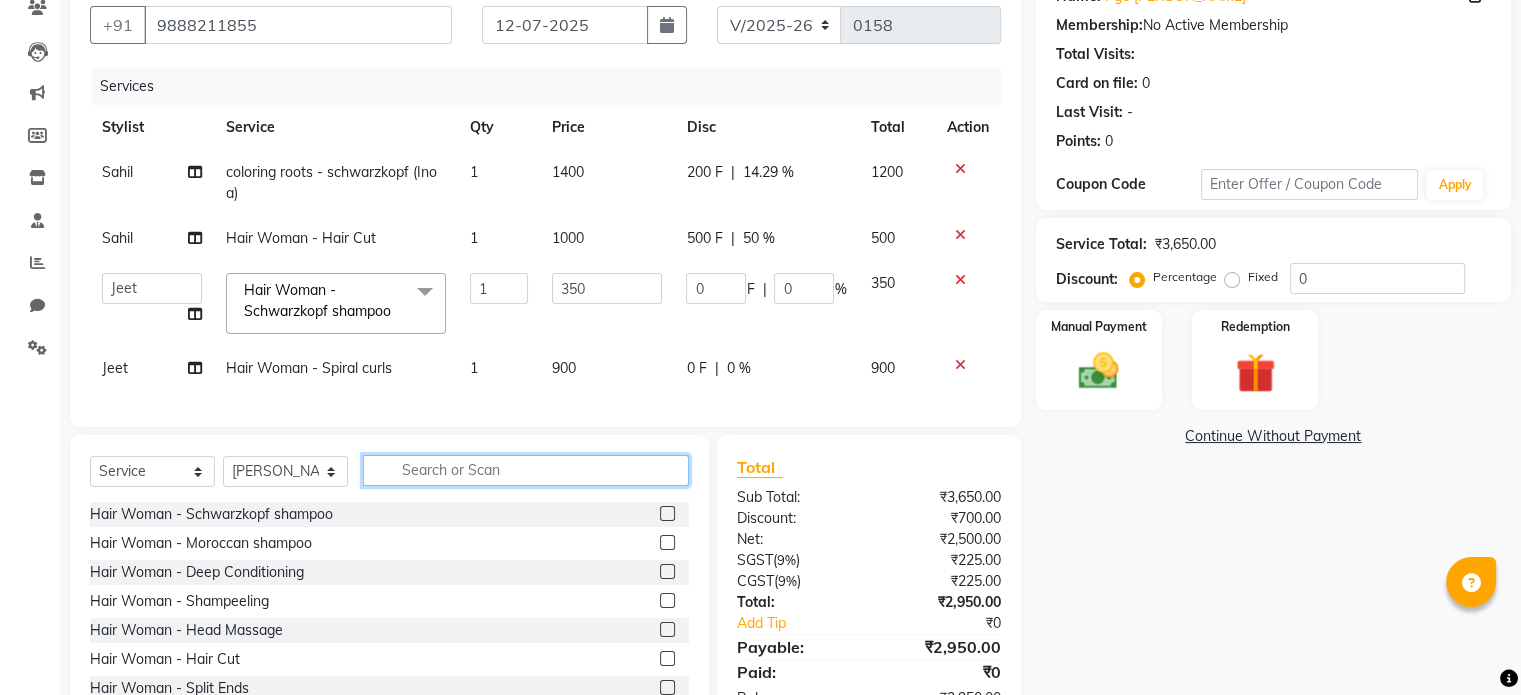 click 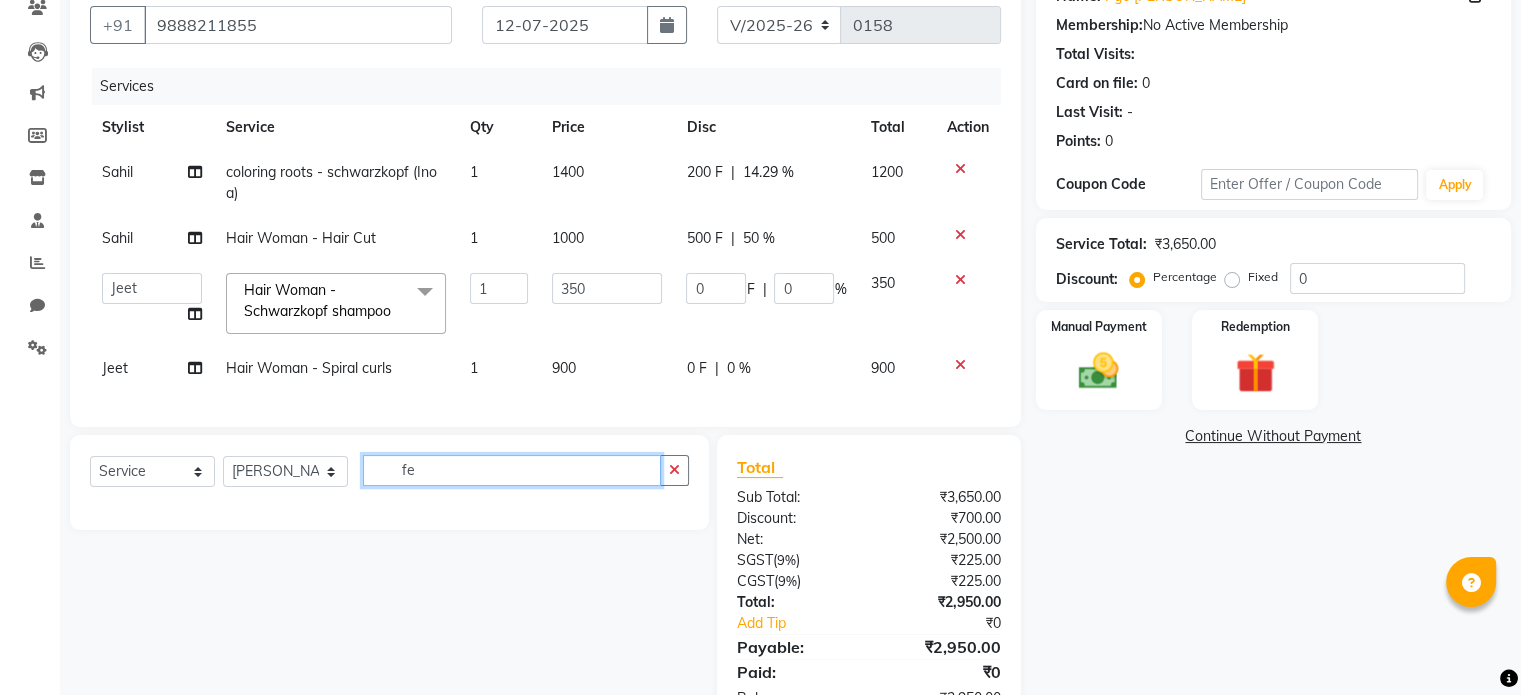 type on "f" 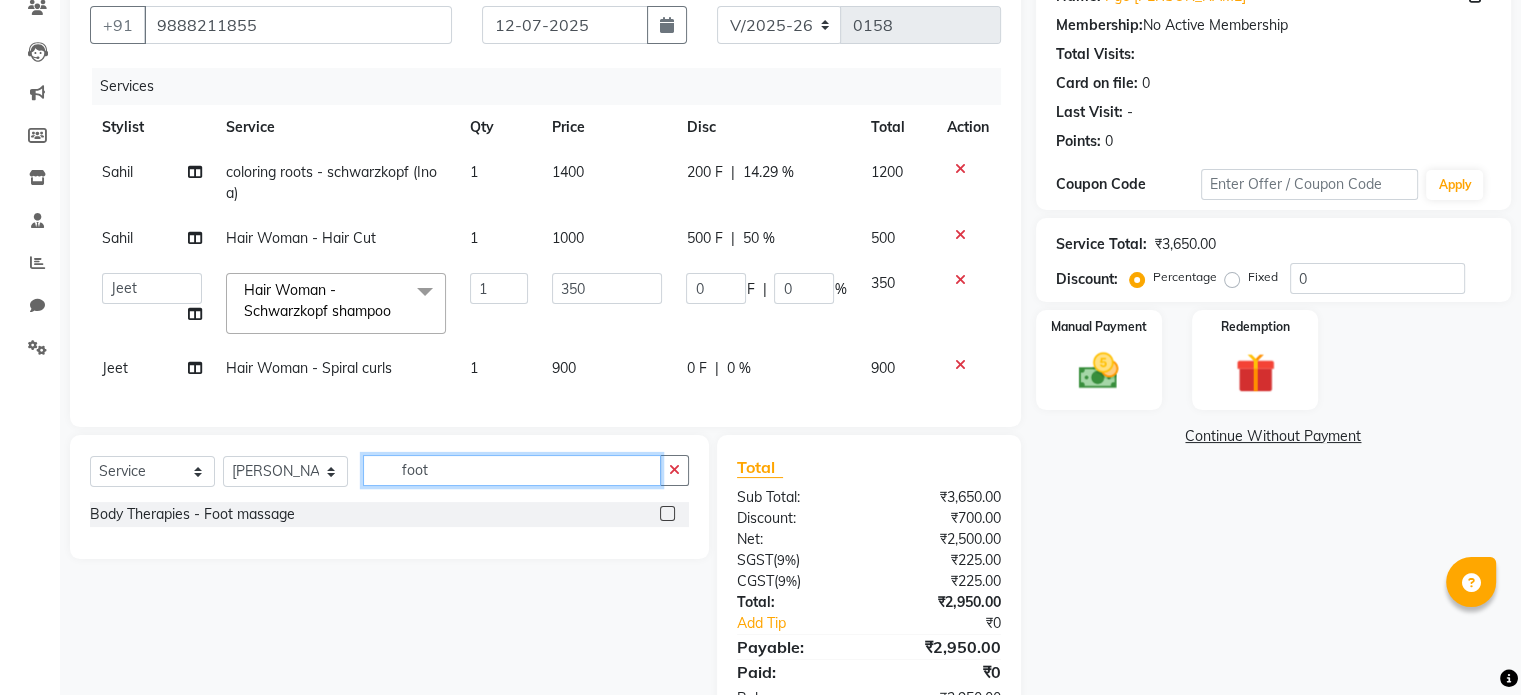 type on "foot" 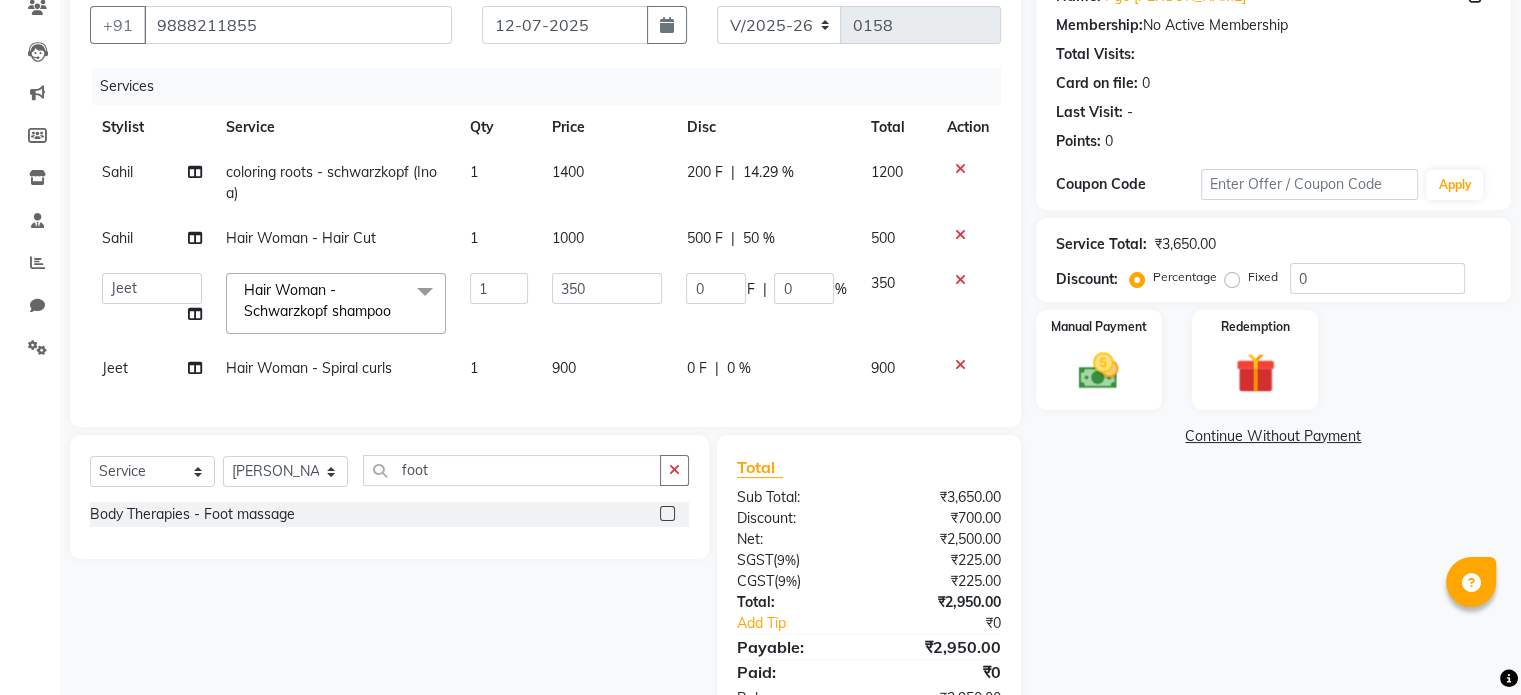 click 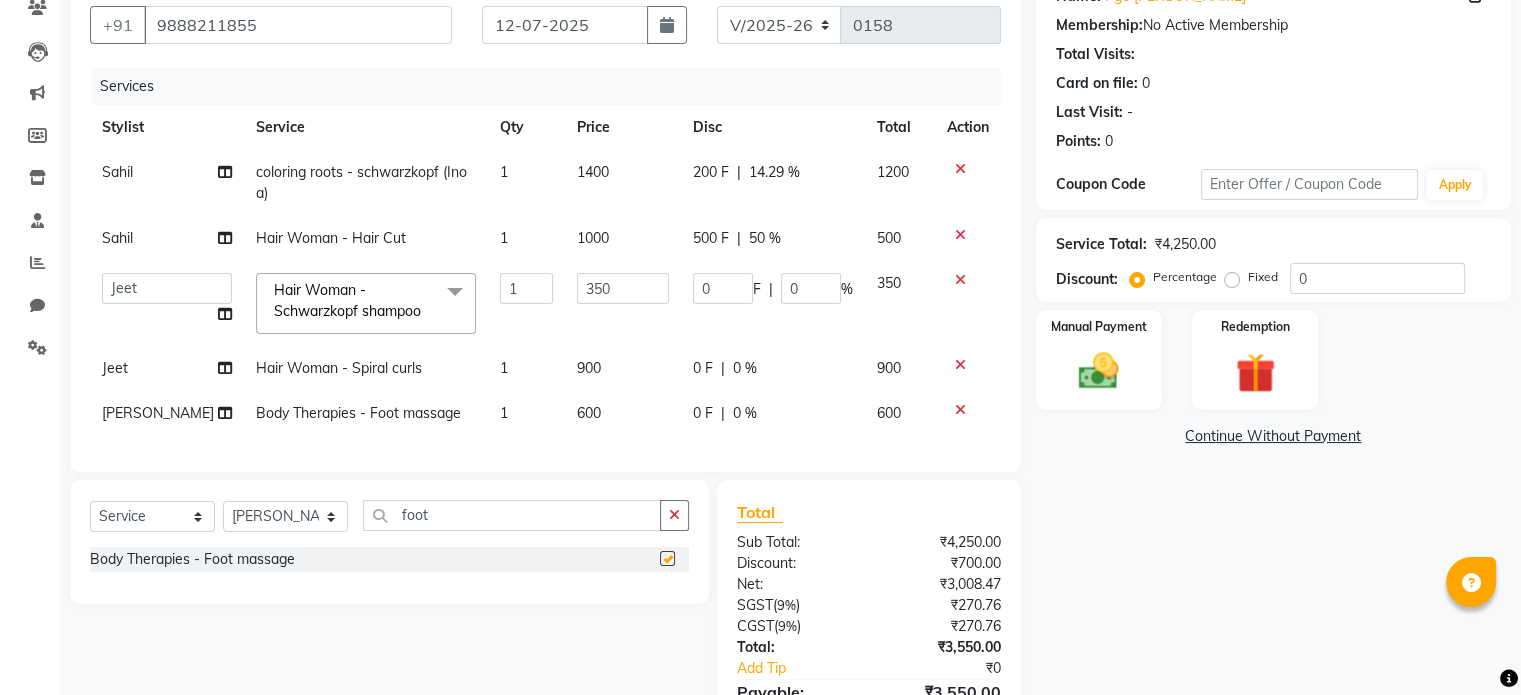 checkbox on "false" 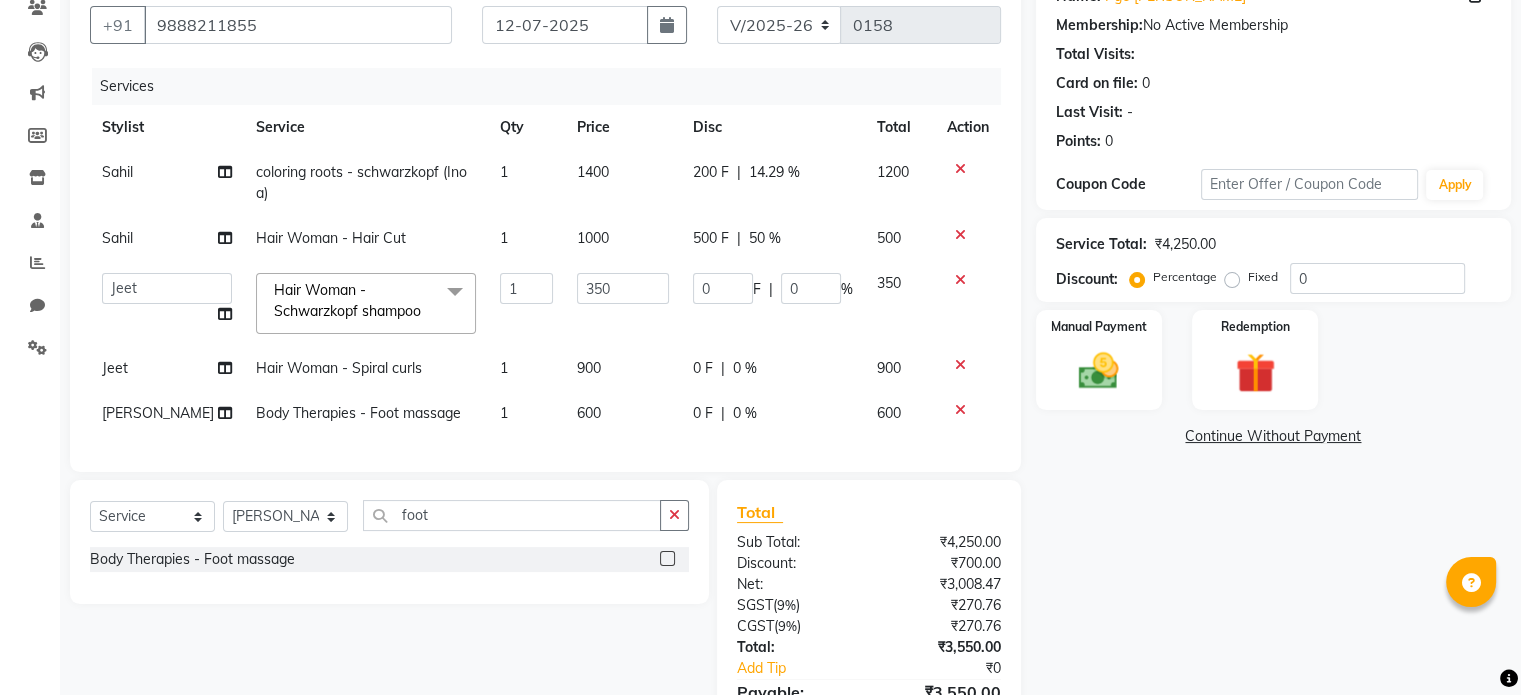 click on "600" 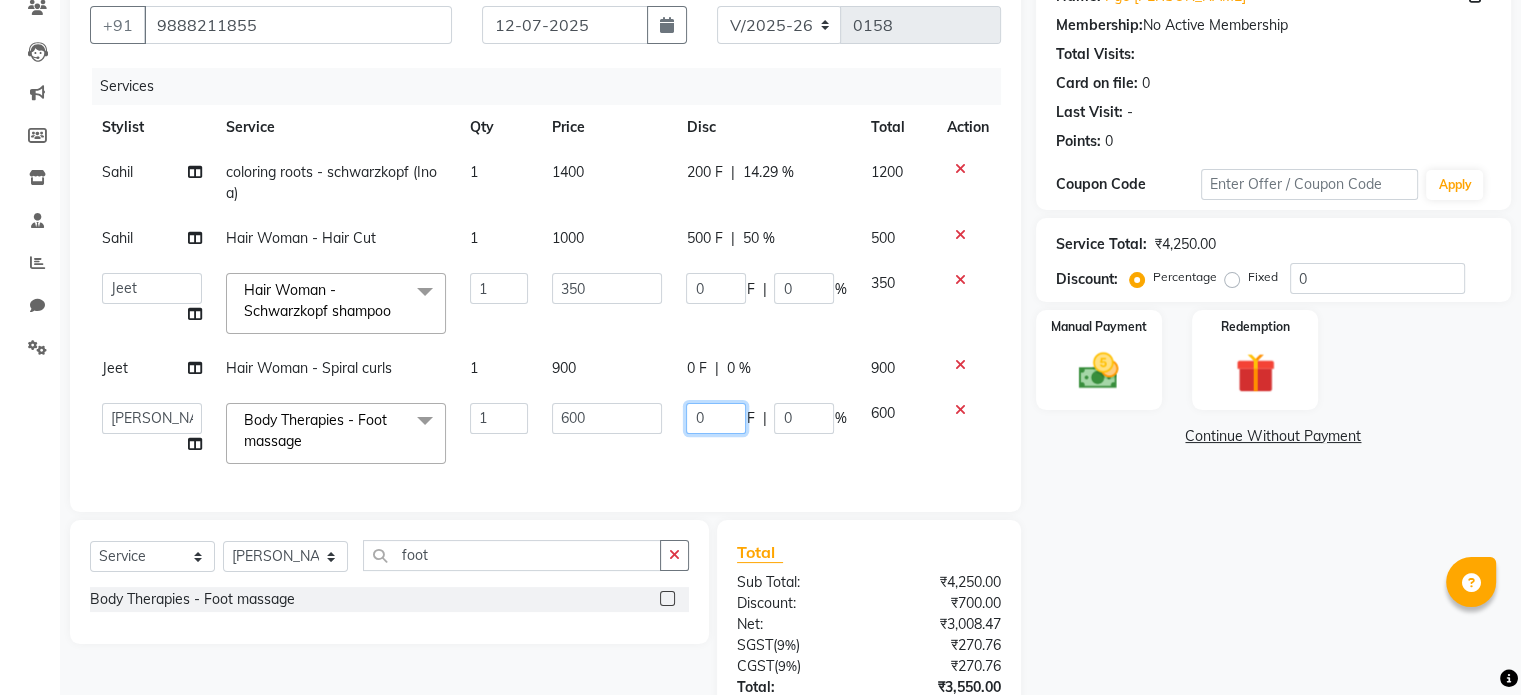 click on "0" 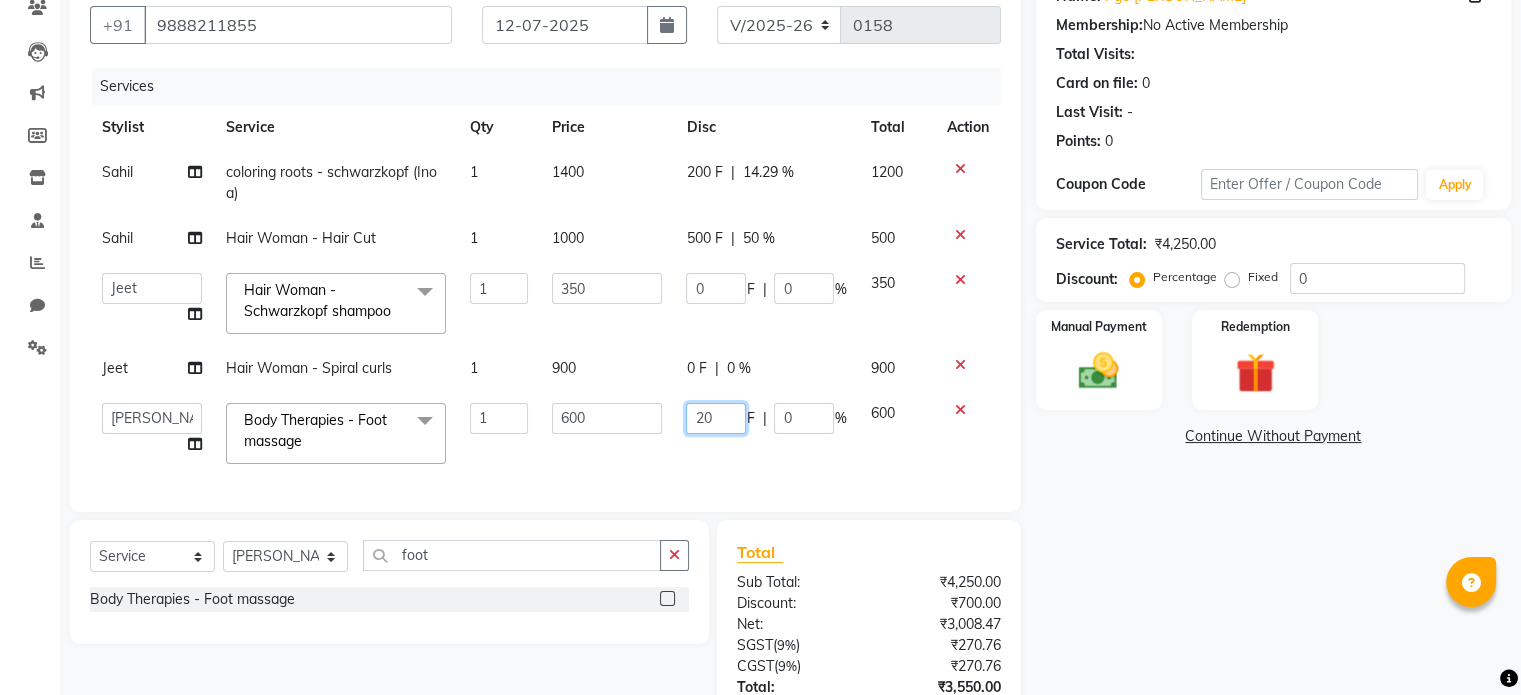 type on "200" 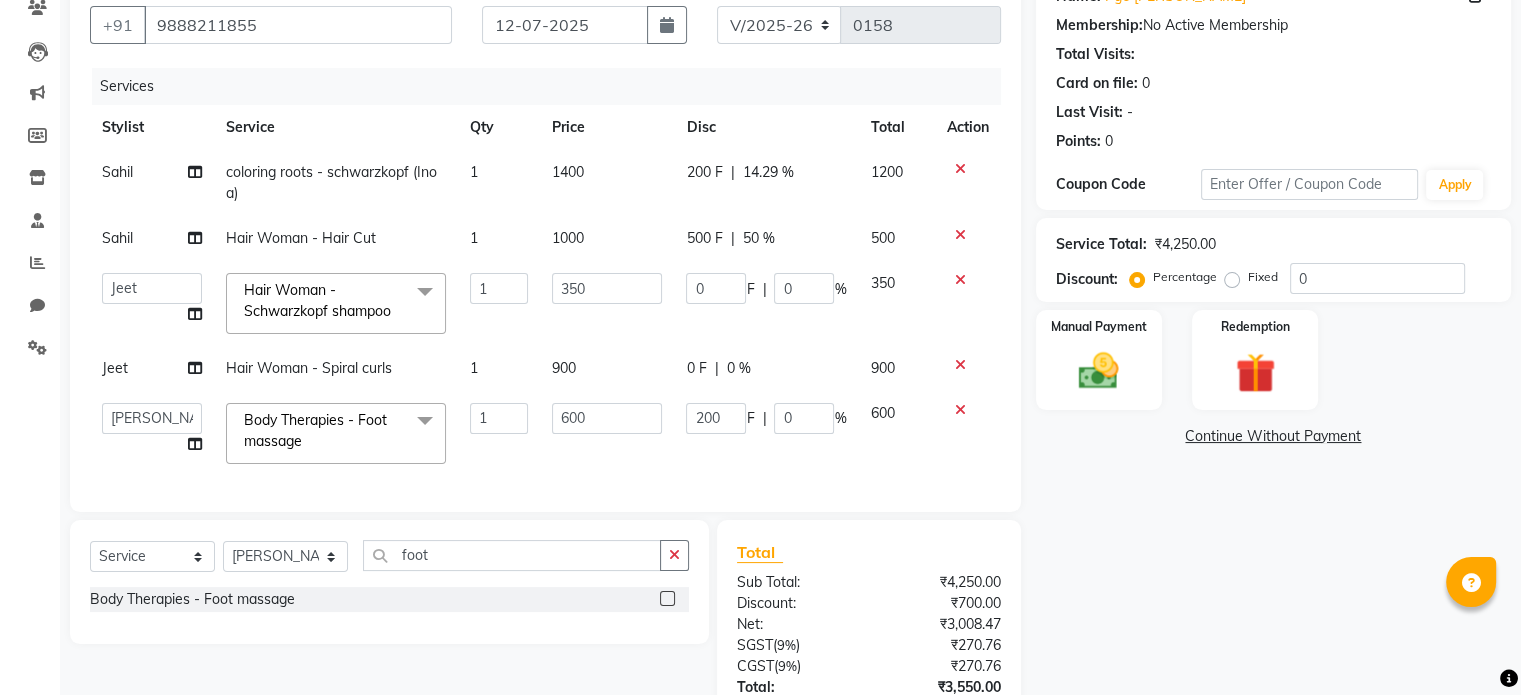 click on "Services Stylist Service Qty Price Disc Total Action [PERSON_NAME] coloring roots - schwarzkopf (Inoa) 1 1400 200 F | 14.29 % 1200 [PERSON_NAME] Hair Woman - Hair Cut 1 1000 500 F | 50 % 500  [PERSON_NAME]   [PERSON_NAME]   [PERSON_NAME]   Sana  Hair Woman - Schwarzkopf shampoo  x Hair Woman - Schwarzkopf shampoo Hair Woman - Moroccan shampoo Hair Woman - Deep Conditioning Hair Woman - Shampeeling Hair Woman - Head Massage Hair Woman - Hair Cut Hair Woman - Split Ends Hair Woman - Blow dry Hair Woman - Spiral curls Hair Woman - Flat iron straightening Hair Baby Girl - Hair Cut  Hair Men - Schwarzkopf shampoo Hair Men - Moroccan shampoo Hair Men - Hair cut Hair Men - [PERSON_NAME] trim Hair Men - Shave Hair Men - Body Trim Hair Men - mustache Hair Men Baby Boy - Hair cut Waxing Women - Full legs (normal) Waxing Women - Full legs (rica) Waxing Women - Full arms (normal) Waxing Women - Full arms (rica) Waxing Women - Half legs (normal) Waxing Women - Half legs (rica) Waxing Women - Half arms (normal) Threading - Chin" 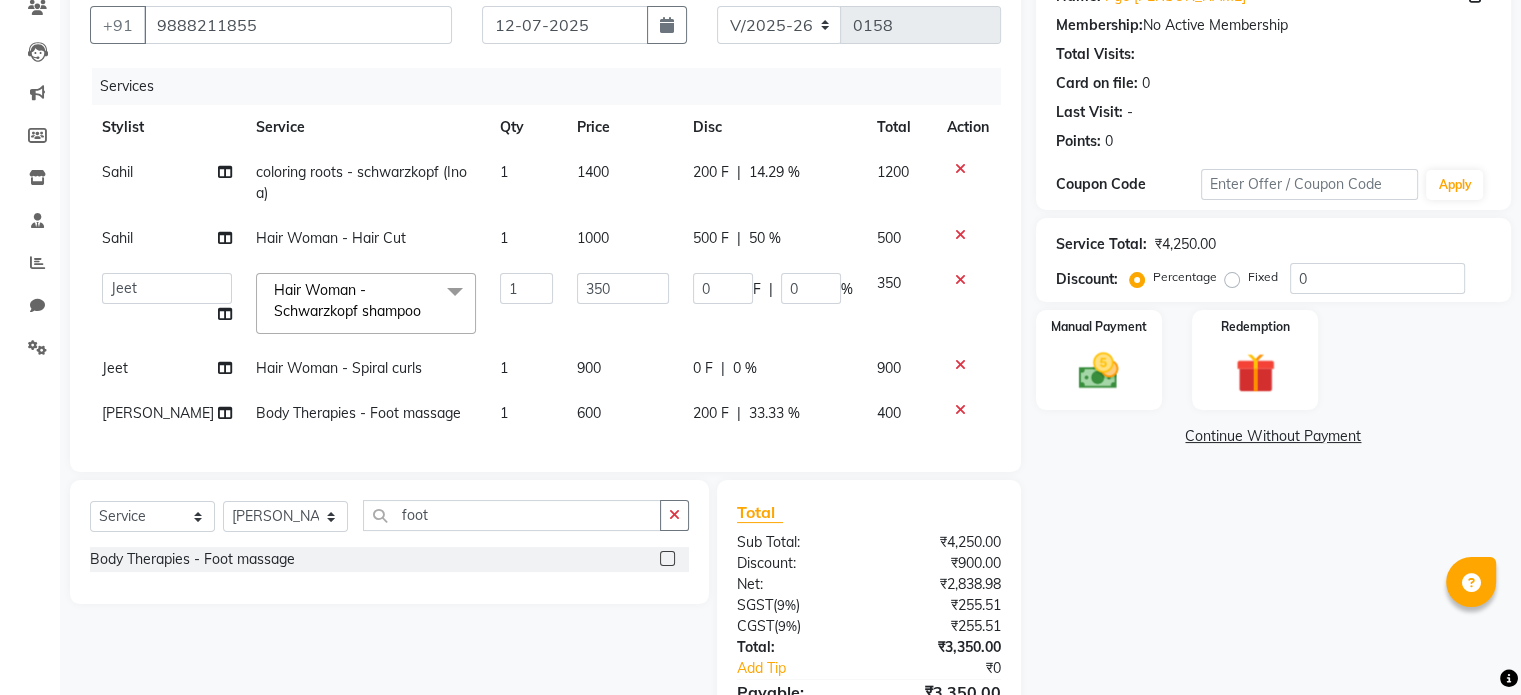 scroll, scrollTop: 304, scrollLeft: 0, axis: vertical 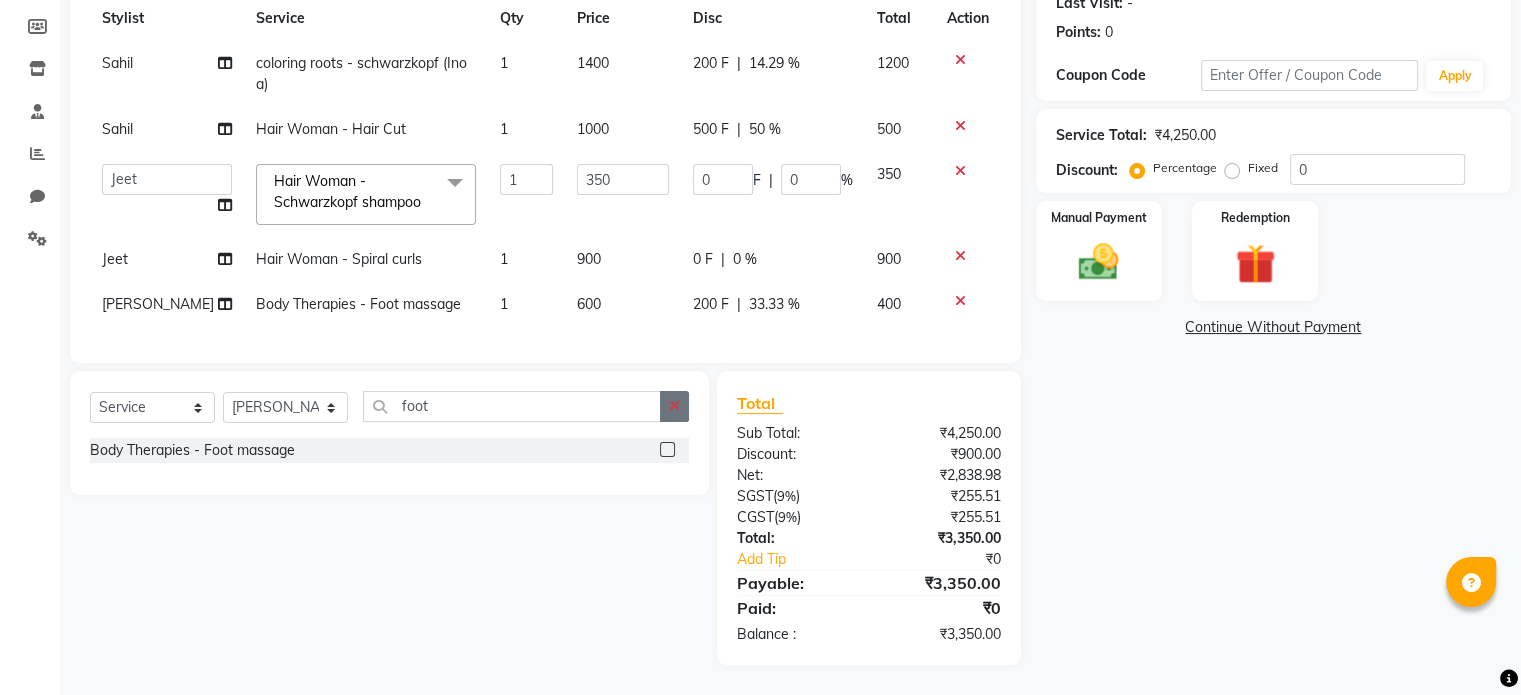 click 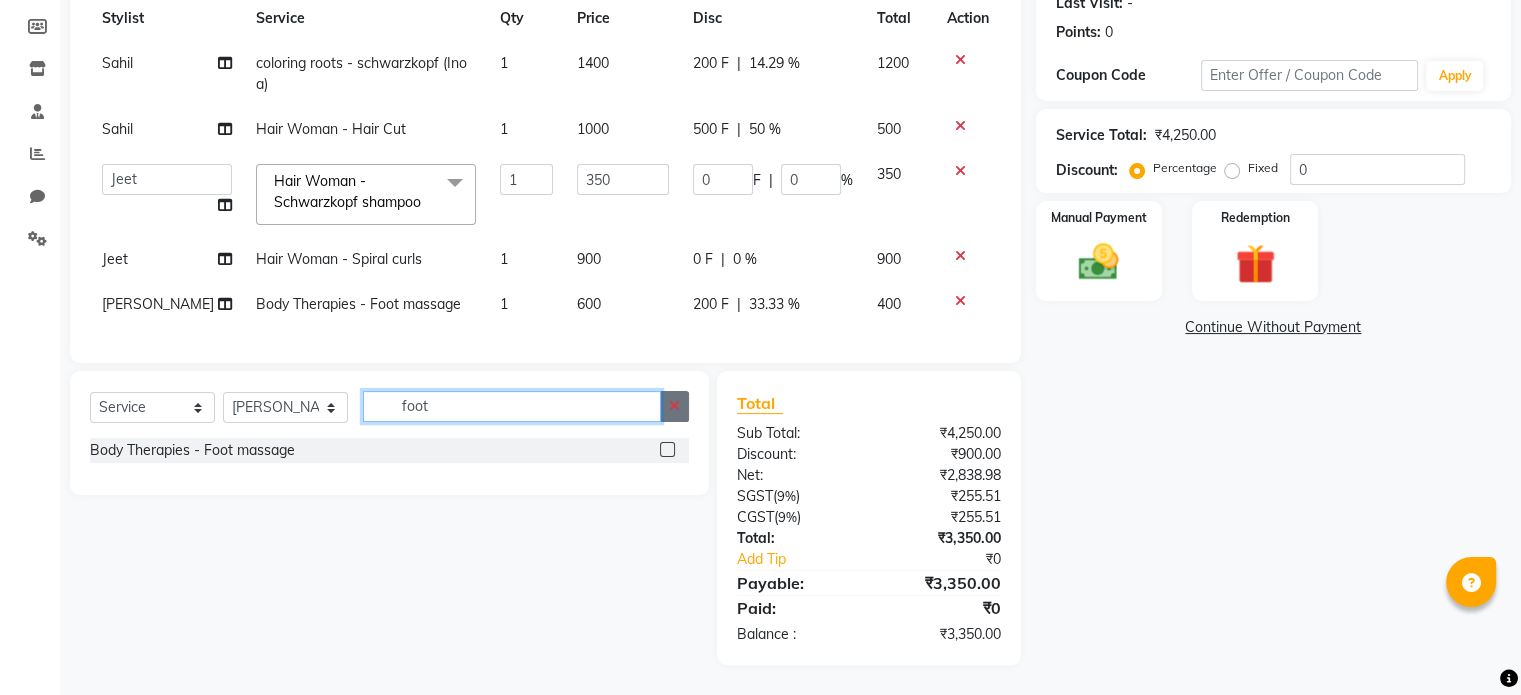type 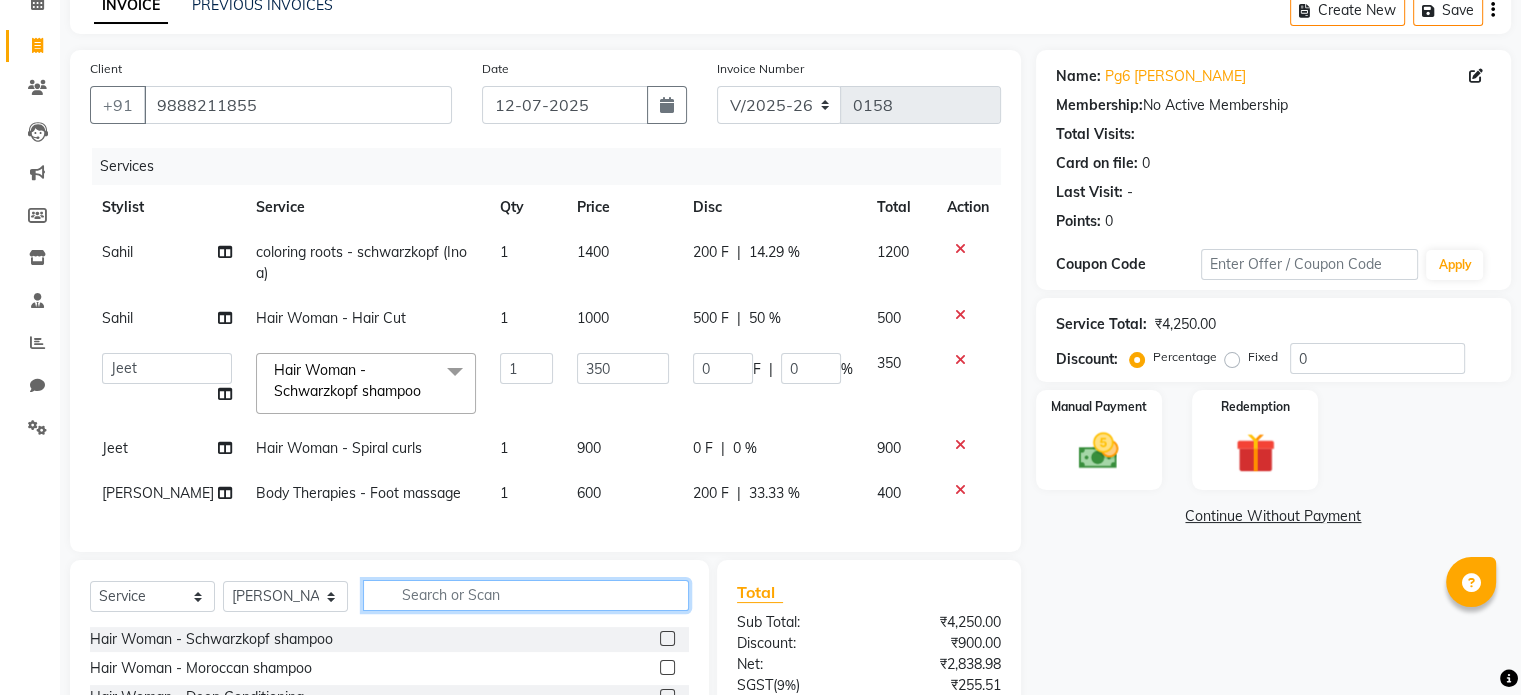 scroll, scrollTop: 100, scrollLeft: 0, axis: vertical 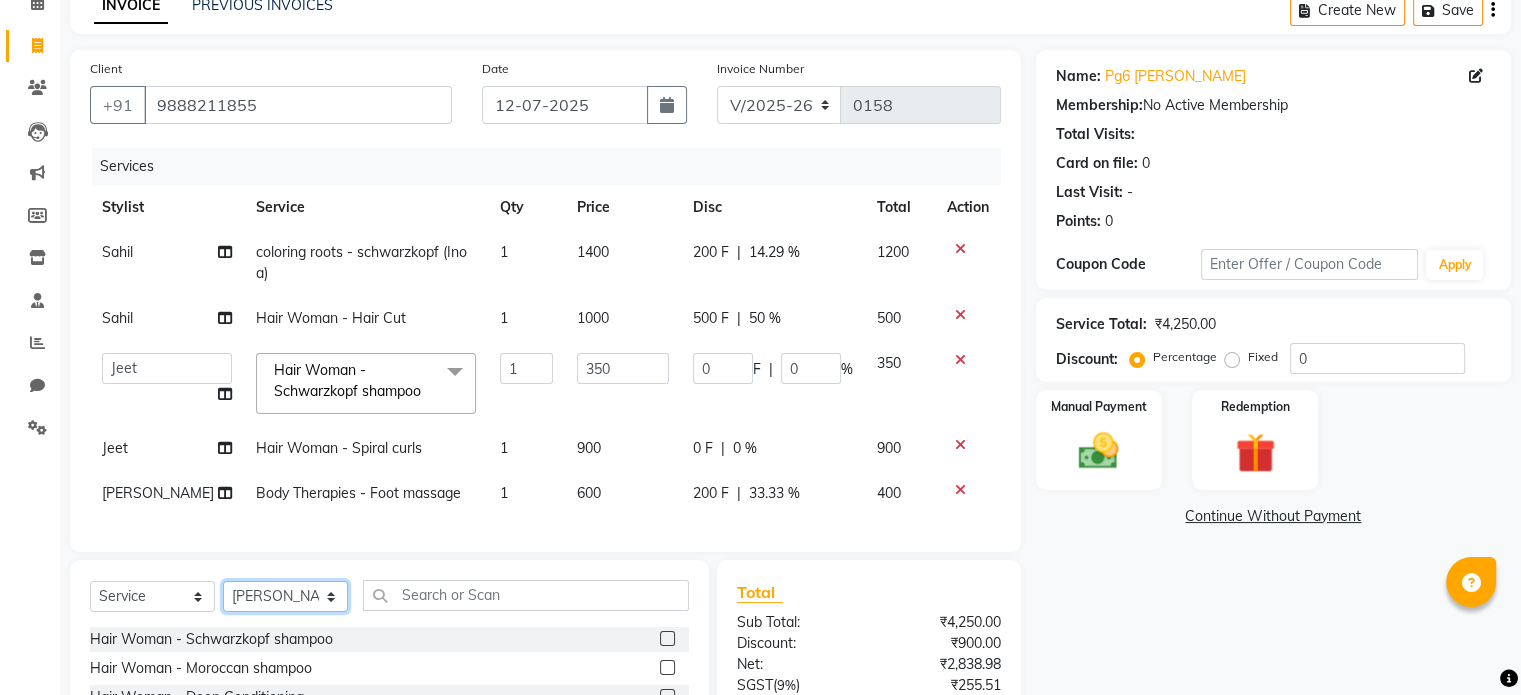click on "Select Stylist [PERSON_NAME] [PERSON_NAME] [PERSON_NAME]" 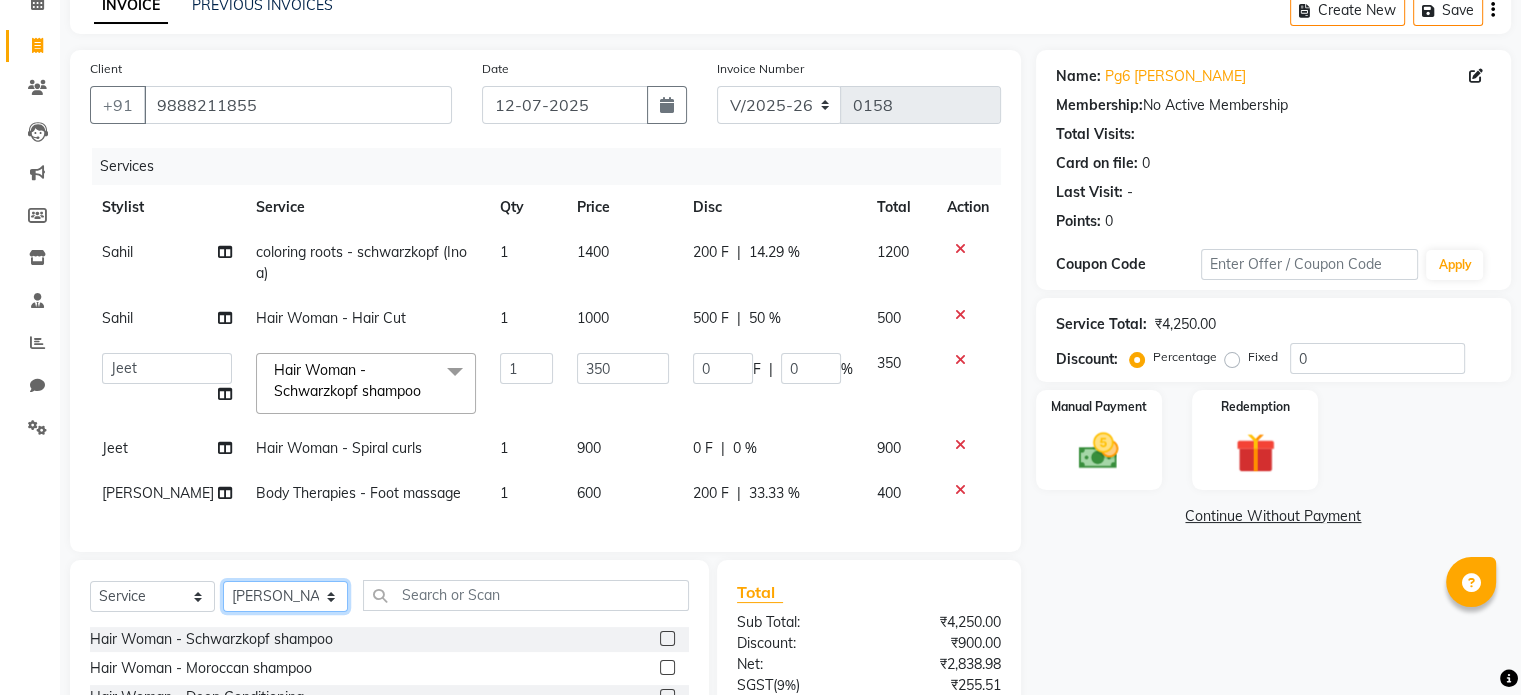 select on "80740" 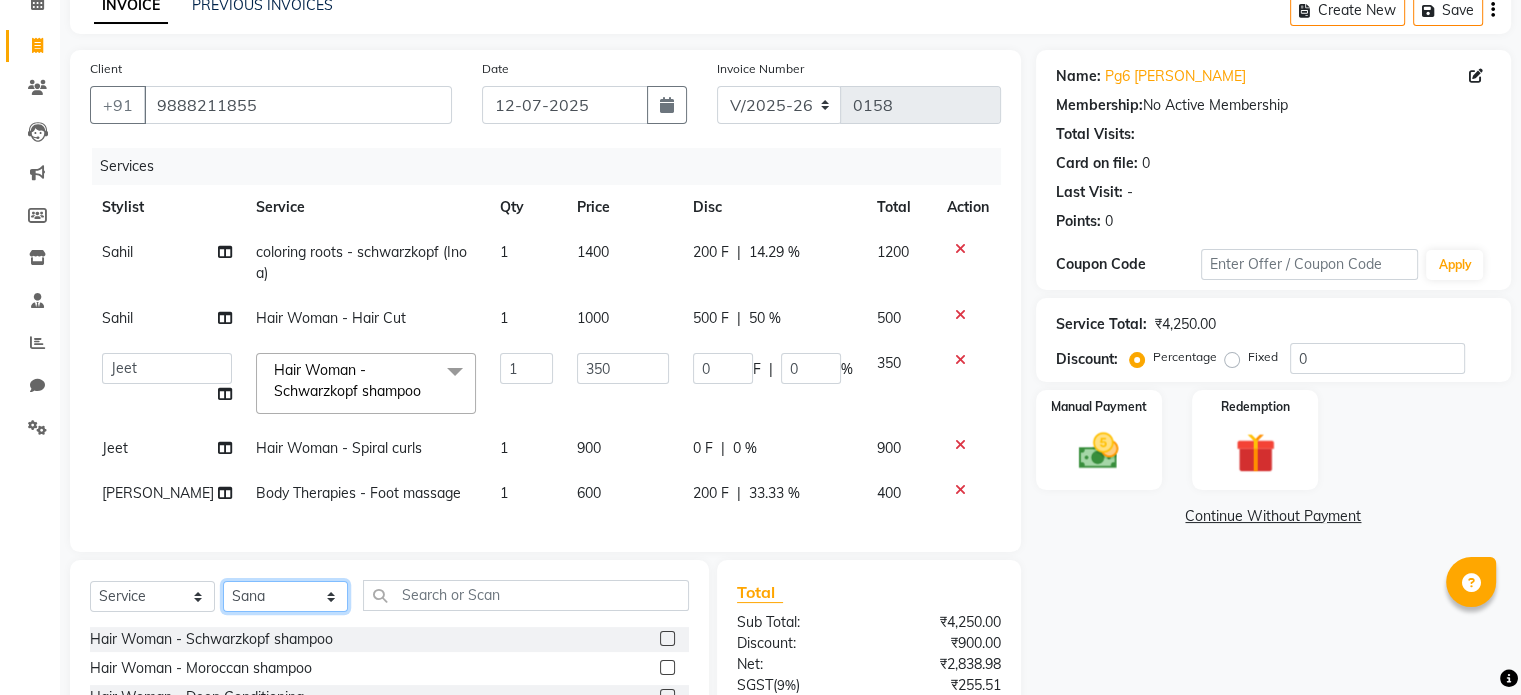click on "Select Stylist [PERSON_NAME] [PERSON_NAME] [PERSON_NAME]" 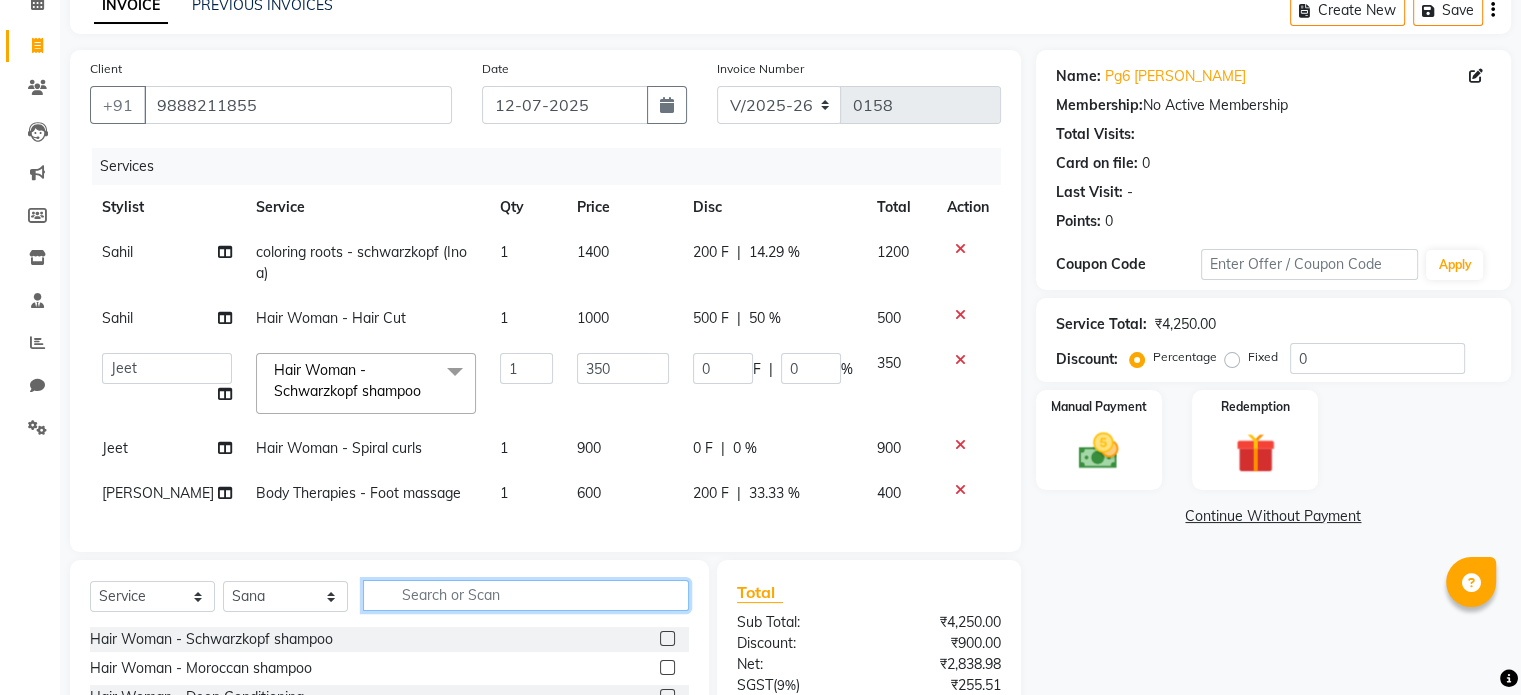 click 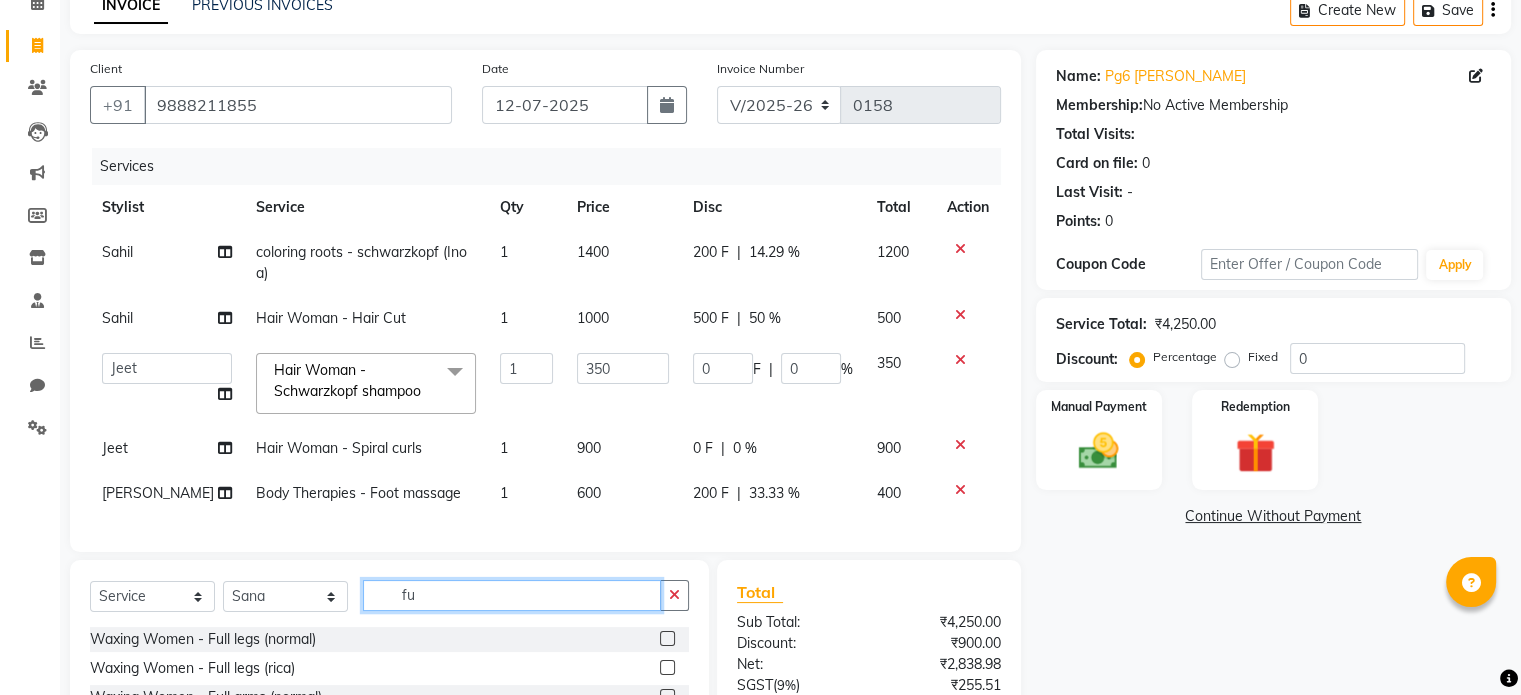 type on "f" 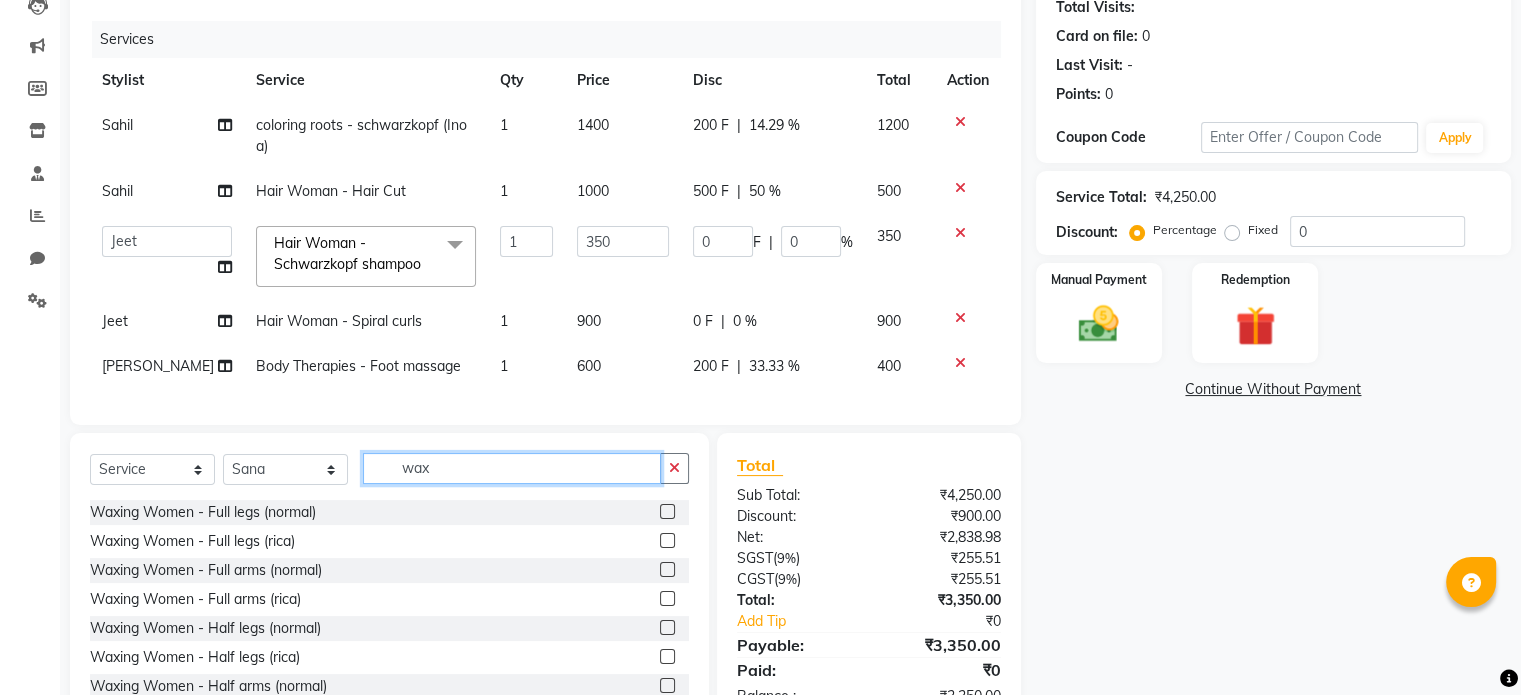 scroll, scrollTop: 230, scrollLeft: 0, axis: vertical 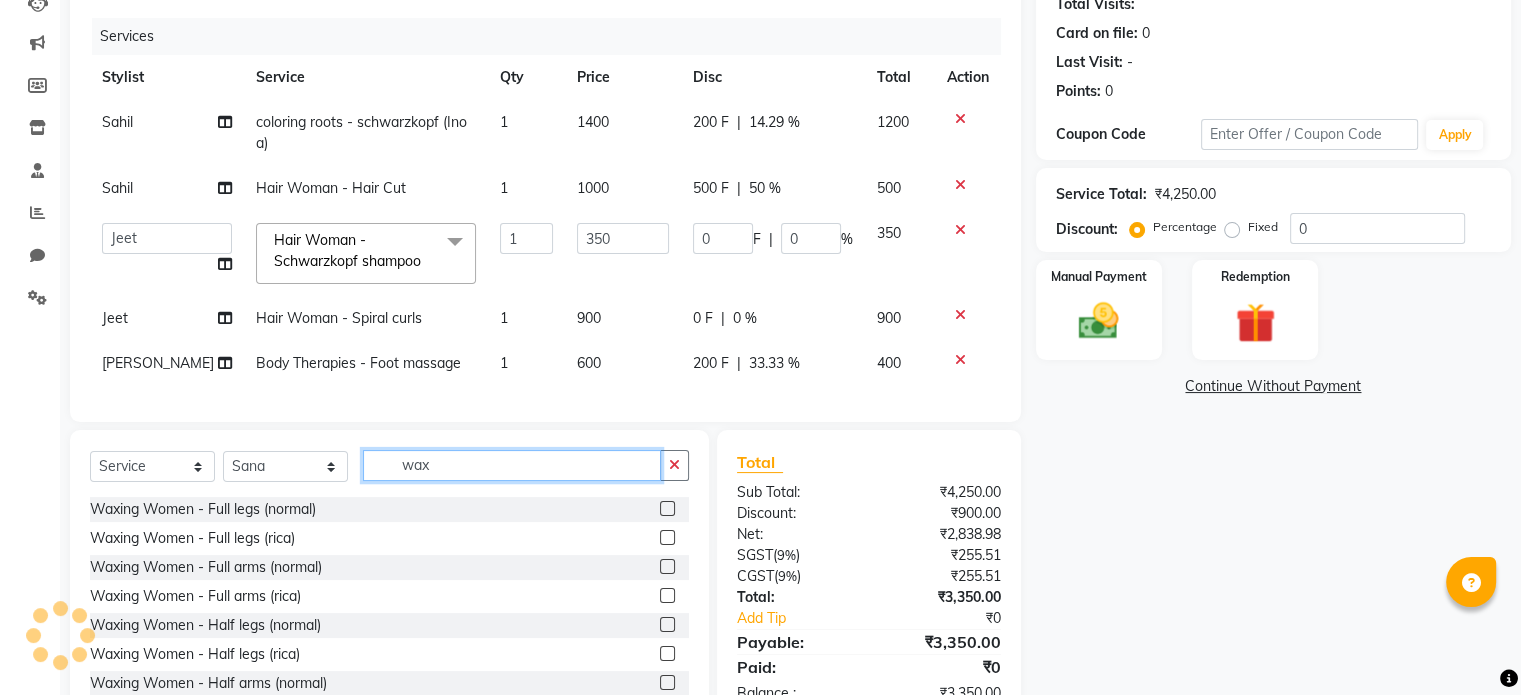 type on "wax" 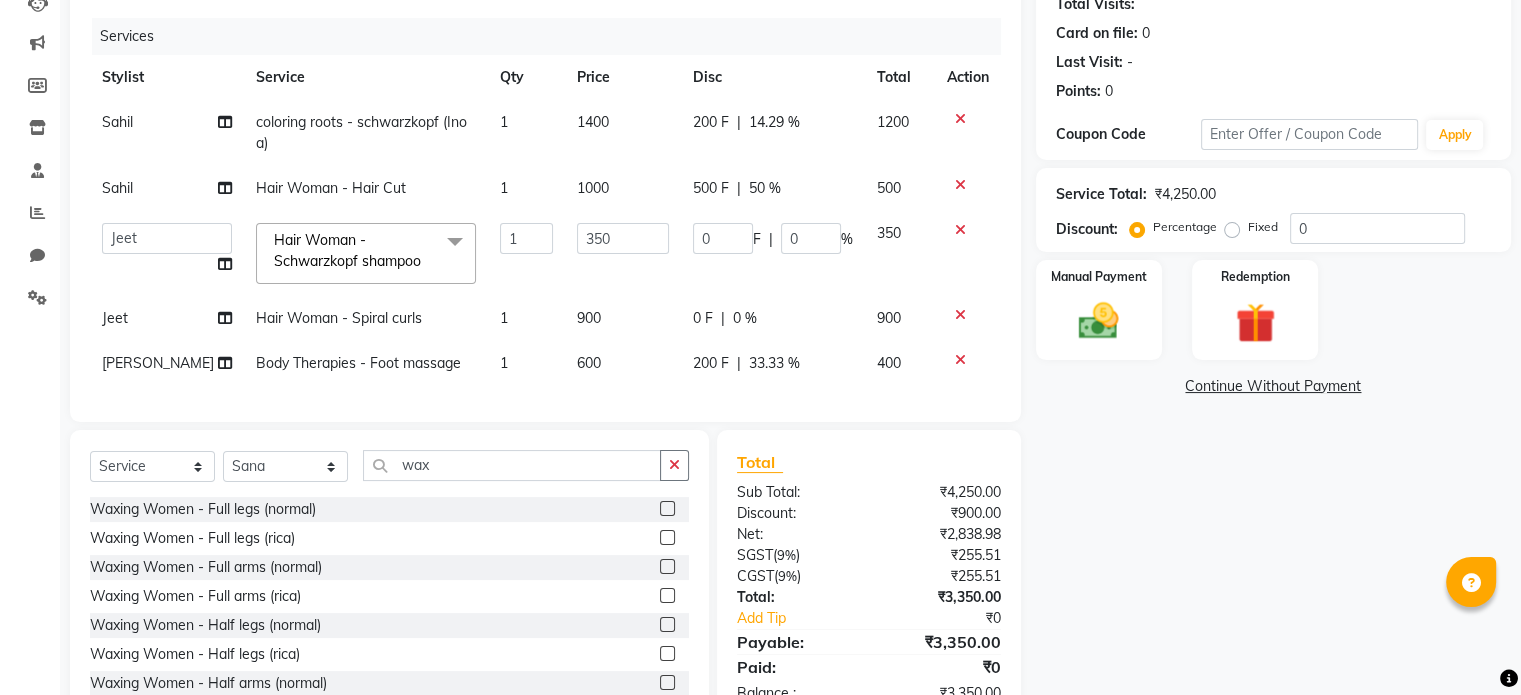 click 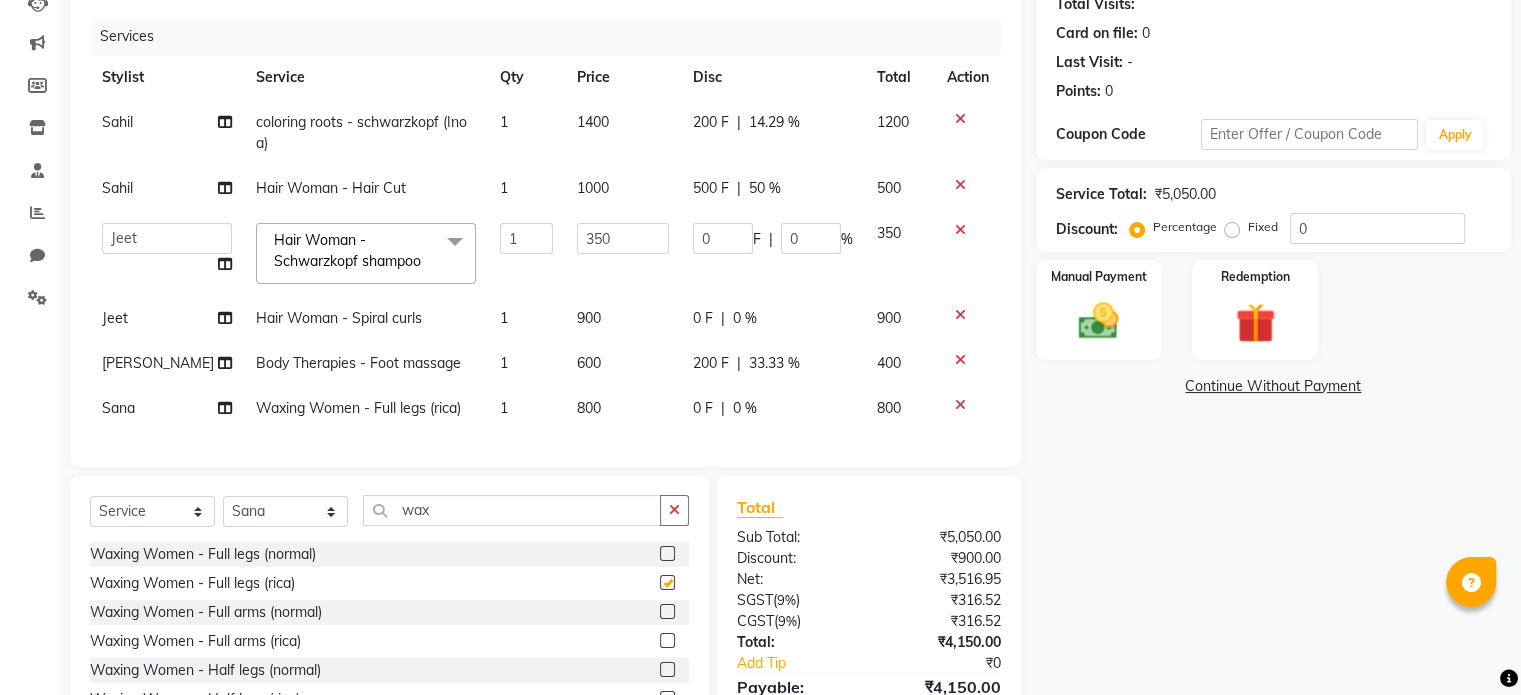 checkbox on "false" 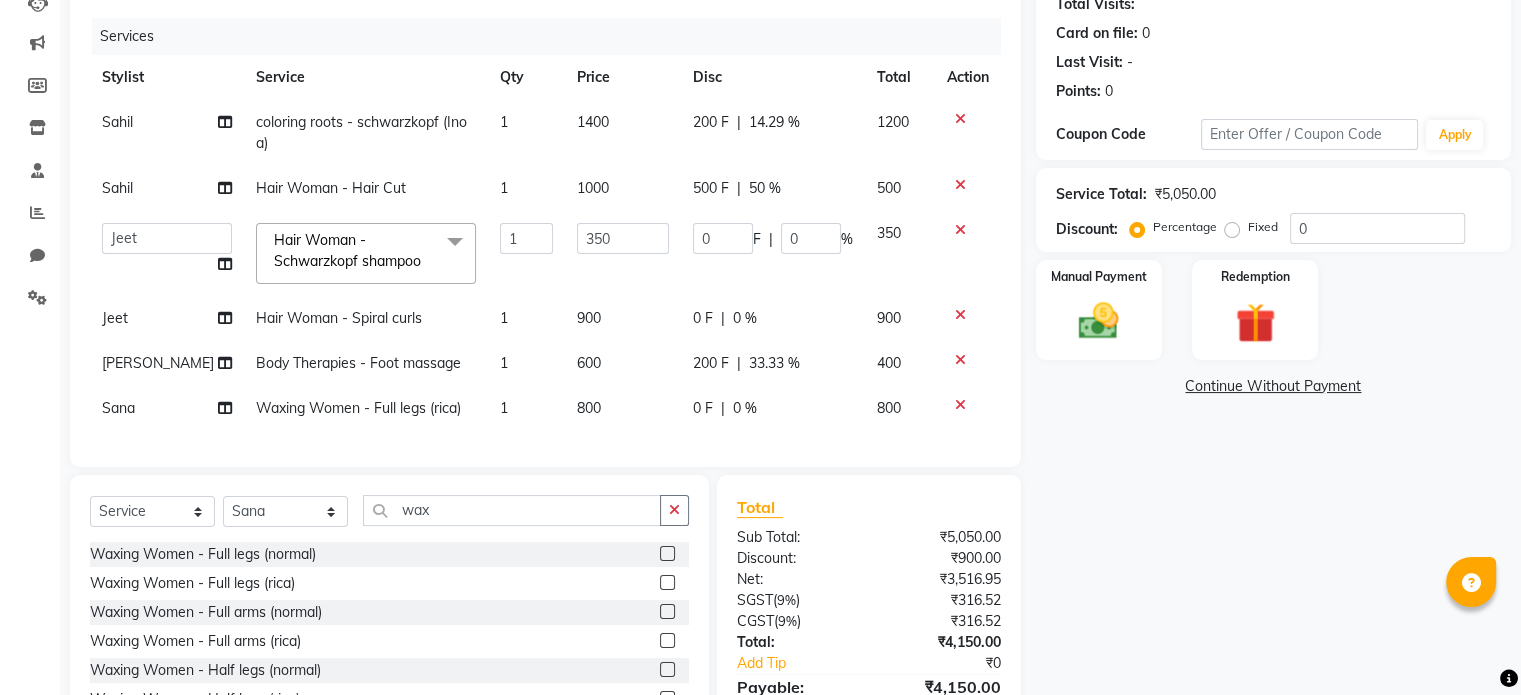 click 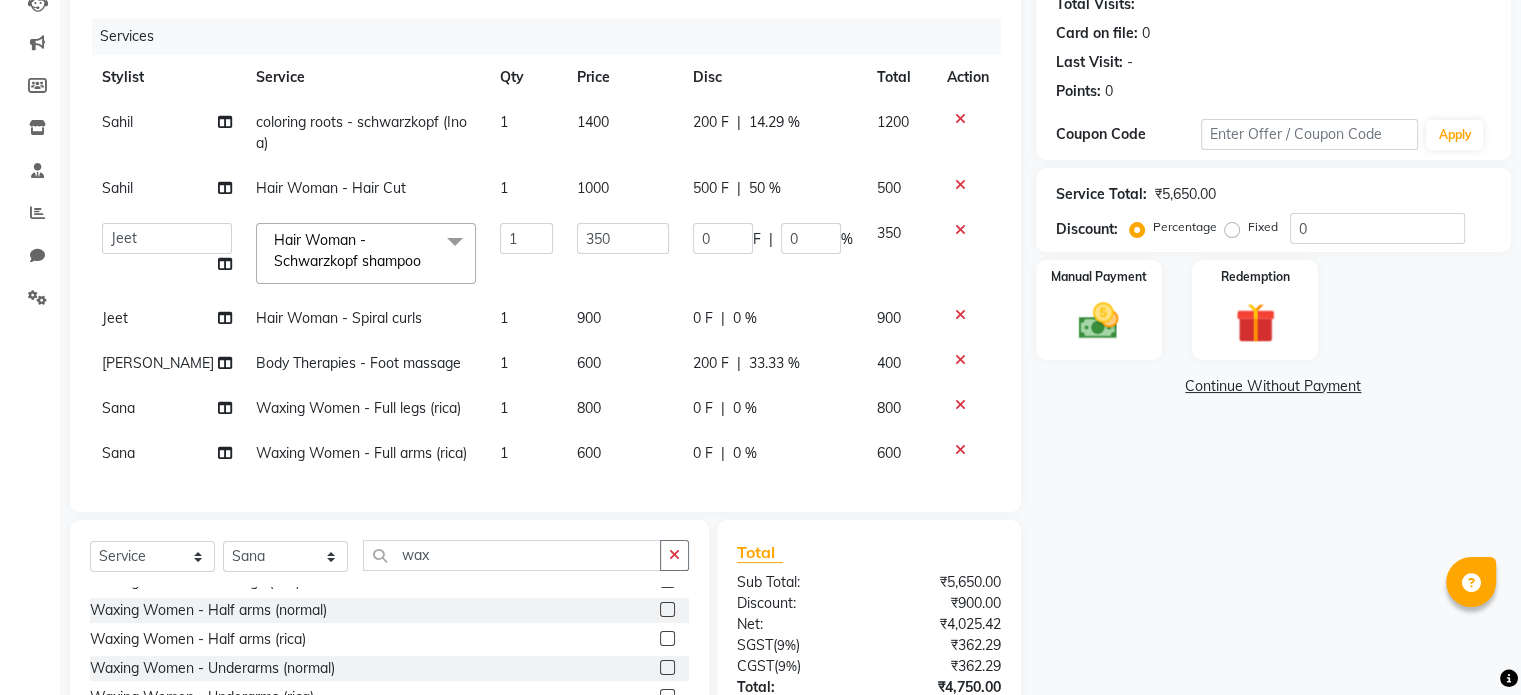 checkbox on "false" 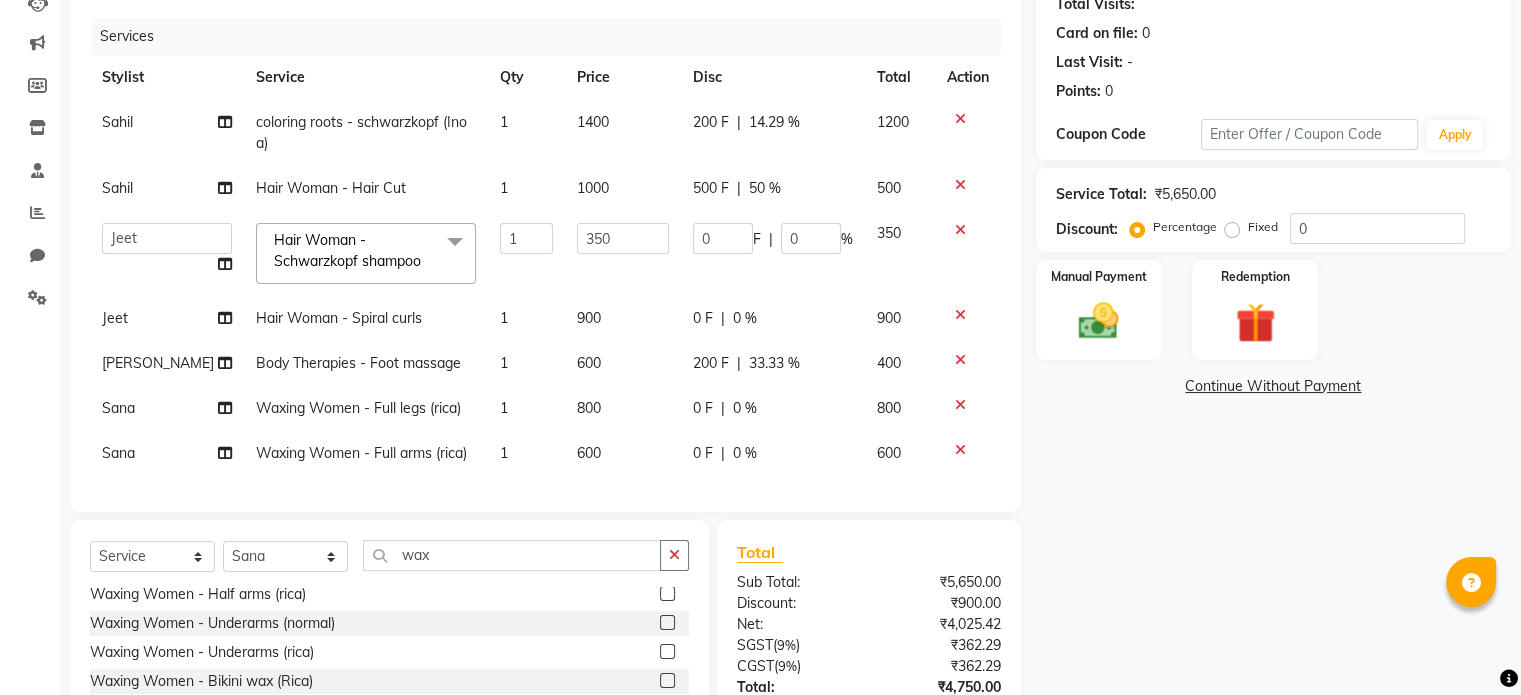 scroll, scrollTop: 210, scrollLeft: 0, axis: vertical 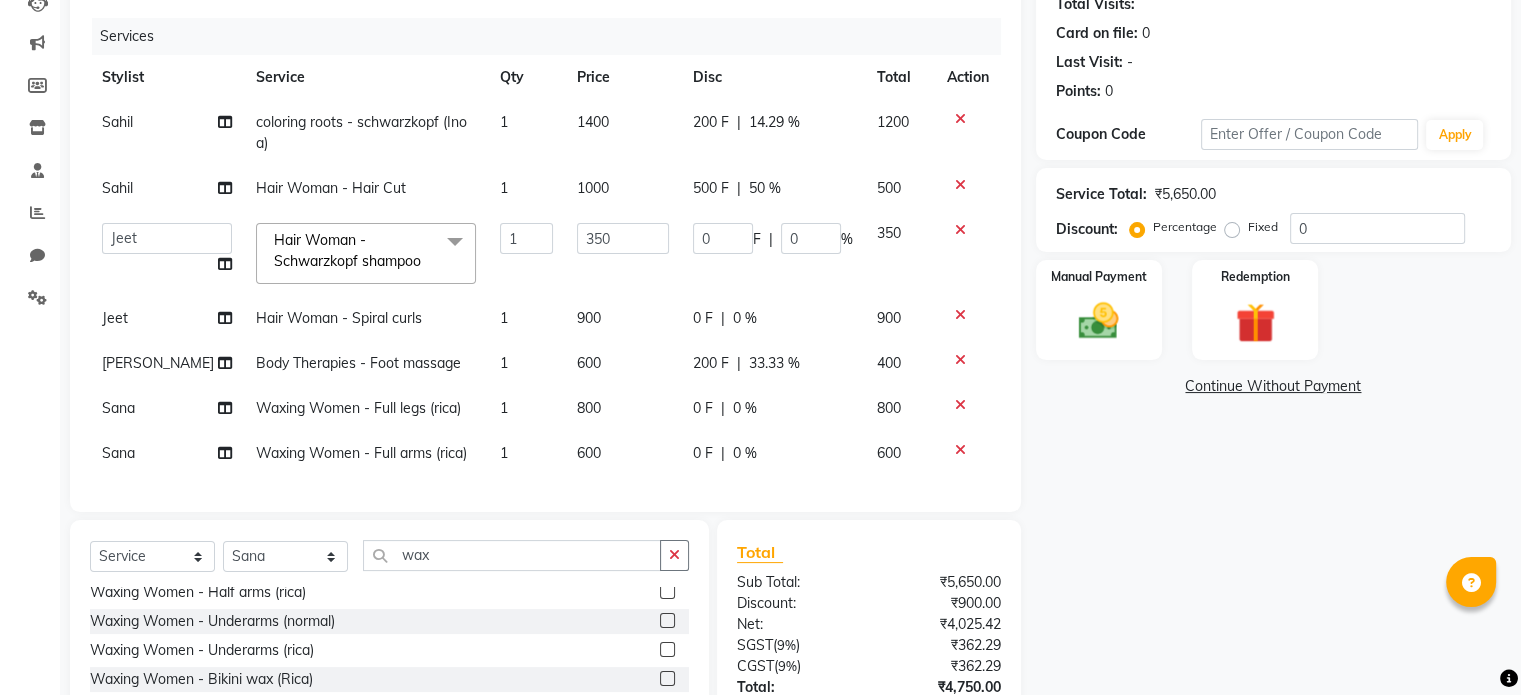 click 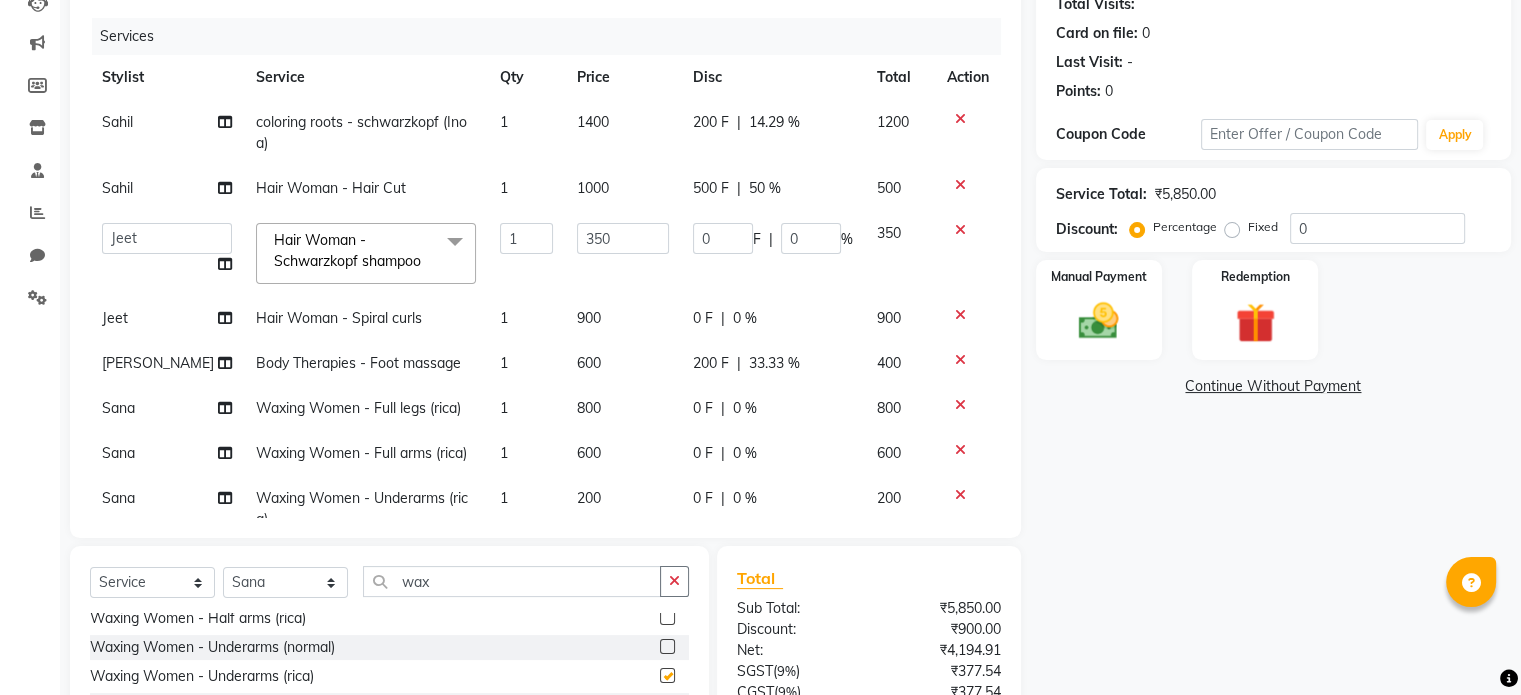 click 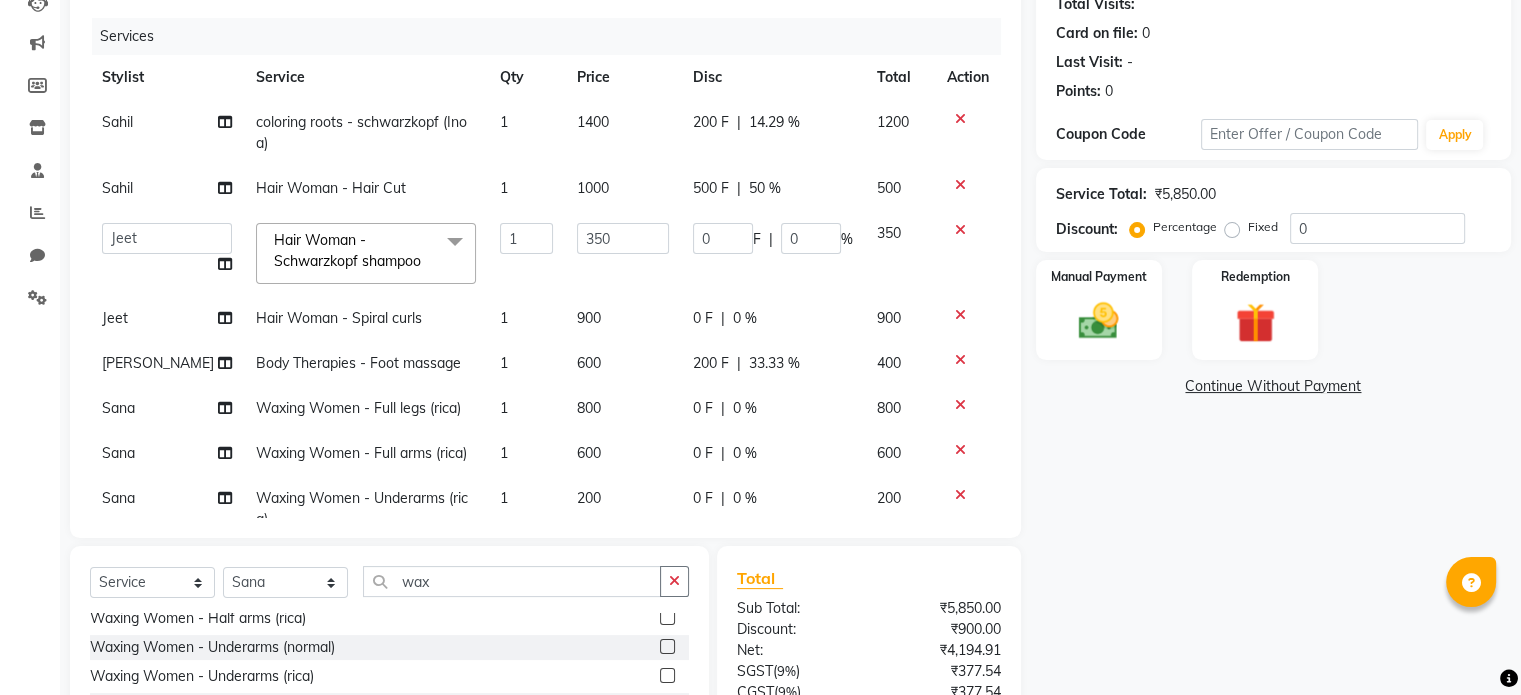 checkbox on "false" 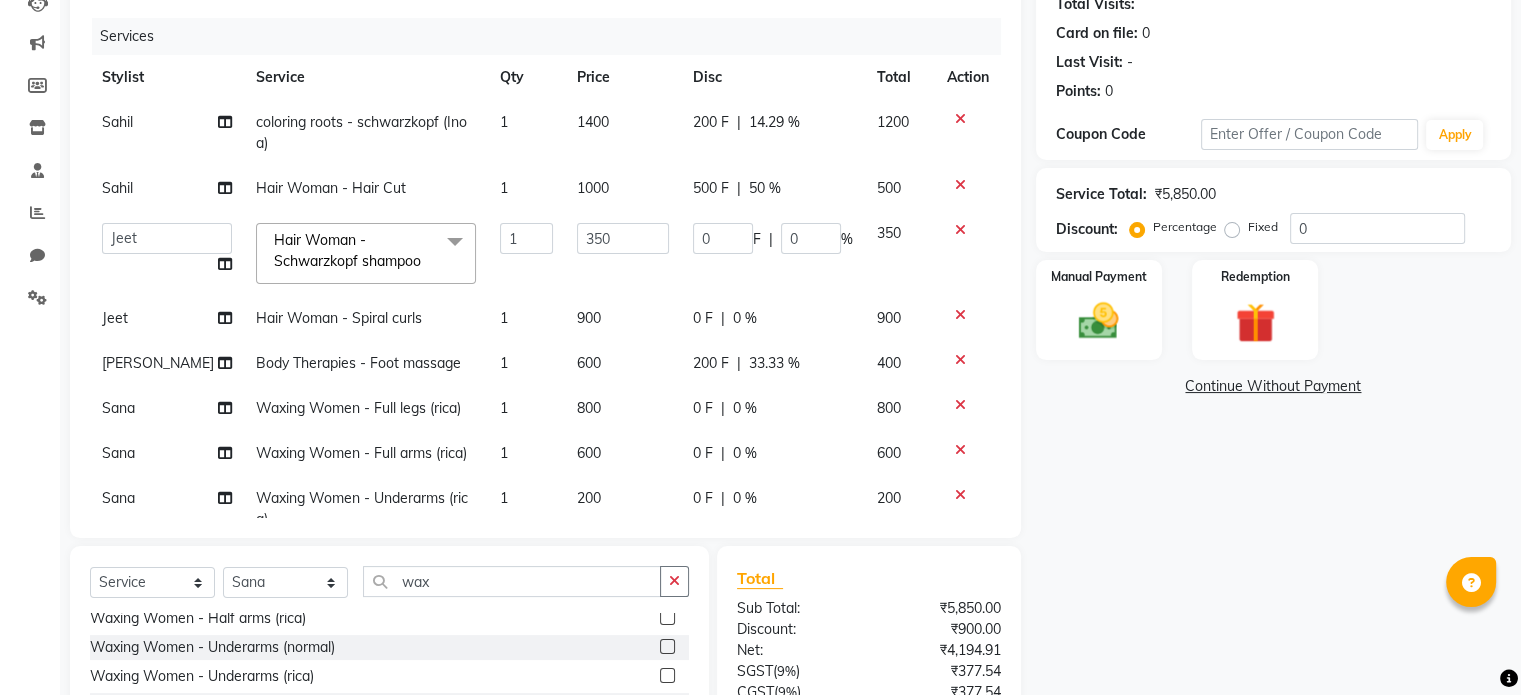 scroll, scrollTop: 54, scrollLeft: 0, axis: vertical 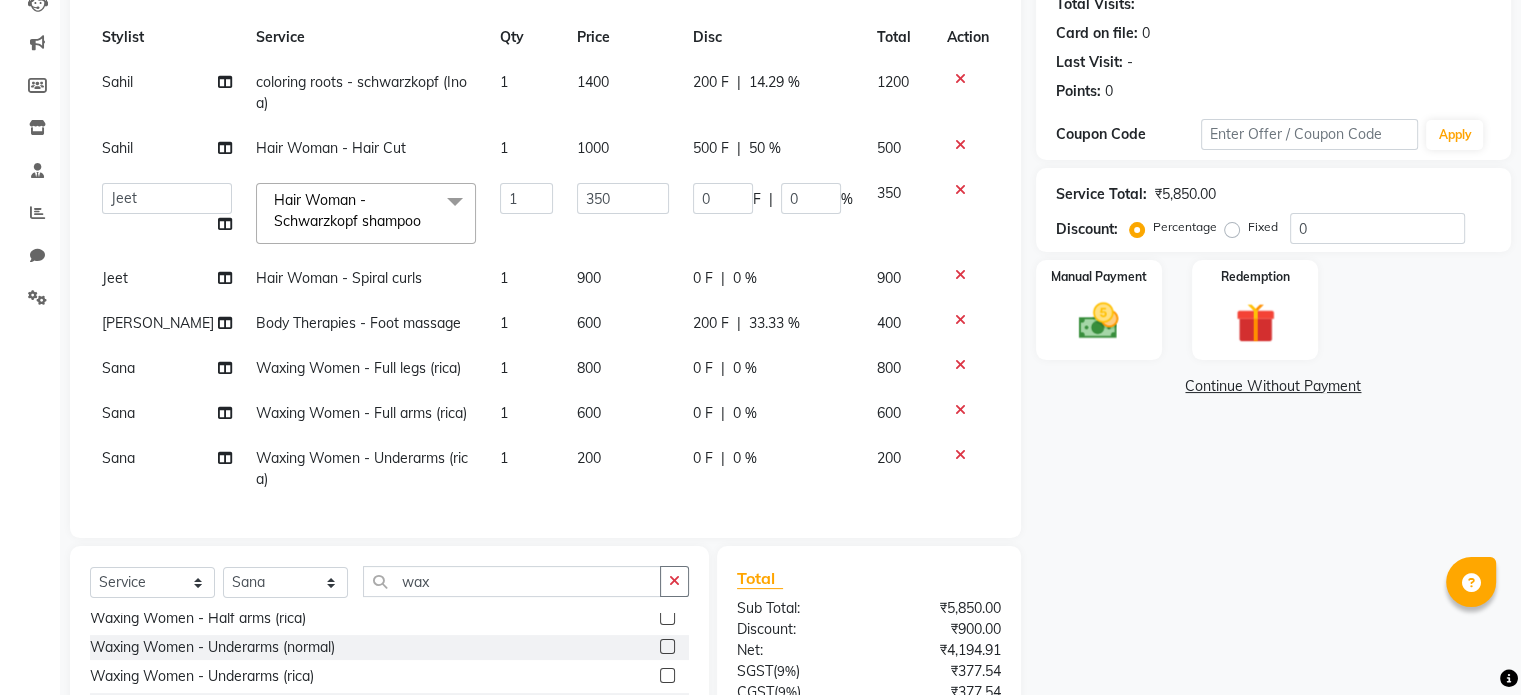 click on "1" 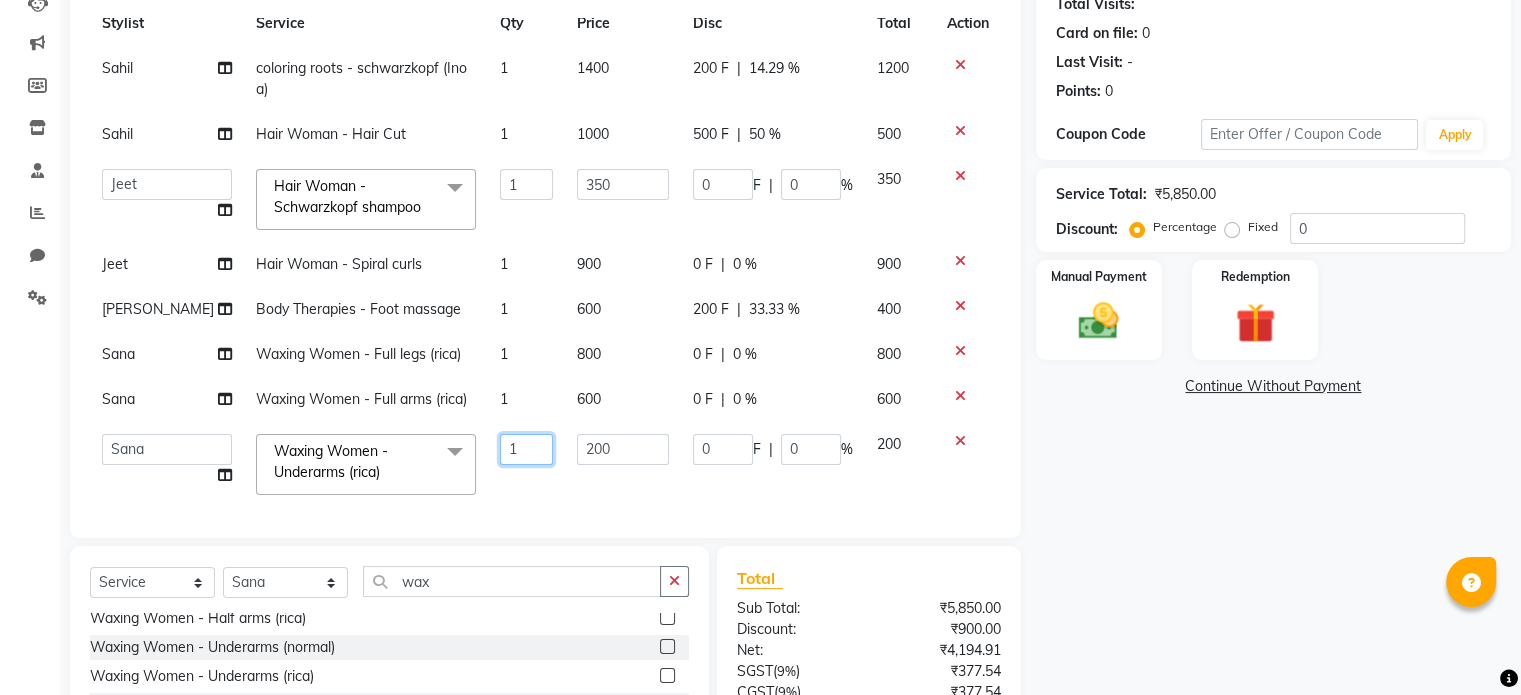 click on "1" 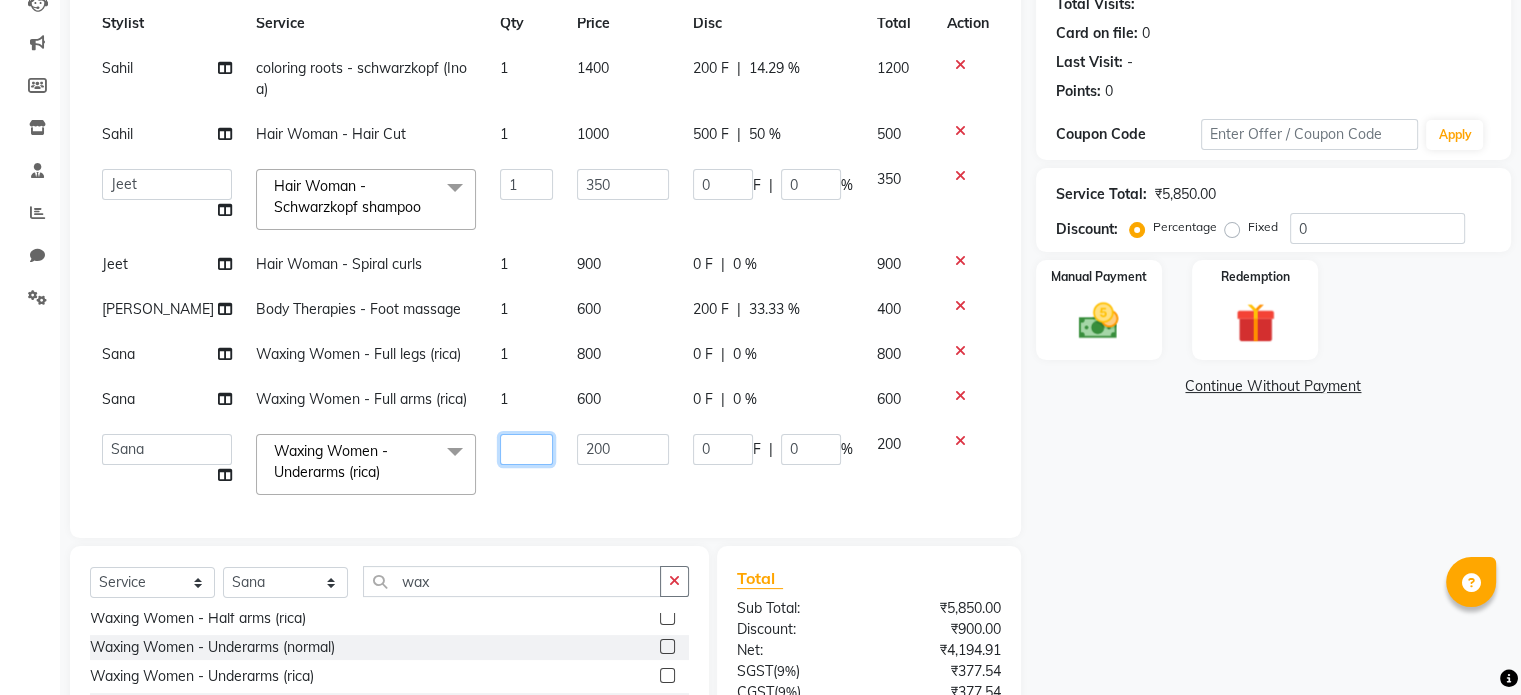 type on "2" 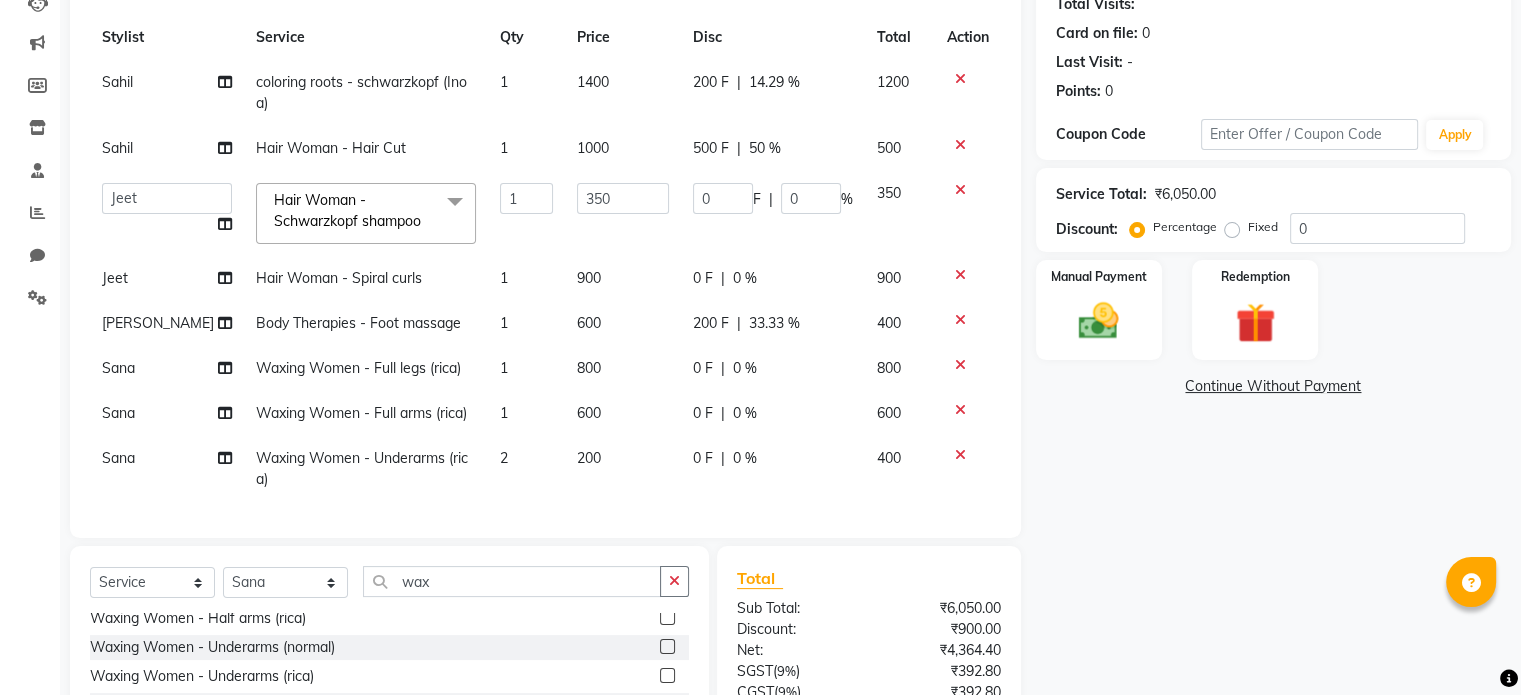 click on "200" 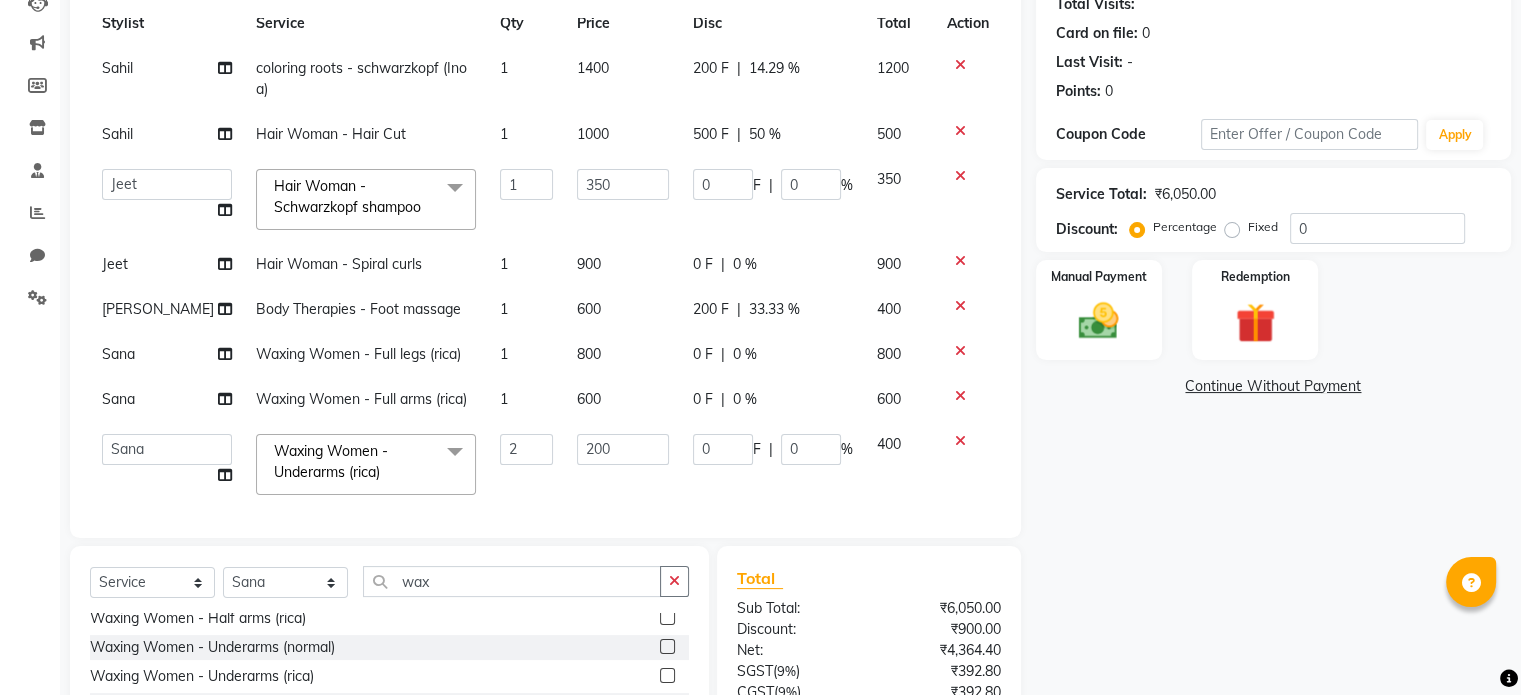 scroll, scrollTop: 72, scrollLeft: 0, axis: vertical 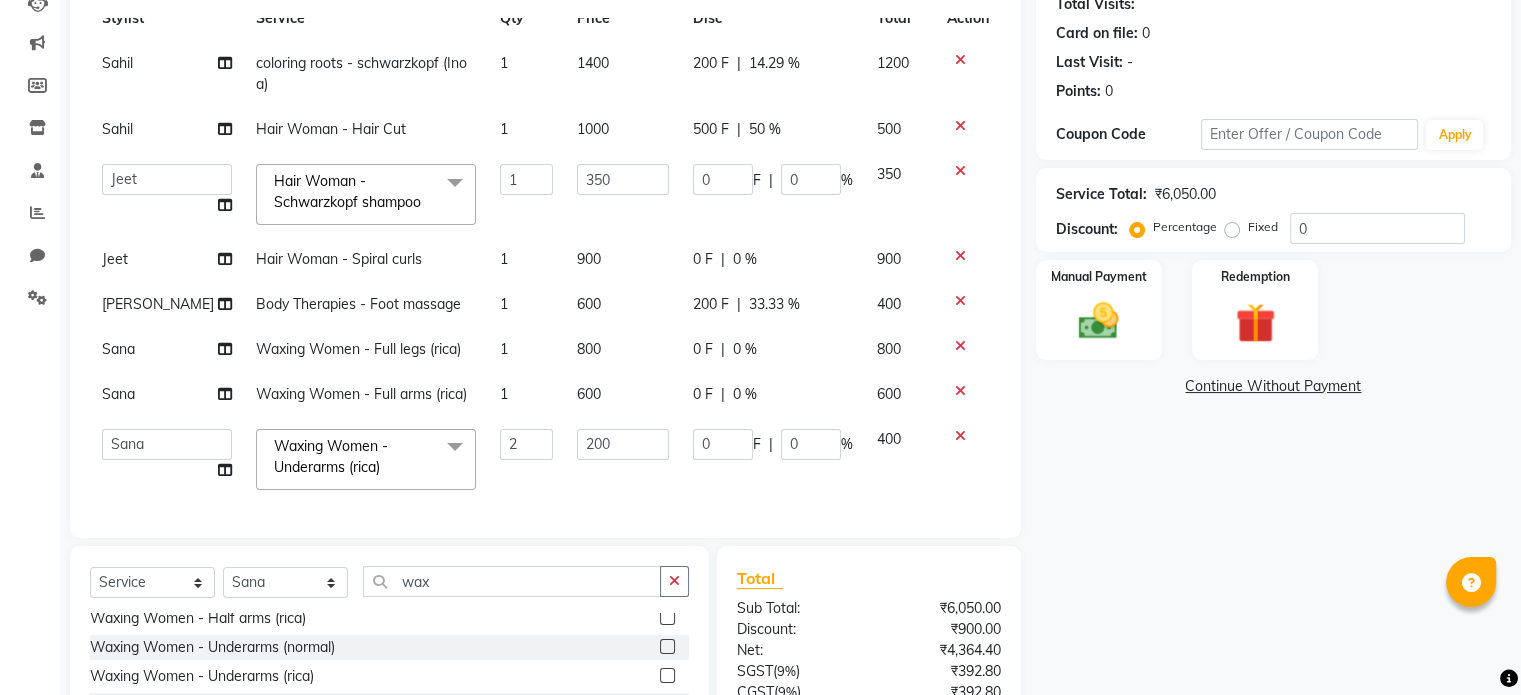 click on "Name: Pg6 [PERSON_NAME] Membership:  No Active Membership  Total Visits:   Card on file:  0 Last Visit:   - Points:   0  Coupon Code Apply Service Total:  ₹6,050.00  Discount:  Percentage   Fixed  0 Manual Payment Redemption  Continue Without Payment" 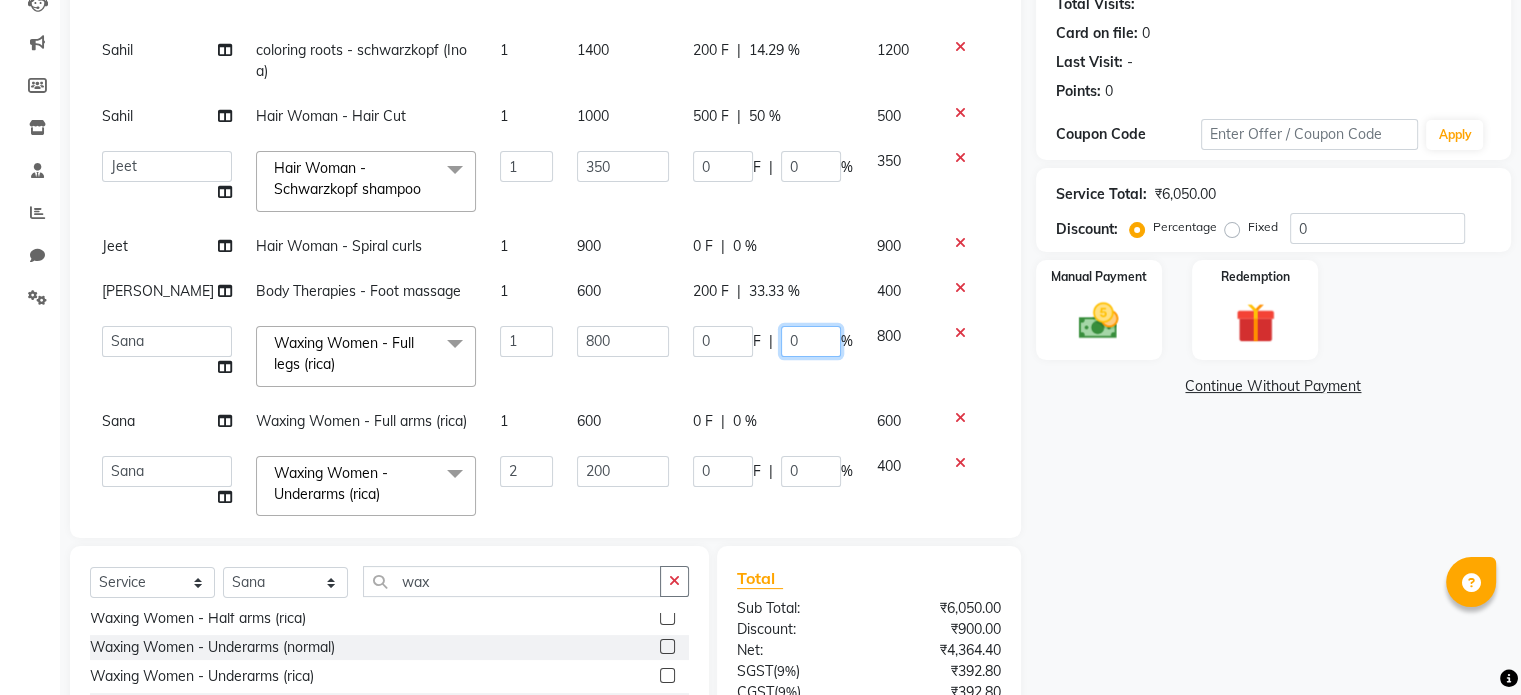 click on "0" 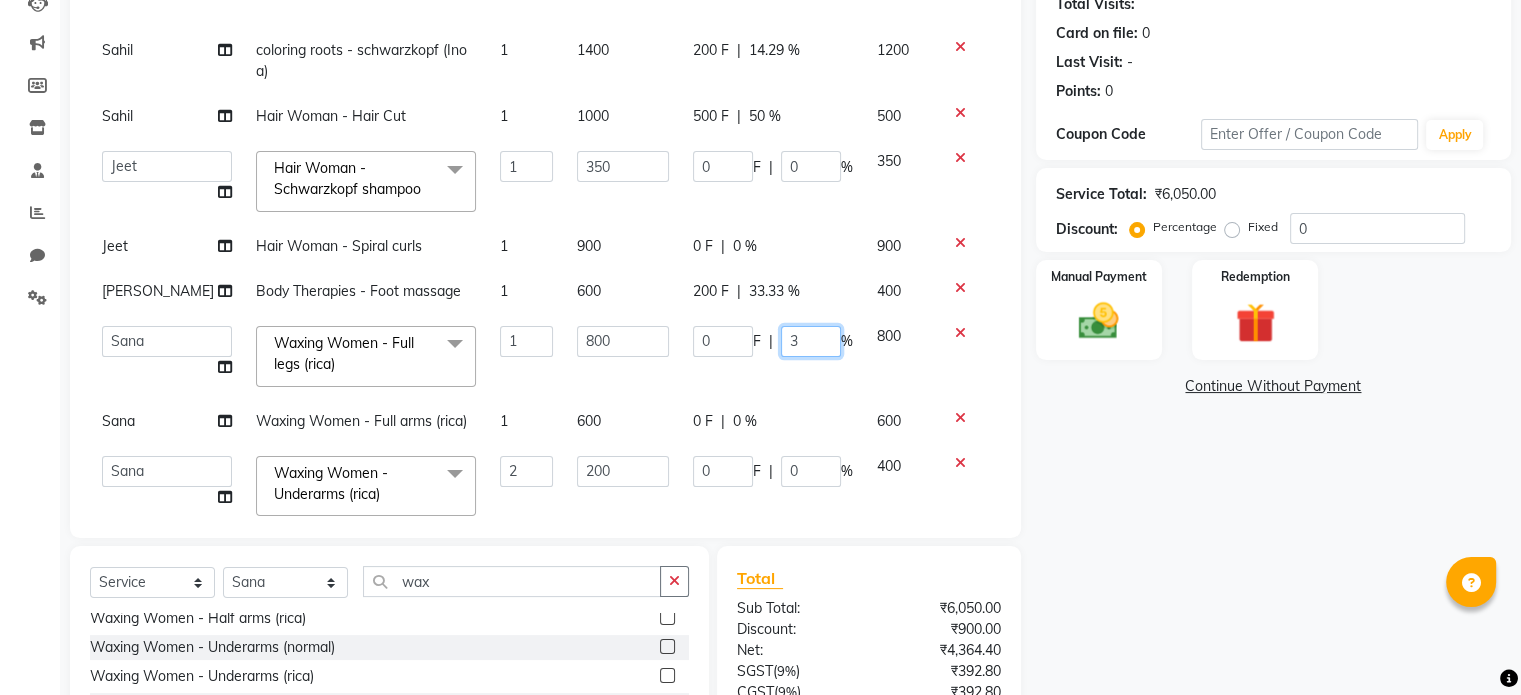 type on "30" 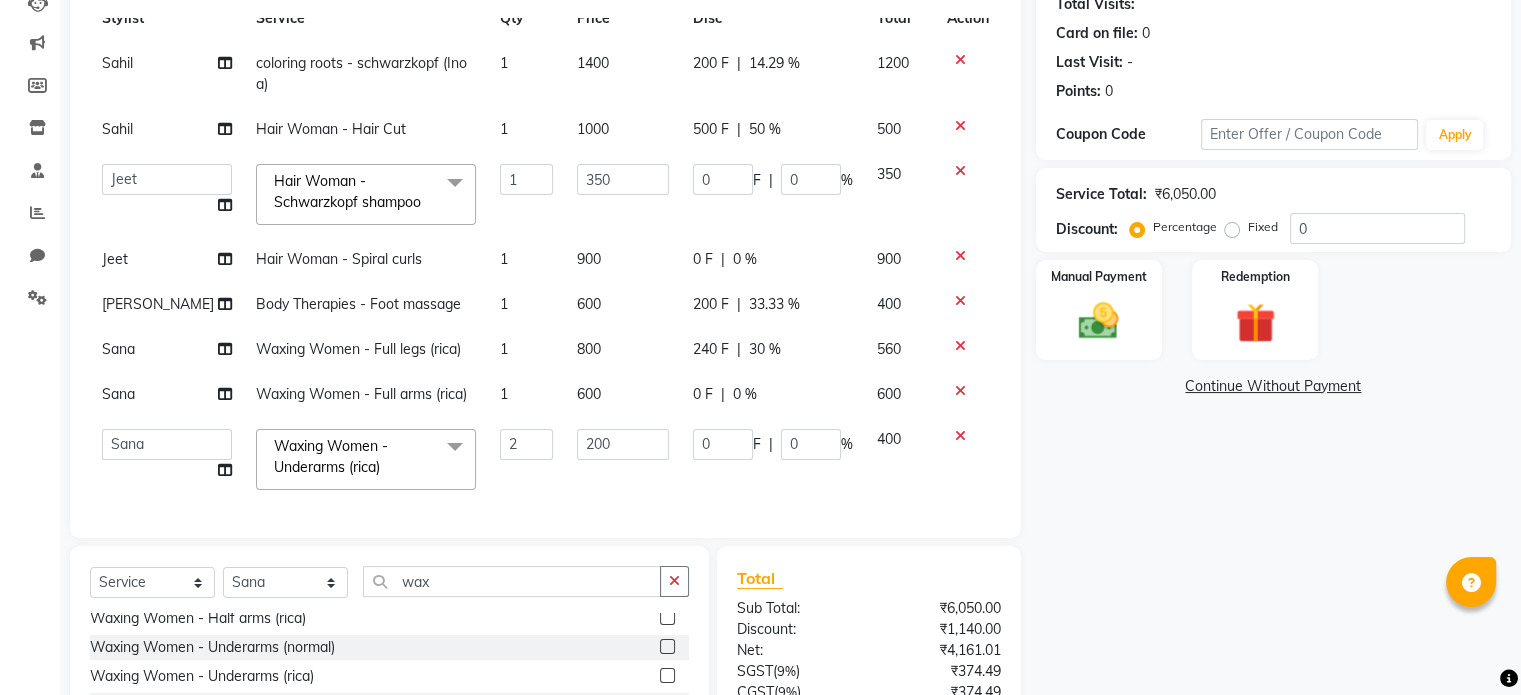 click on "[PERSON_NAME] coloring roots - schwarzkopf (Inoa) 1 1400 200 F | 14.29 % 1200 [PERSON_NAME] Hair Woman - Hair Cut 1 1000 500 F | 50 % 500  Jeet   [PERSON_NAME]   [PERSON_NAME]   [PERSON_NAME]   Sana  Hair Woman - Schwarzkopf shampoo  x Hair Woman - Schwarzkopf shampoo Hair Woman - Moroccan shampoo Hair Woman - Deep Conditioning Hair Woman - Shampeeling Hair Woman - Head Massage Hair Woman - Hair Cut Hair Woman - Split Ends Hair Woman - Blow dry Hair Woman - Spiral curls Hair Woman - Flat iron straightening Hair Baby Girl - Hair Cut  Hair Men - Schwarzkopf shampoo Hair Men - Moroccan shampoo Hair Men - Hair cut Hair Men - [PERSON_NAME] trim Hair Men - Shave Hair Men - Body Trim Hair Men - mustache Hair Men Baby Boy - Hair cut Waxing Women - Full legs (normal) Waxing Women - Full legs (rica) Waxing Women - Full arms (normal) Waxing Women - Full arms (rica) Waxing Women - Half legs (normal) Waxing Women - Half legs (rica) Waxing Women - Half arms (normal) Waxing Women - Half arms (rica) Waxing Women - Underarms (normal) 1 0" 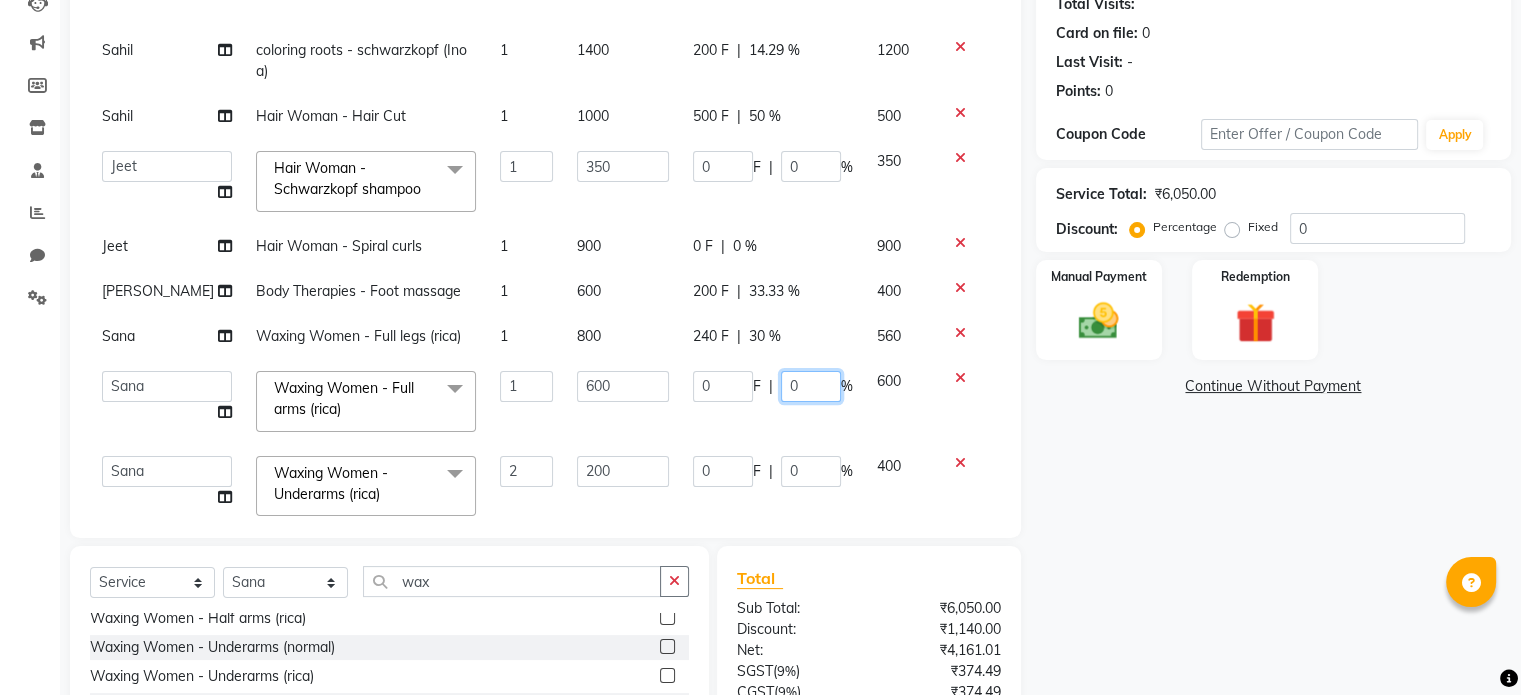 click on "0" 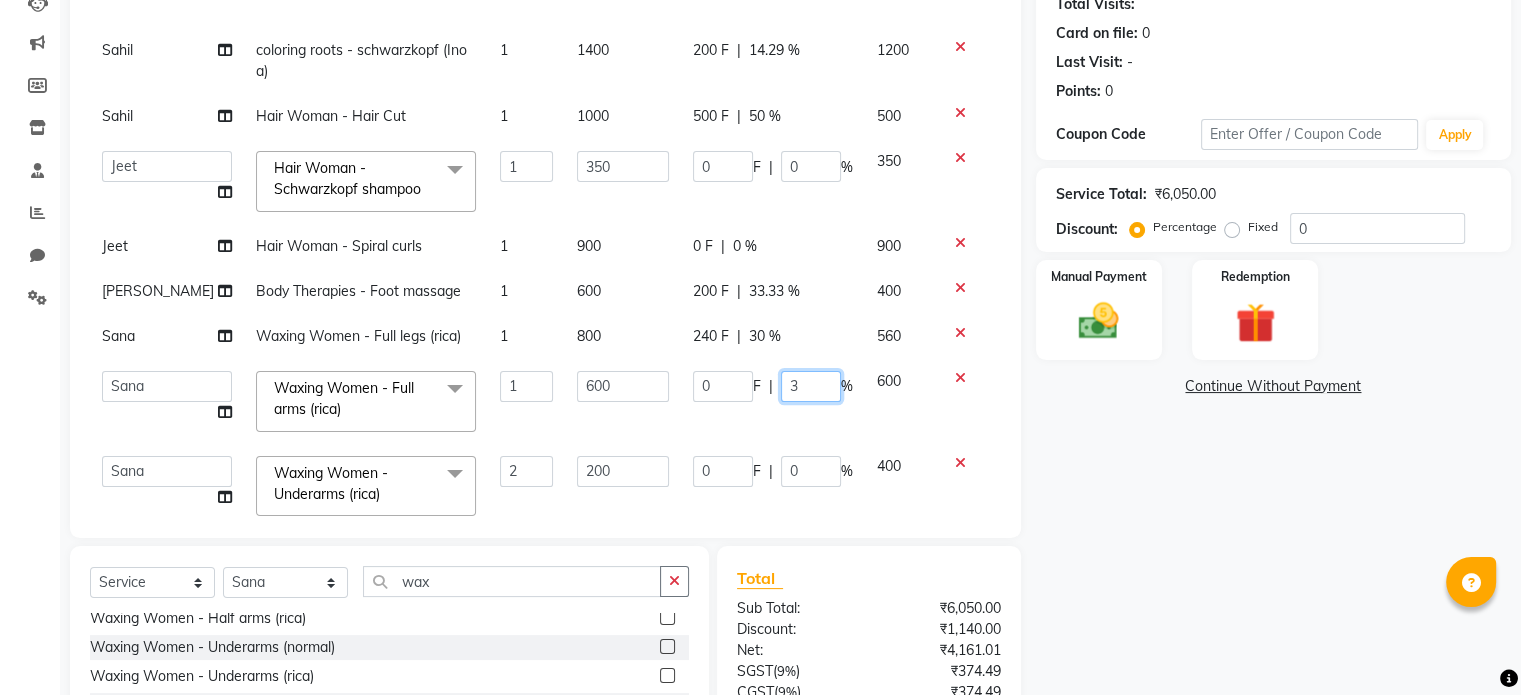 type on "30" 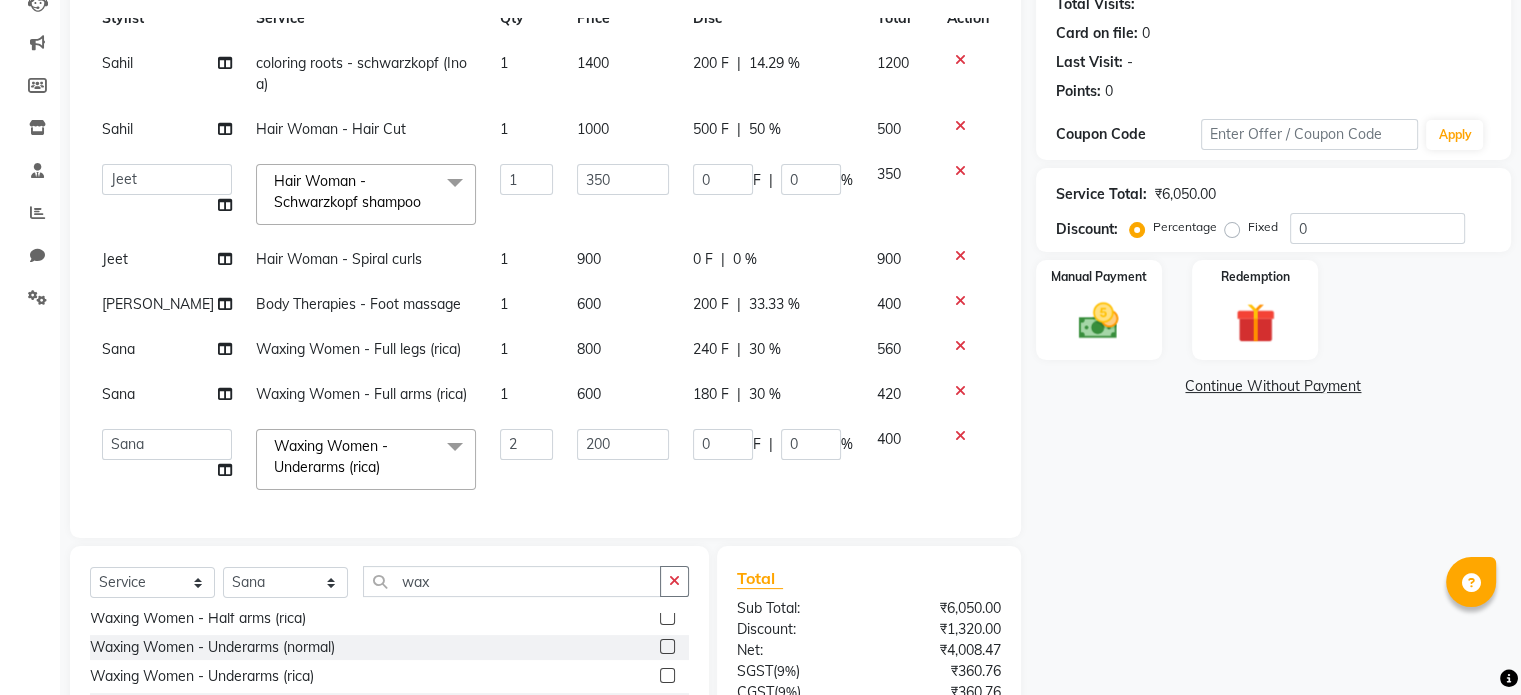 click on "[PERSON_NAME] coloring roots - schwarzkopf (Inoa) 1 1400 200 F | 14.29 % 1200 [PERSON_NAME] Hair Woman - Hair Cut 1 1000 500 F | 50 % 500  Jeet   [PERSON_NAME]   [PERSON_NAME]   [PERSON_NAME]   Sana  Hair Woman - Schwarzkopf shampoo  x Hair Woman - Schwarzkopf shampoo Hair Woman - Moroccan shampoo Hair Woman - Deep Conditioning Hair Woman - Shampeeling Hair Woman - Head Massage Hair Woman - Hair Cut Hair Woman - Split Ends Hair Woman - Blow dry Hair Woman - Spiral curls Hair Woman - Flat iron straightening Hair Baby Girl - Hair Cut  Hair Men - Schwarzkopf shampoo Hair Men - Moroccan shampoo Hair Men - Hair cut Hair Men - [PERSON_NAME] trim Hair Men - Shave Hair Men - Body Trim Hair Men - mustache Hair Men Baby Boy - Hair cut Waxing Women - Full legs (normal) Waxing Women - Full legs (rica) Waxing Women - Full arms (normal) Waxing Women - Full arms (rica) Waxing Women - Half legs (normal) Waxing Women - Half legs (rica) Waxing Women - Half arms (normal) Waxing Women - Half arms (rica) Waxing Women - Underarms (normal) 1 0" 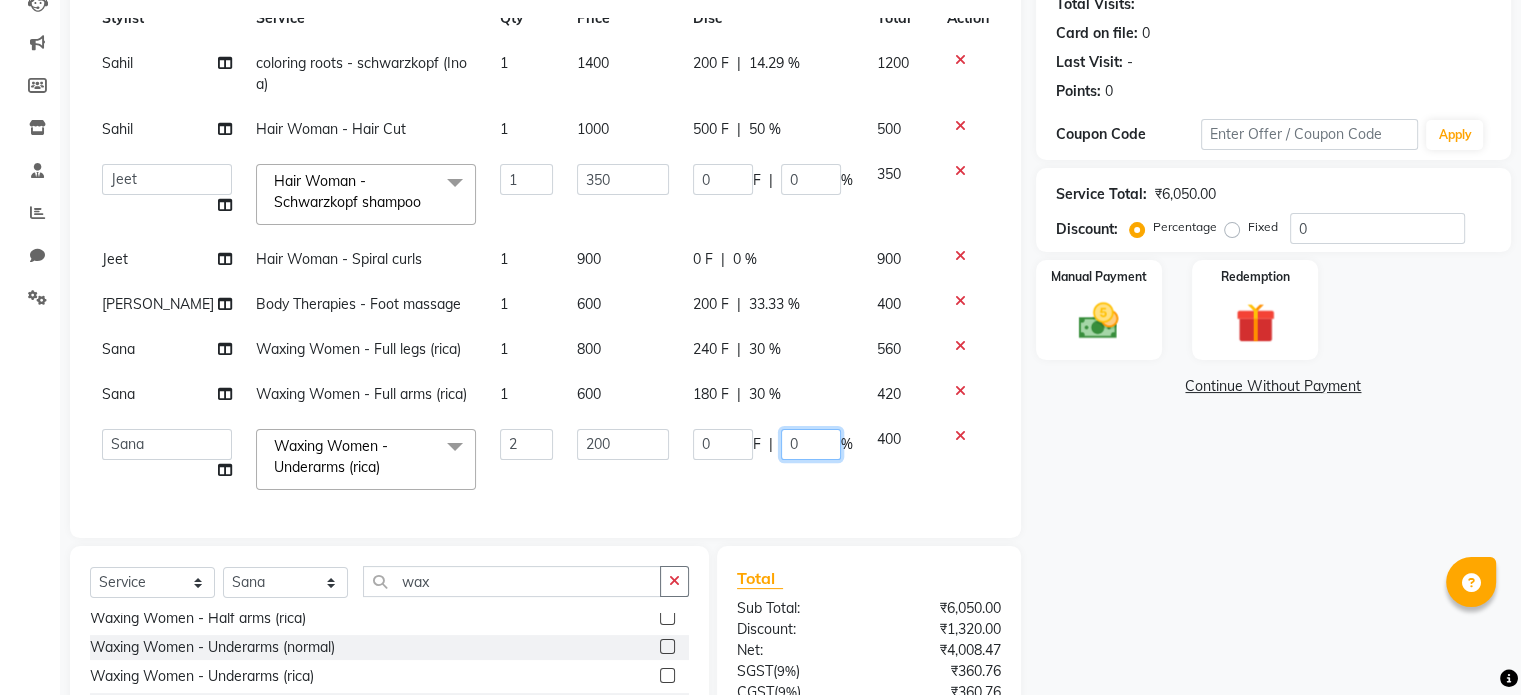click on "0" 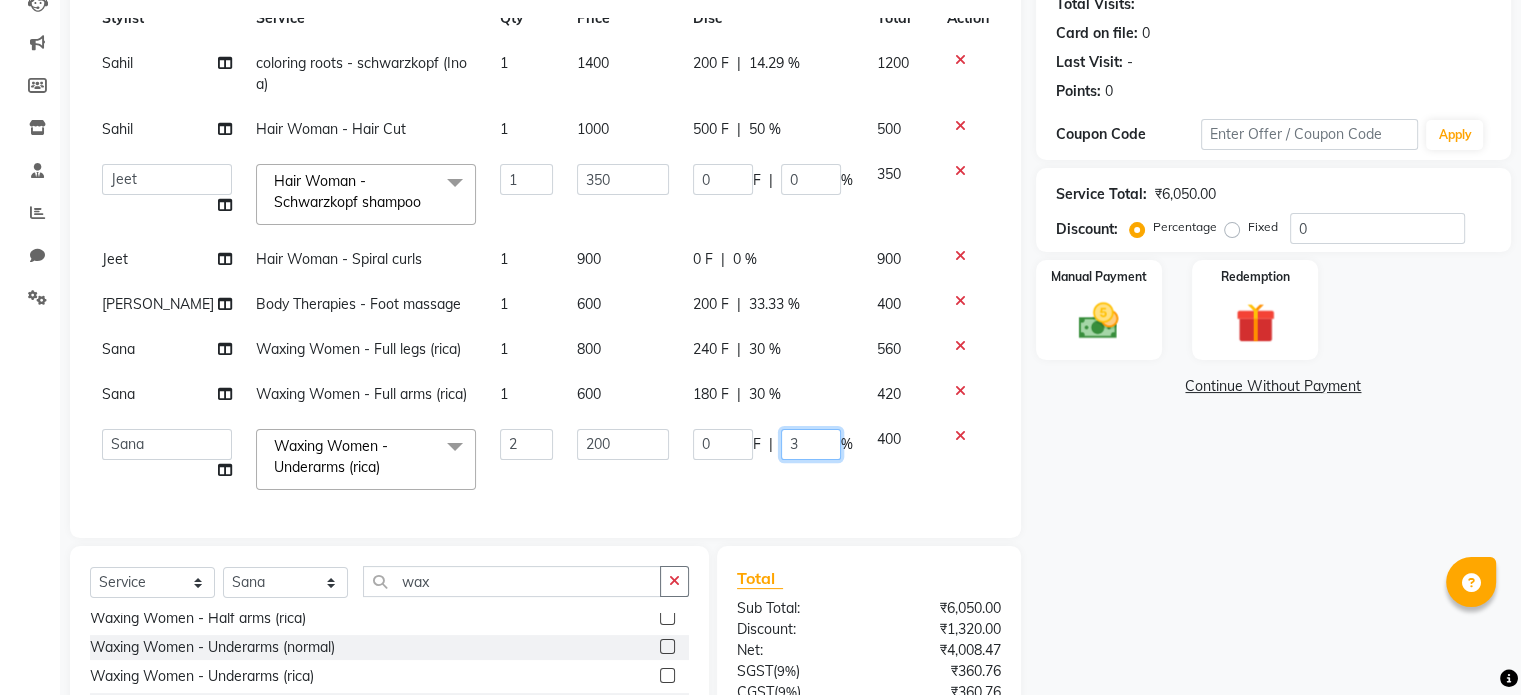 type on "30" 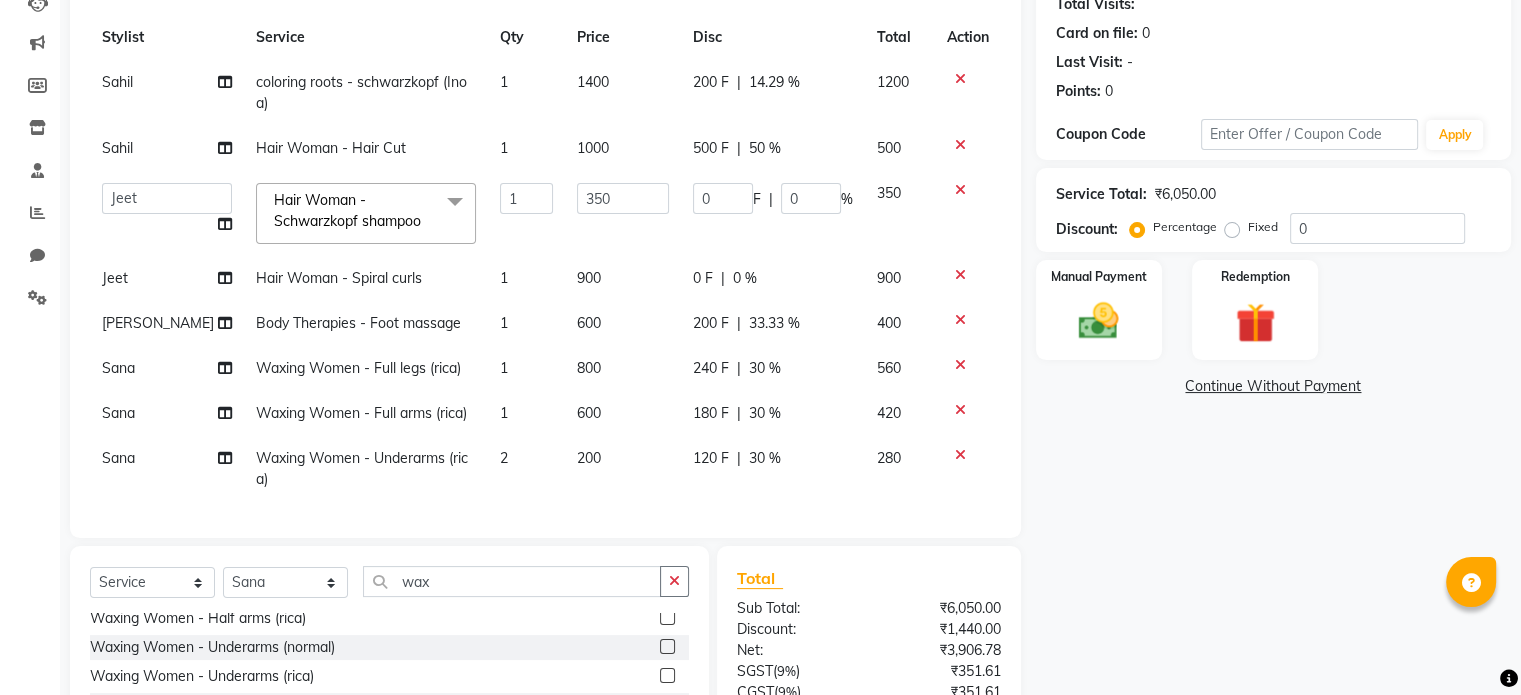 click on "120 F | 30 %" 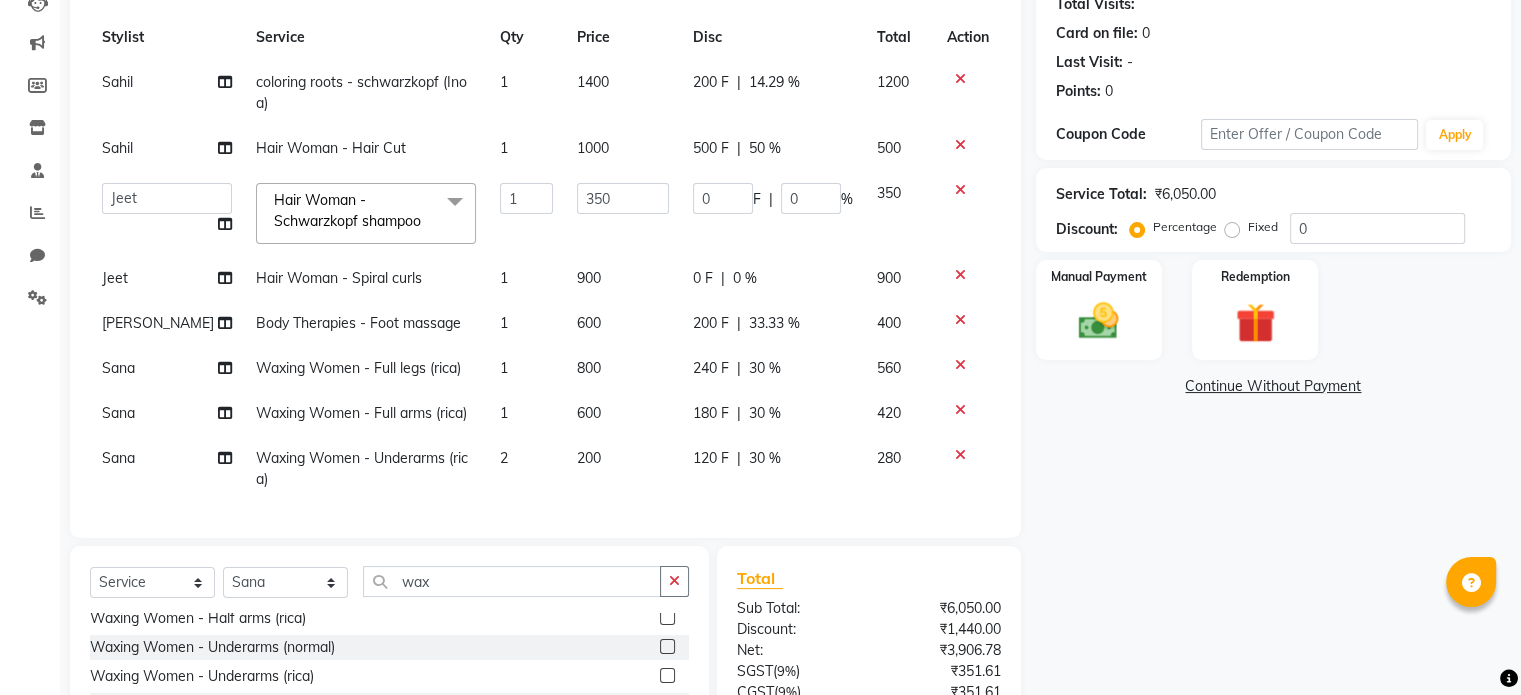 select on "80740" 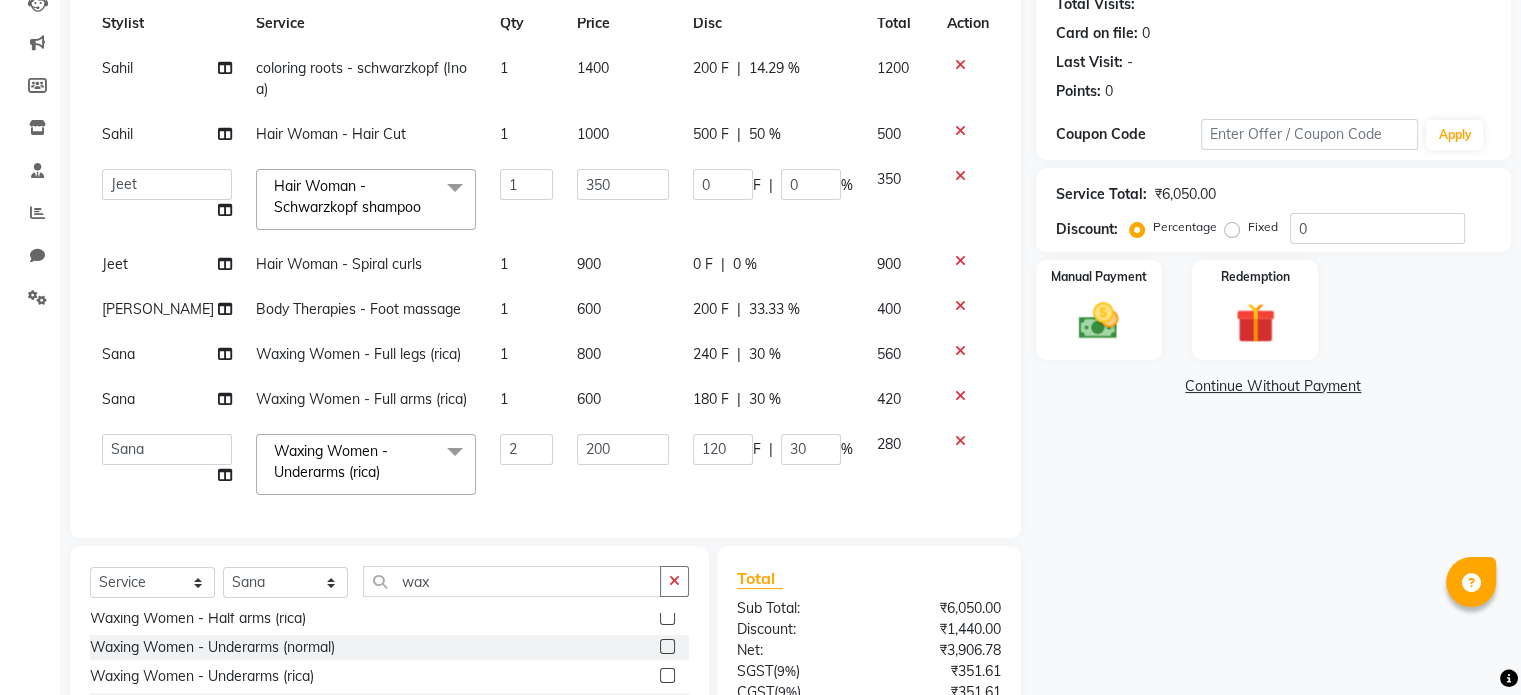 scroll, scrollTop: 72, scrollLeft: 0, axis: vertical 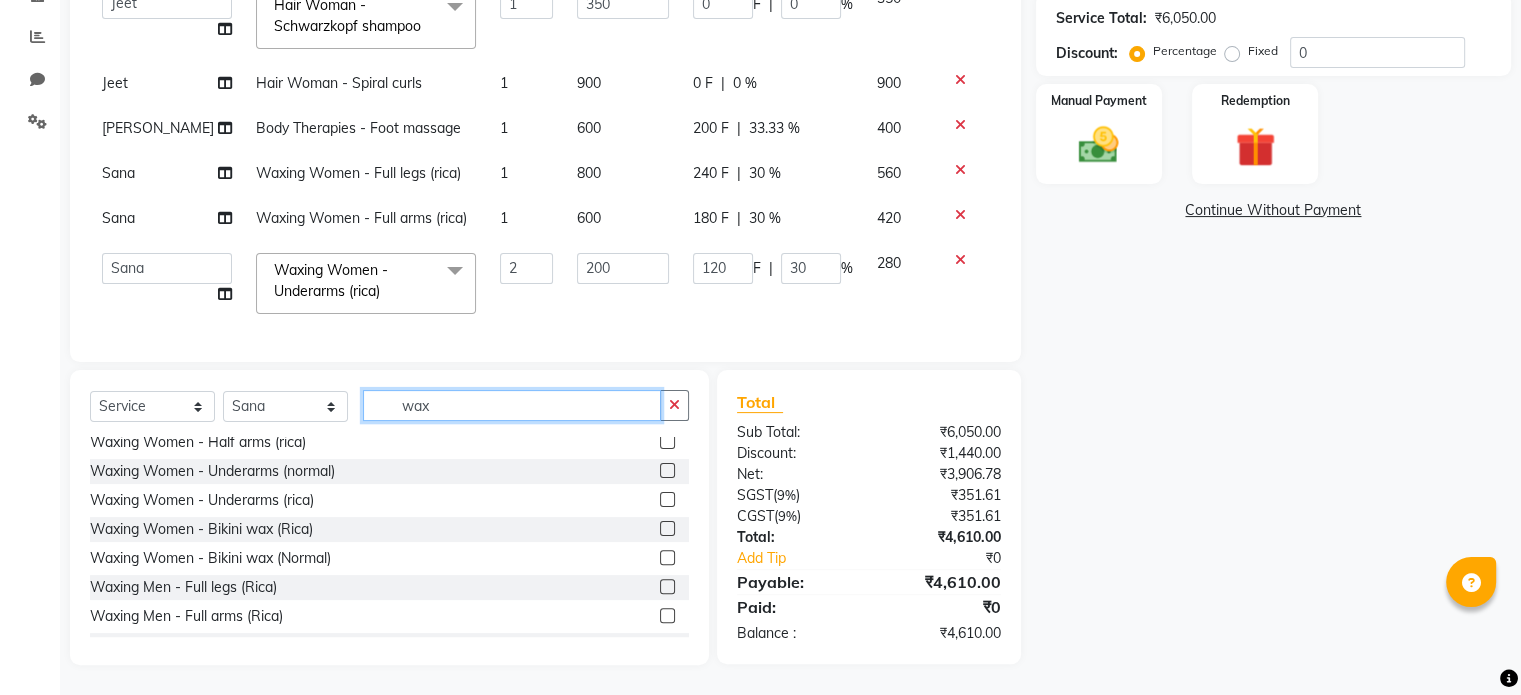 click on "wax" 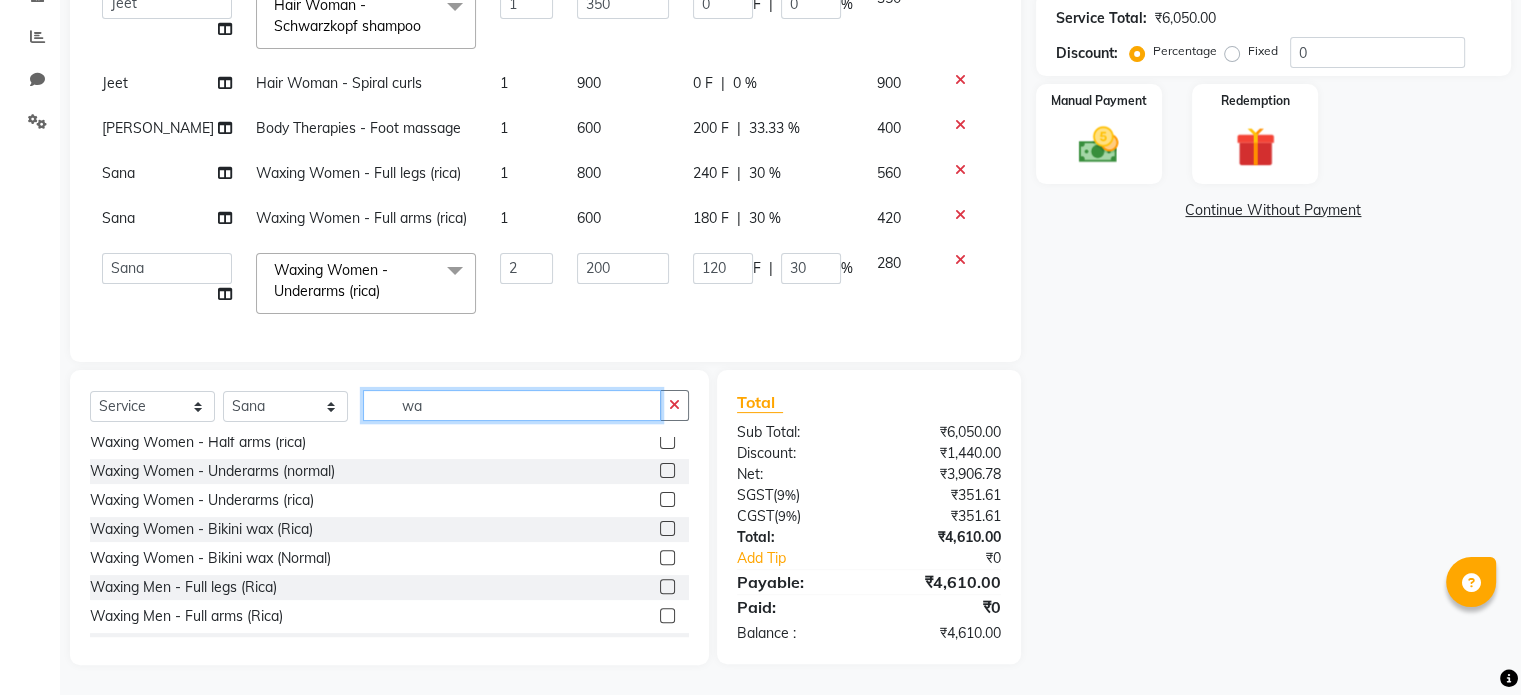 type on "w" 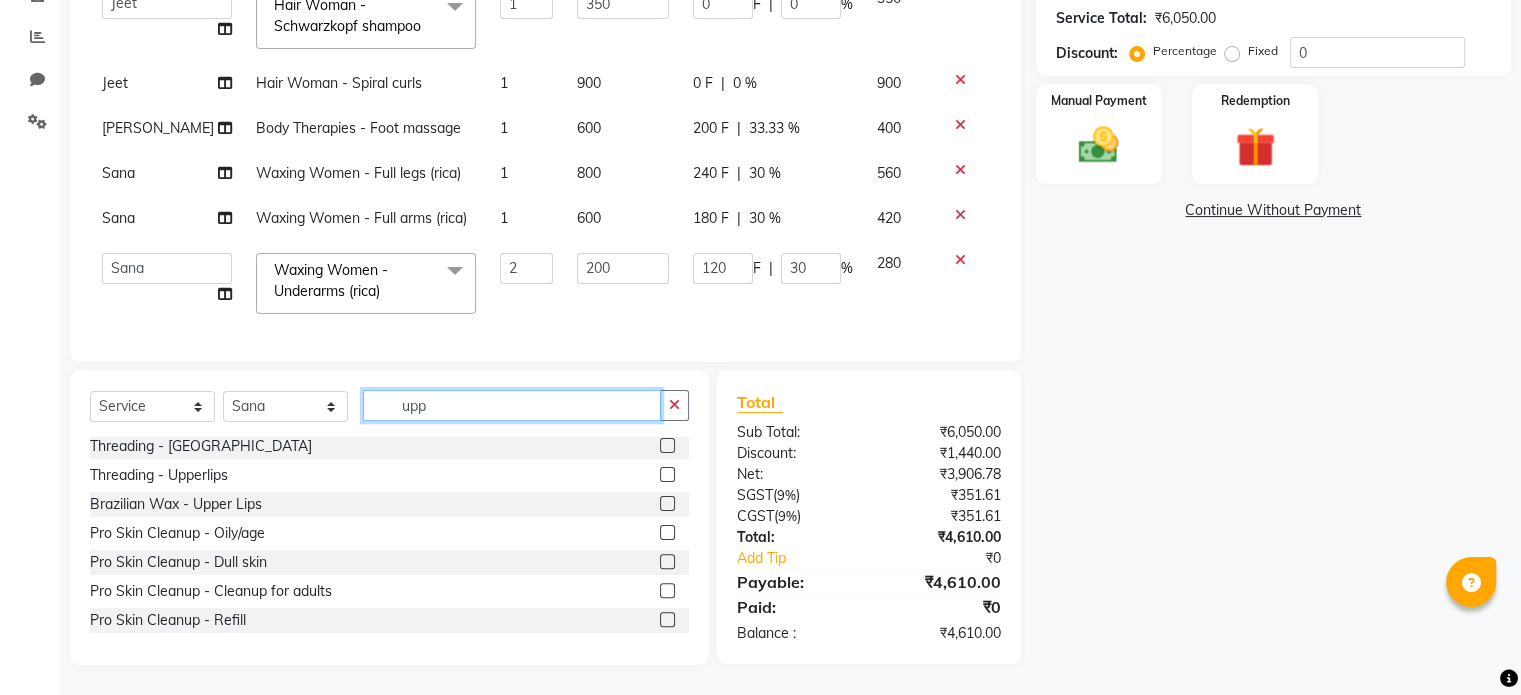 scroll, scrollTop: 0, scrollLeft: 0, axis: both 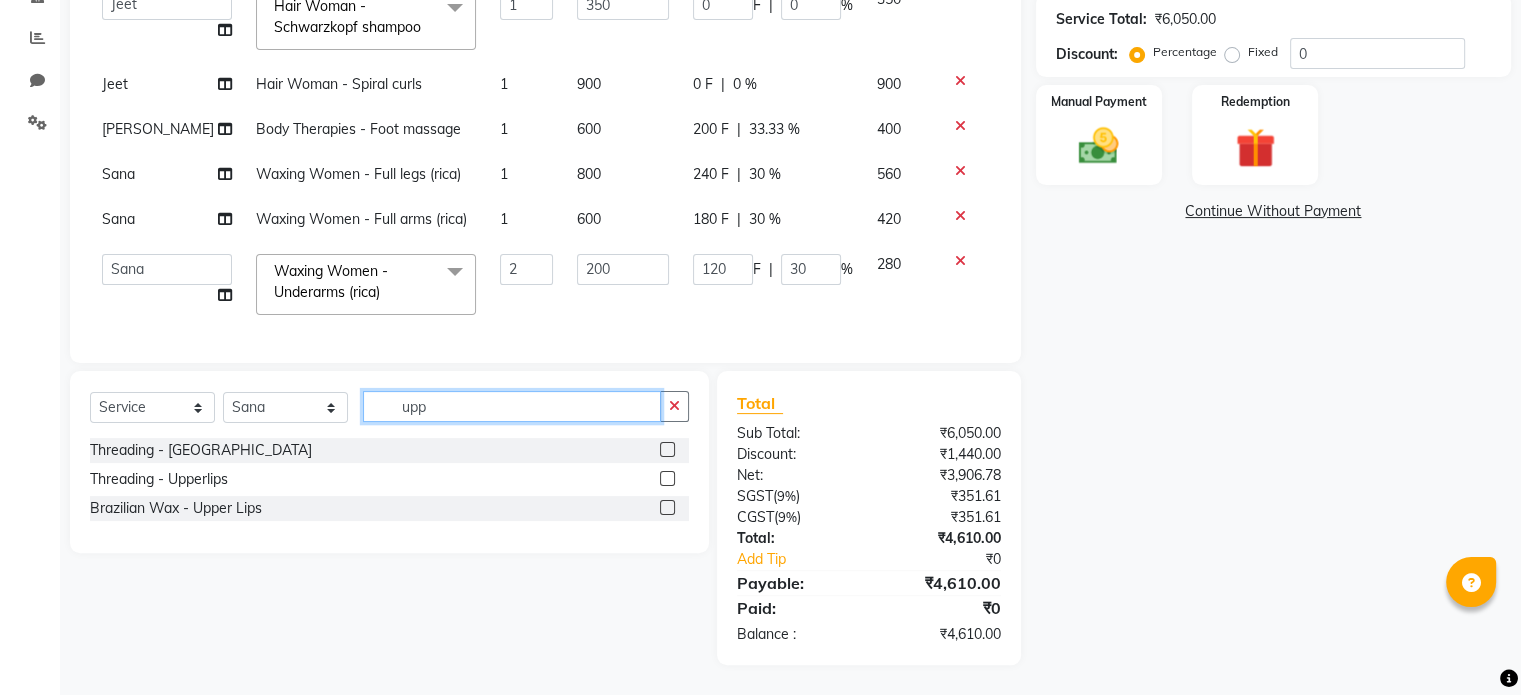 type on "upp" 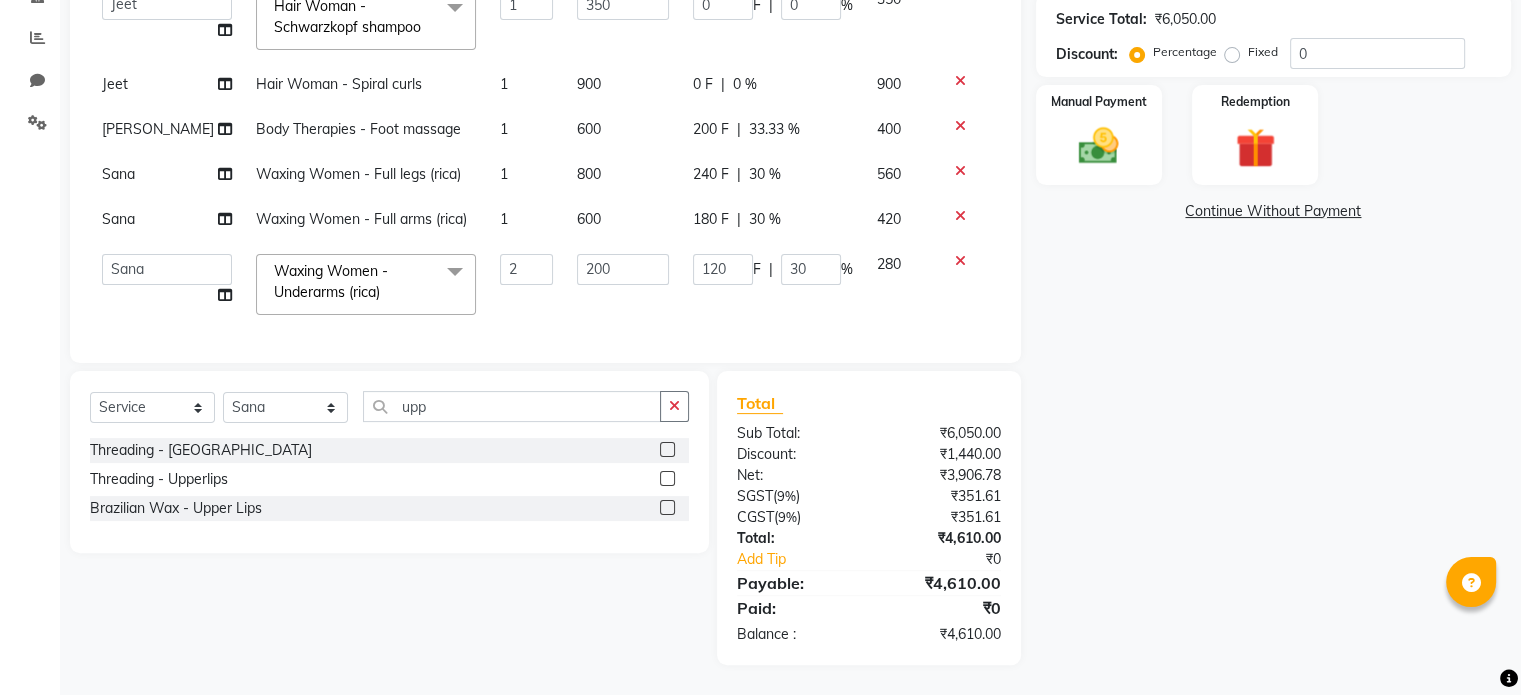 click 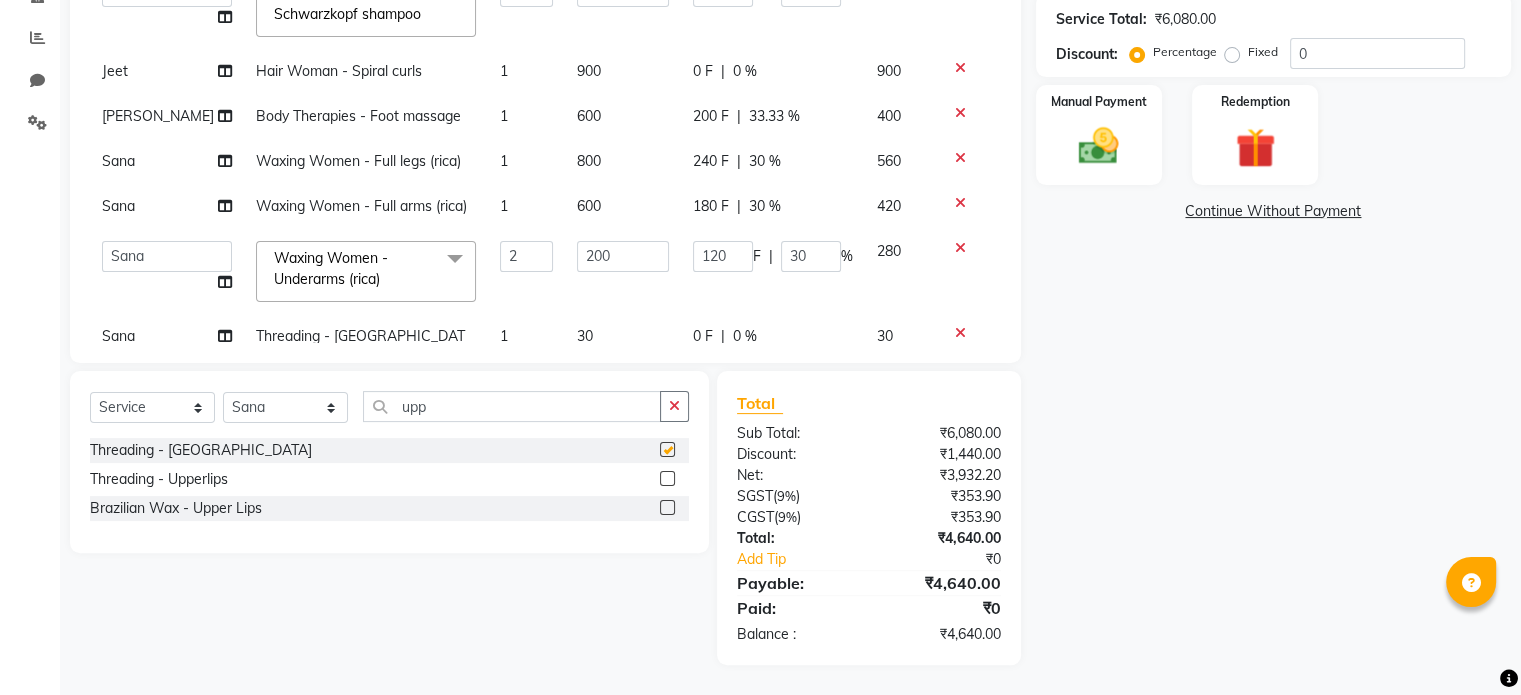 checkbox on "false" 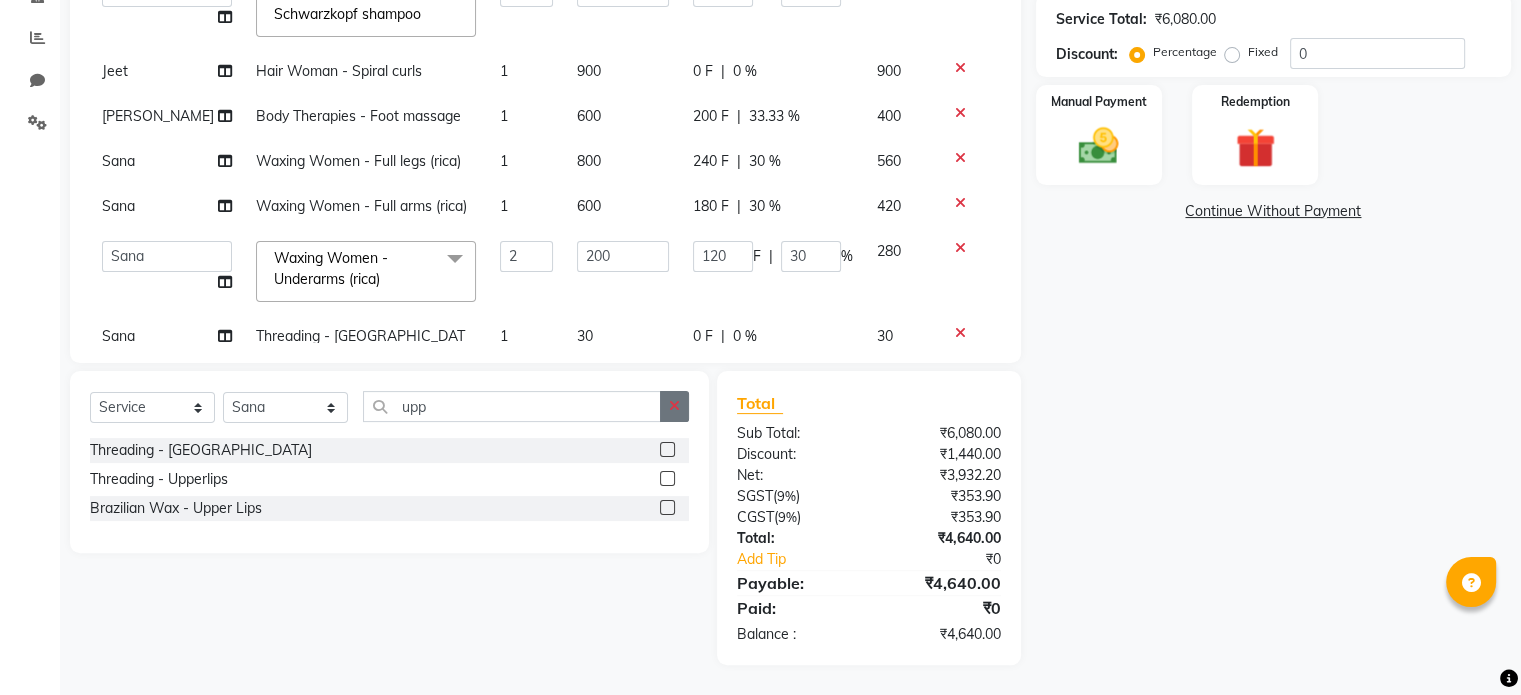 click 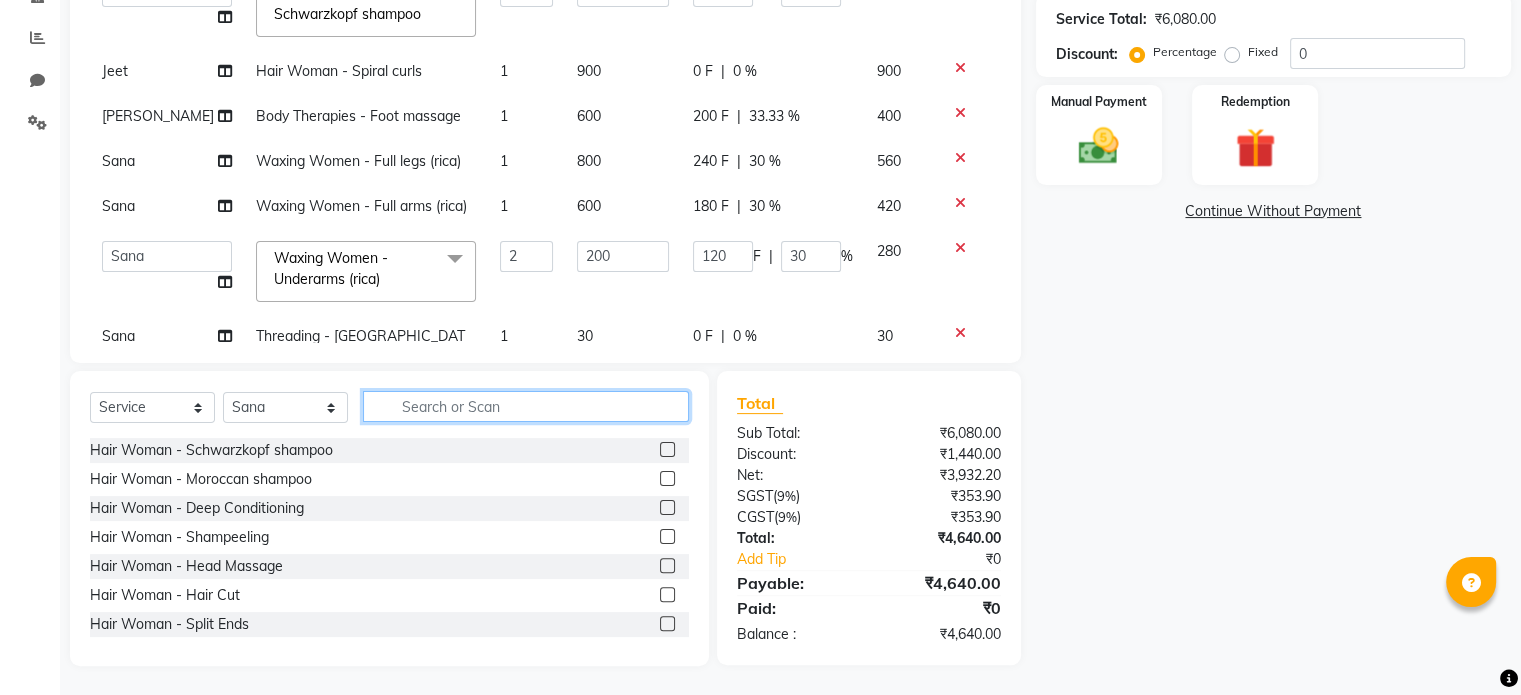 click 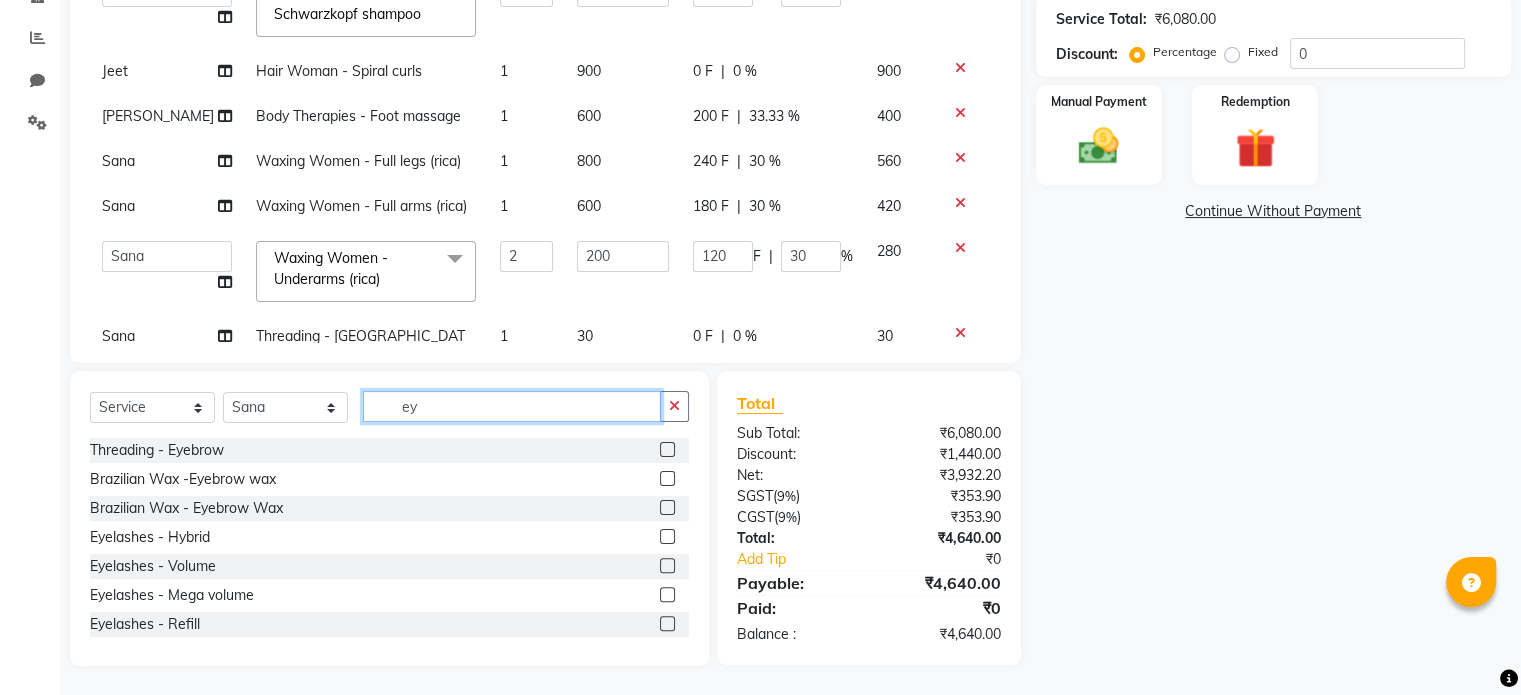 type on "ey" 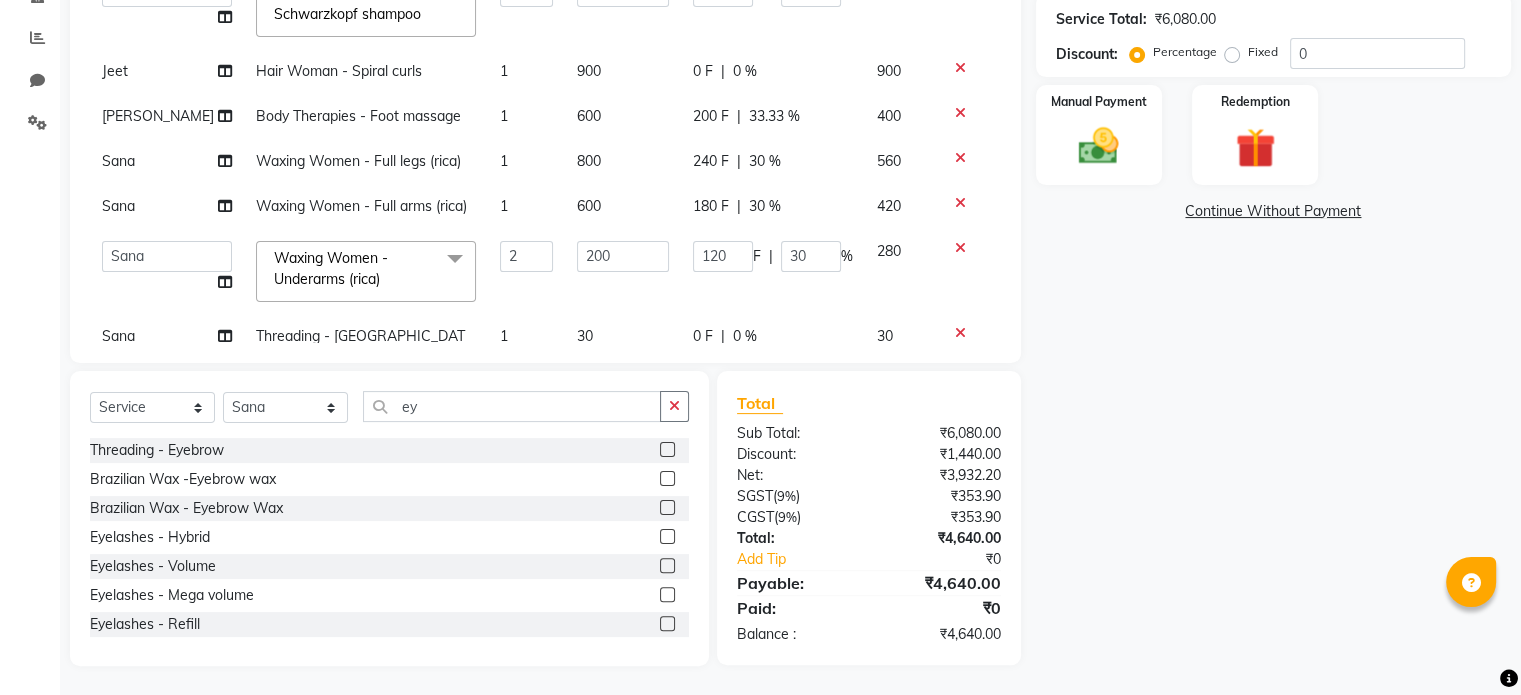 click 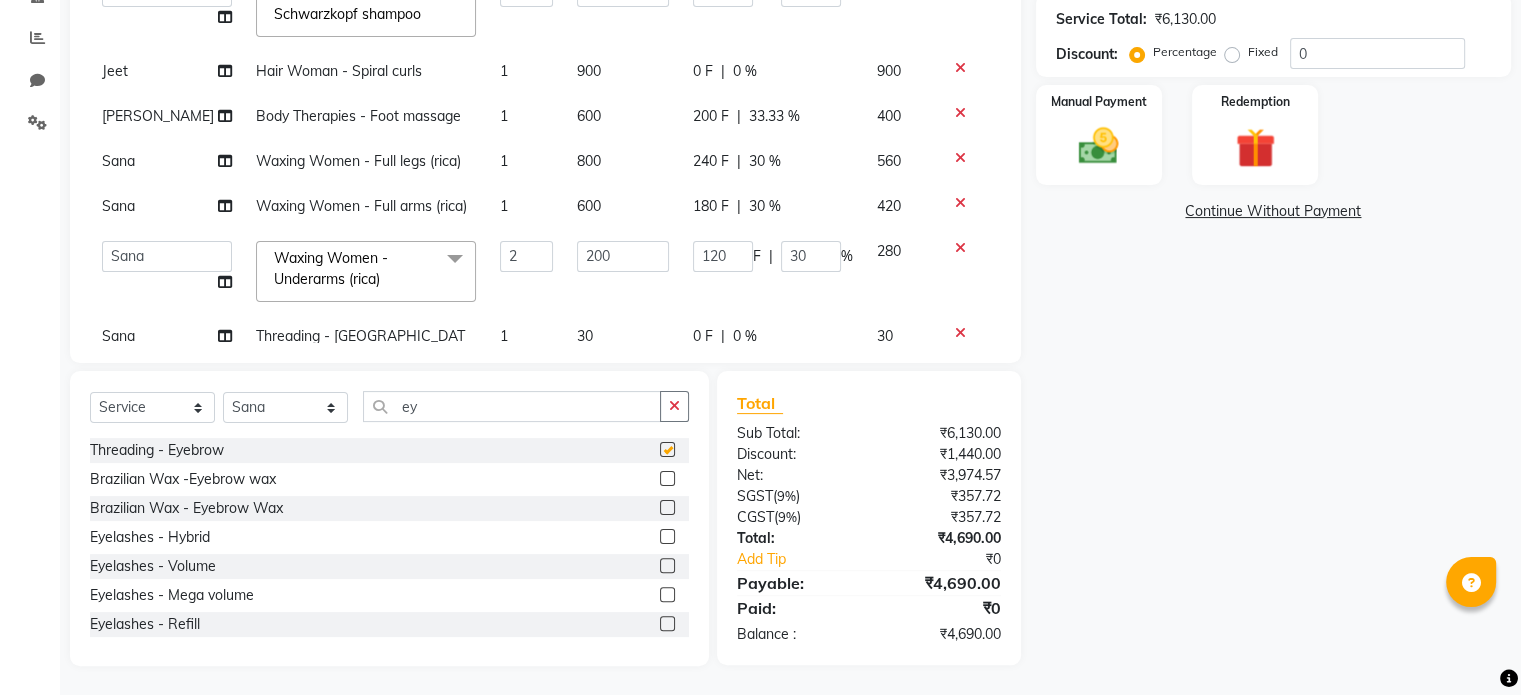 checkbox on "false" 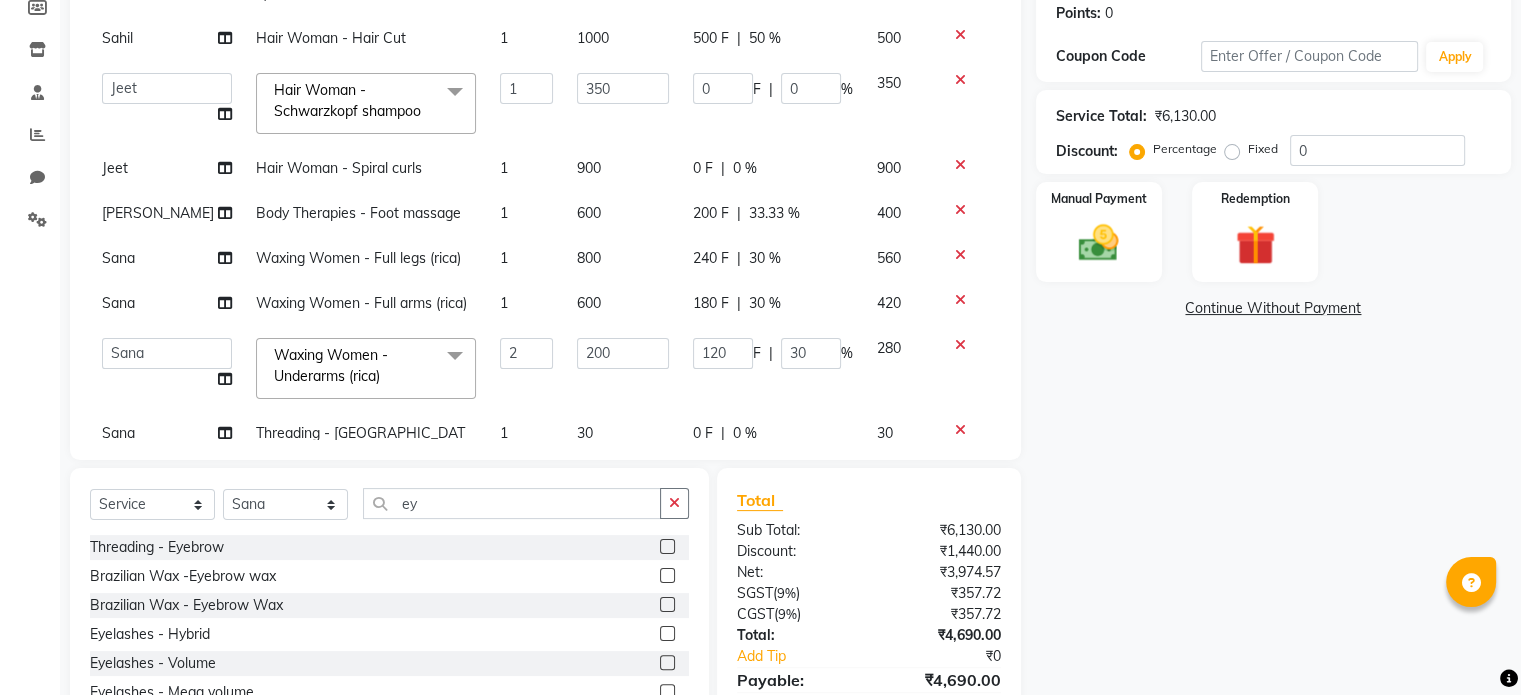 scroll, scrollTop: 310, scrollLeft: 0, axis: vertical 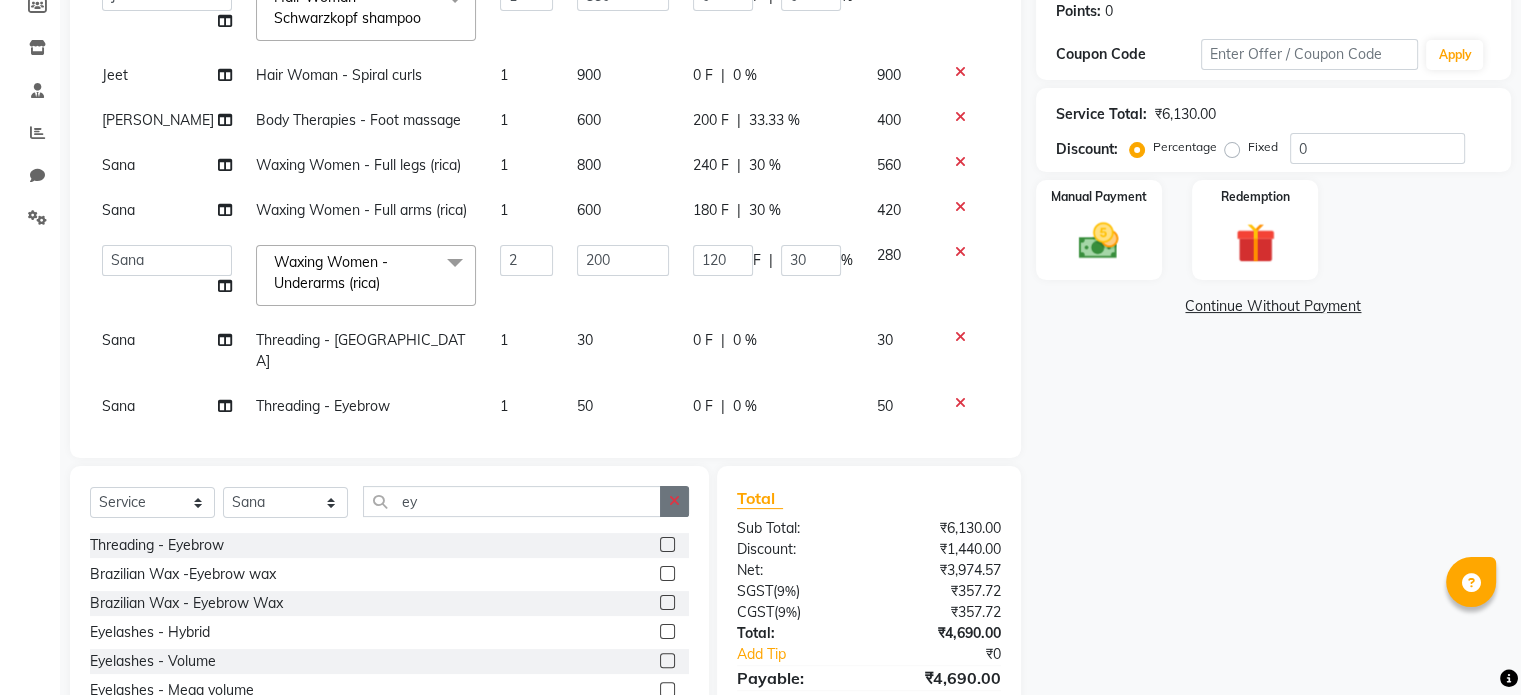 click 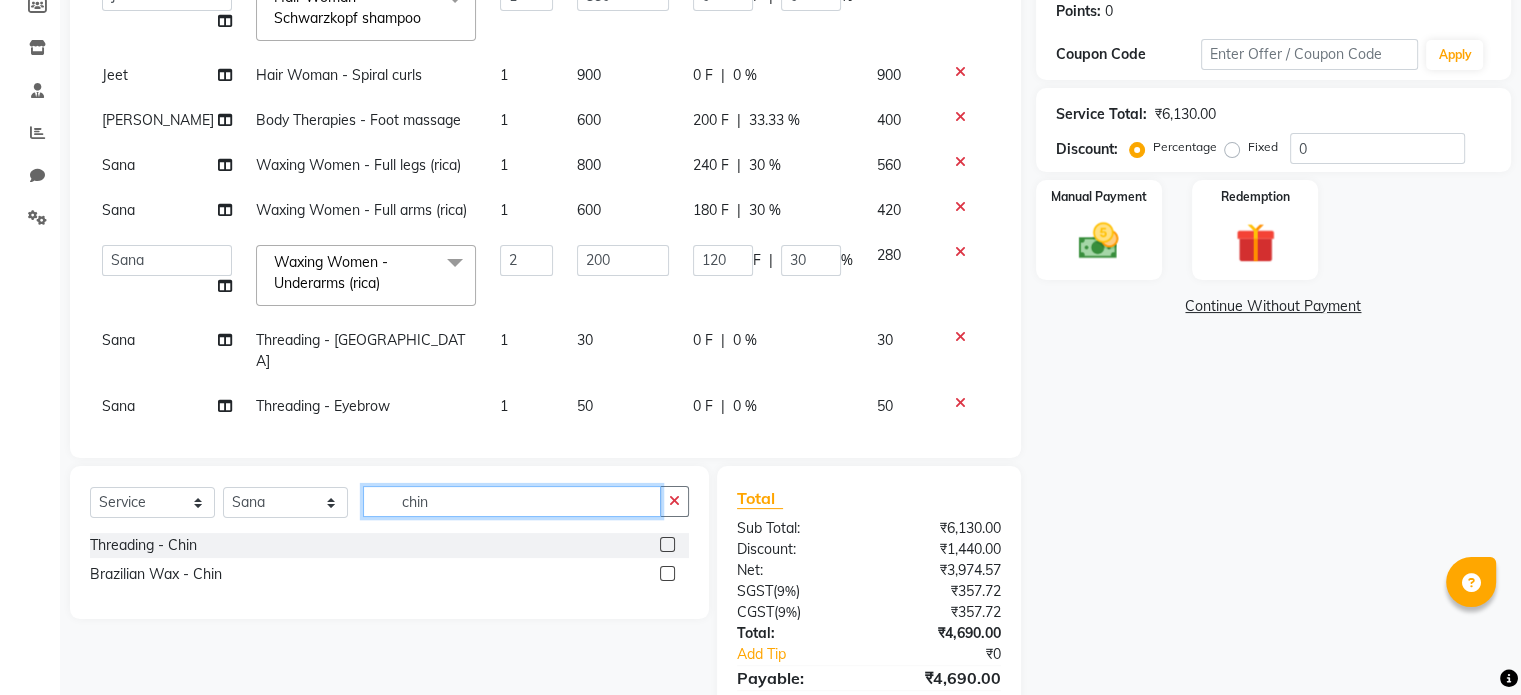 type on "chin" 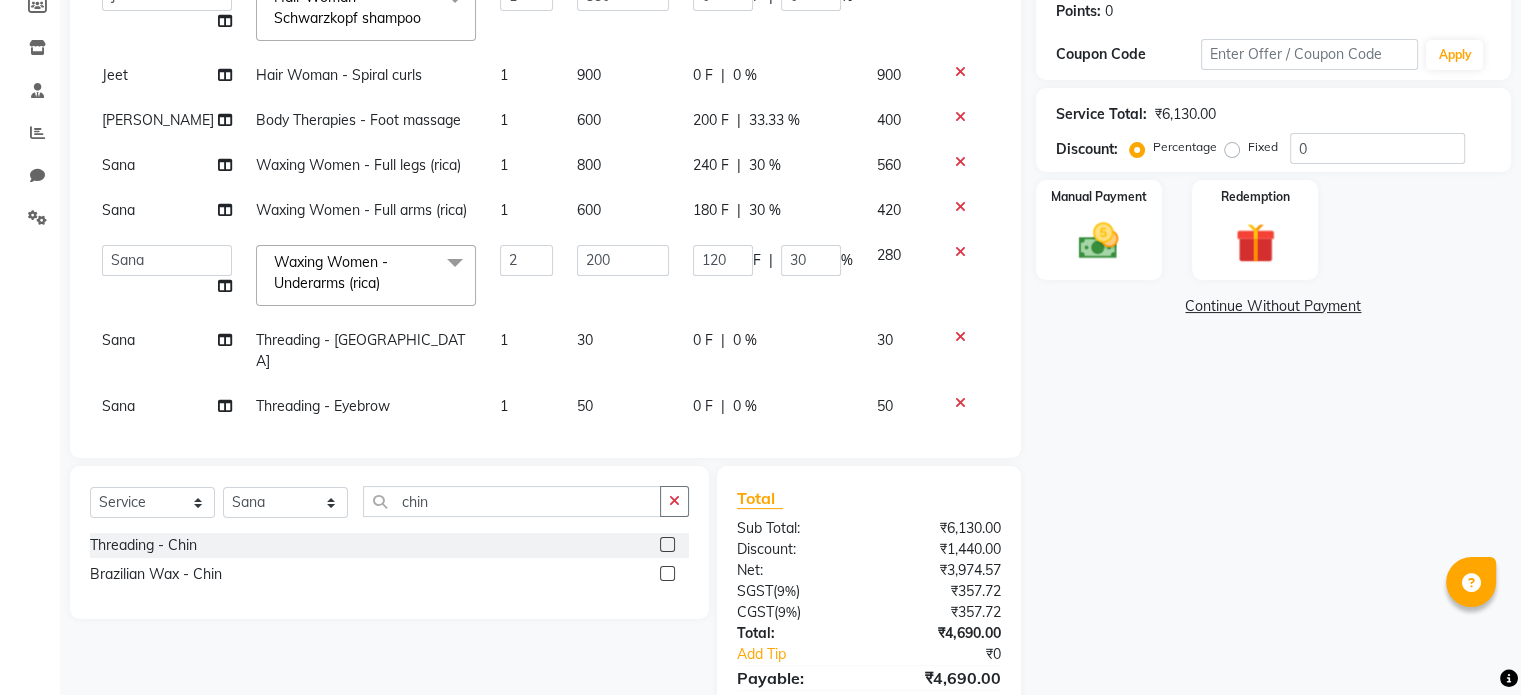 click 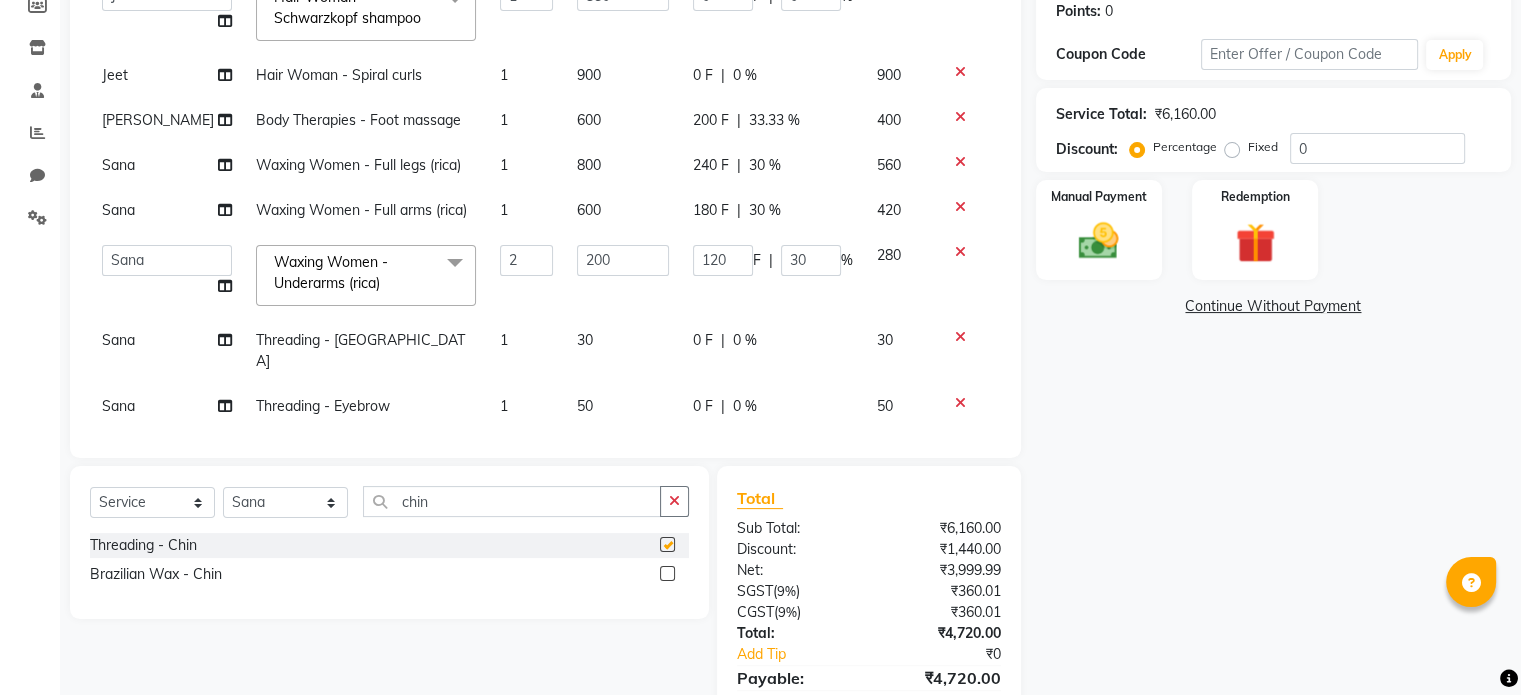 checkbox on "false" 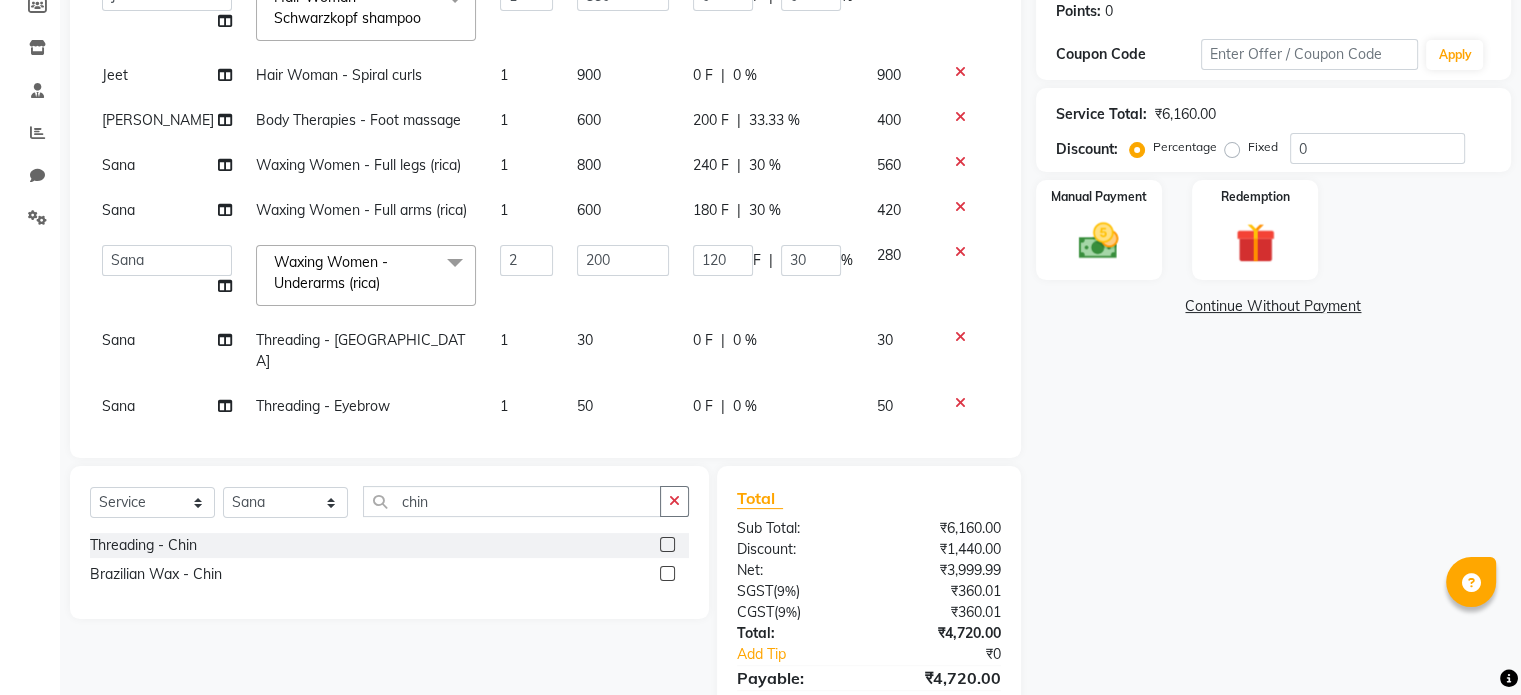 scroll, scrollTop: 208, scrollLeft: 0, axis: vertical 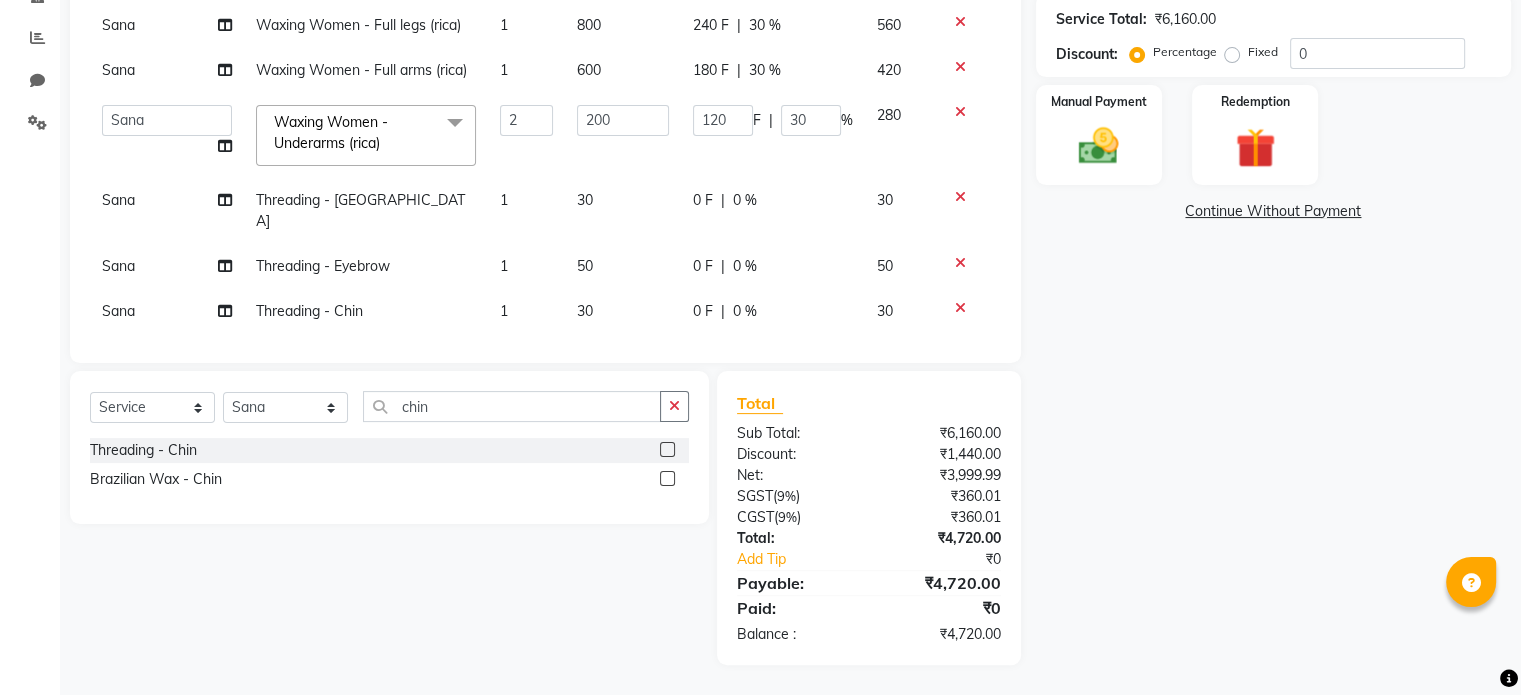 click on "Select  Service  Product  Membership  Package Voucher Prepaid Gift Card  Select Stylist [PERSON_NAME] [PERSON_NAME] [PERSON_NAME] [PERSON_NAME]" 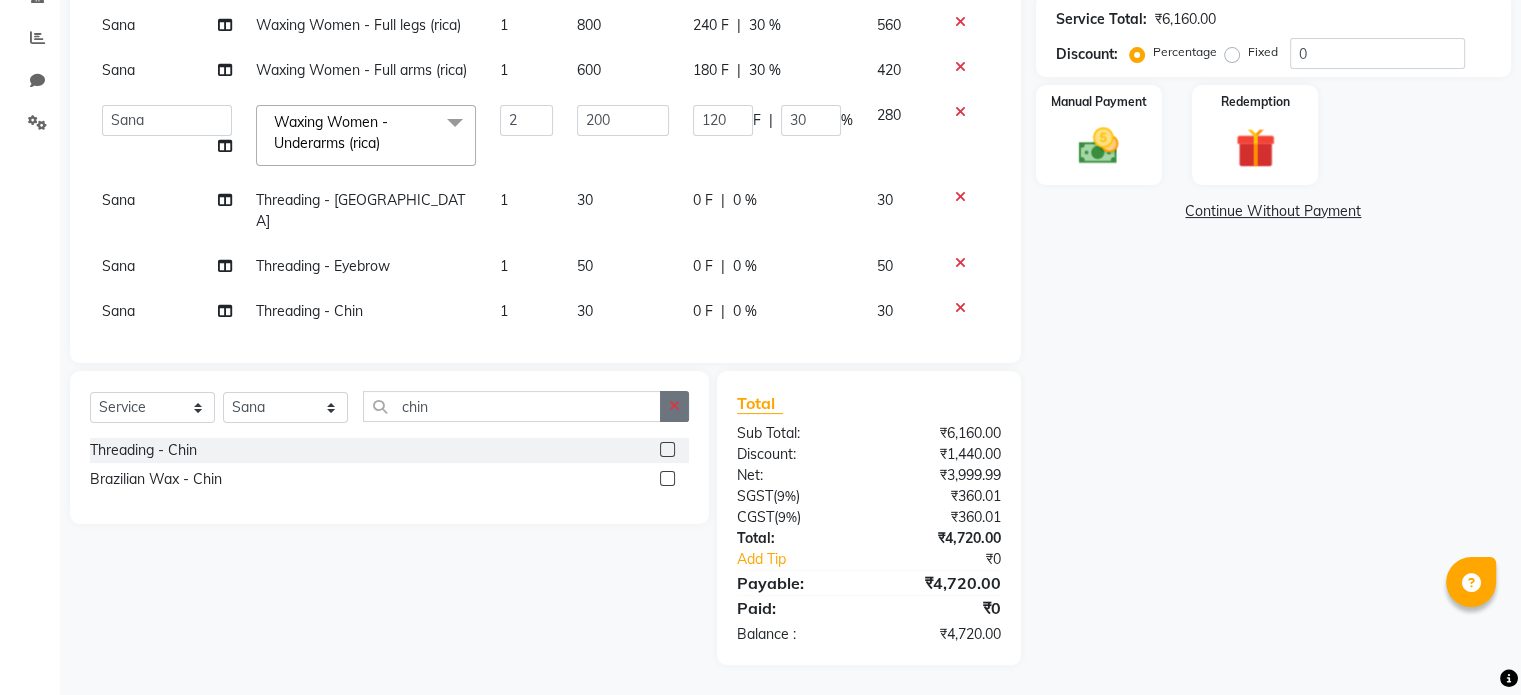 click 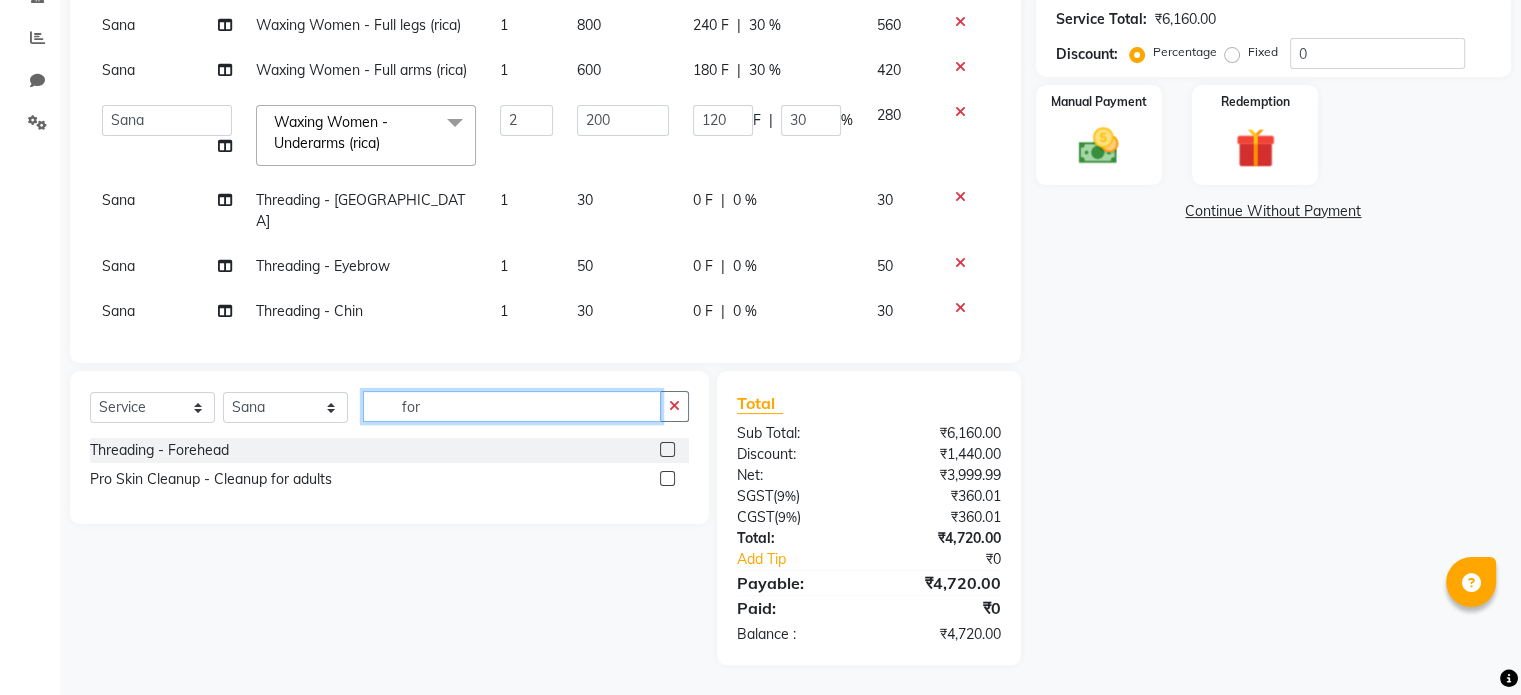 type on "for" 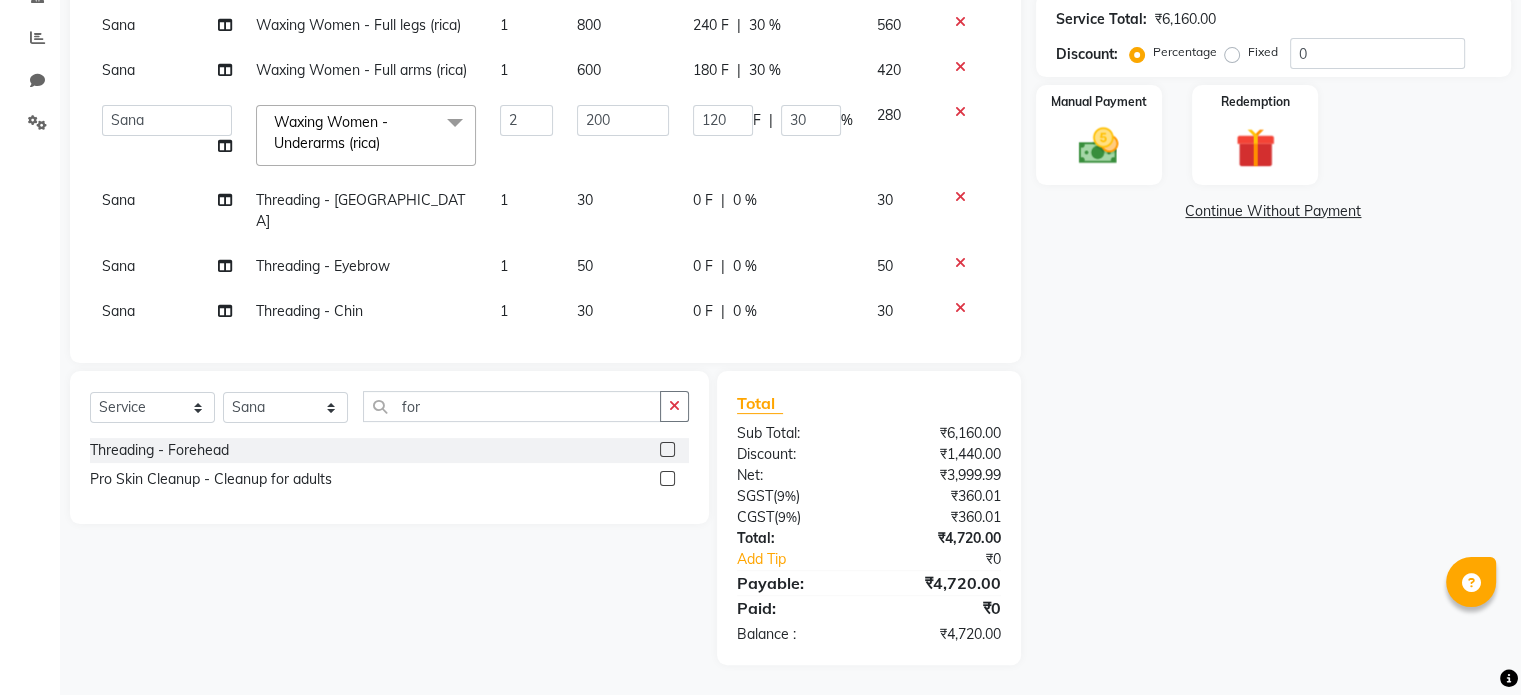 click 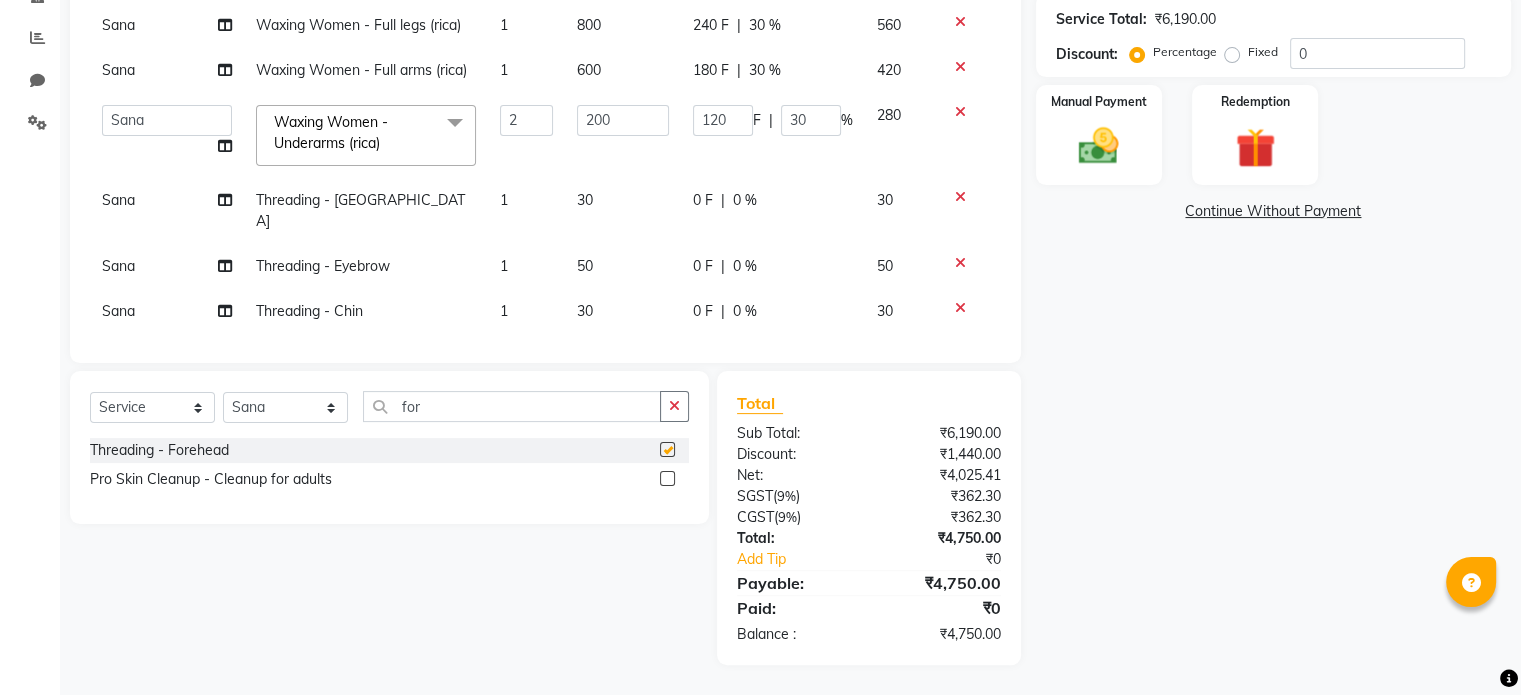 checkbox on "false" 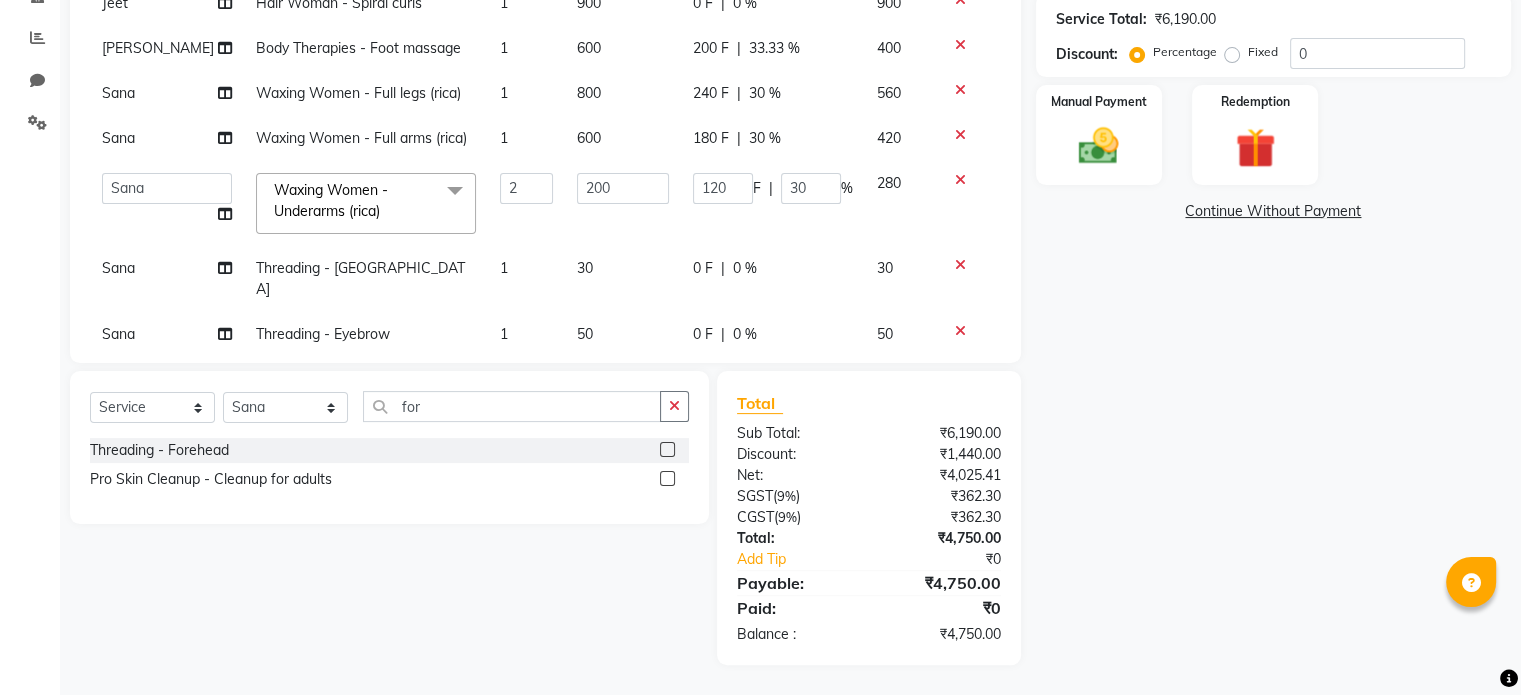 scroll, scrollTop: 139, scrollLeft: 0, axis: vertical 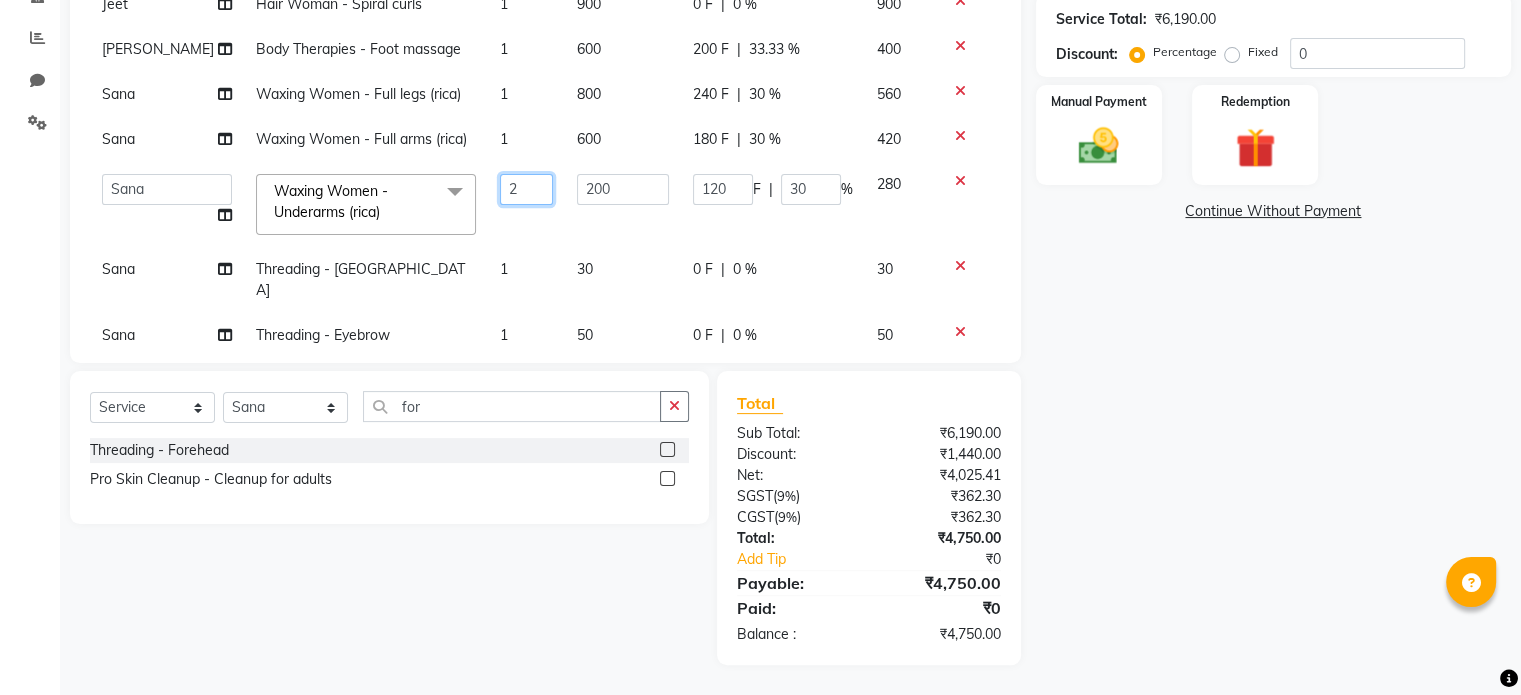 click on "2" 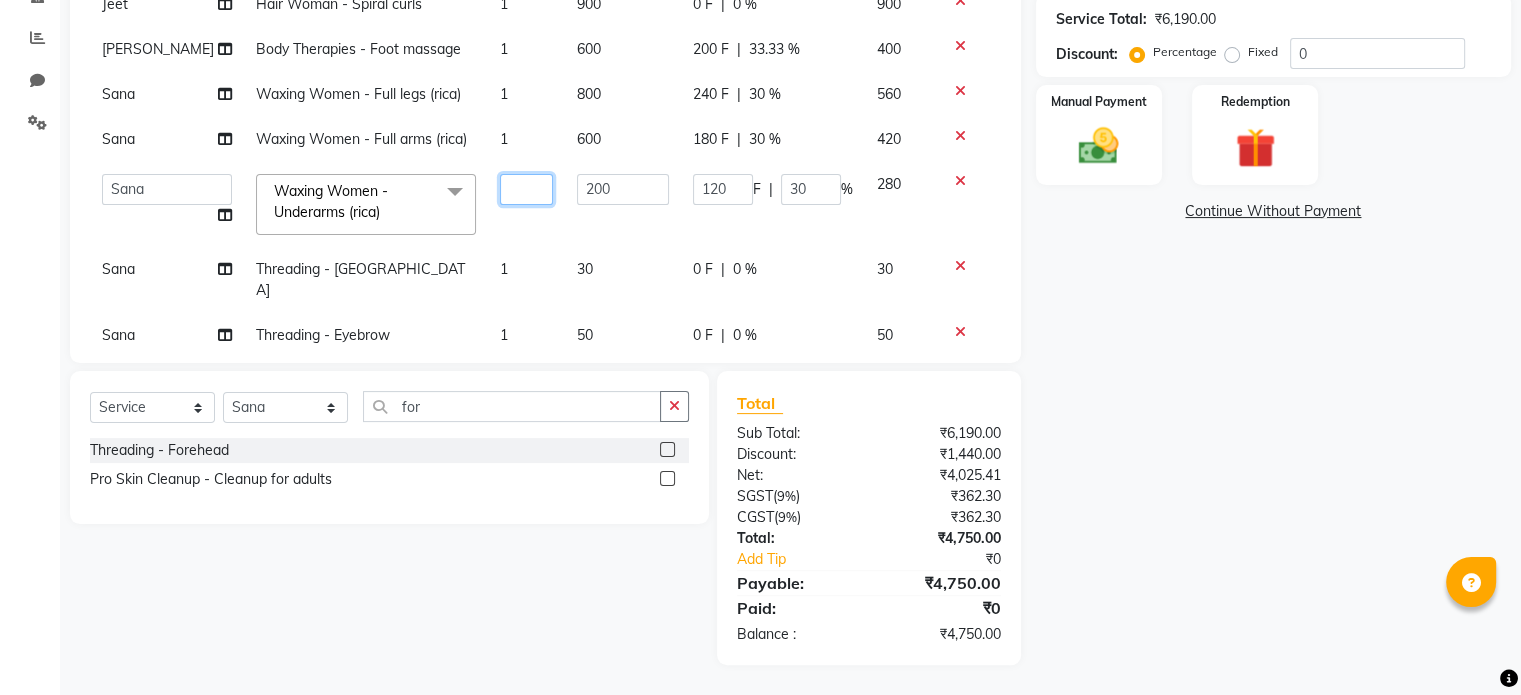 type on "1" 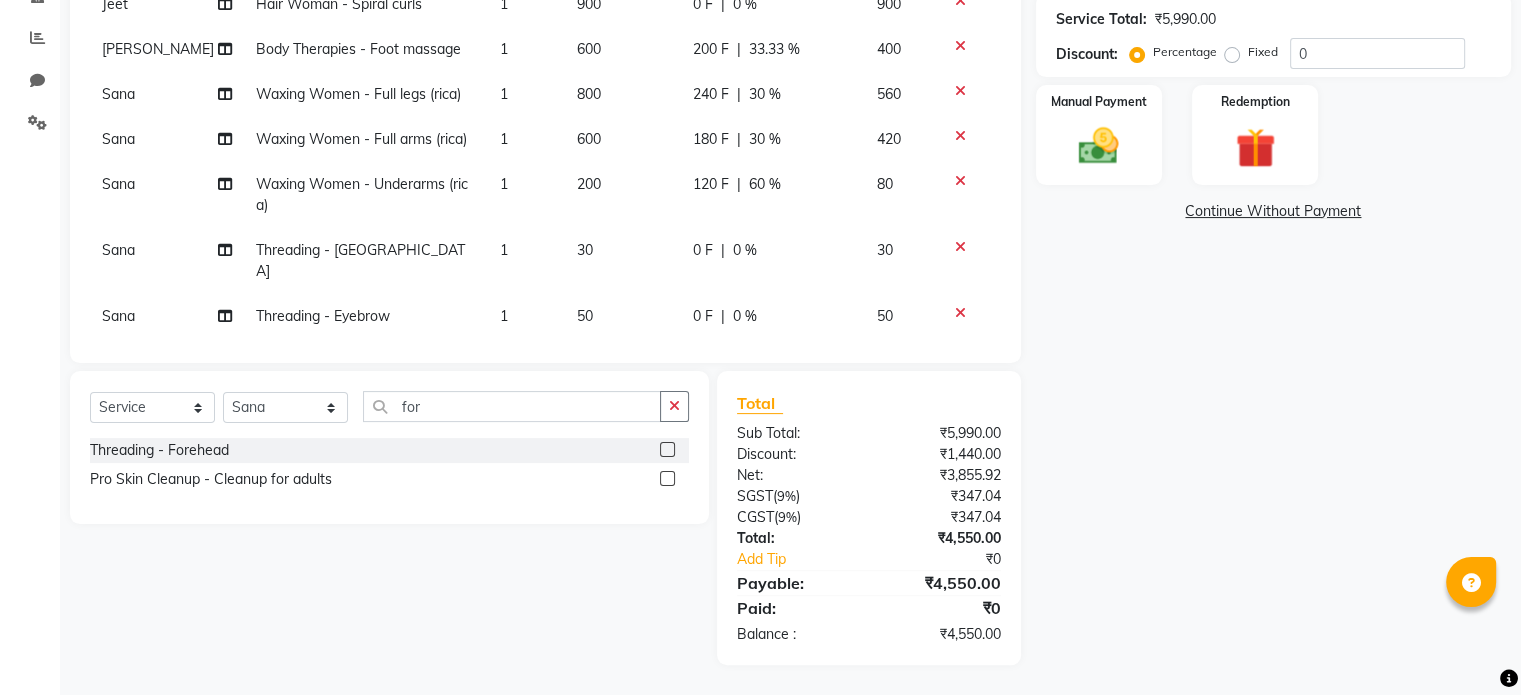 click on "Name: Pg6 [PERSON_NAME] Membership:  No Active Membership  Total Visits:   Card on file:  0 Last Visit:   - Points:   0  Coupon Code Apply Service Total:  ₹5,990.00  Discount:  Percentage   Fixed  0 Manual Payment Redemption  Continue Without Payment" 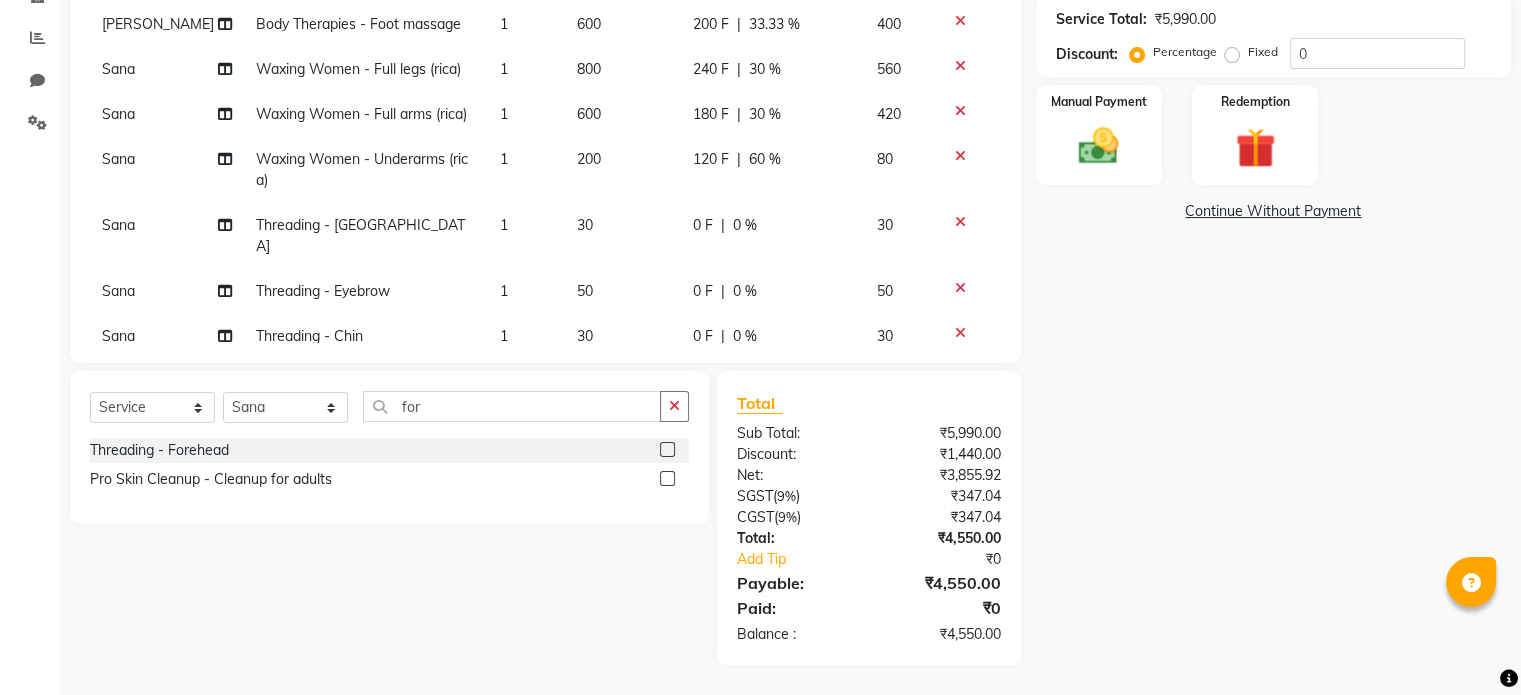 scroll, scrollTop: 161, scrollLeft: 0, axis: vertical 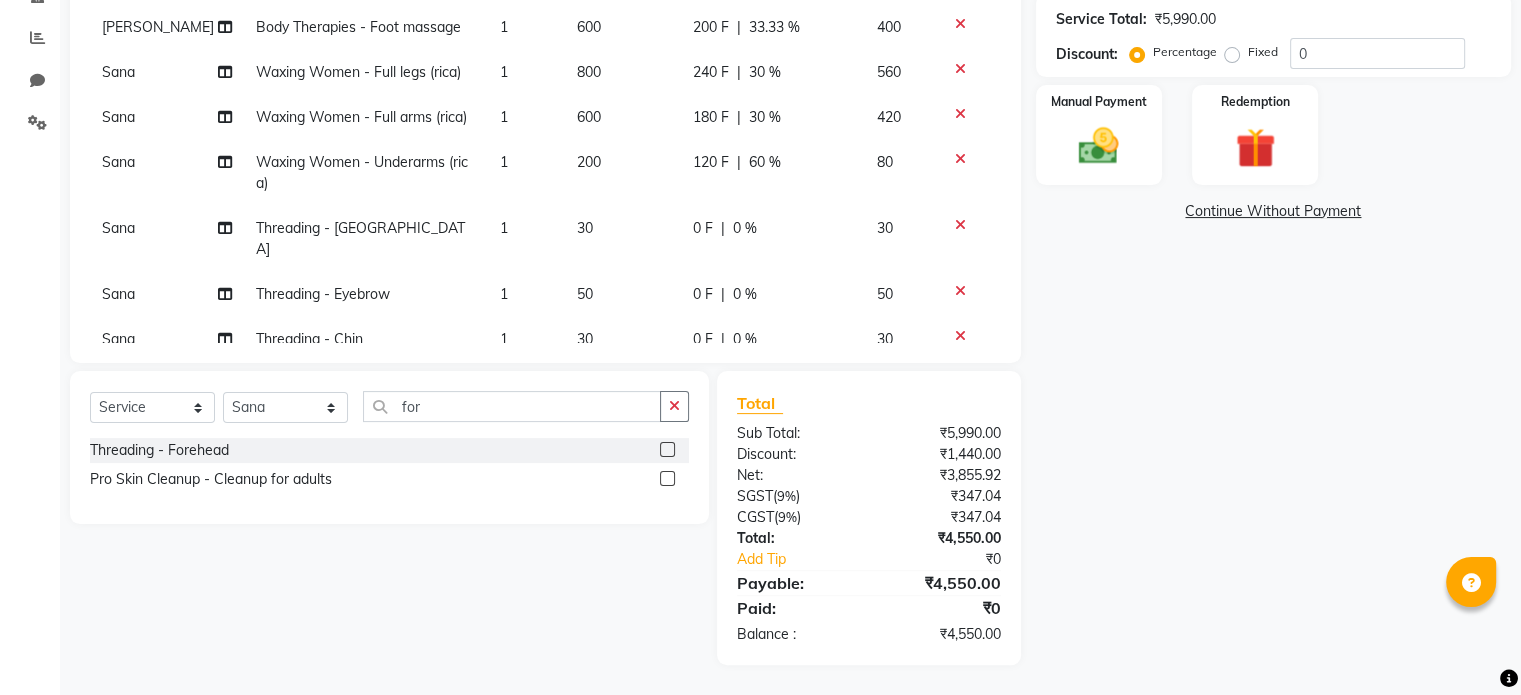 click on "60 %" 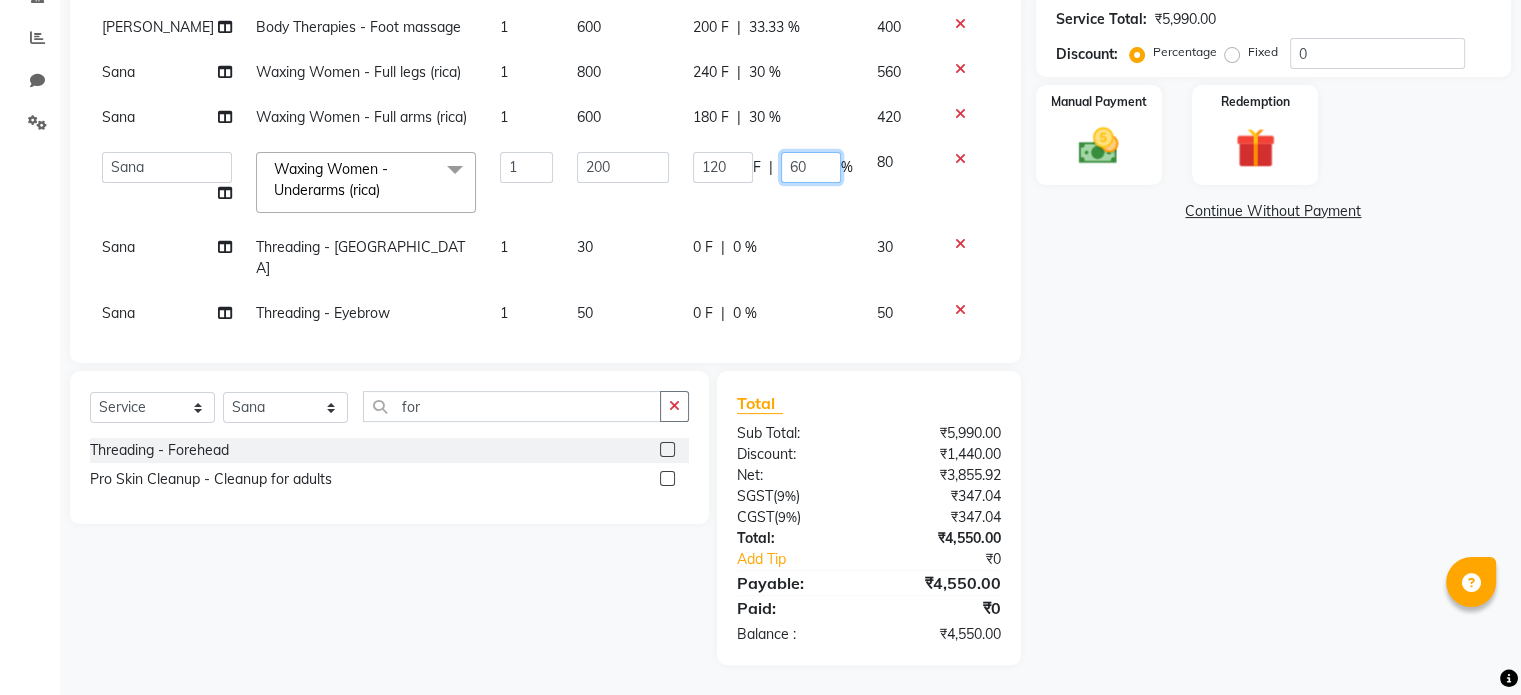 click on "60" 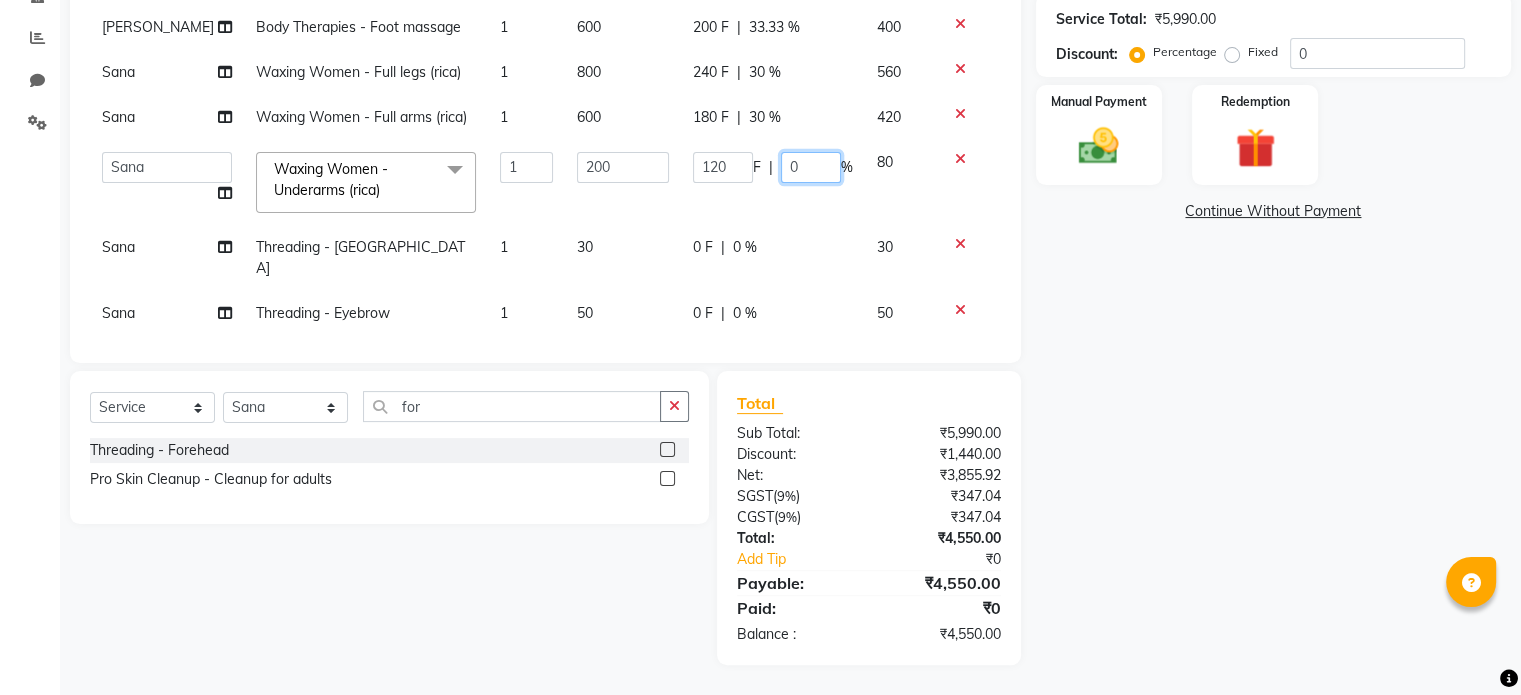 type on "30" 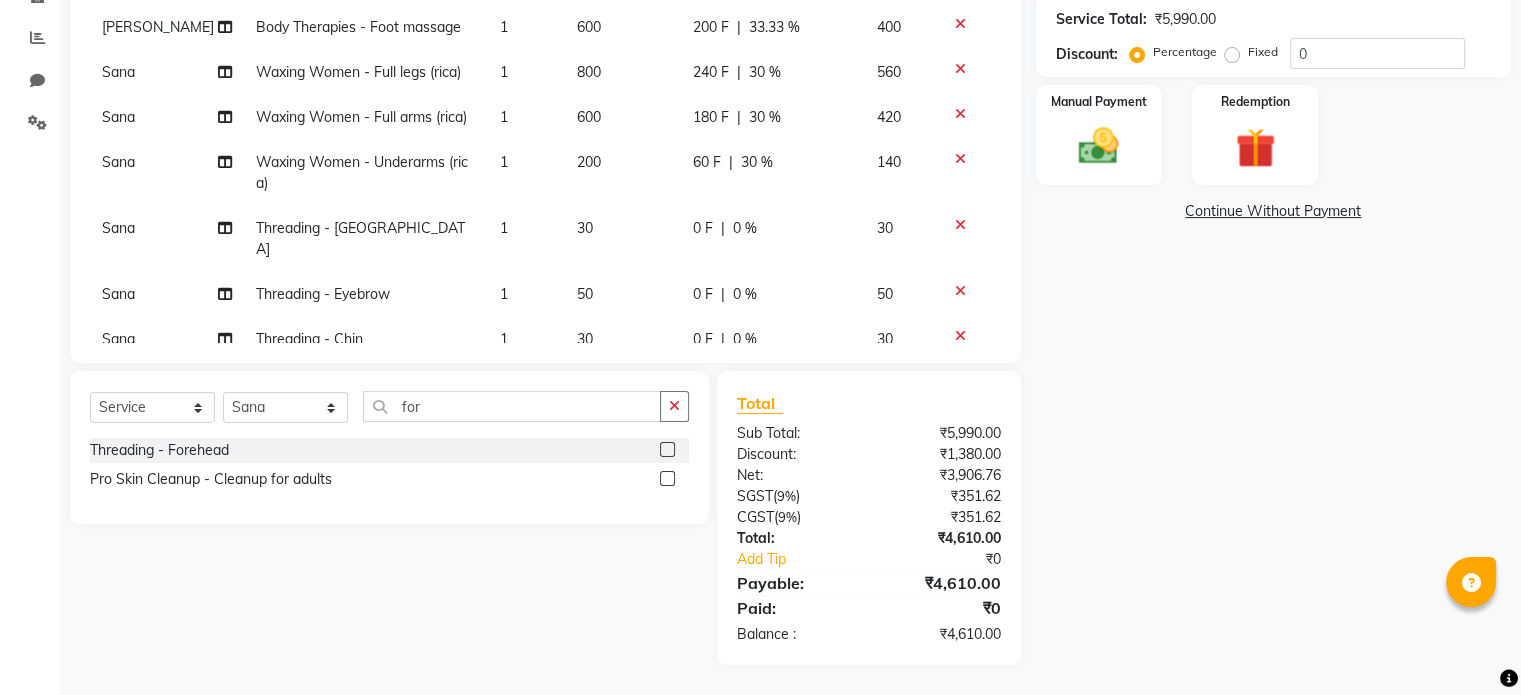 click on "Name: Pg6 [PERSON_NAME] Membership:  No Active Membership  Total Visits:   Card on file:  0 Last Visit:   - Points:   0  Coupon Code Apply Service Total:  ₹5,990.00  Discount:  Percentage   Fixed  0 Manual Payment Redemption  Continue Without Payment" 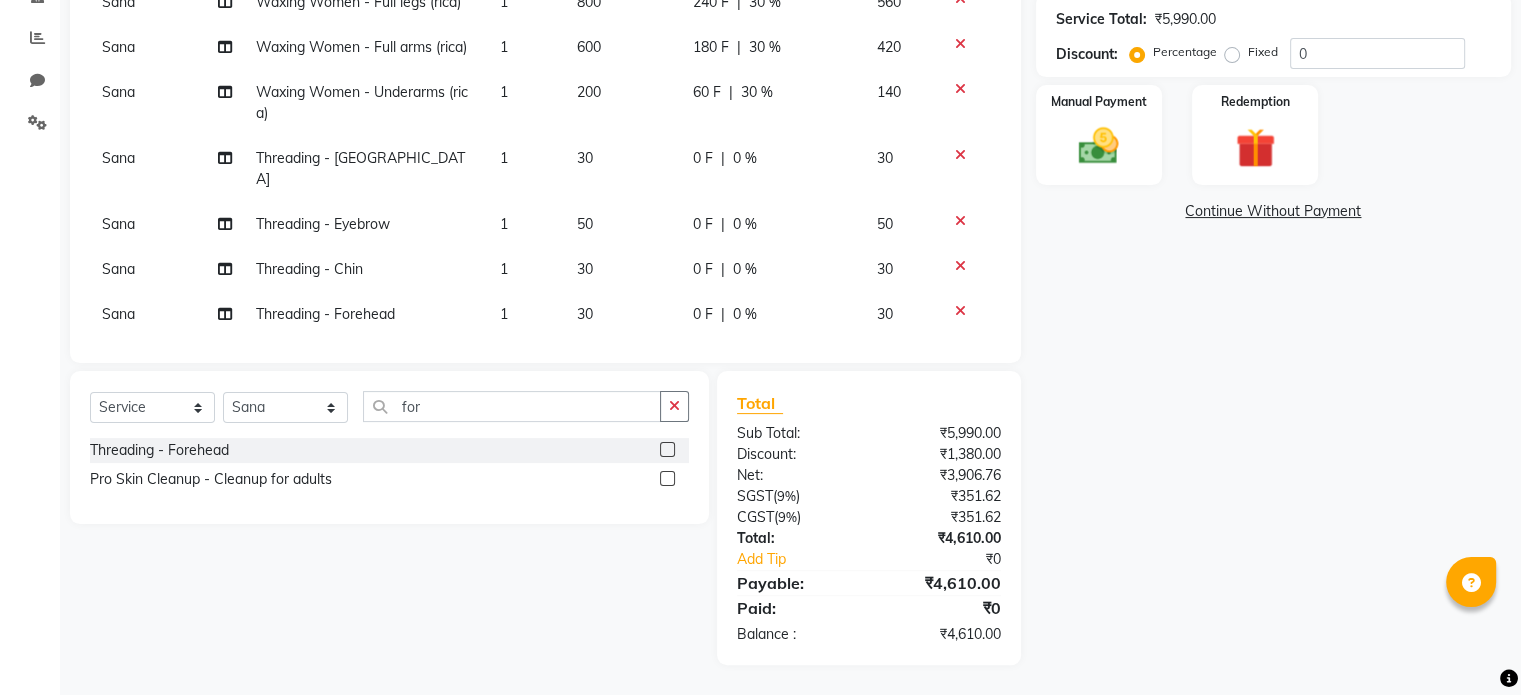 scroll, scrollTop: 234, scrollLeft: 0, axis: vertical 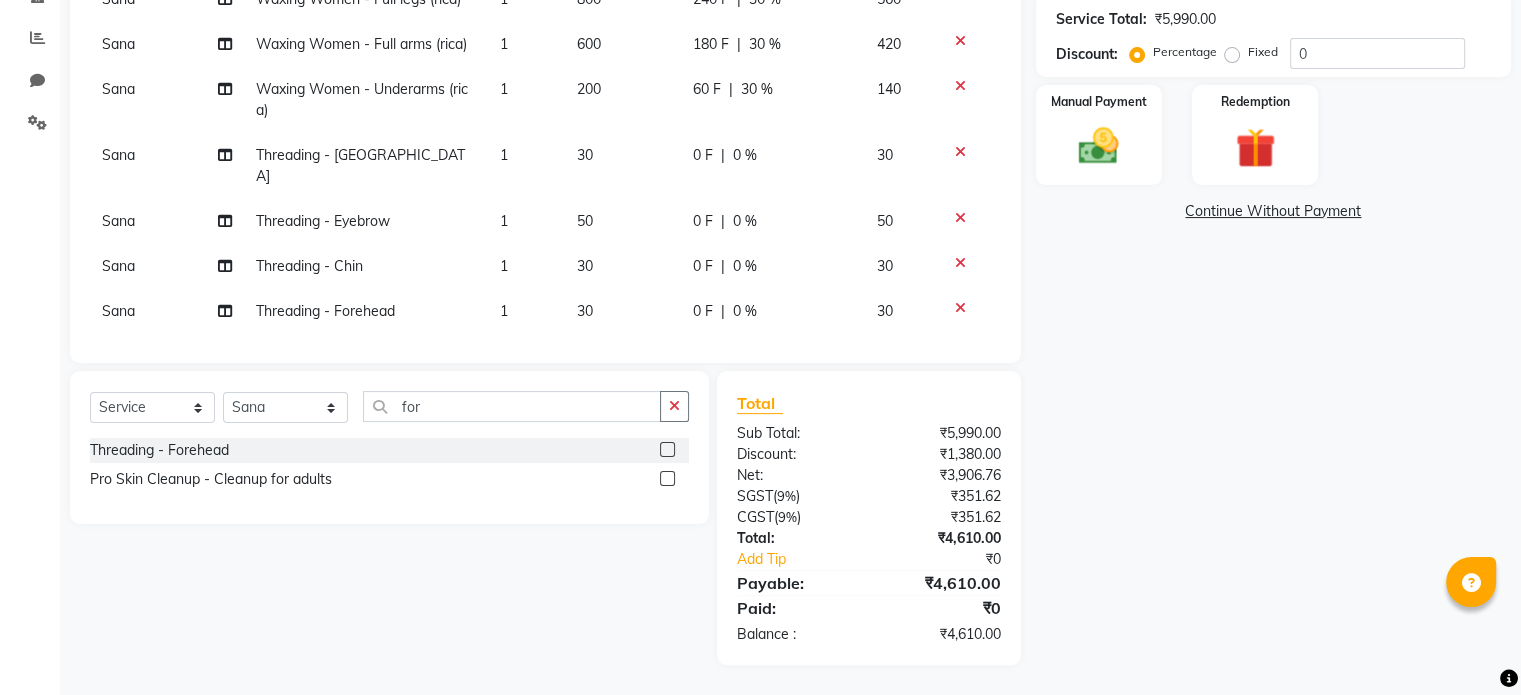 click on "30" 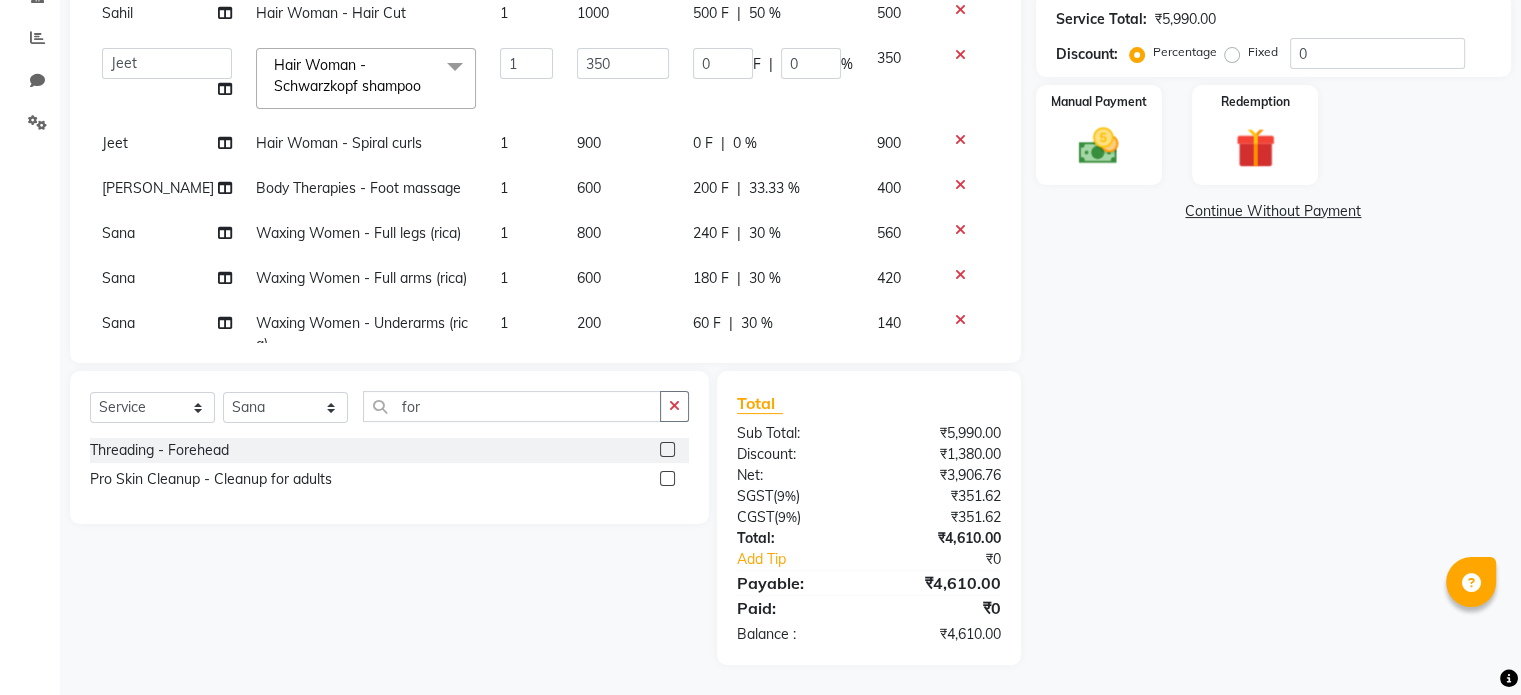 select on "80740" 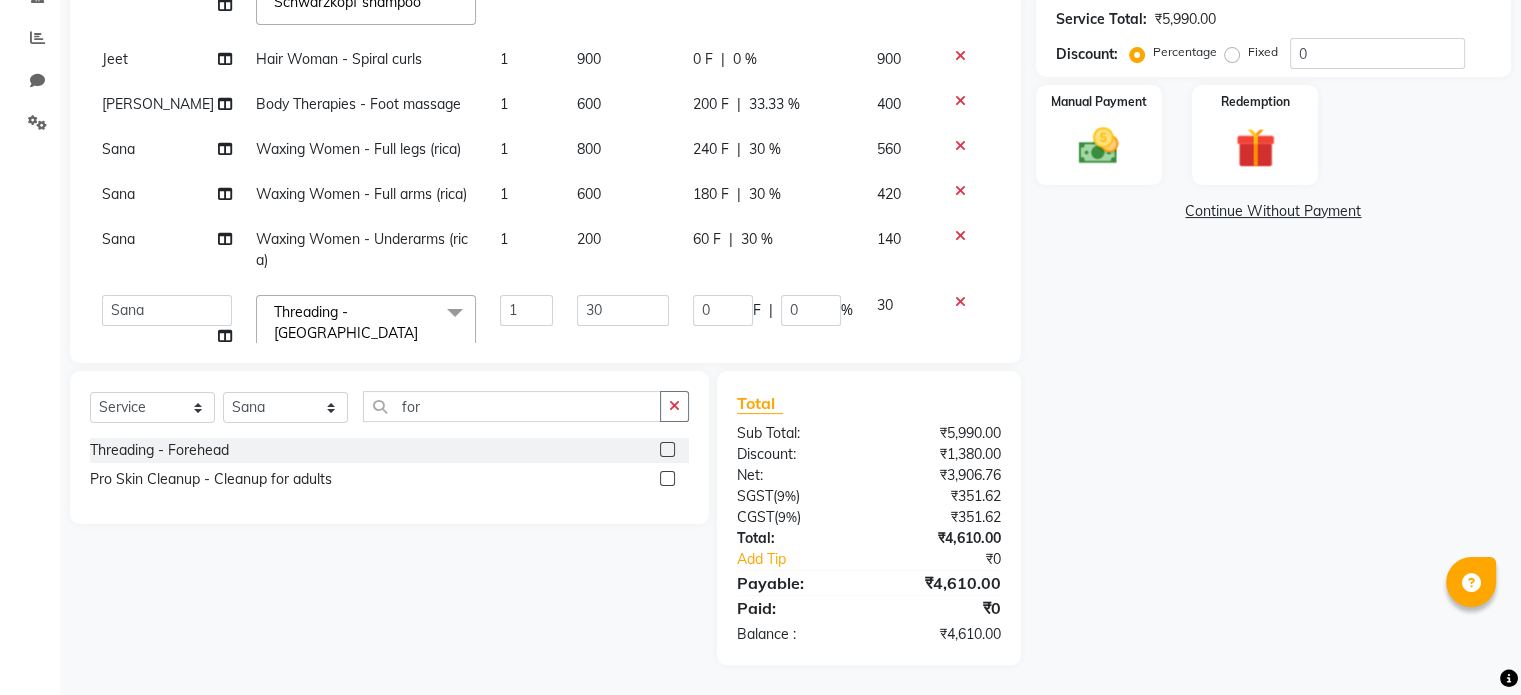 scroll, scrollTop: 84, scrollLeft: 0, axis: vertical 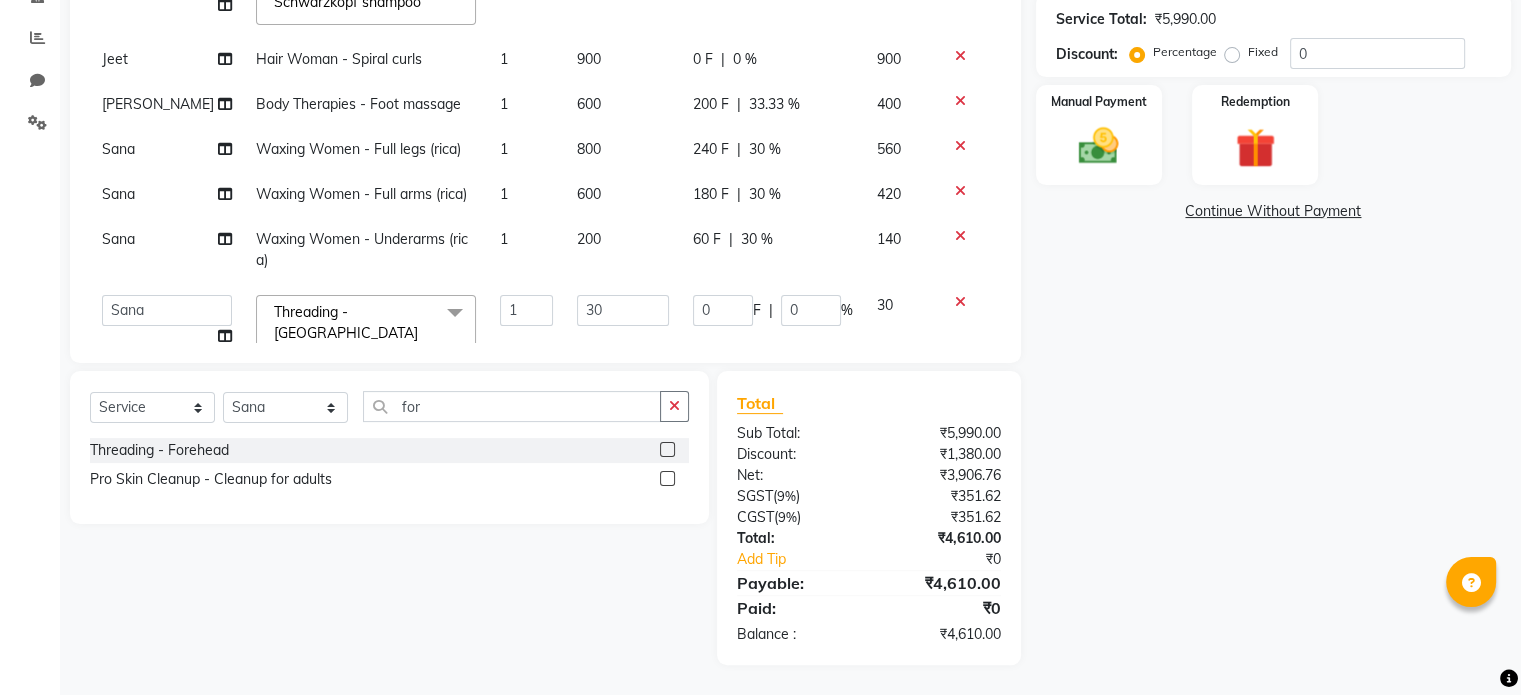 click on "33.33 %" 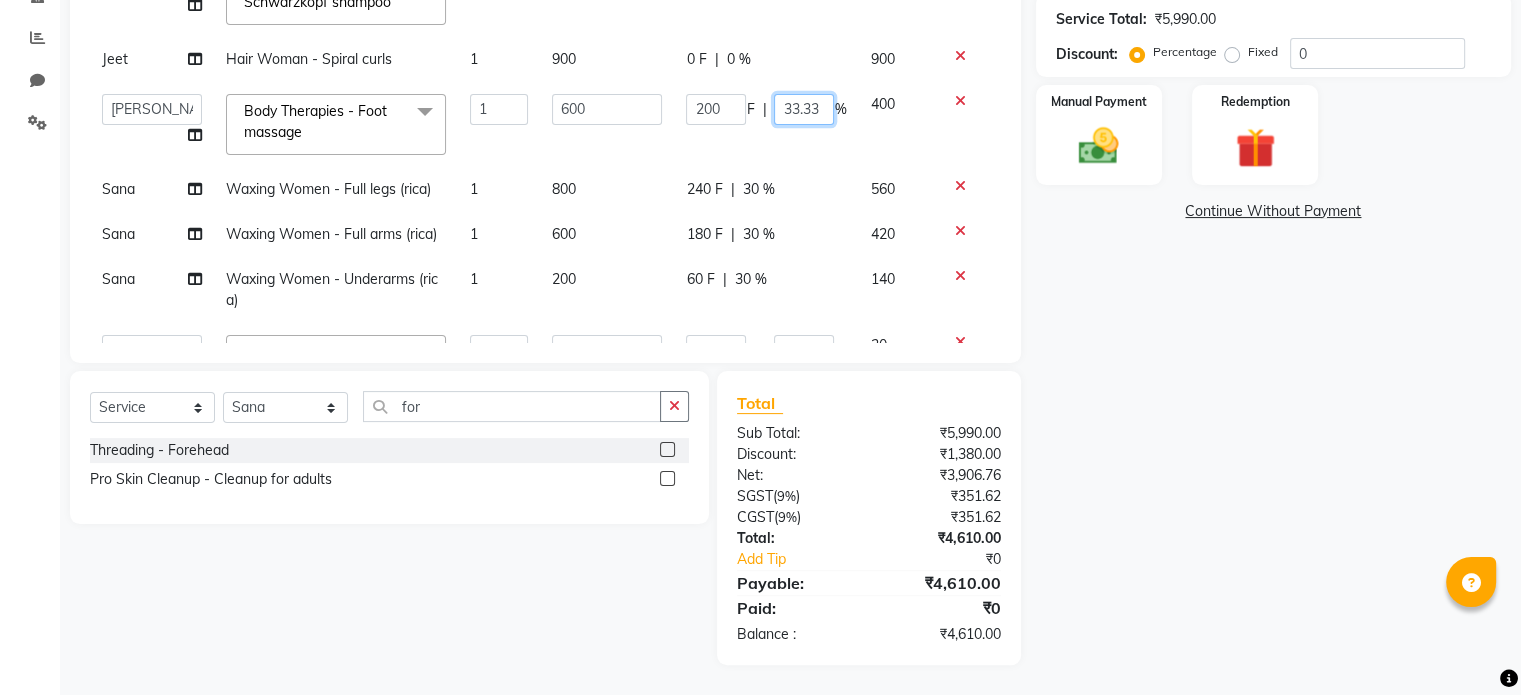 click on "33.33" 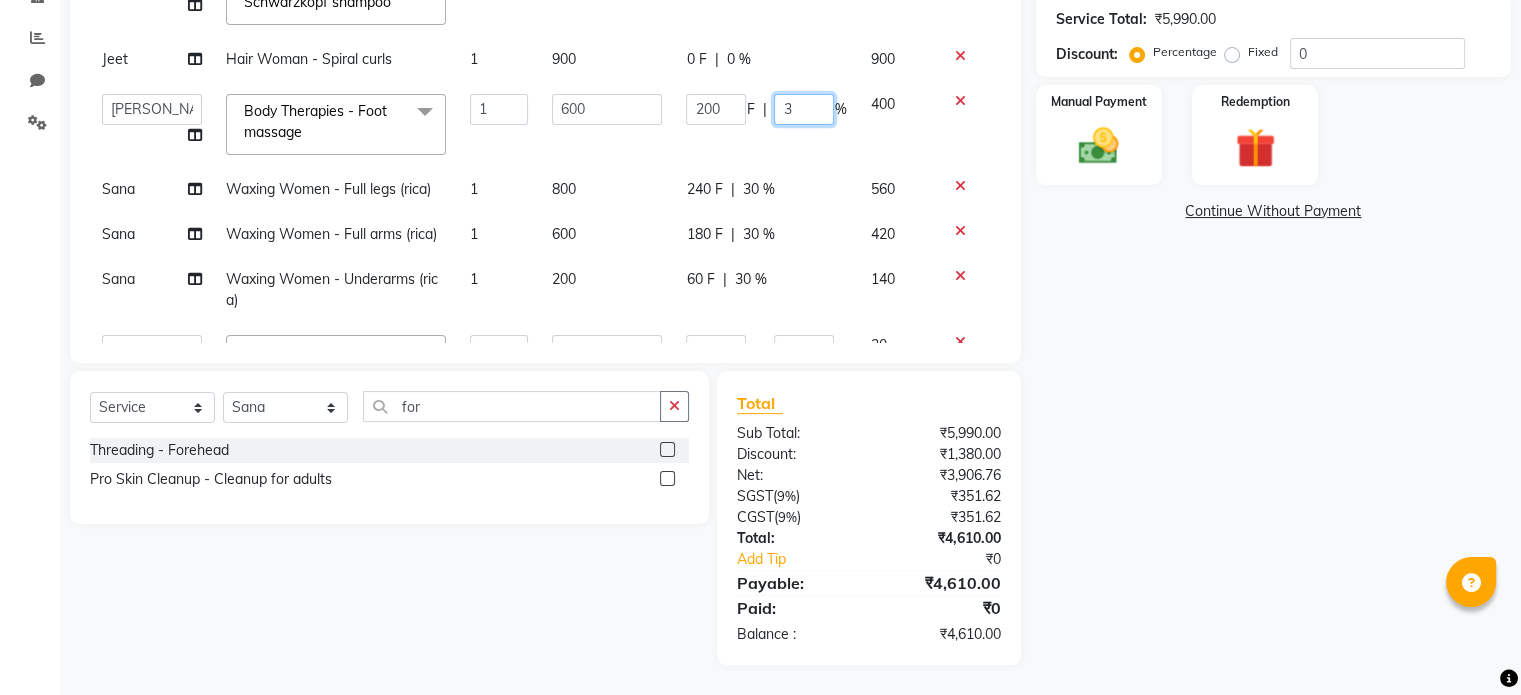 type on "30" 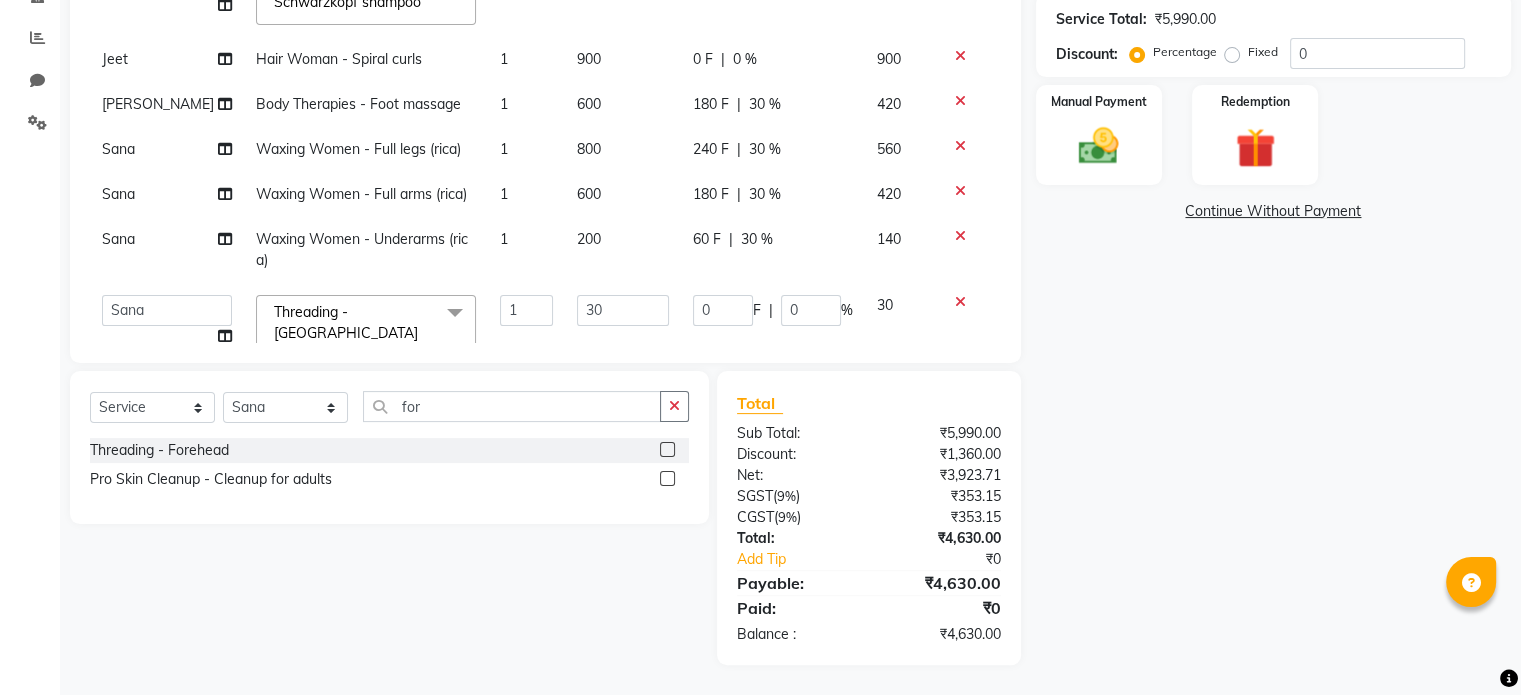 click on "Name: Pg6 [PERSON_NAME] Membership:  No Active Membership  Total Visits:   Card on file:  0 Last Visit:   - Points:   0  Coupon Code Apply Service Total:  ₹5,990.00  Discount:  Percentage   Fixed  0 Manual Payment Redemption  Continue Without Payment" 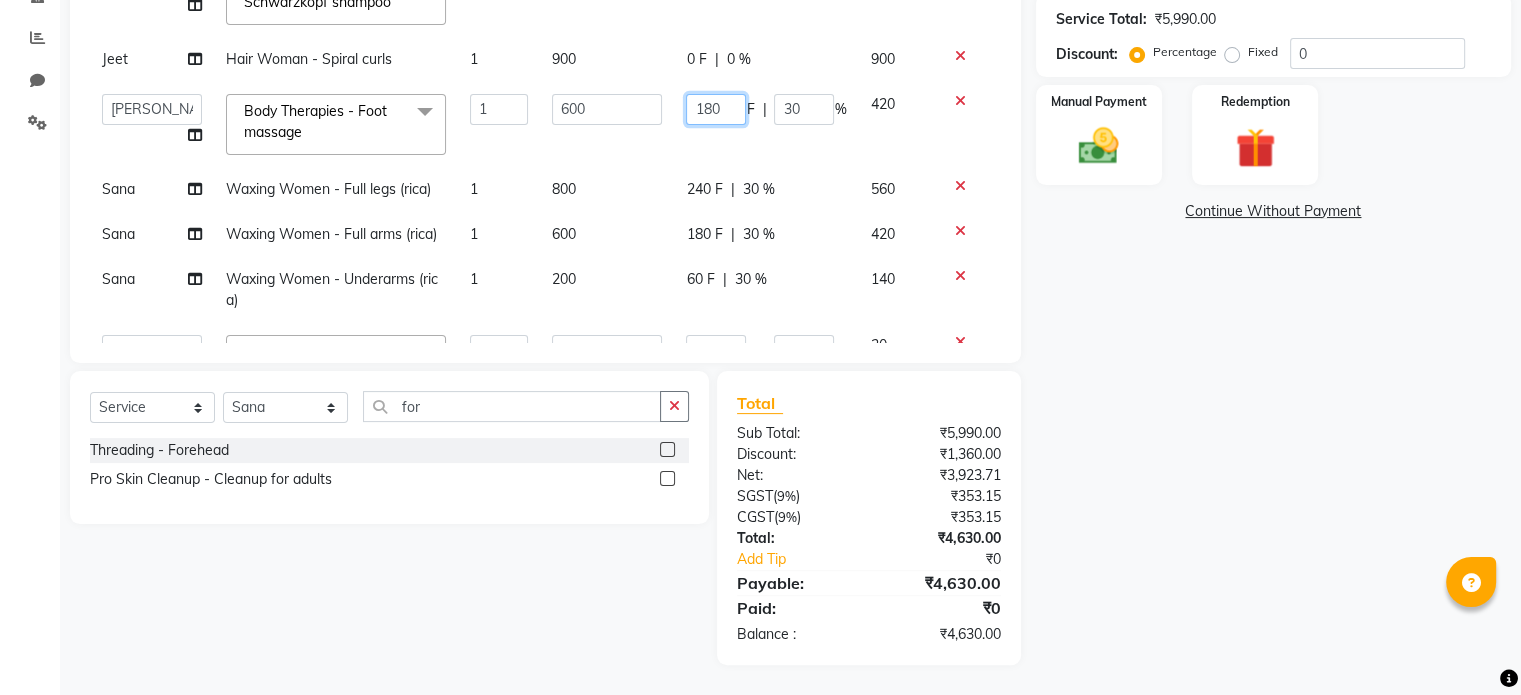 click on "180" 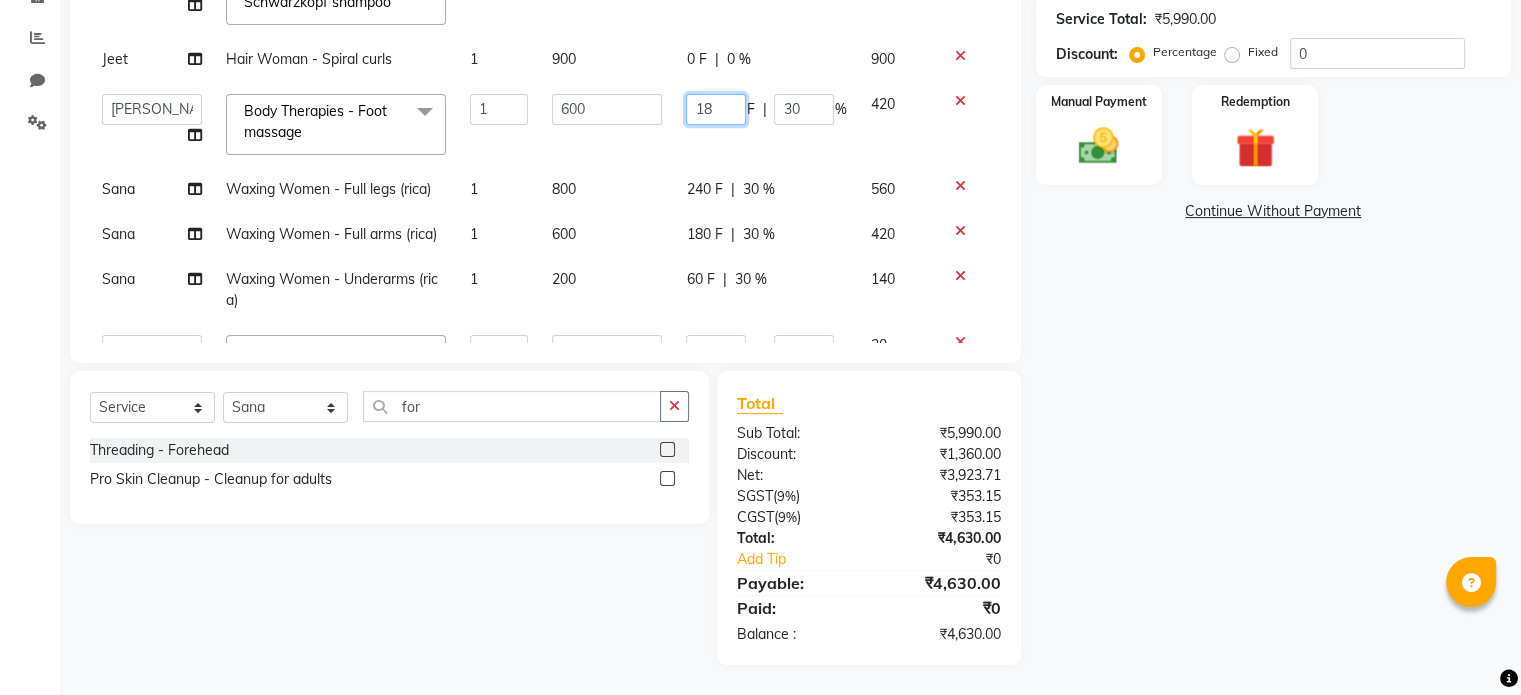 type on "1" 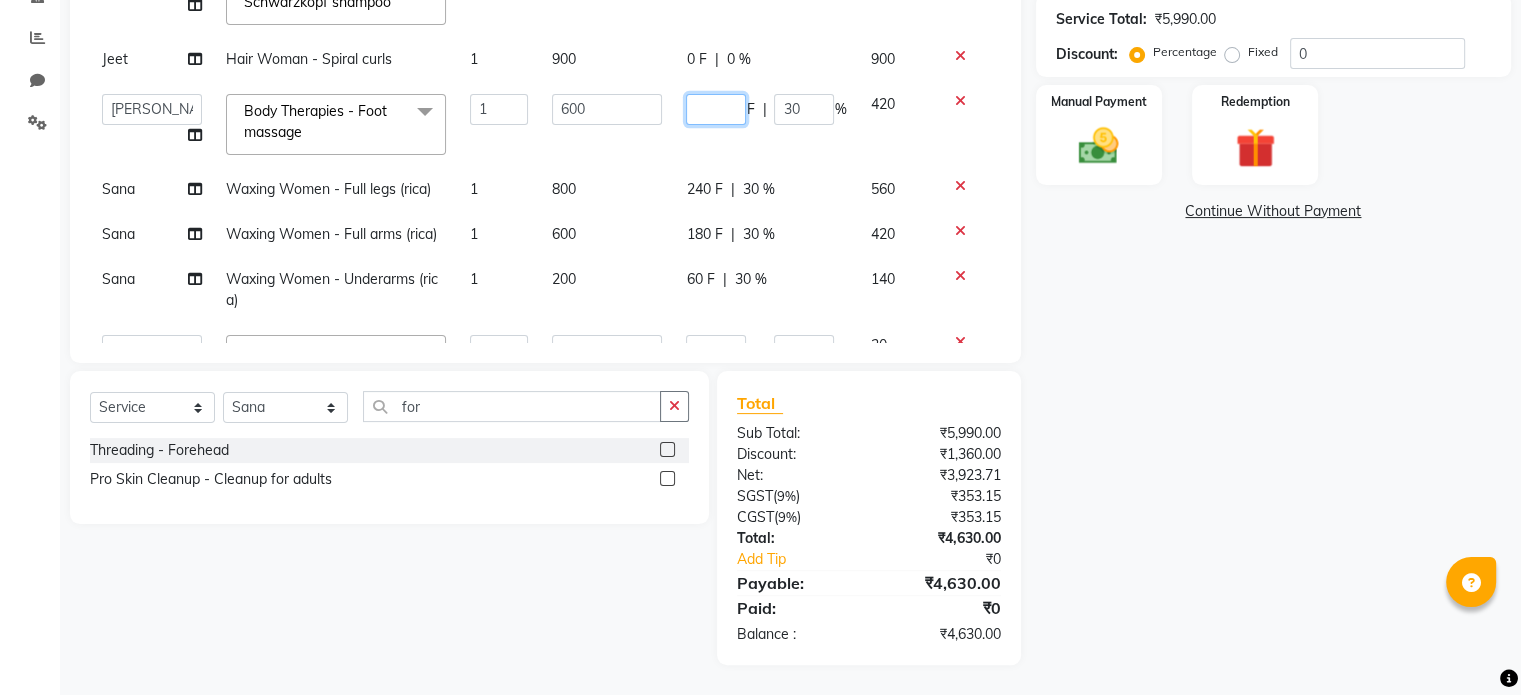 type on "4" 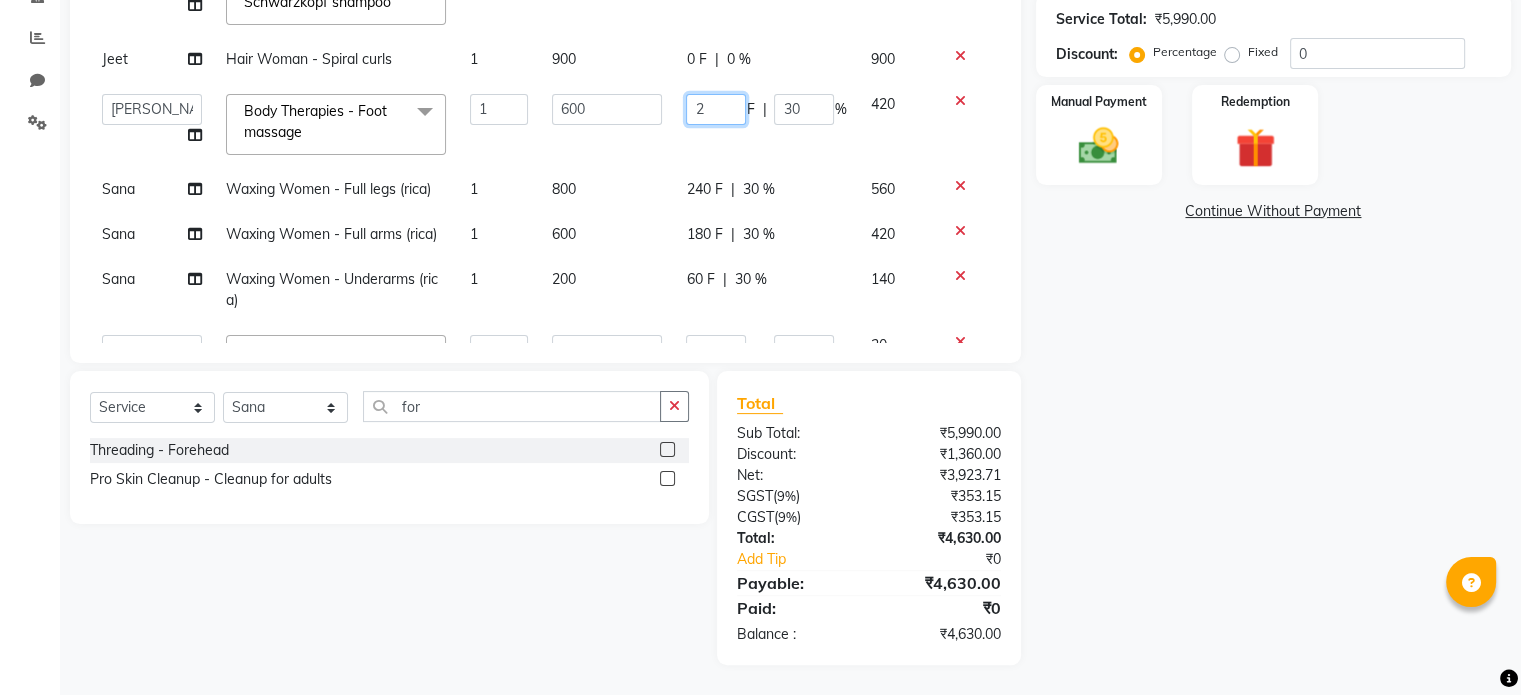 type on "20" 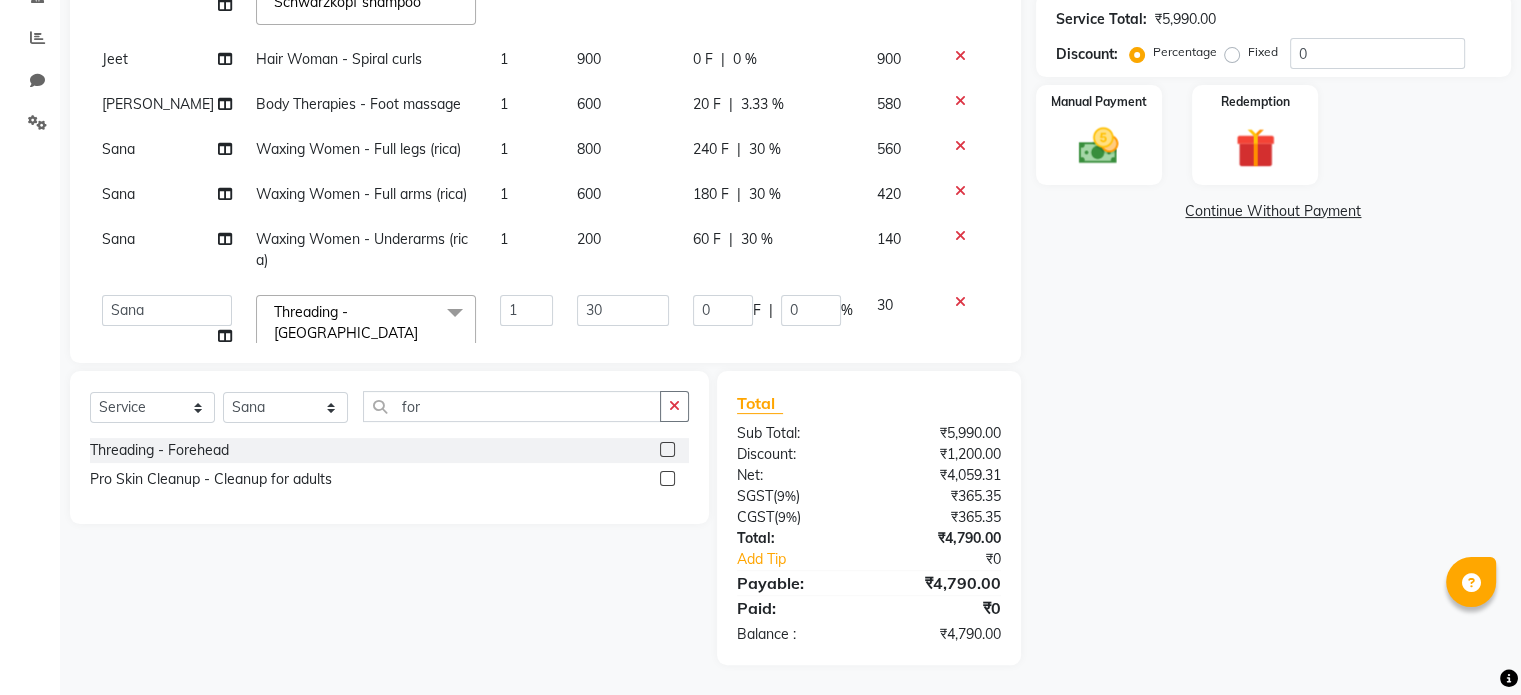 click on "Name: Pg6 [PERSON_NAME] Membership:  No Active Membership  Total Visits:   Card on file:  0 Last Visit:   - Points:   0  Coupon Code Apply Service Total:  ₹5,990.00  Discount:  Percentage   Fixed  0 Manual Payment Redemption  Continue Without Payment" 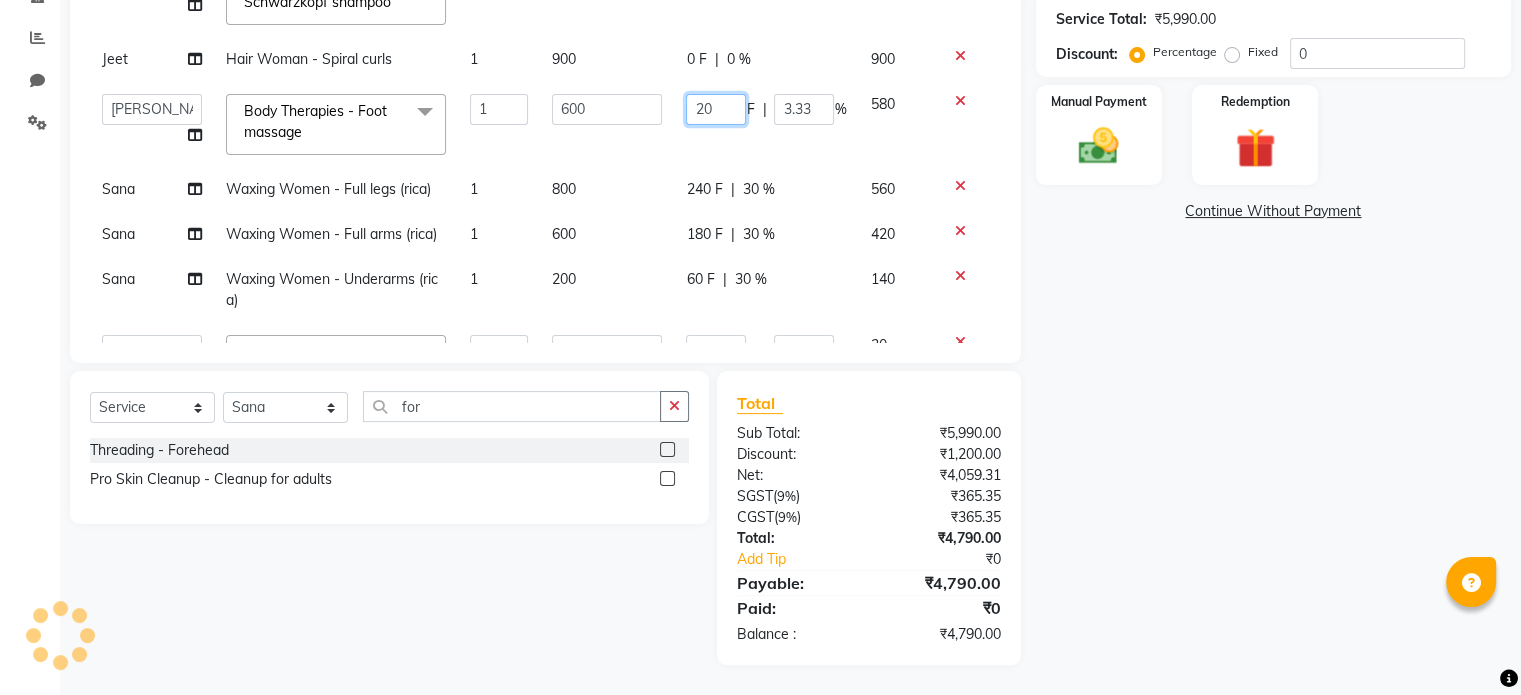 click on "20" 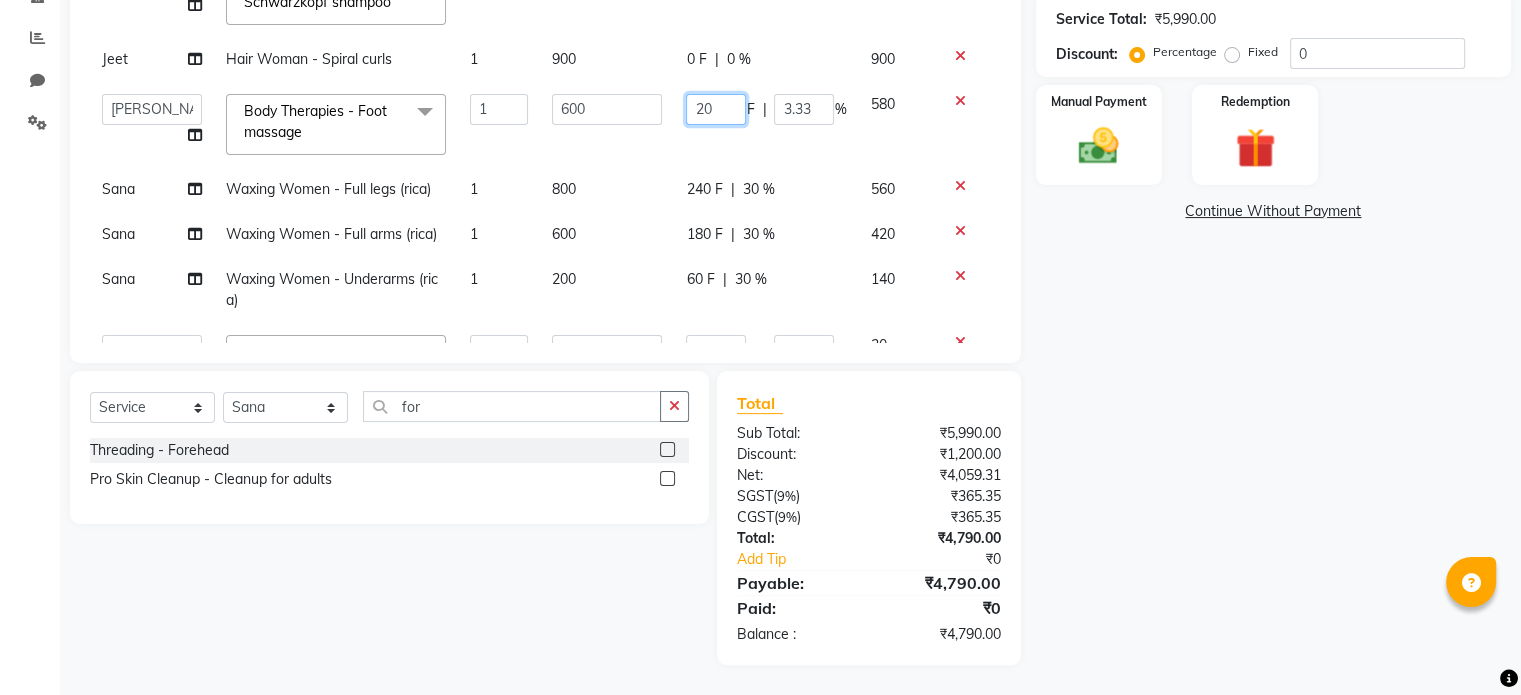 type on "200" 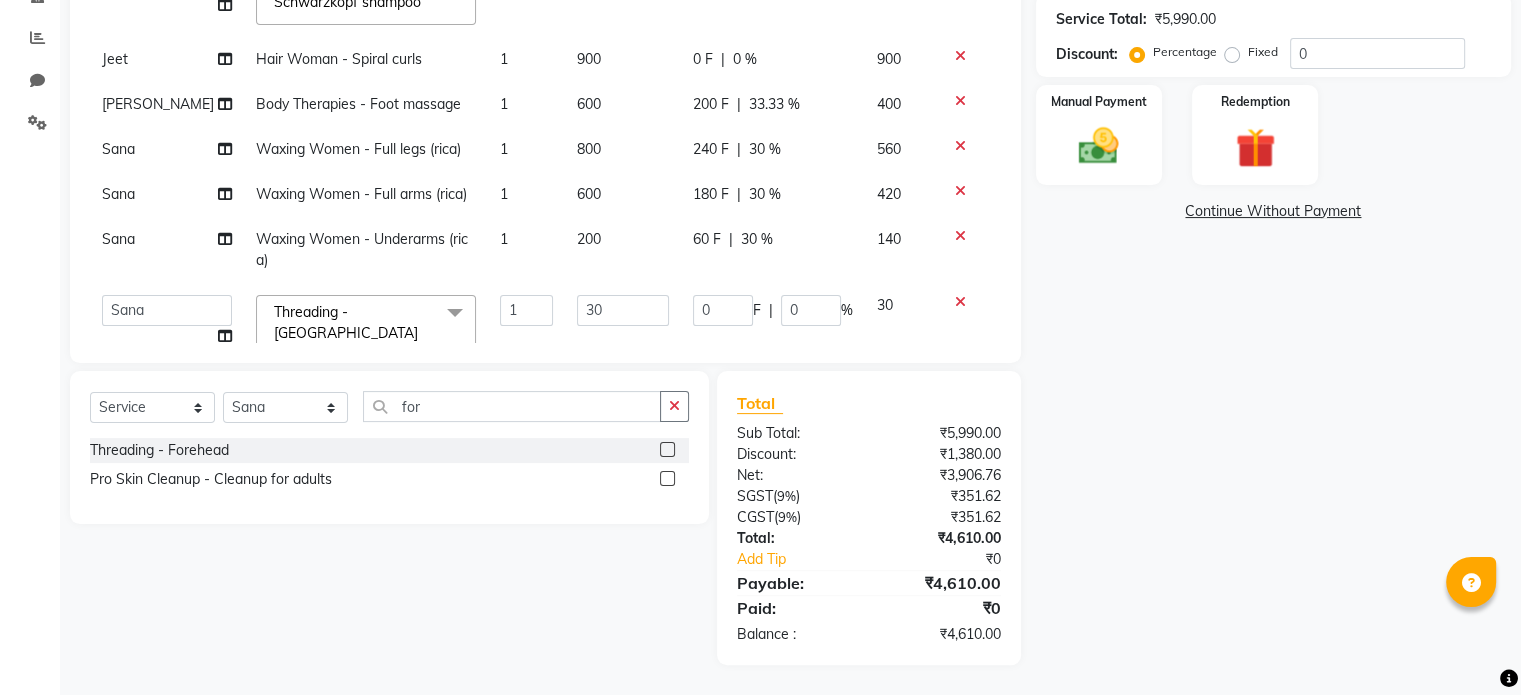 click on "Name: Pg6 [PERSON_NAME] Membership:  No Active Membership  Total Visits:   Card on file:  0 Last Visit:   - Points:   0  Coupon Code Apply Service Total:  ₹5,990.00  Discount:  Percentage   Fixed  0 Manual Payment Redemption  Continue Without Payment" 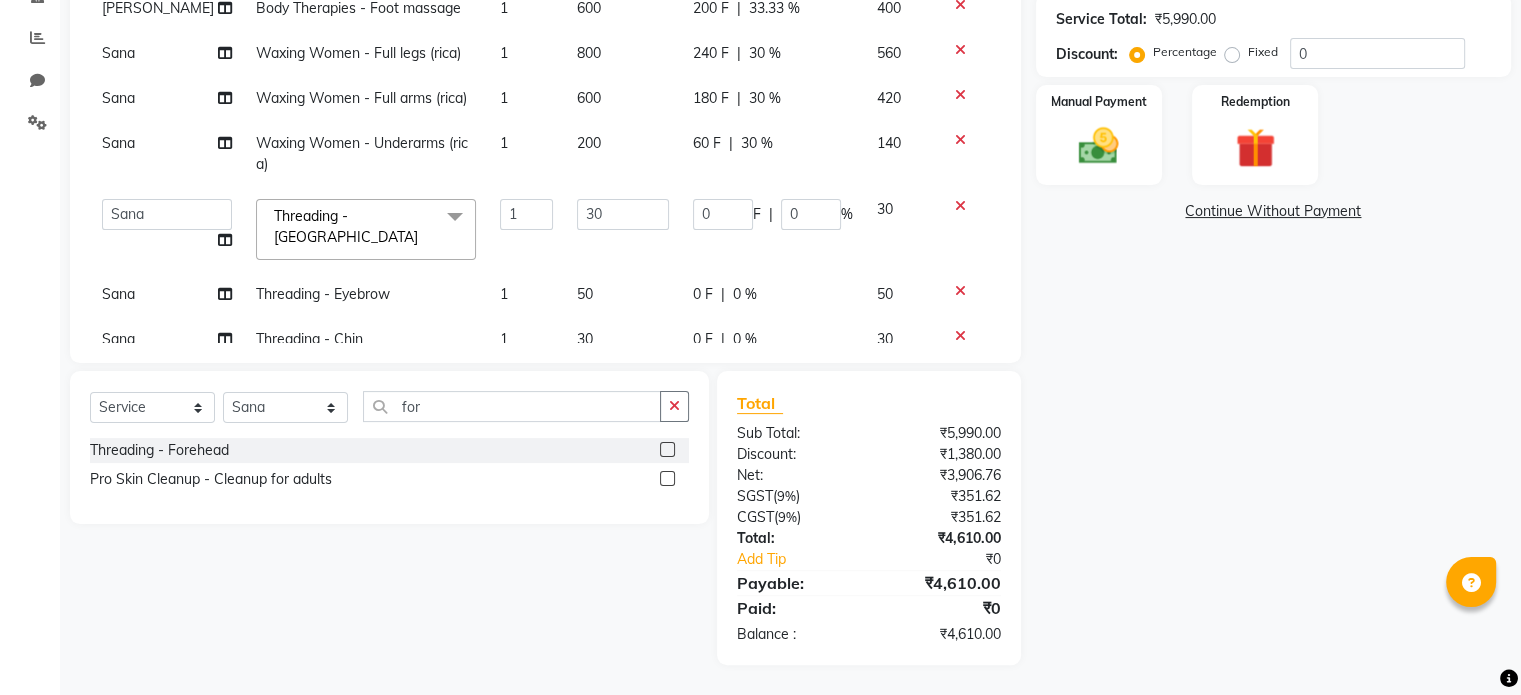 scroll, scrollTop: 180, scrollLeft: 0, axis: vertical 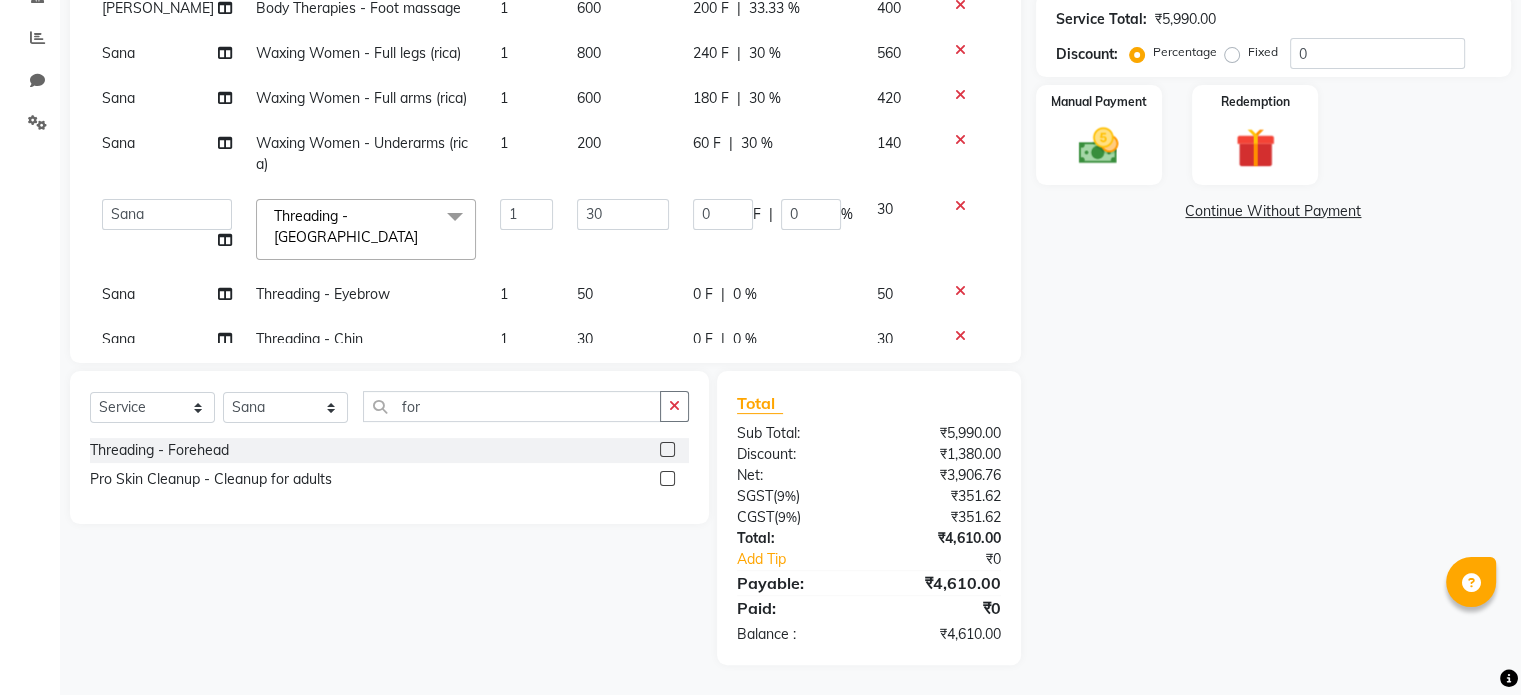 click on "200" 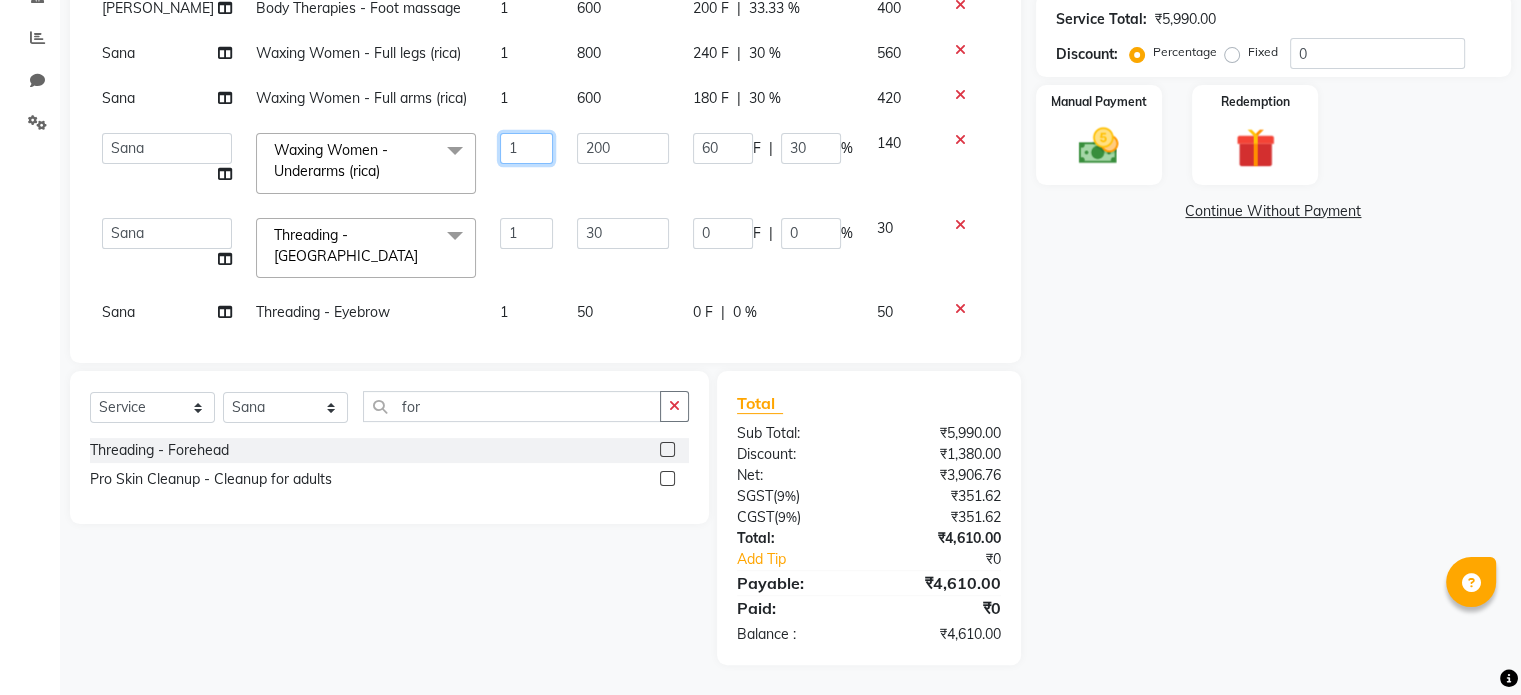 click on "1" 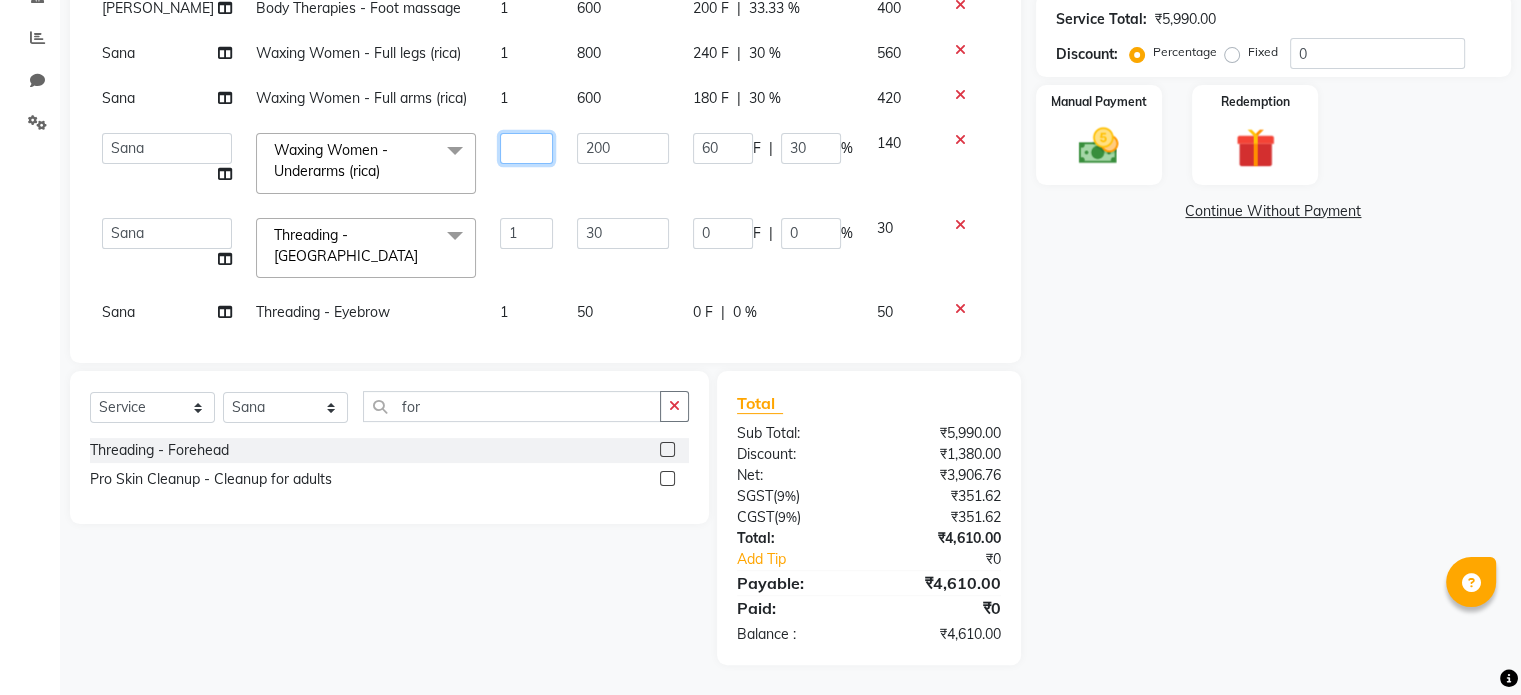 type on "2" 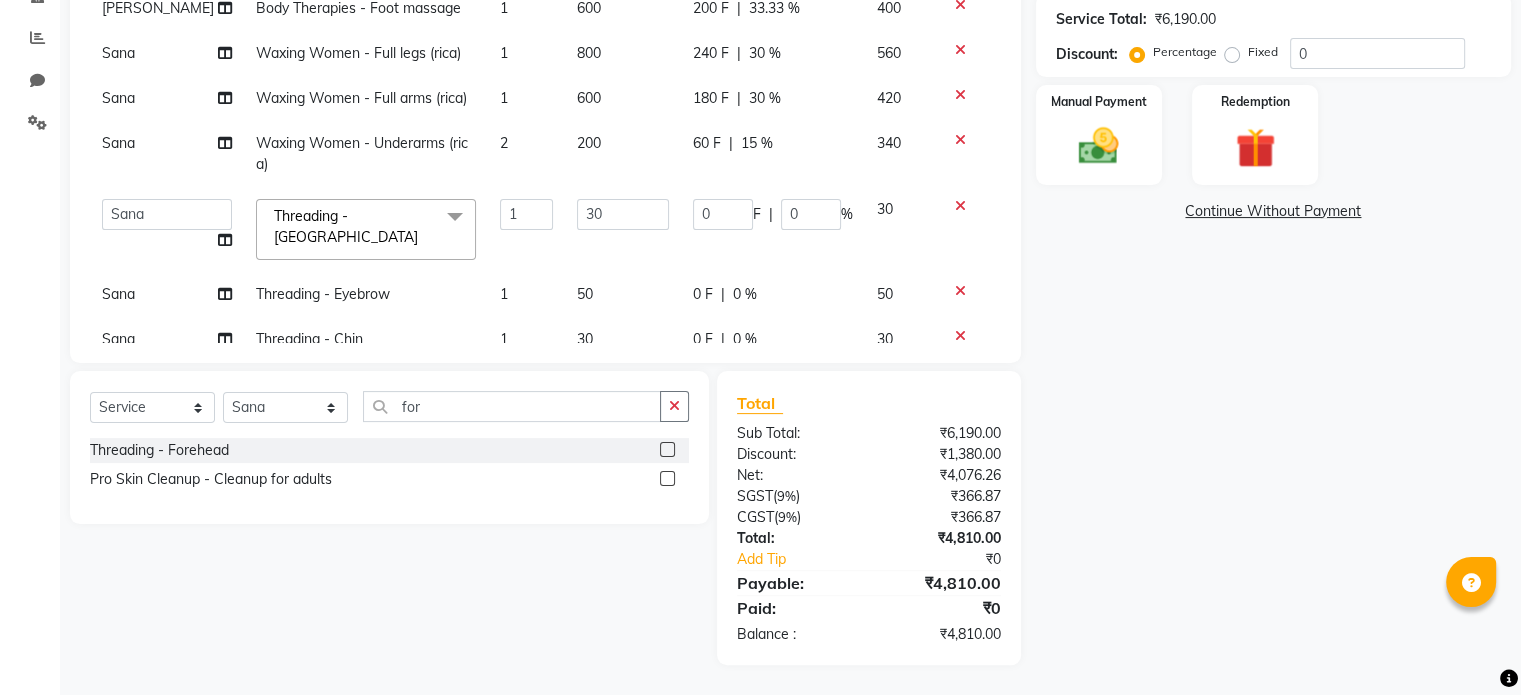 click on "Name: Pg6 [PERSON_NAME] Membership:  No Active Membership  Total Visits:   Card on file:  0 Last Visit:   - Points:   0  Coupon Code Apply Service Total:  ₹6,190.00  Discount:  Percentage   Fixed  0 Manual Payment Redemption  Continue Without Payment" 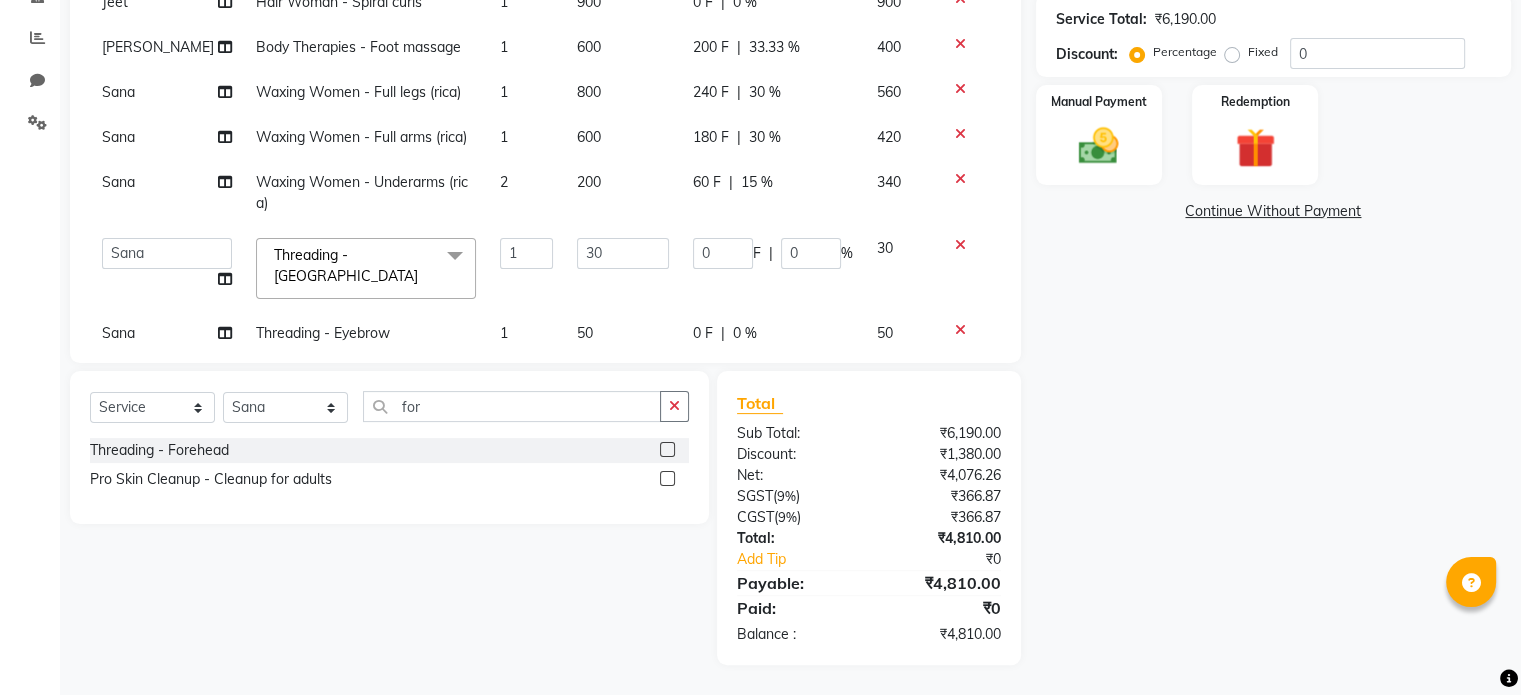 scroll, scrollTop: 0, scrollLeft: 0, axis: both 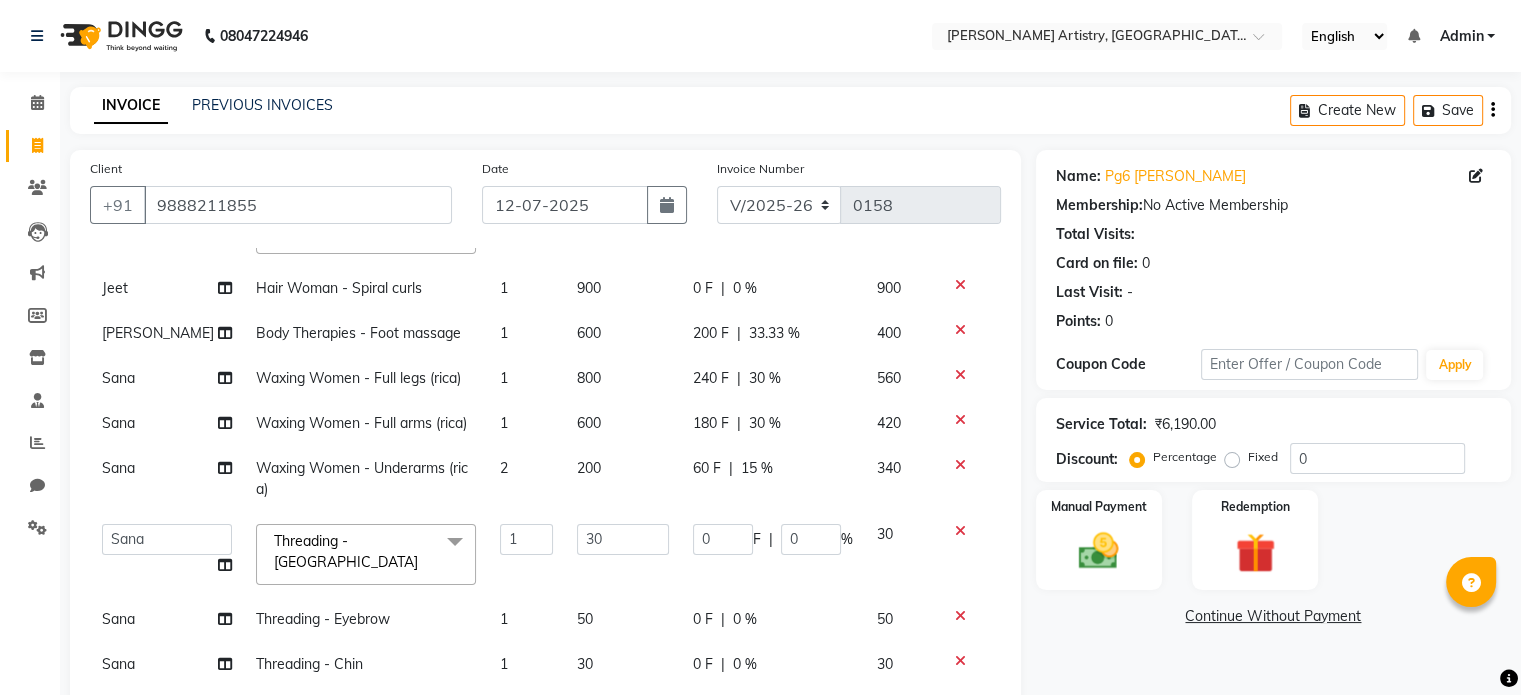 click on "2" 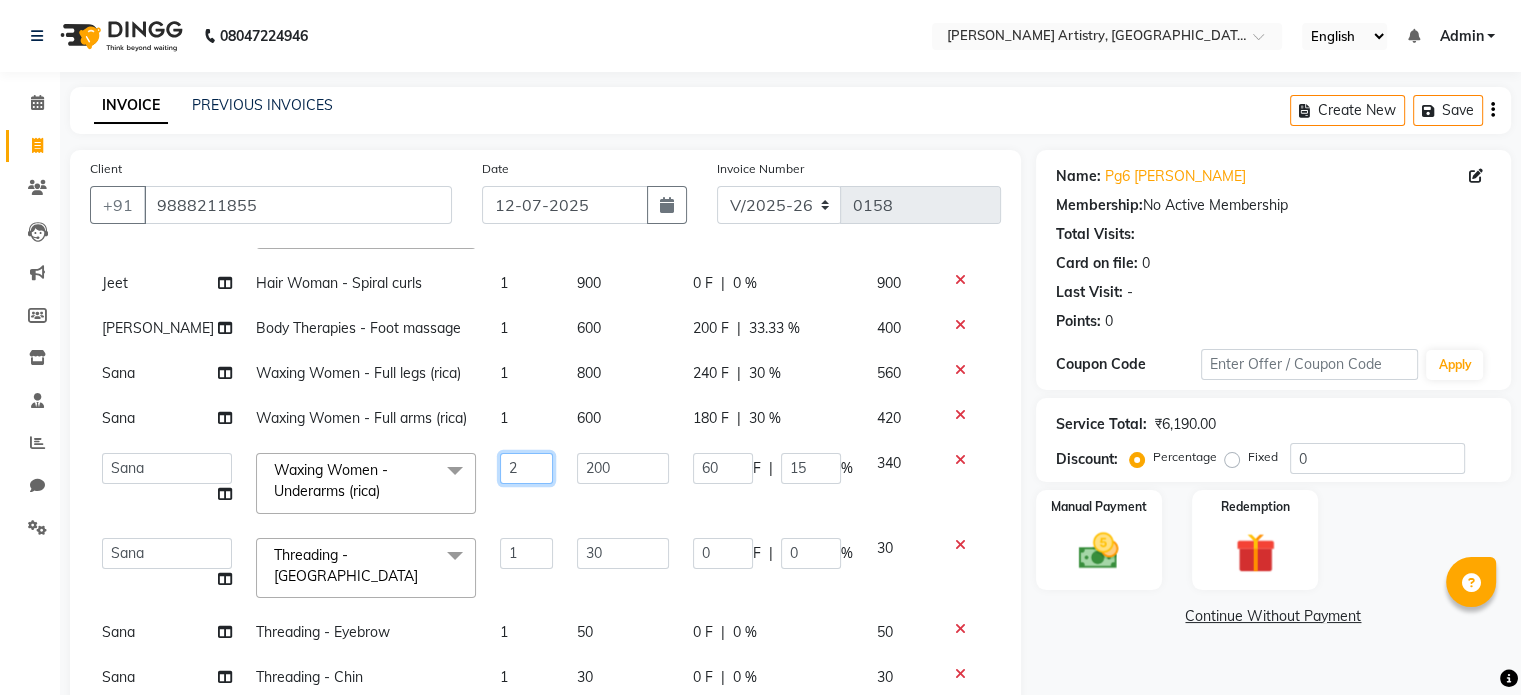 click on "2" 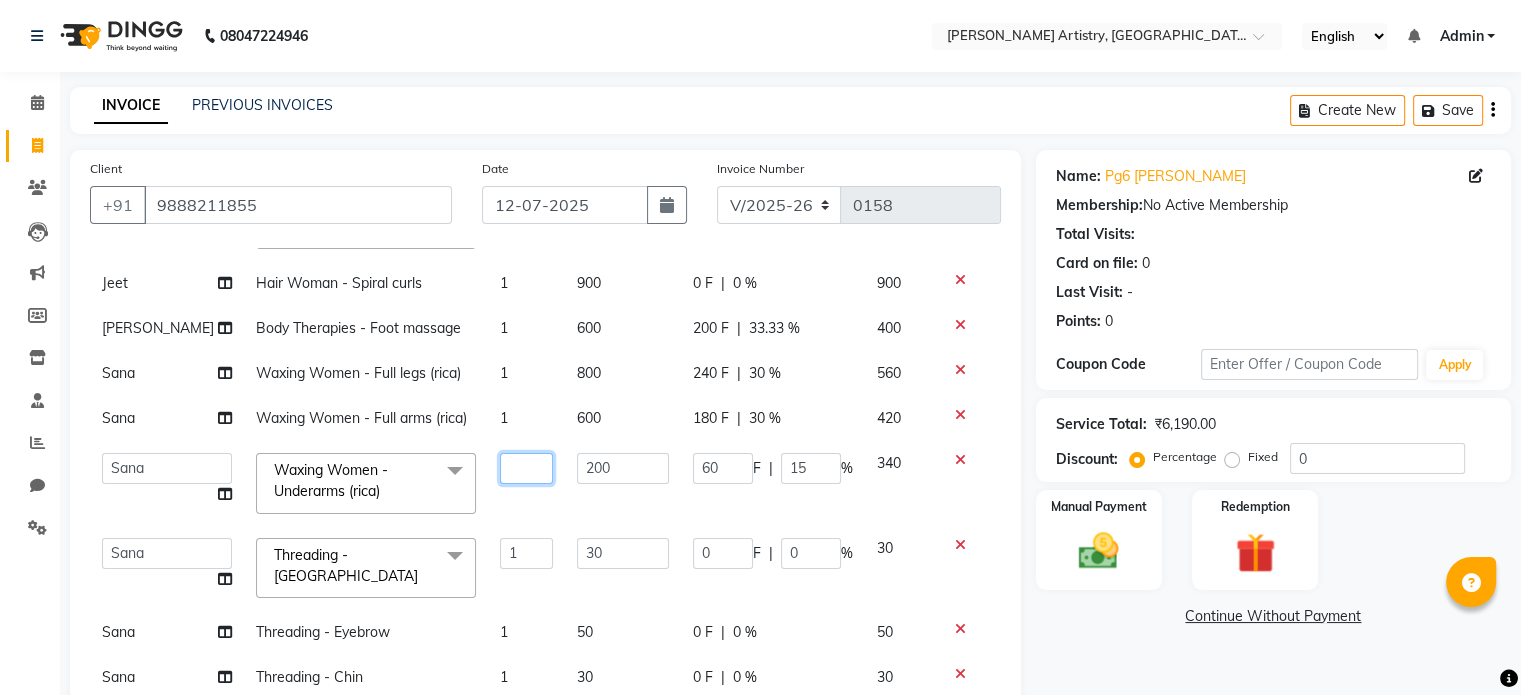 type on "1" 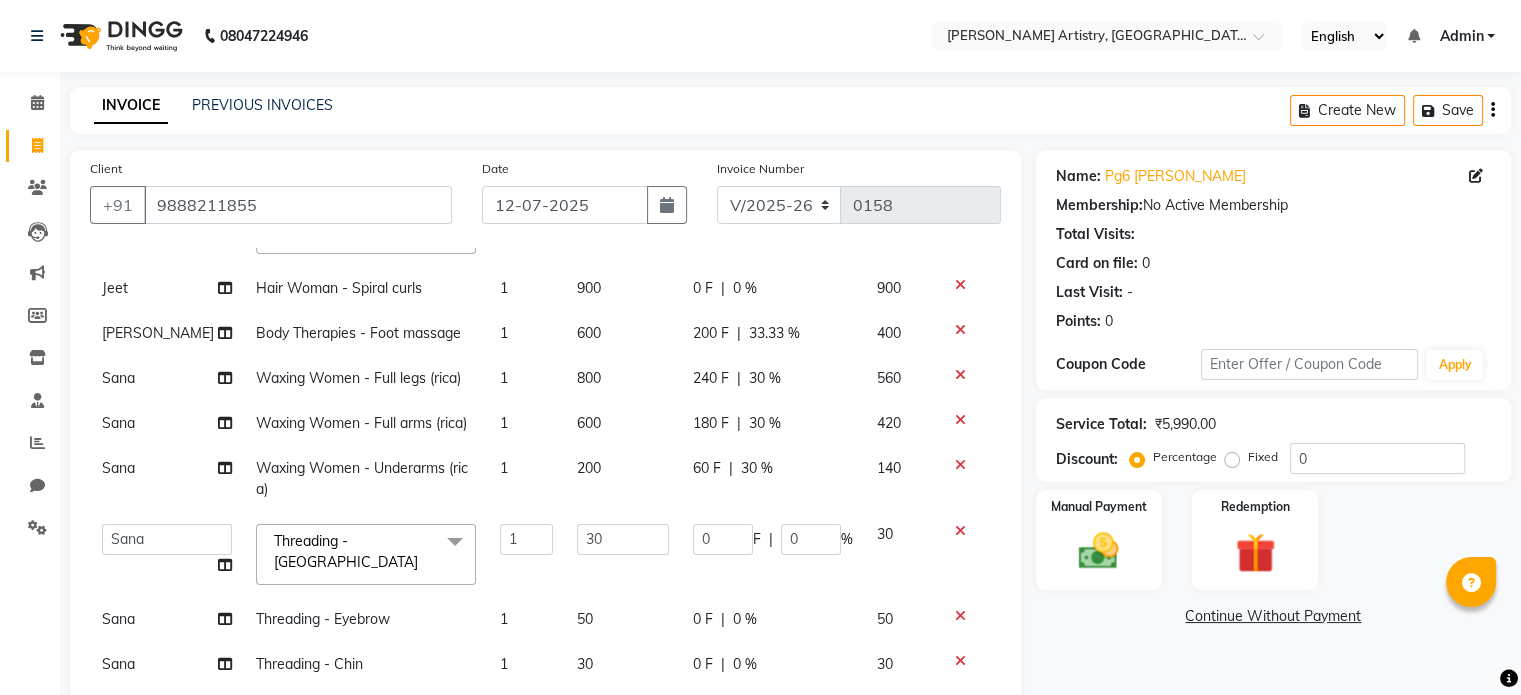 click on "Manual Payment Redemption" 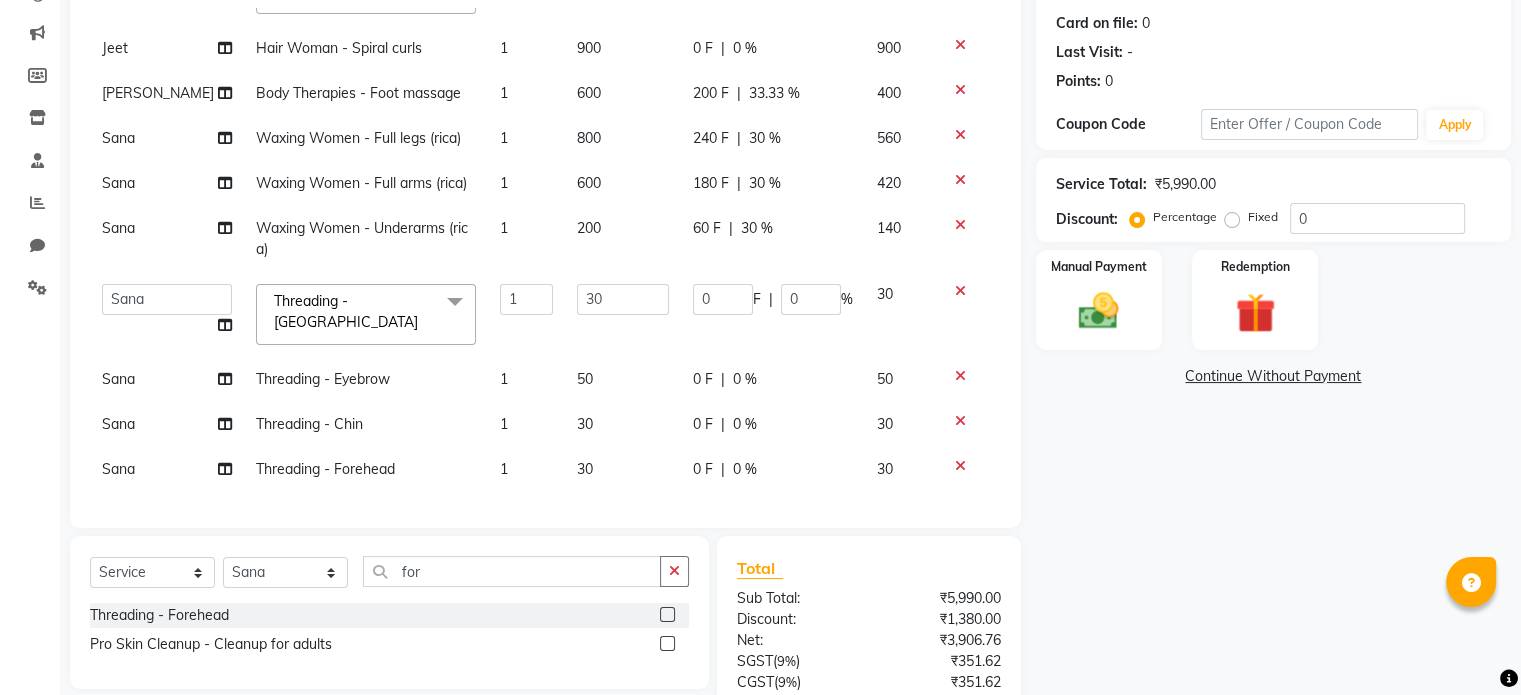 scroll, scrollTop: 405, scrollLeft: 0, axis: vertical 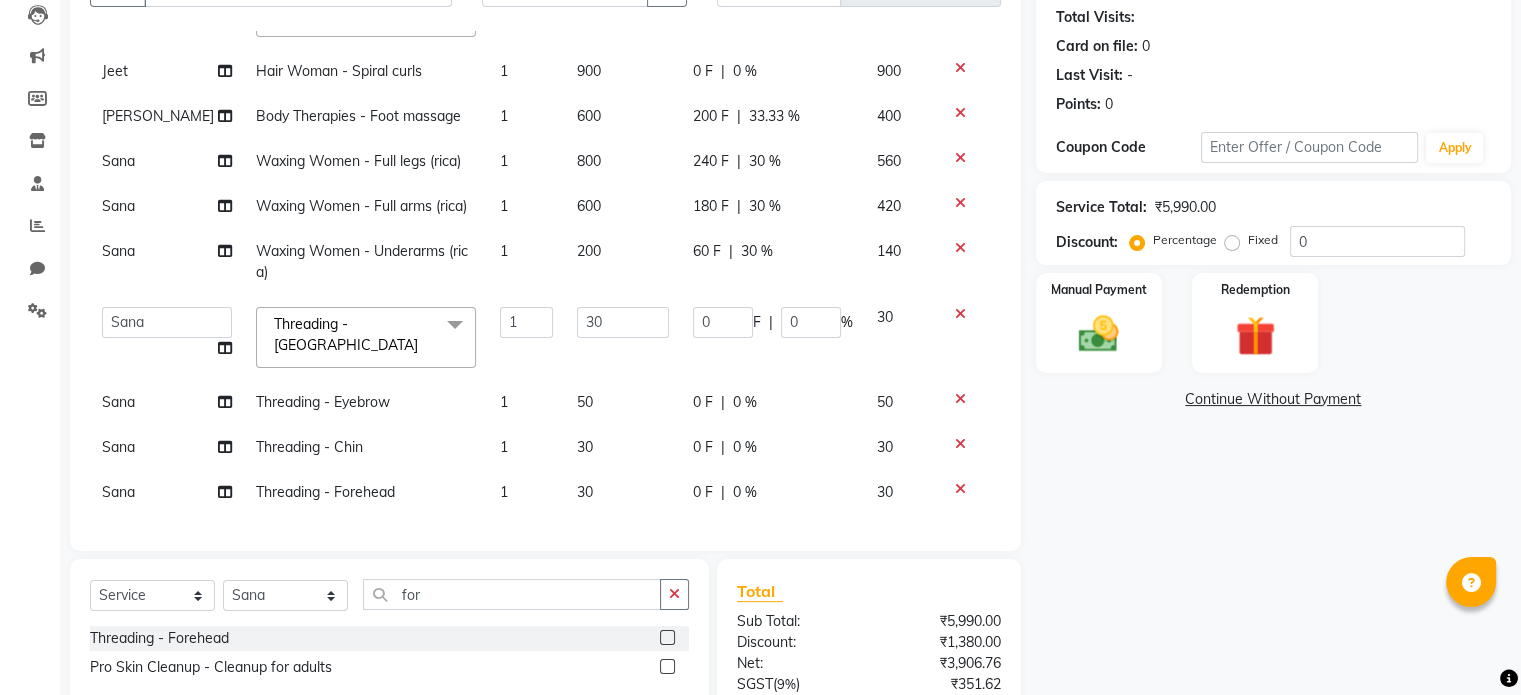click on "0 F" 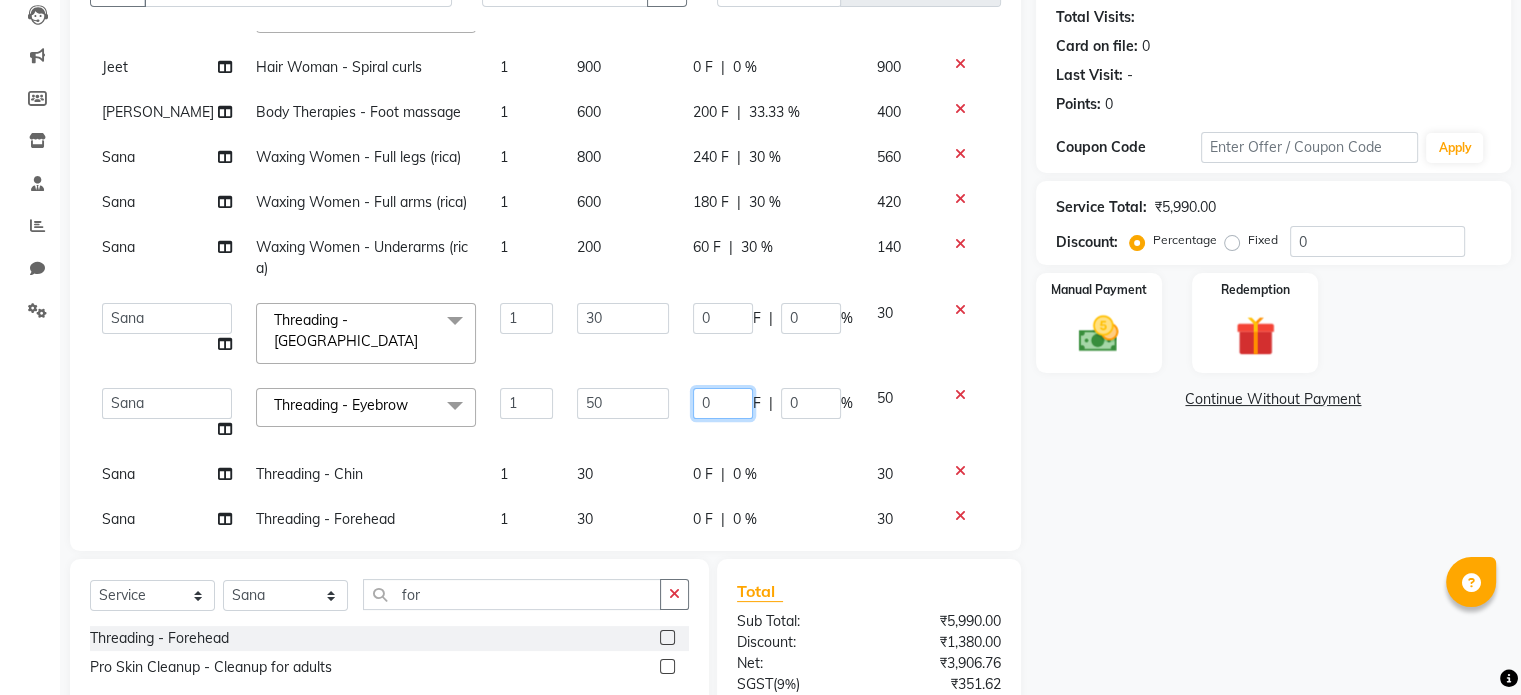 click on "0" 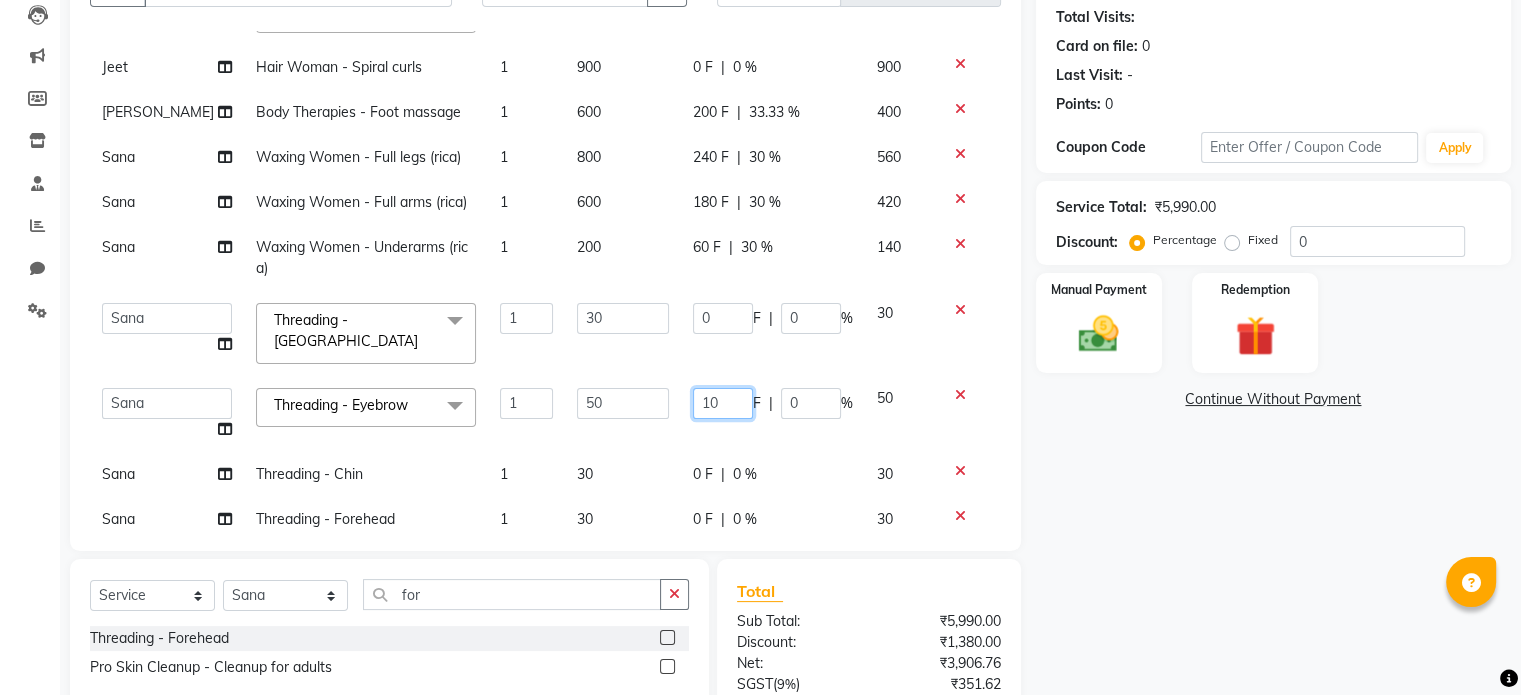 type on "1" 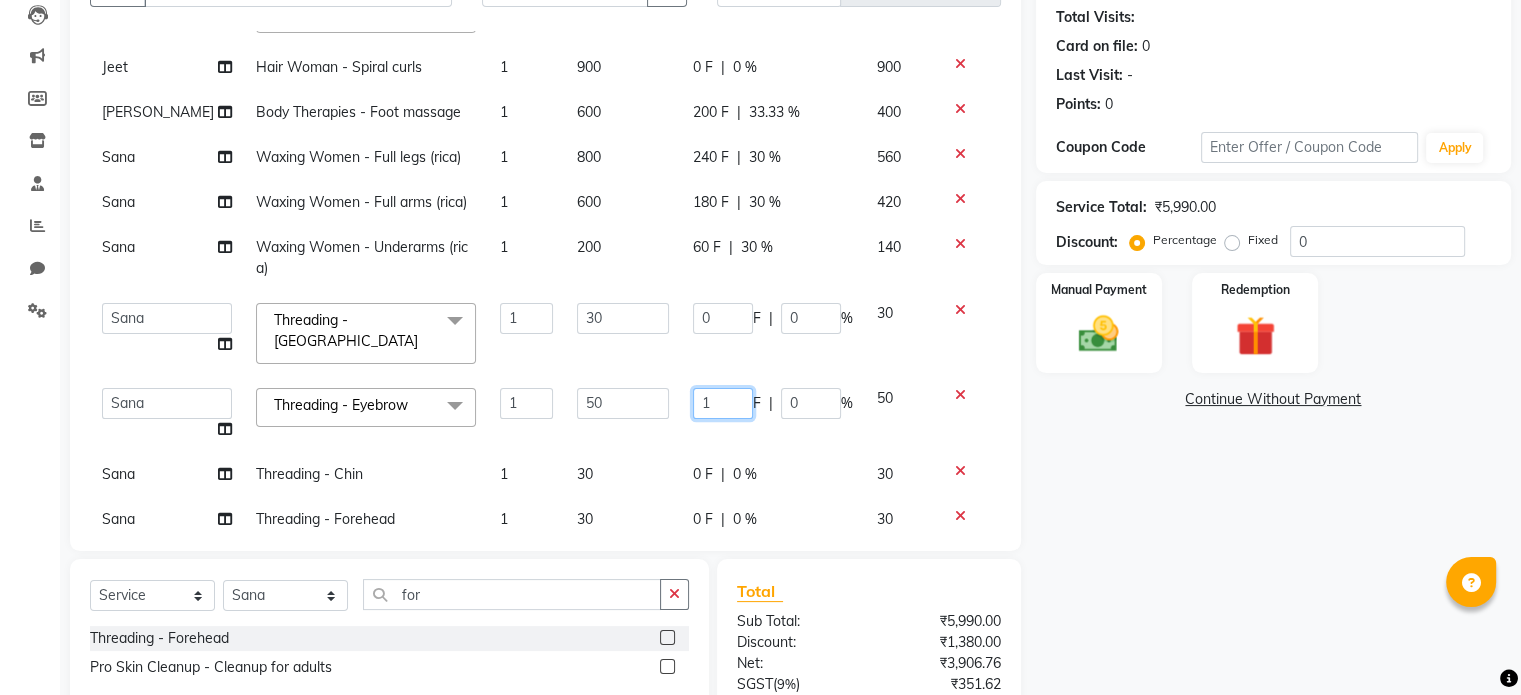 type 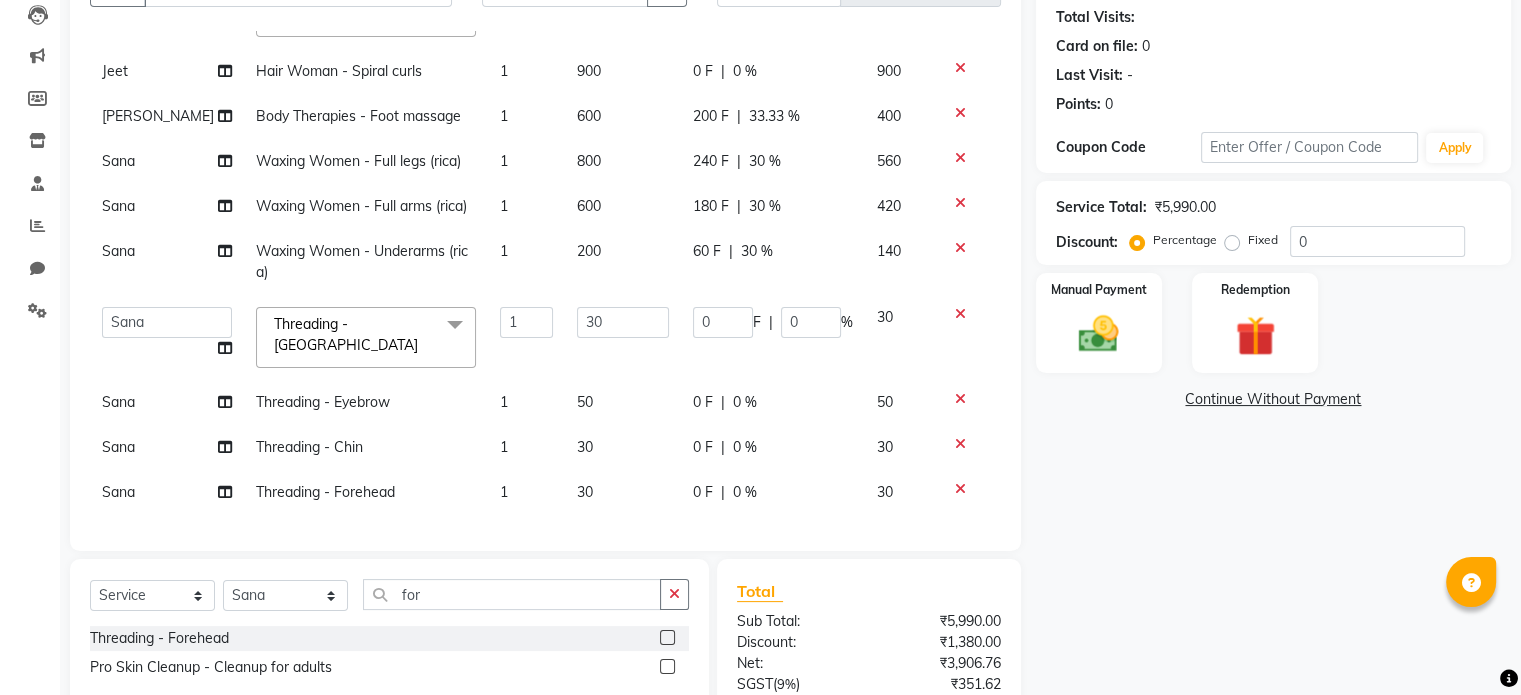 click on "Name: Pg6 [PERSON_NAME] Membership:  No Active Membership  Total Visits:   Card on file:  0 Last Visit:   - Points:   0  Coupon Code Apply Service Total:  ₹5,990.00  Discount:  Percentage   Fixed  0 Manual Payment Redemption  Continue Without Payment" 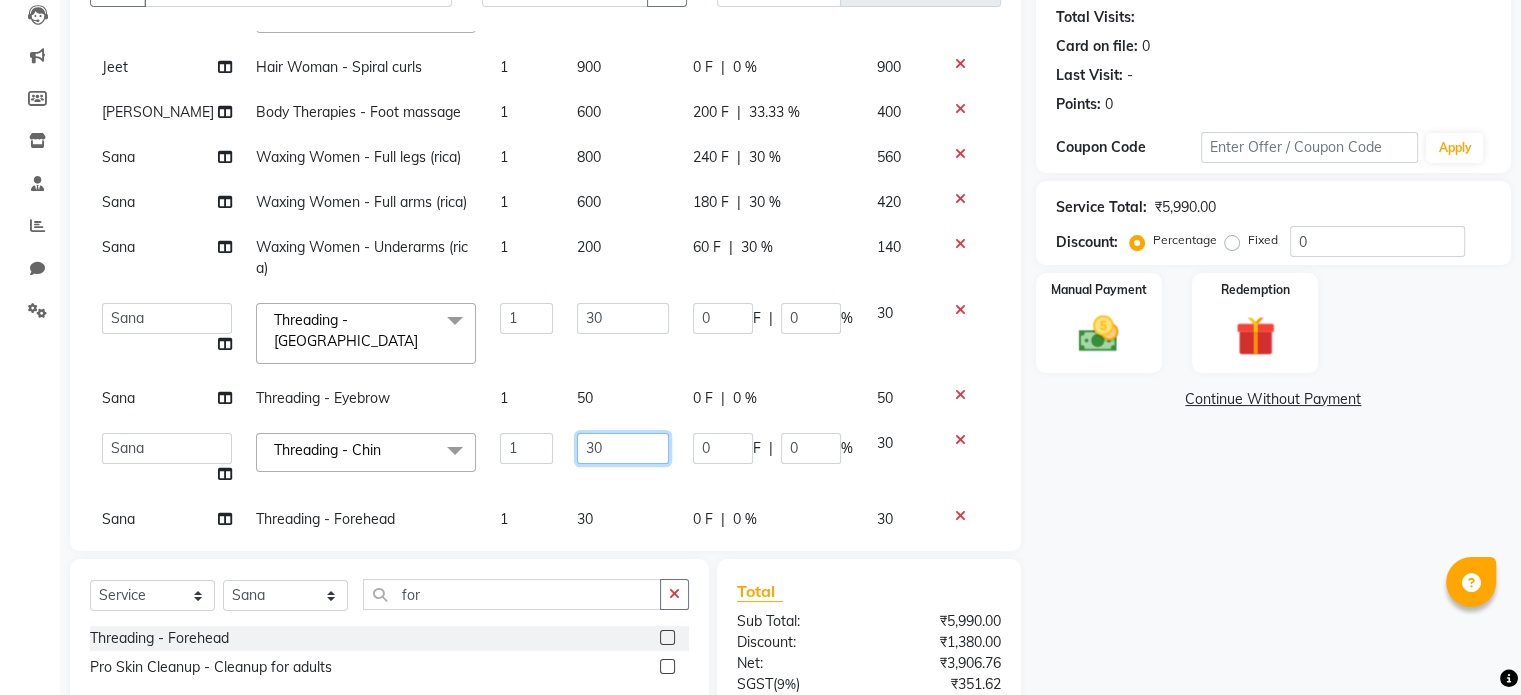 click on "30" 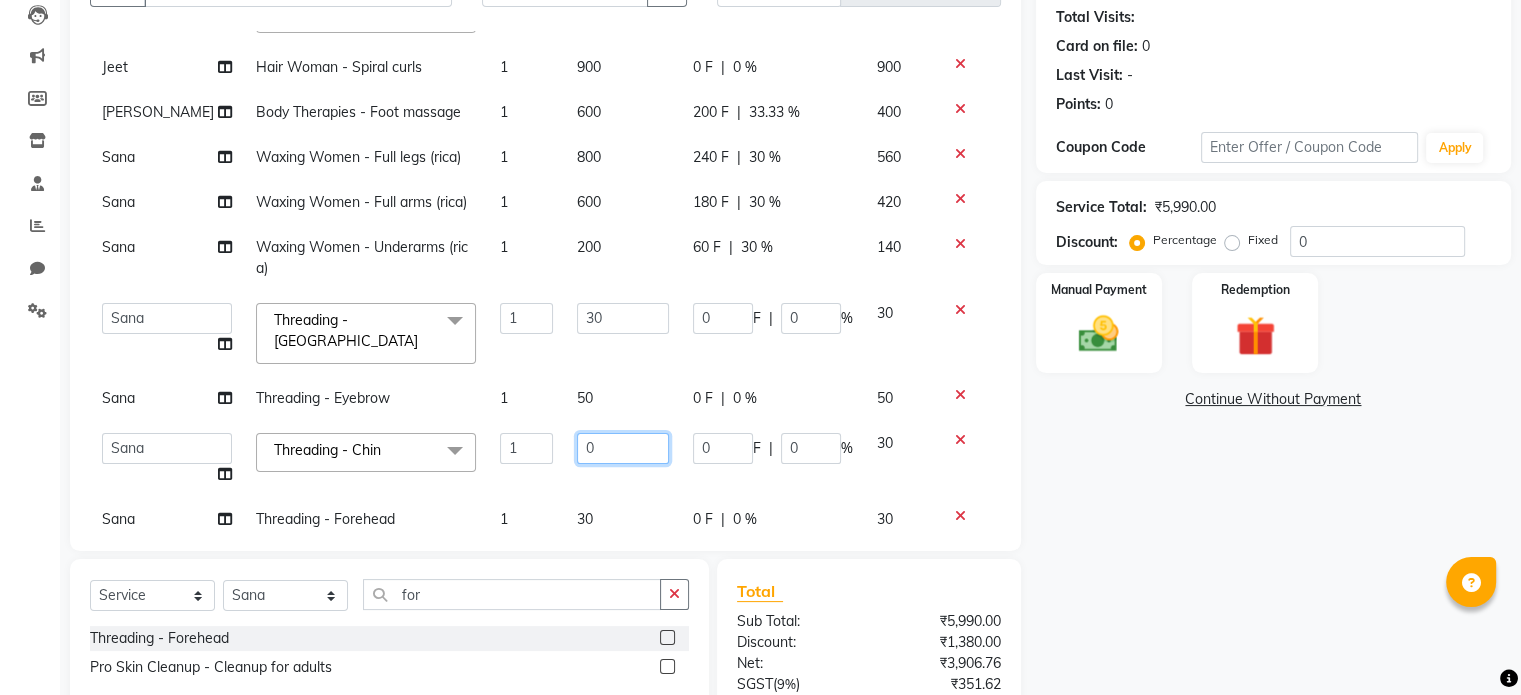 type on "20" 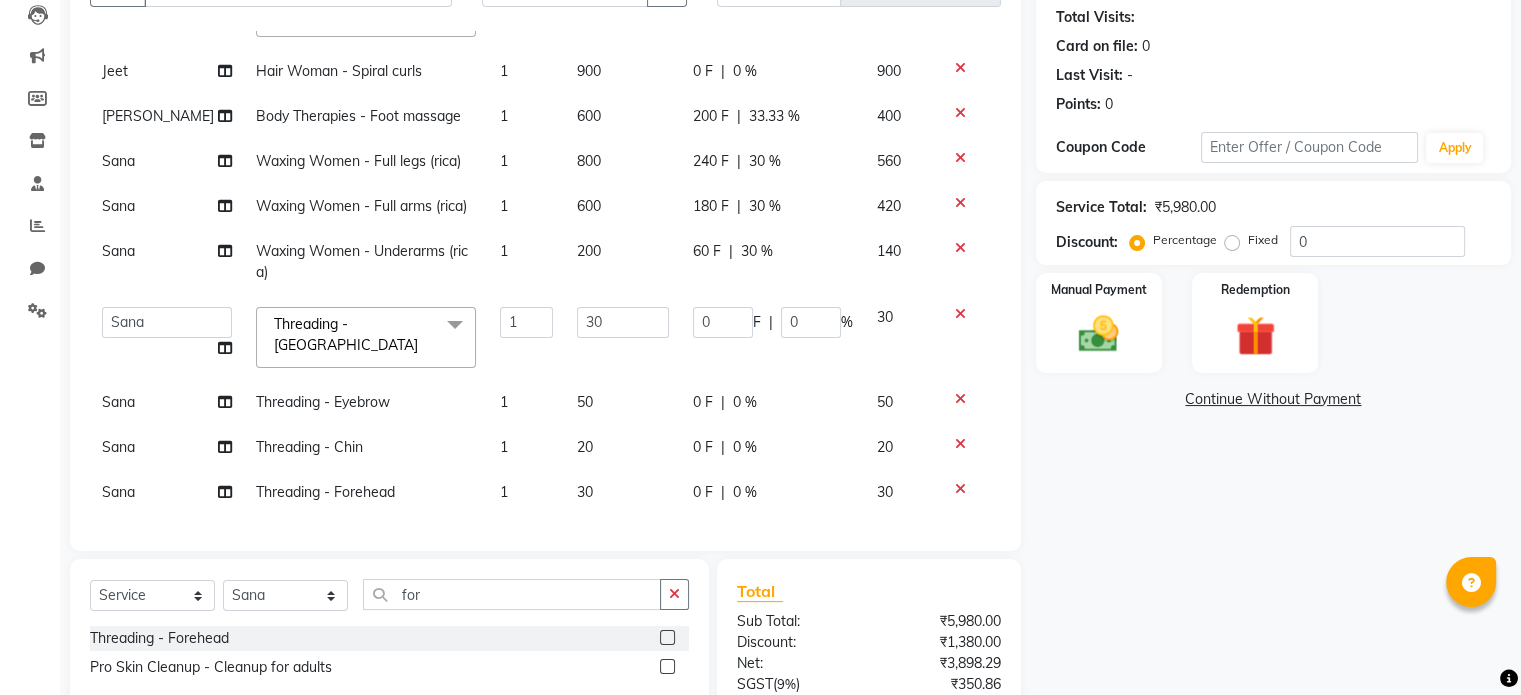 click on "Name: Pg6 [PERSON_NAME] Membership:  No Active Membership  Total Visits:   Card on file:  0 Last Visit:   - Points:   0  Coupon Code Apply Service Total:  ₹5,980.00  Discount:  Percentage   Fixed  0 Manual Payment Redemption  Continue Without Payment" 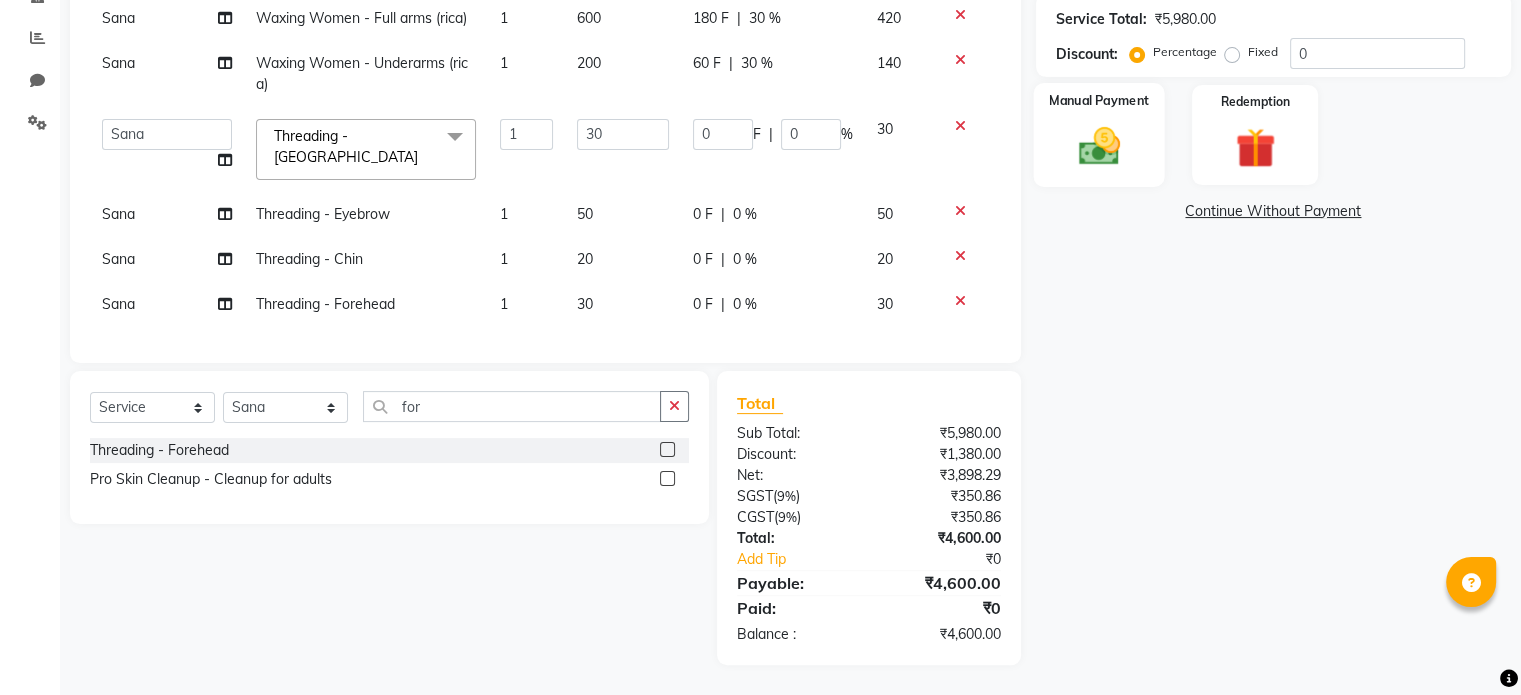click 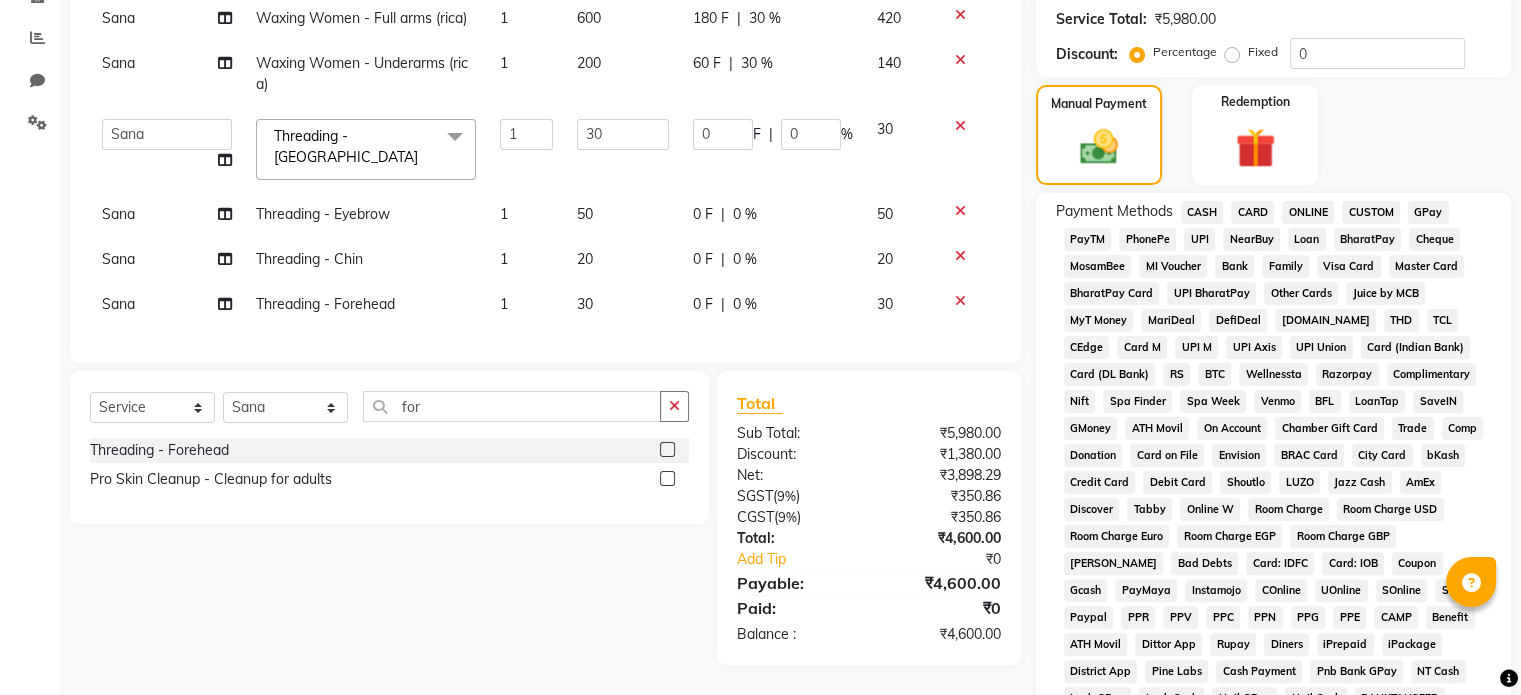 click on "CASH" 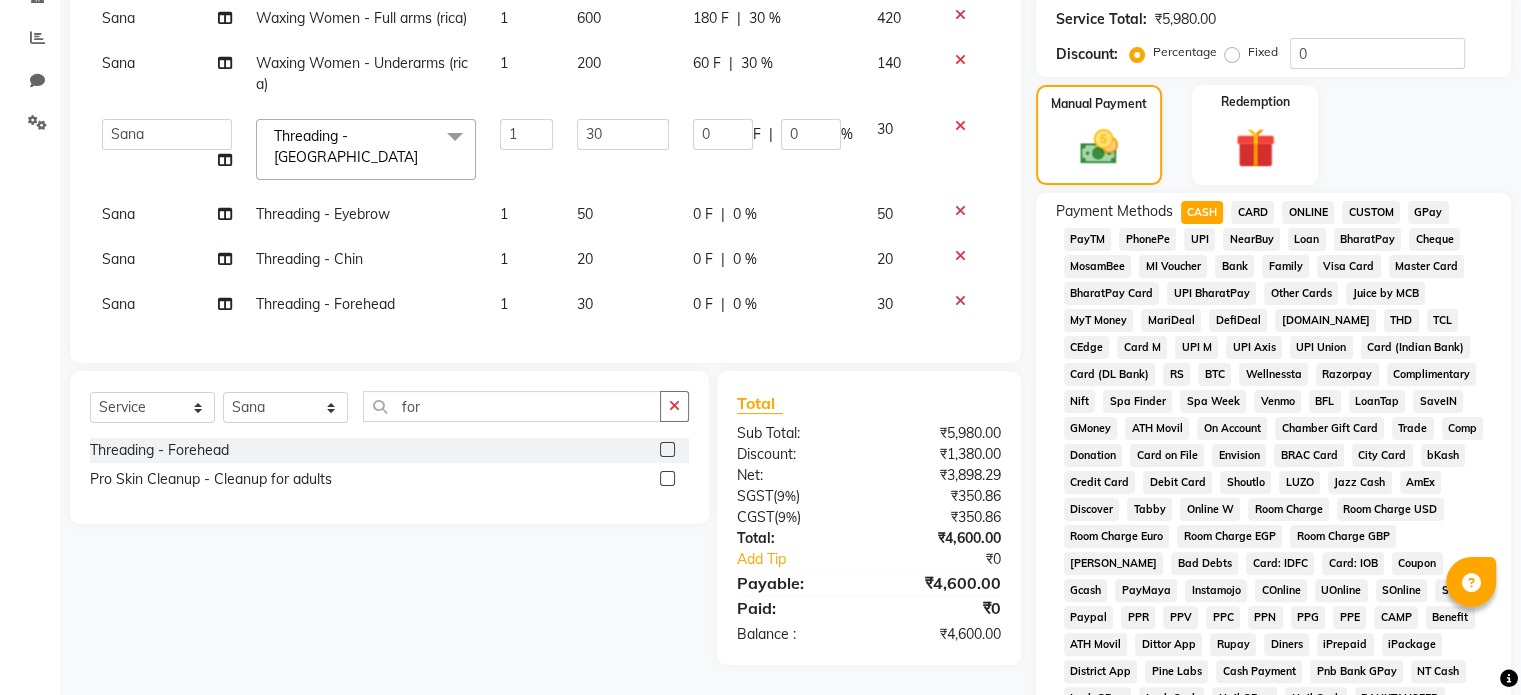 scroll, scrollTop: 728, scrollLeft: 0, axis: vertical 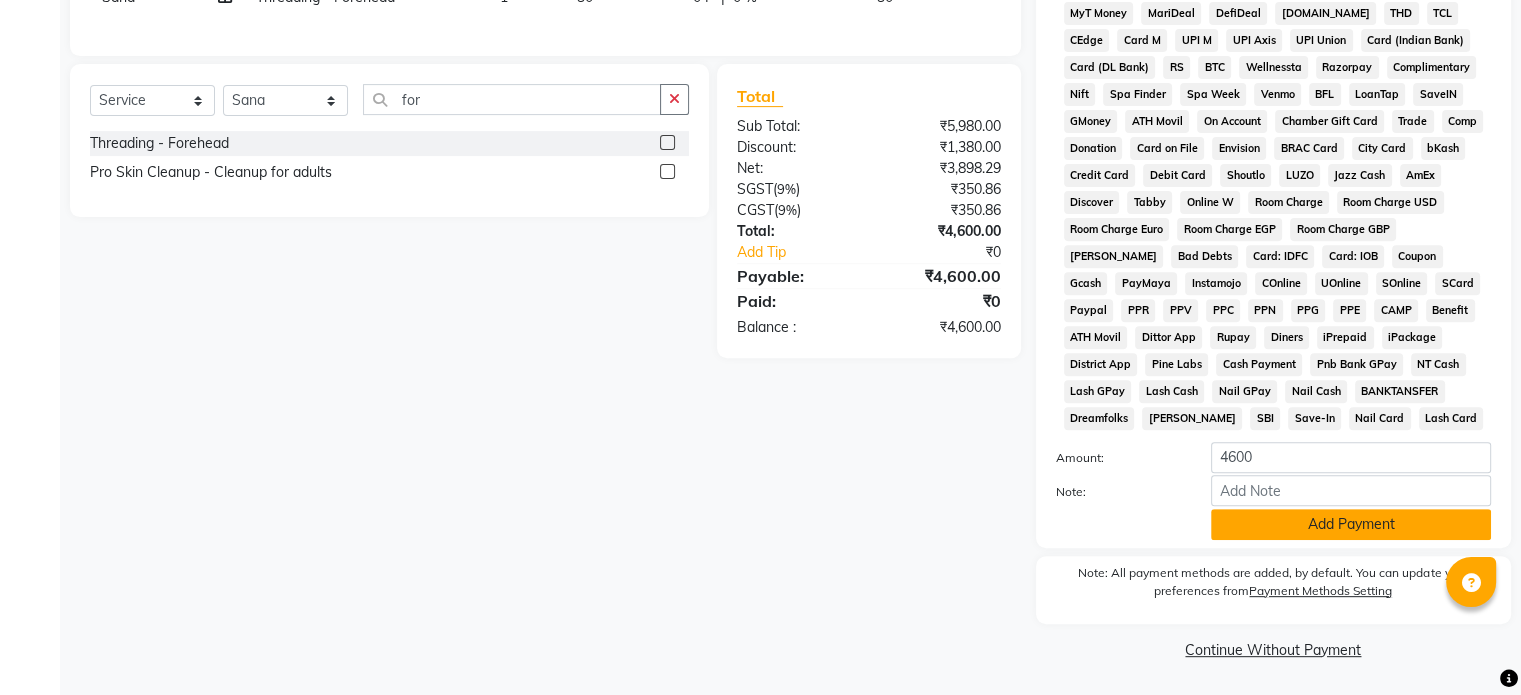 click on "Add Payment" 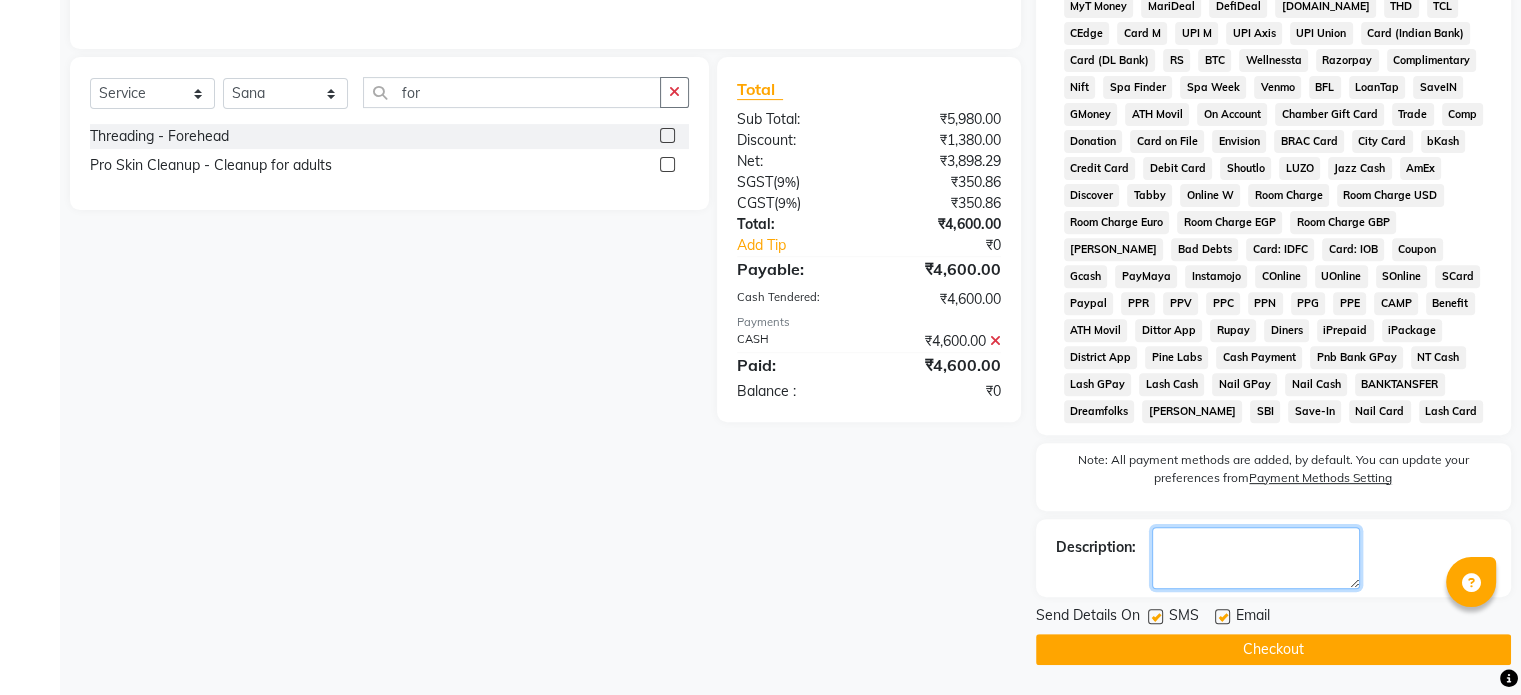 click 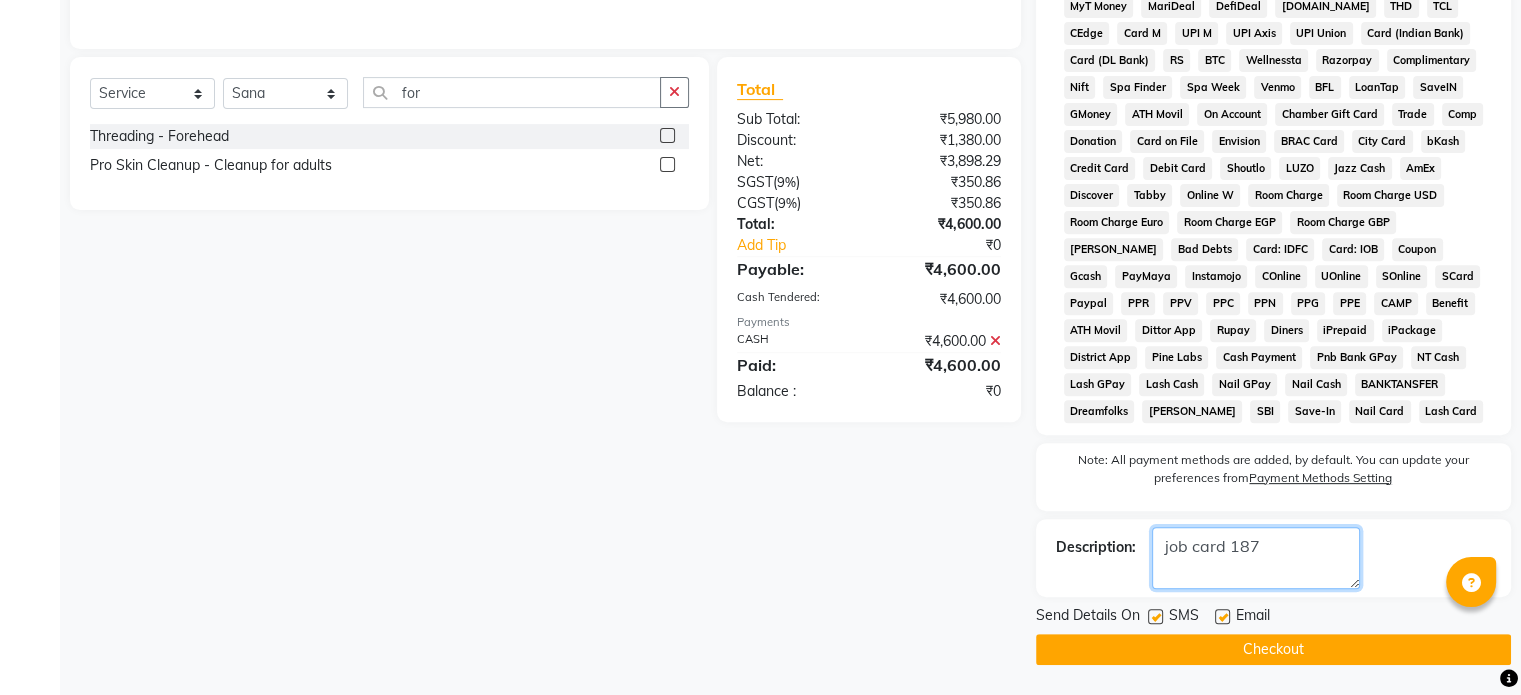 type on "job card 187" 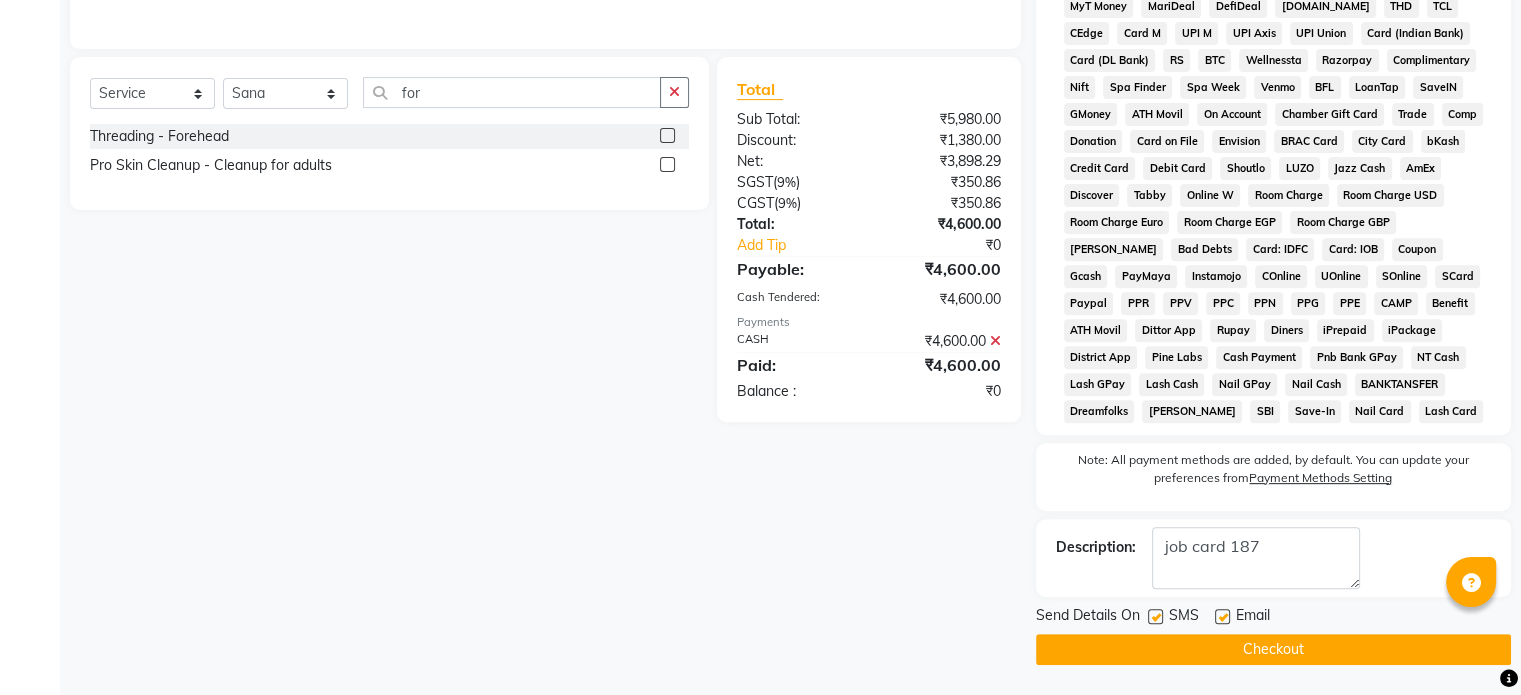 click on "Checkout" 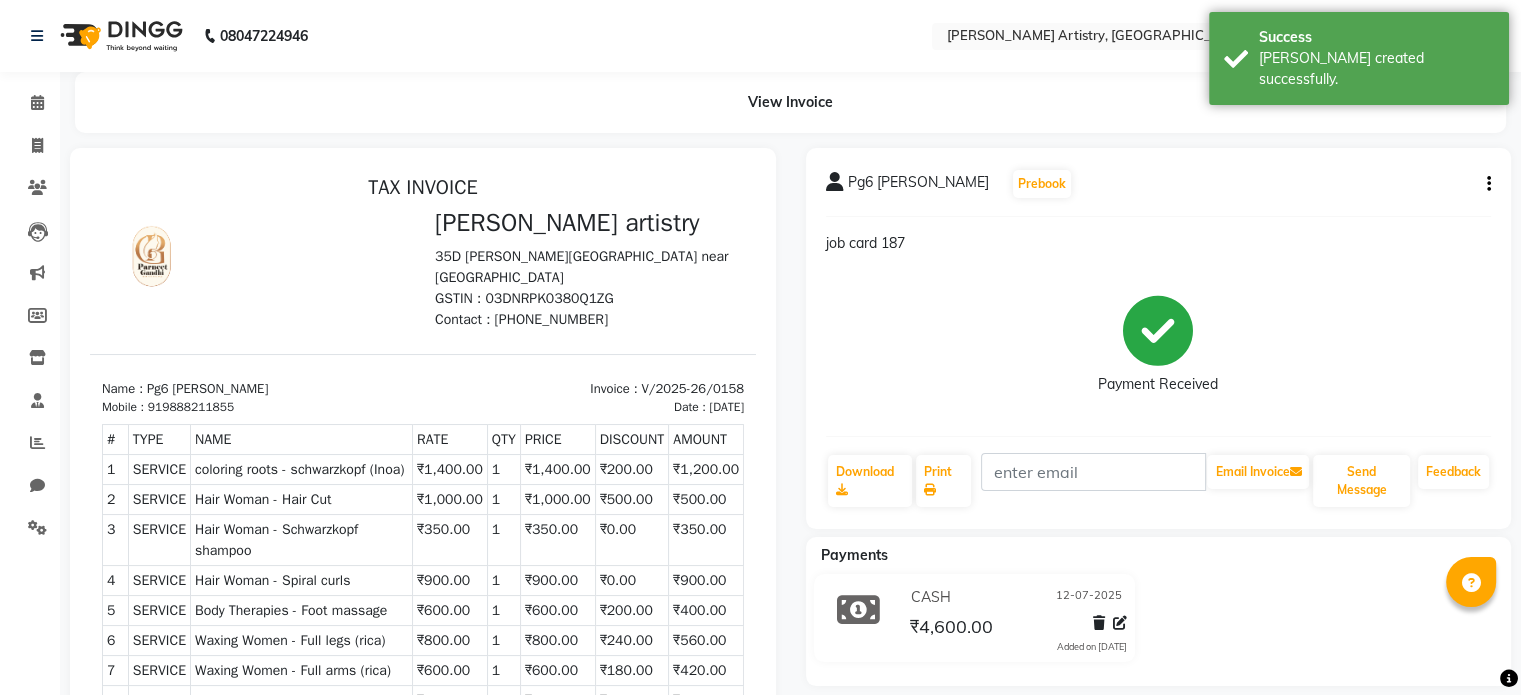 scroll, scrollTop: 0, scrollLeft: 0, axis: both 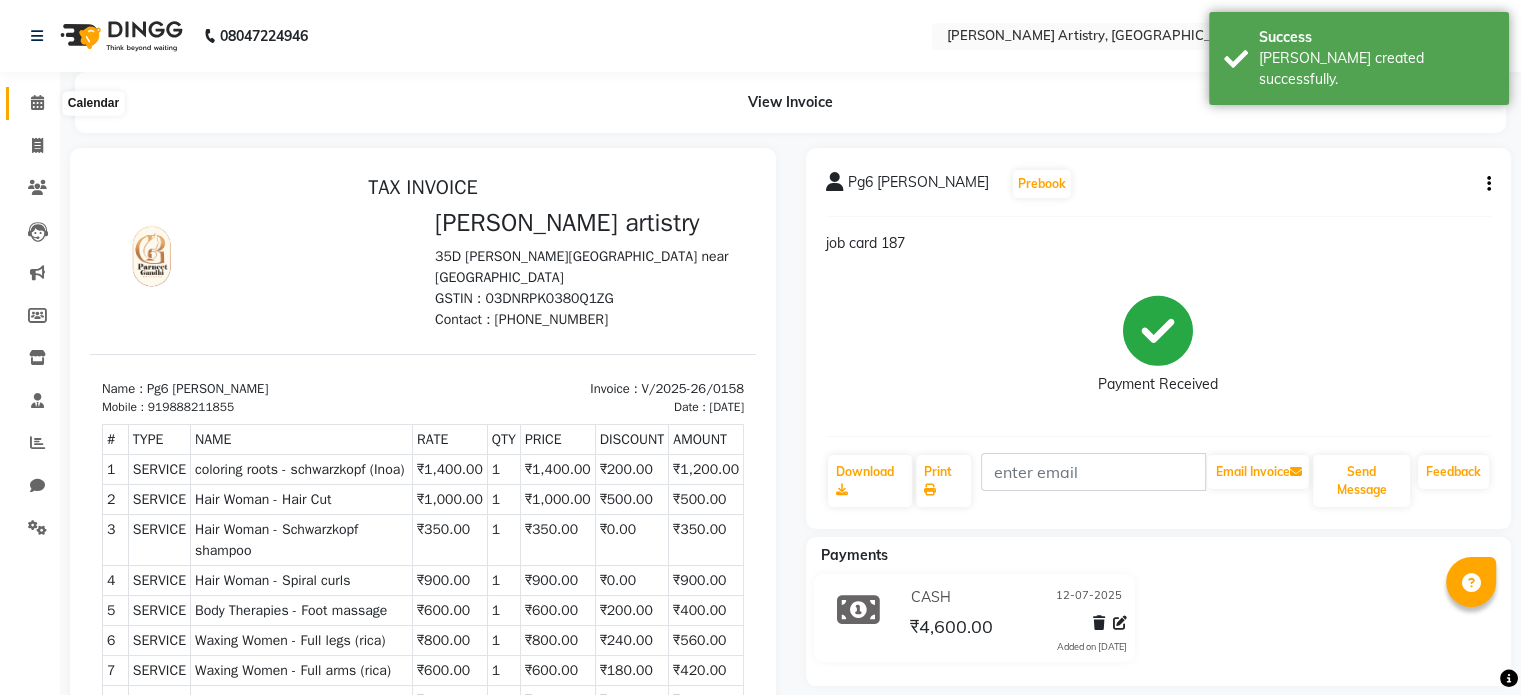 click 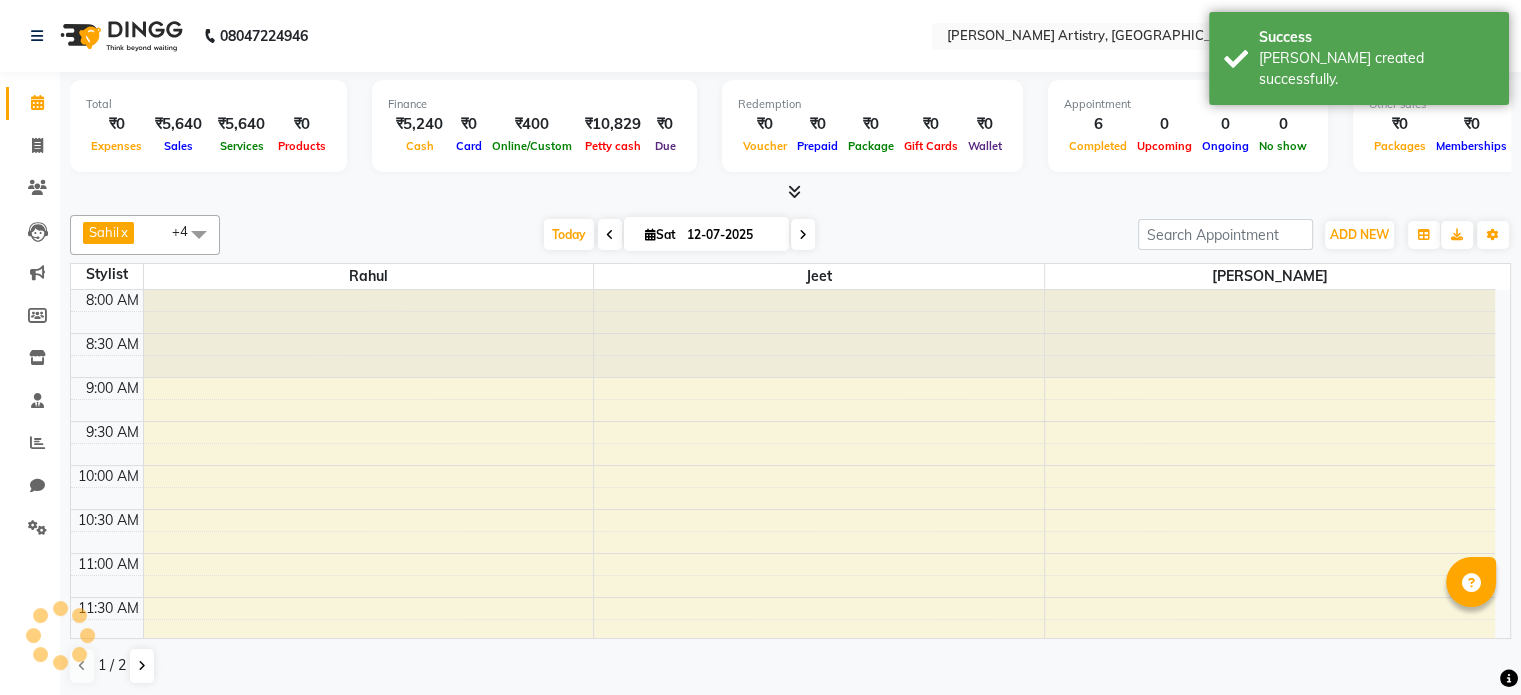 scroll, scrollTop: 0, scrollLeft: 0, axis: both 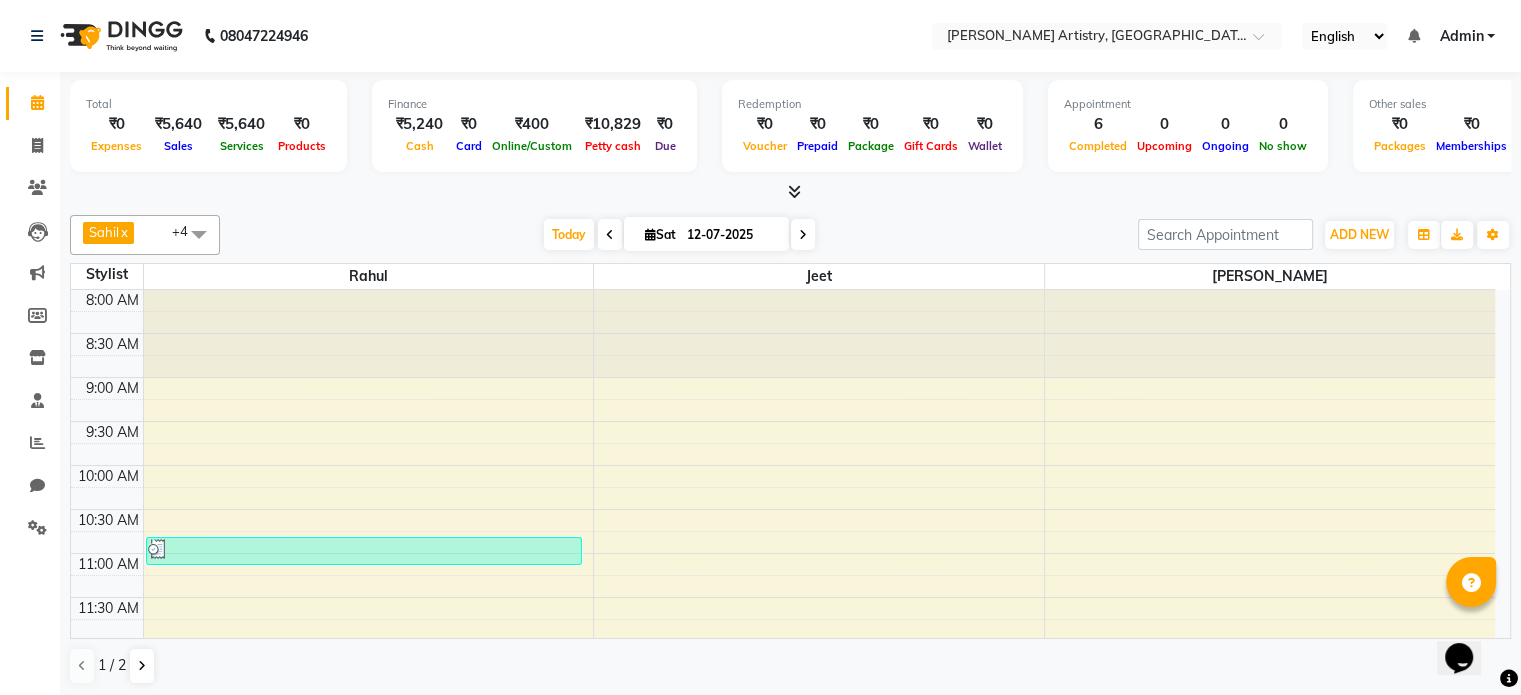 click at bounding box center [794, 191] 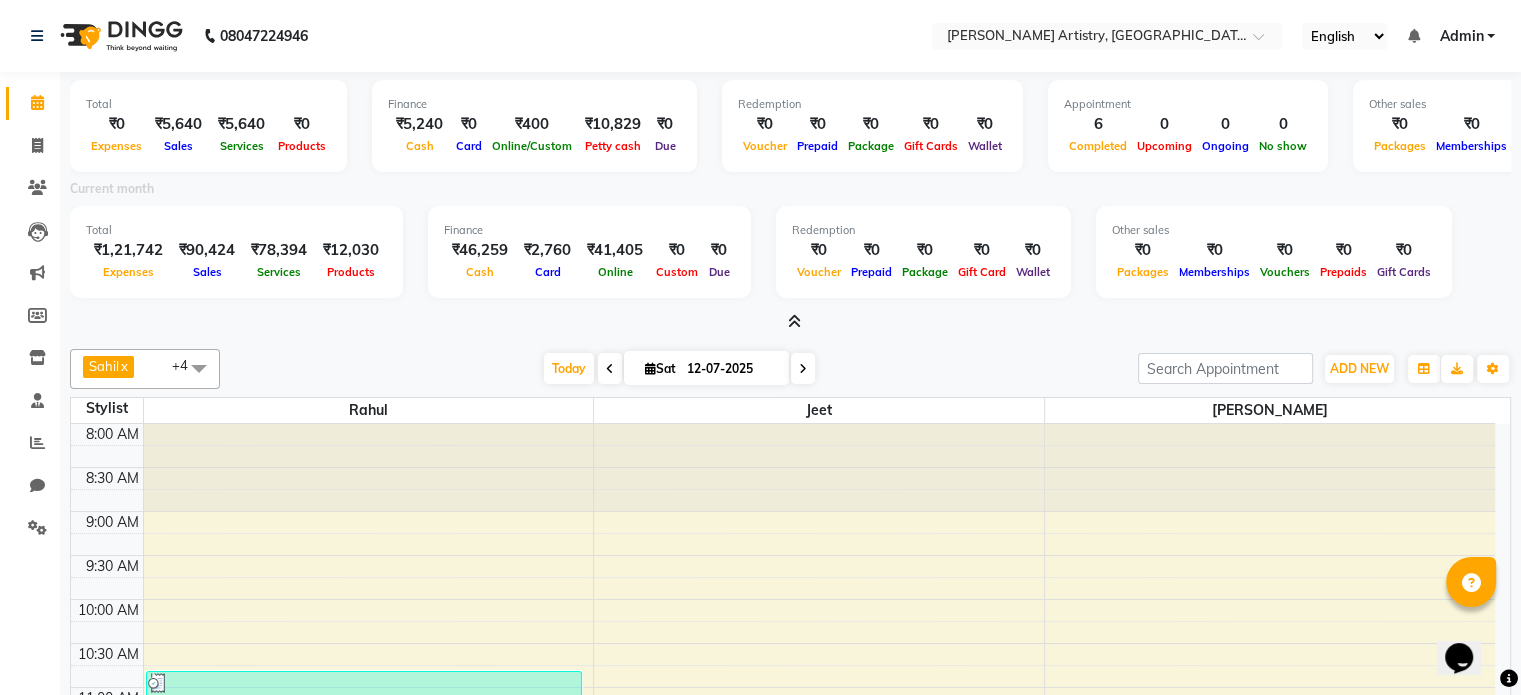 click at bounding box center (794, 321) 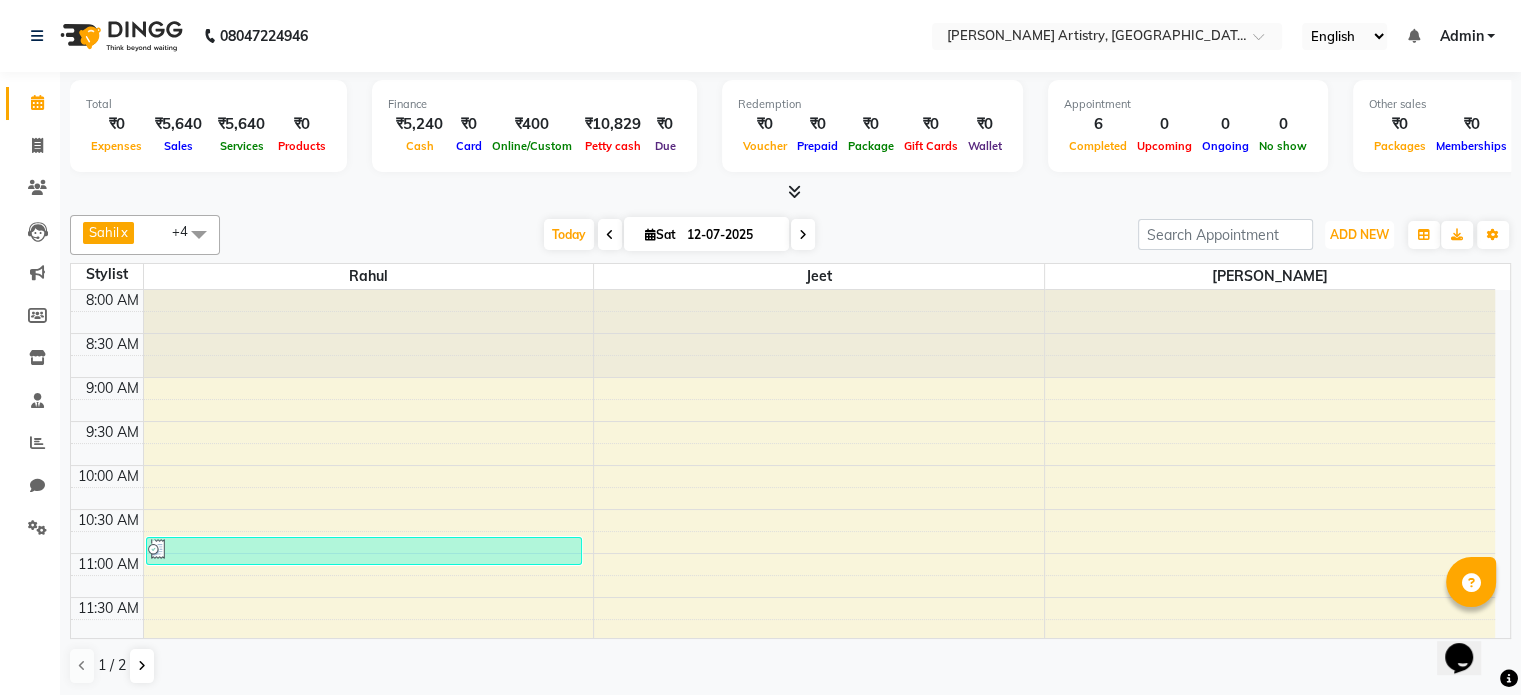 click on "ADD NEW Toggle Dropdown" at bounding box center [1359, 235] 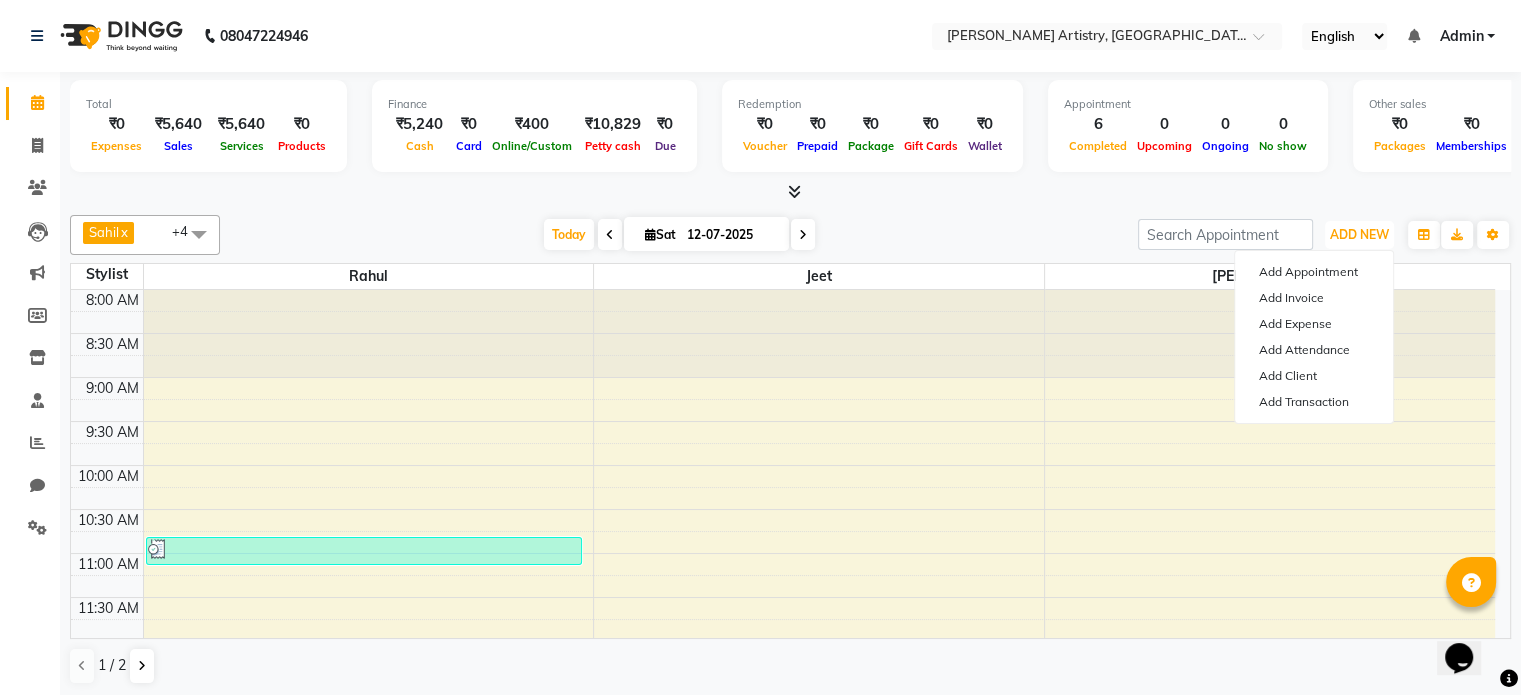 click on "ADD NEW Toggle Dropdown" at bounding box center [1359, 235] 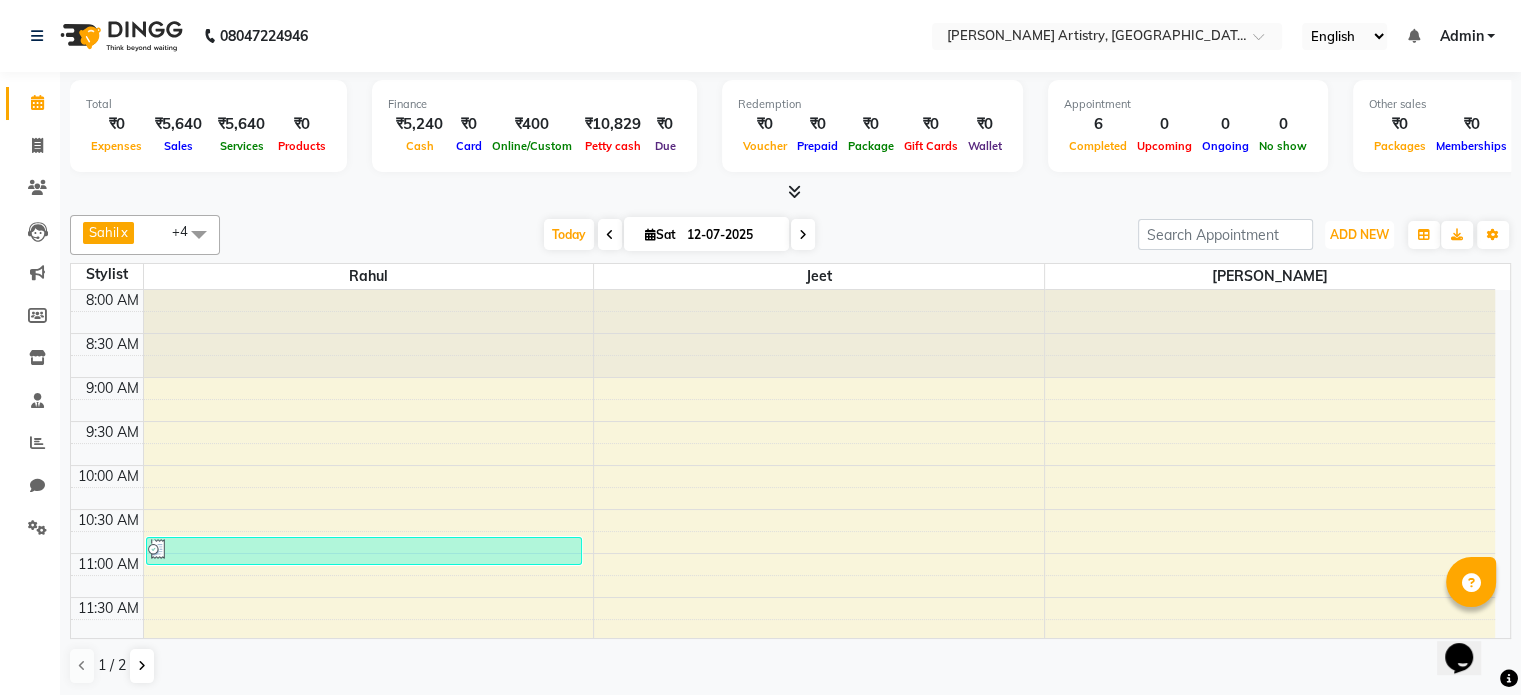 click on "ADD NEW Toggle Dropdown" at bounding box center [1359, 235] 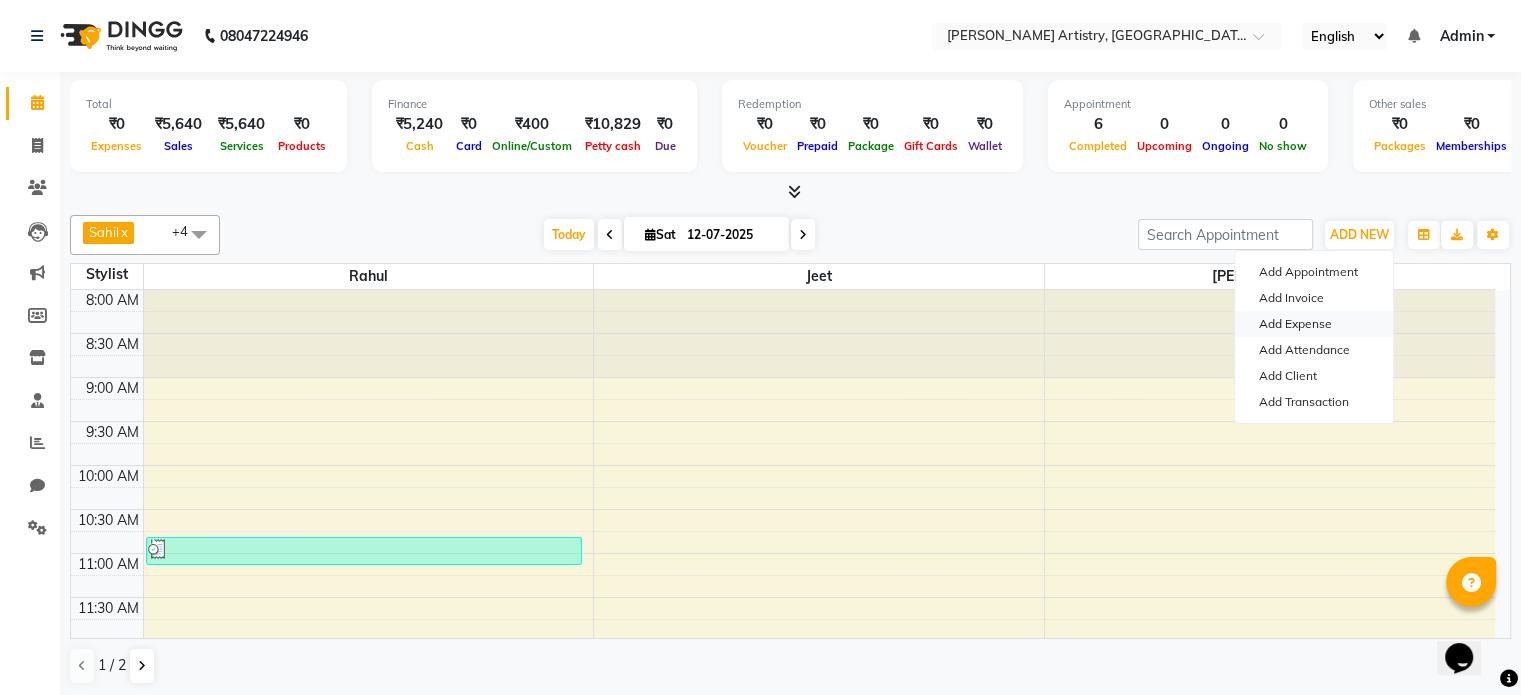 click on "Add Expense" at bounding box center [1314, 324] 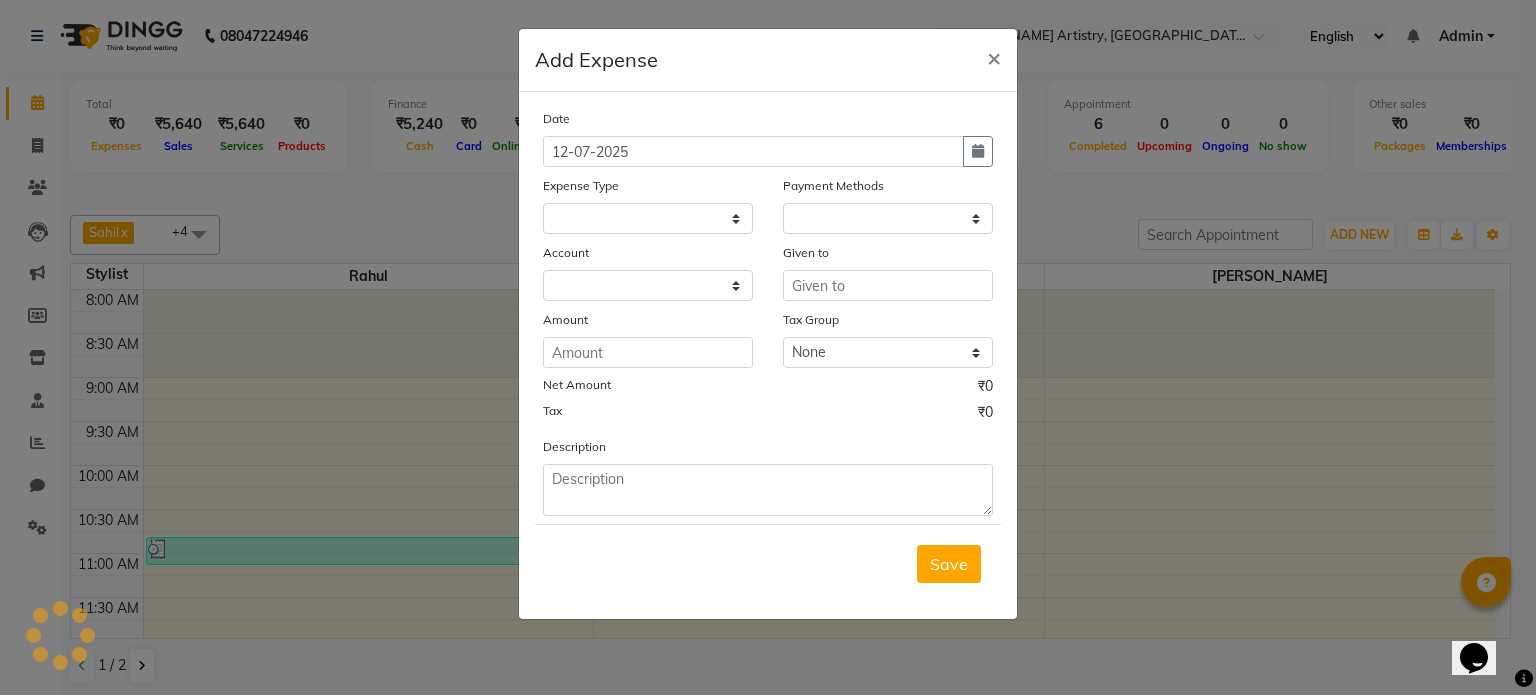 select on "1" 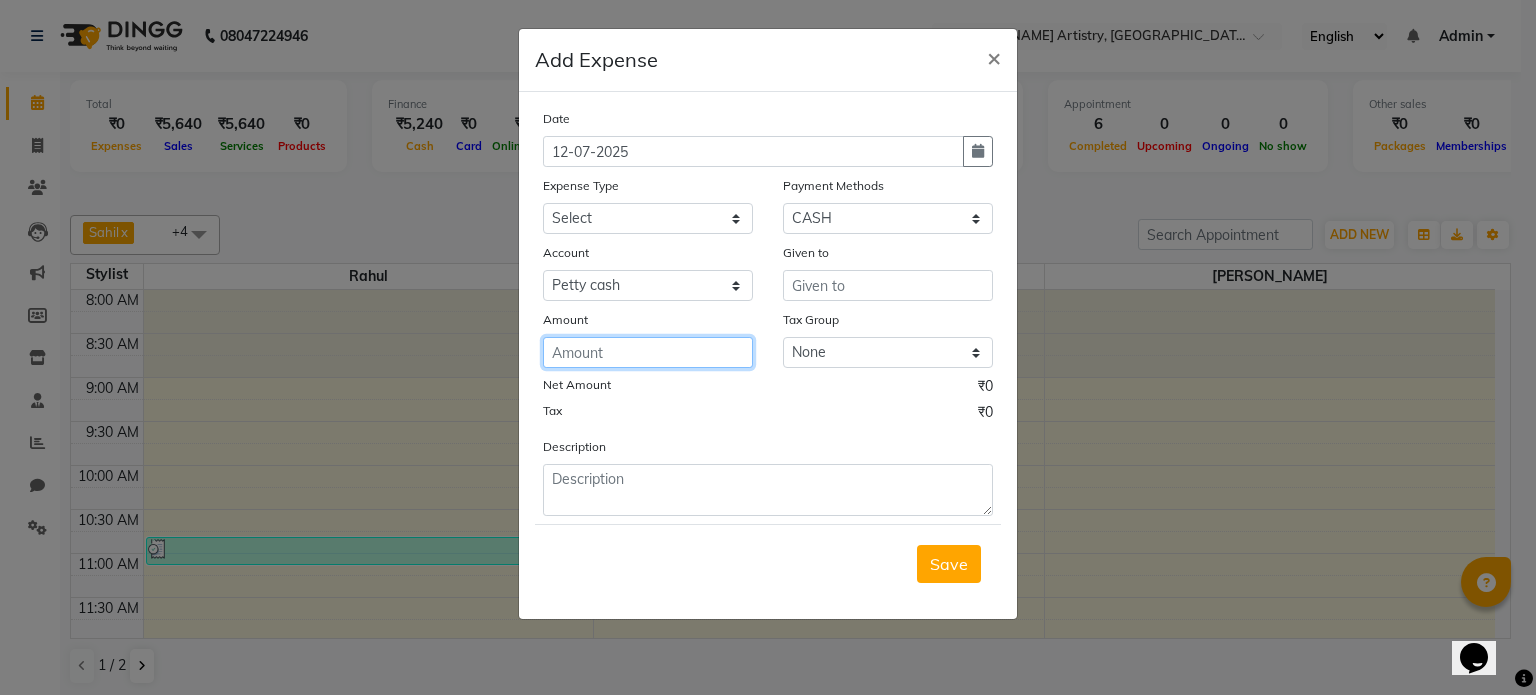 click 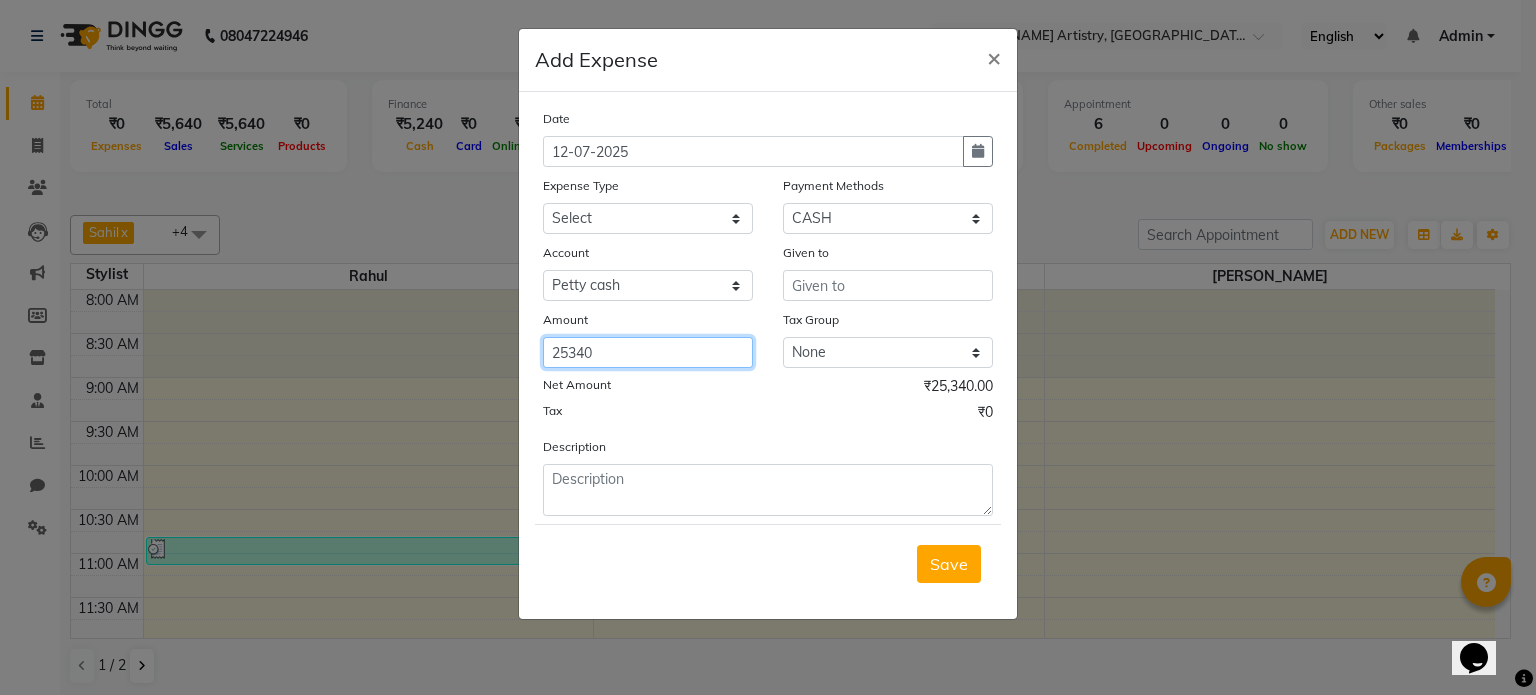 type on "25340" 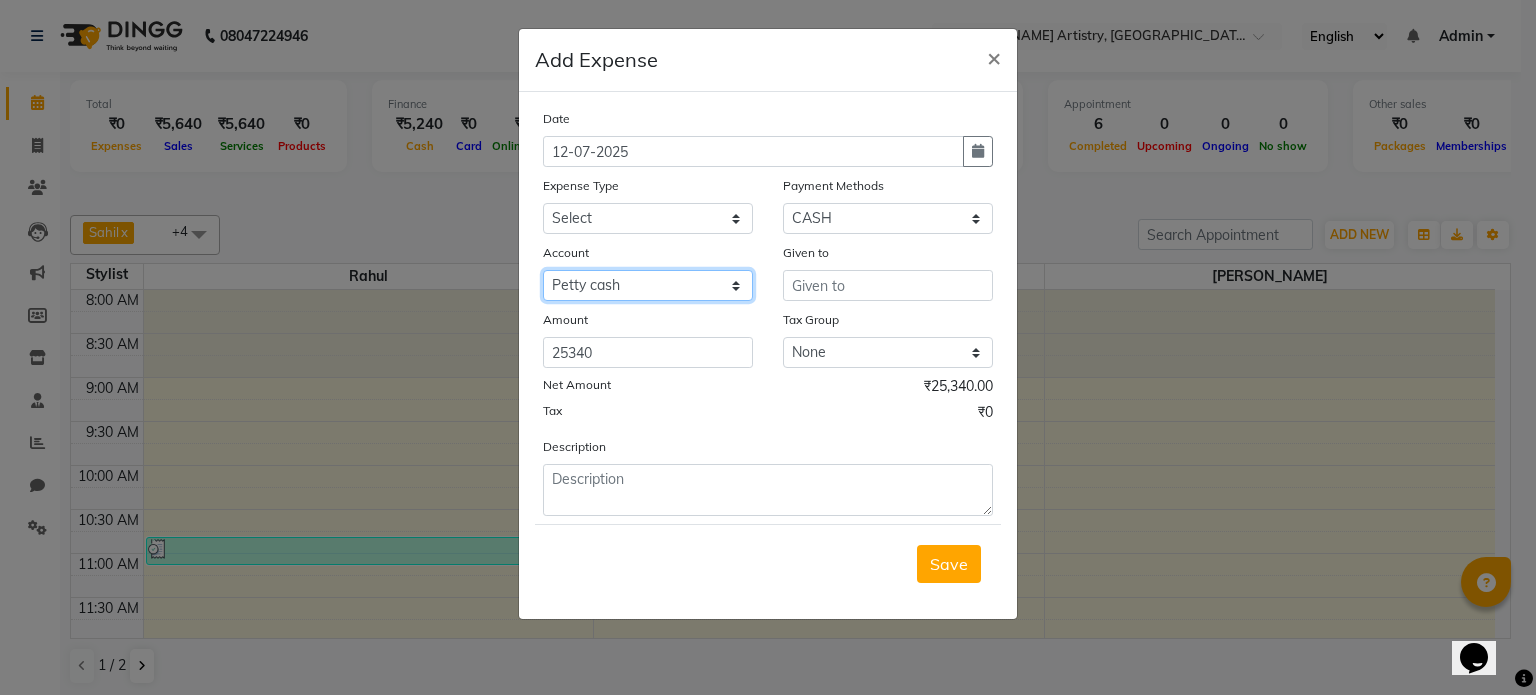 click on "Select Petty cash Default account" 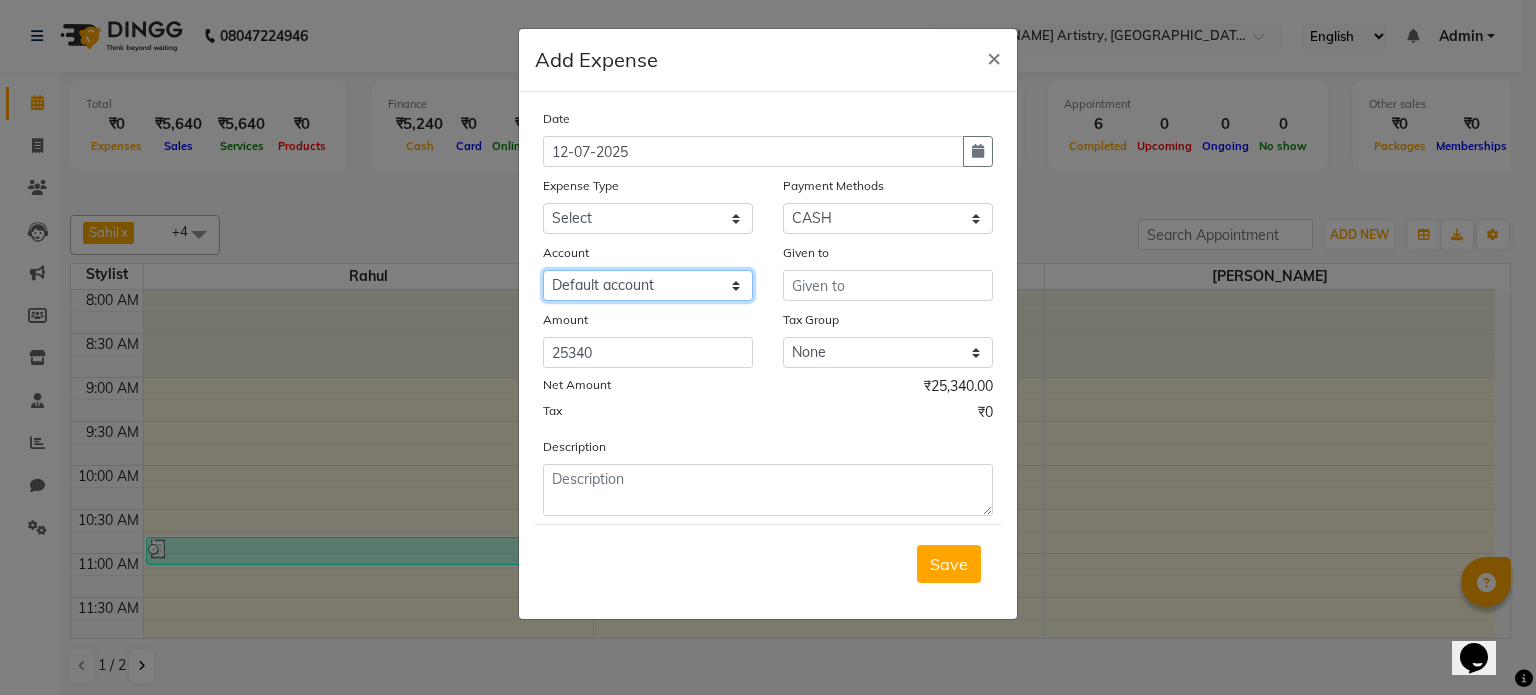 click on "Select Petty cash Default account" 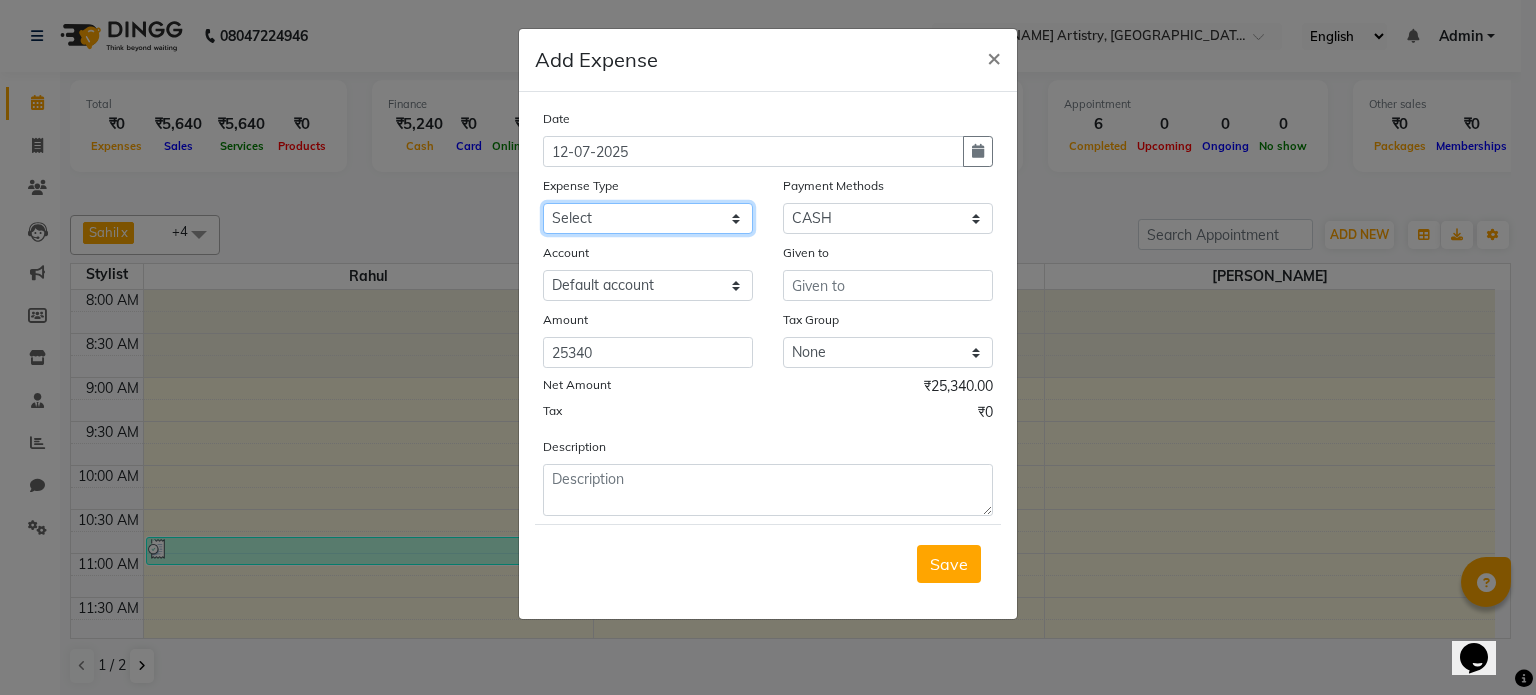 click on "Select Advance Salary Bank charges Car maintenance  Cash transfer to bank Cash transfer to hub Client Snacks Clinical charges Equipment Fuel Govt fee Incentive Insurance International purchase Loan Repayment Maintenance Marketing Miscellaneous MRA Other Pantry Product Rent Salary Staff Snacks Tax Tea & Refreshment Utilities" 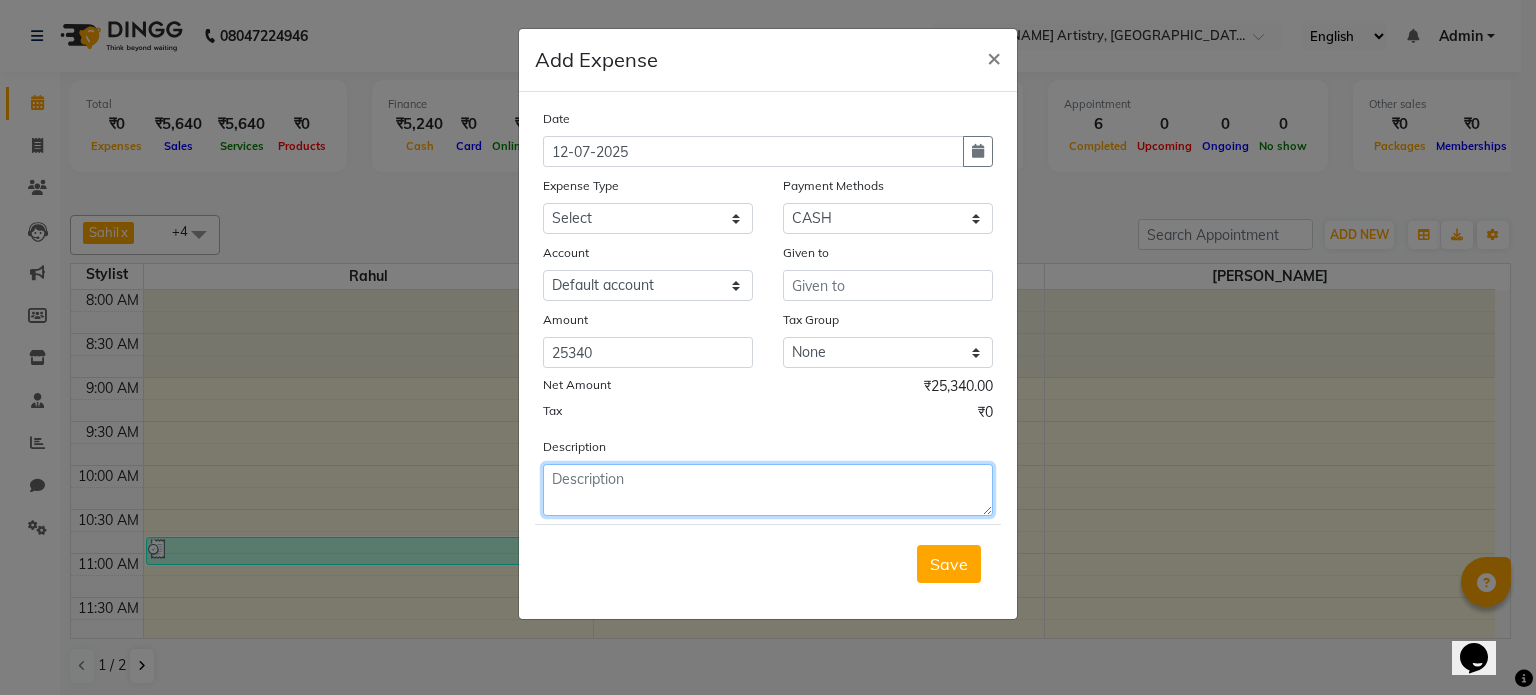 click 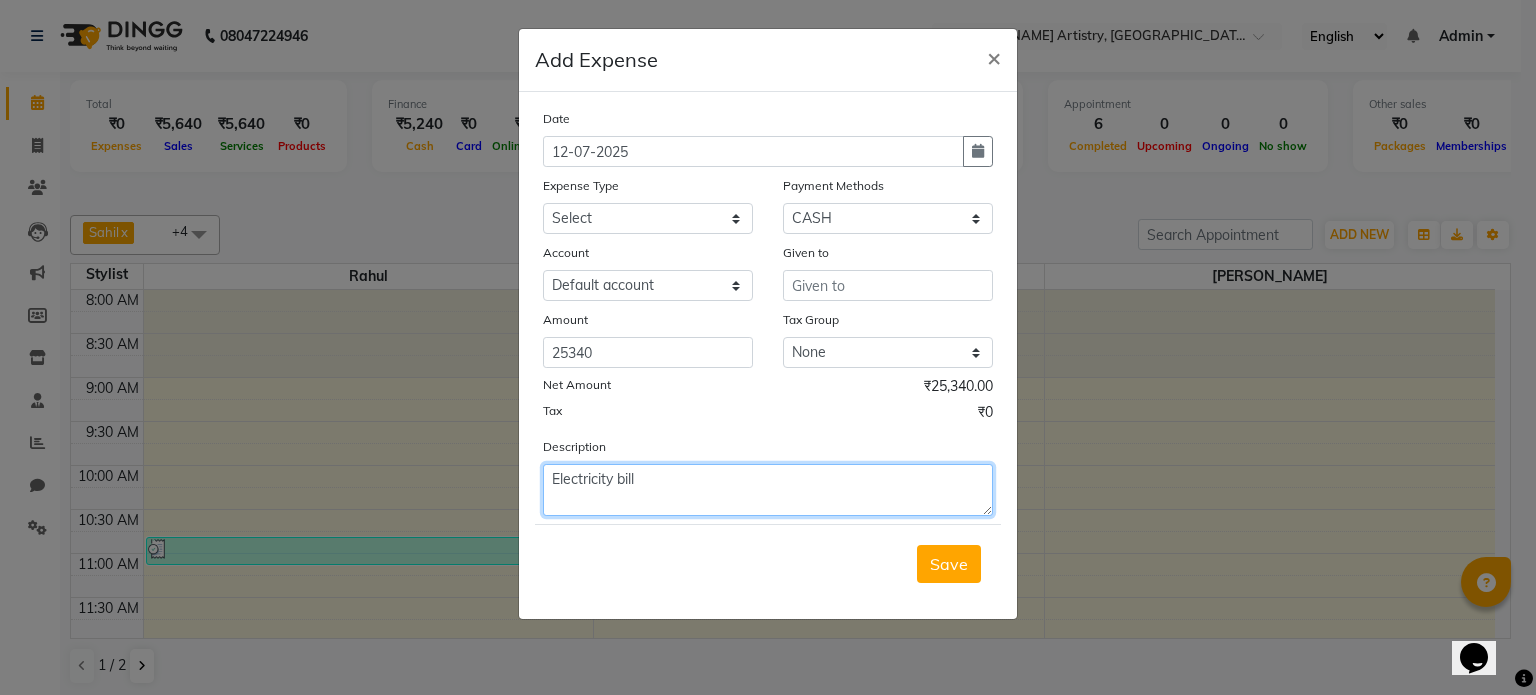 type on "Electricity bill" 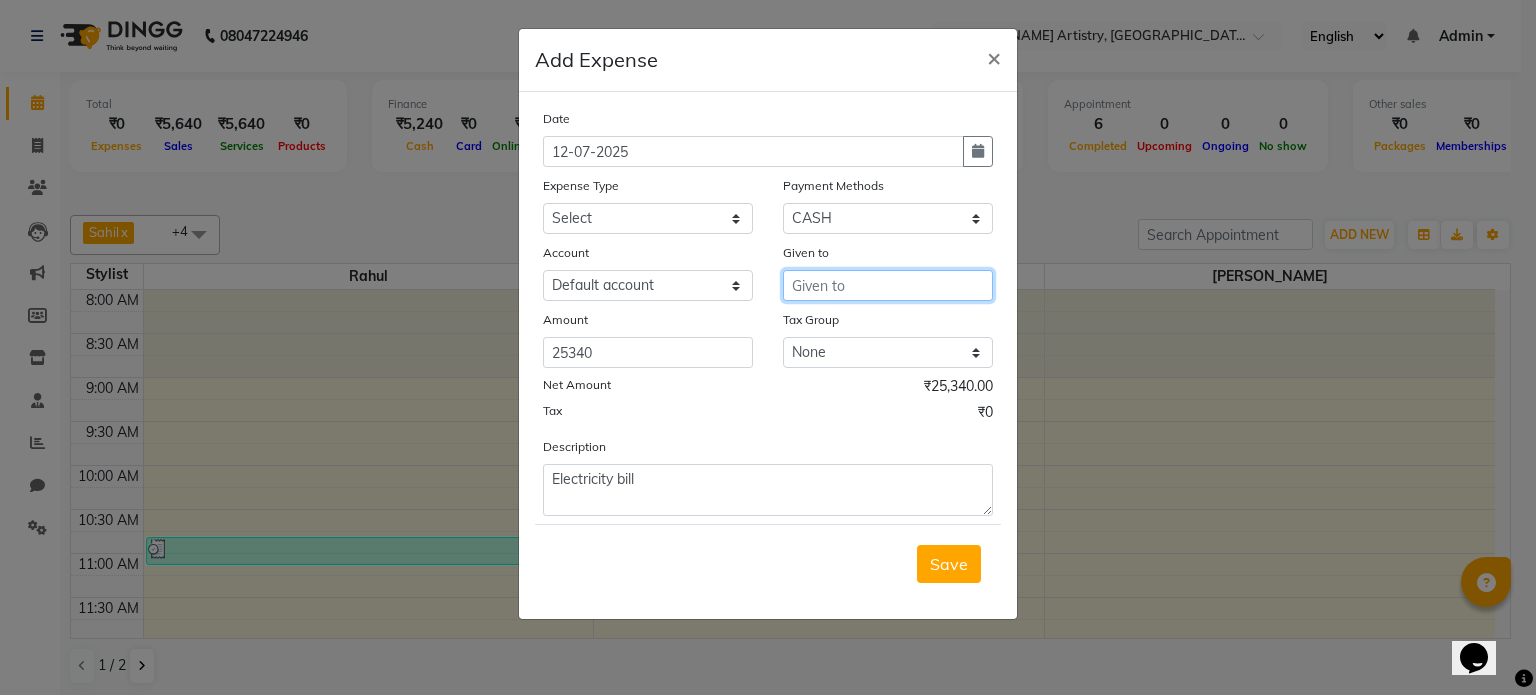 click at bounding box center (888, 285) 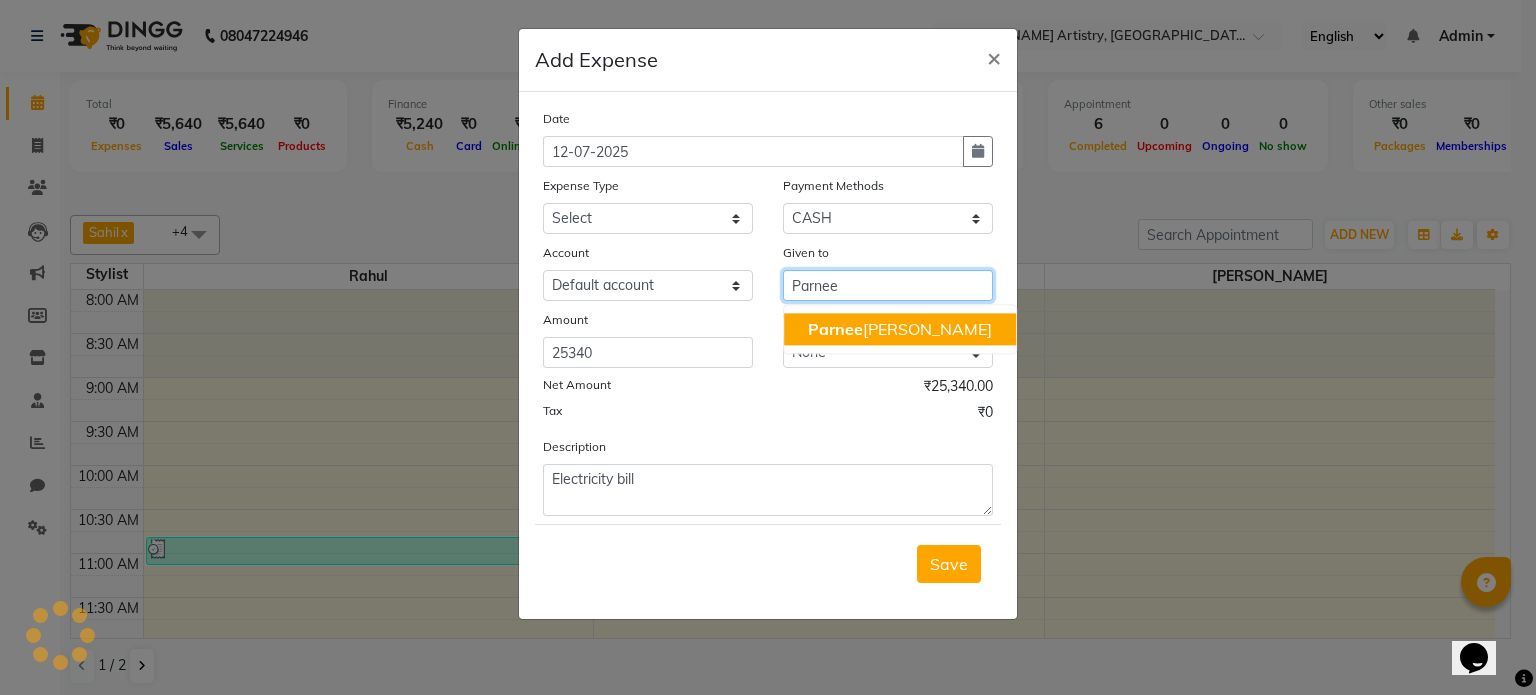 click on "Parnee t Gandhi" at bounding box center (900, 329) 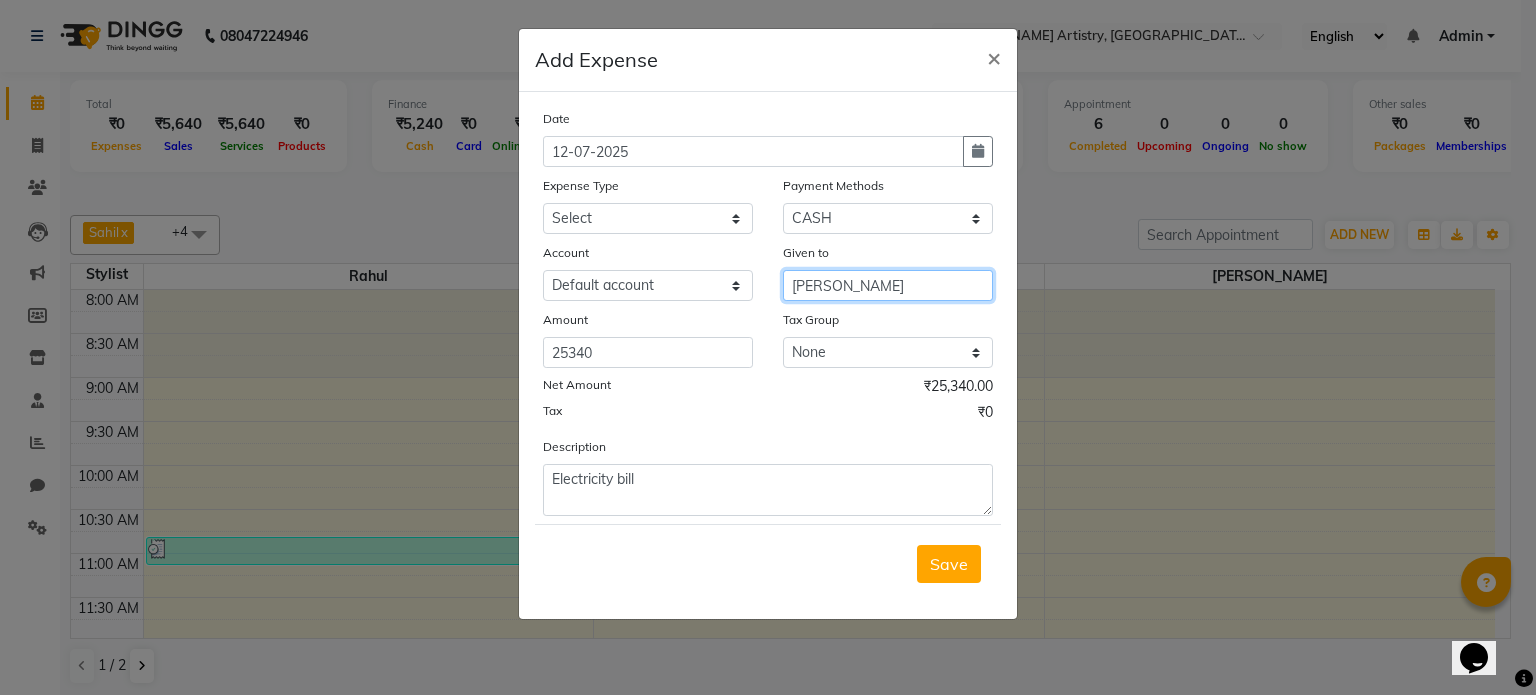 type on "[PERSON_NAME]" 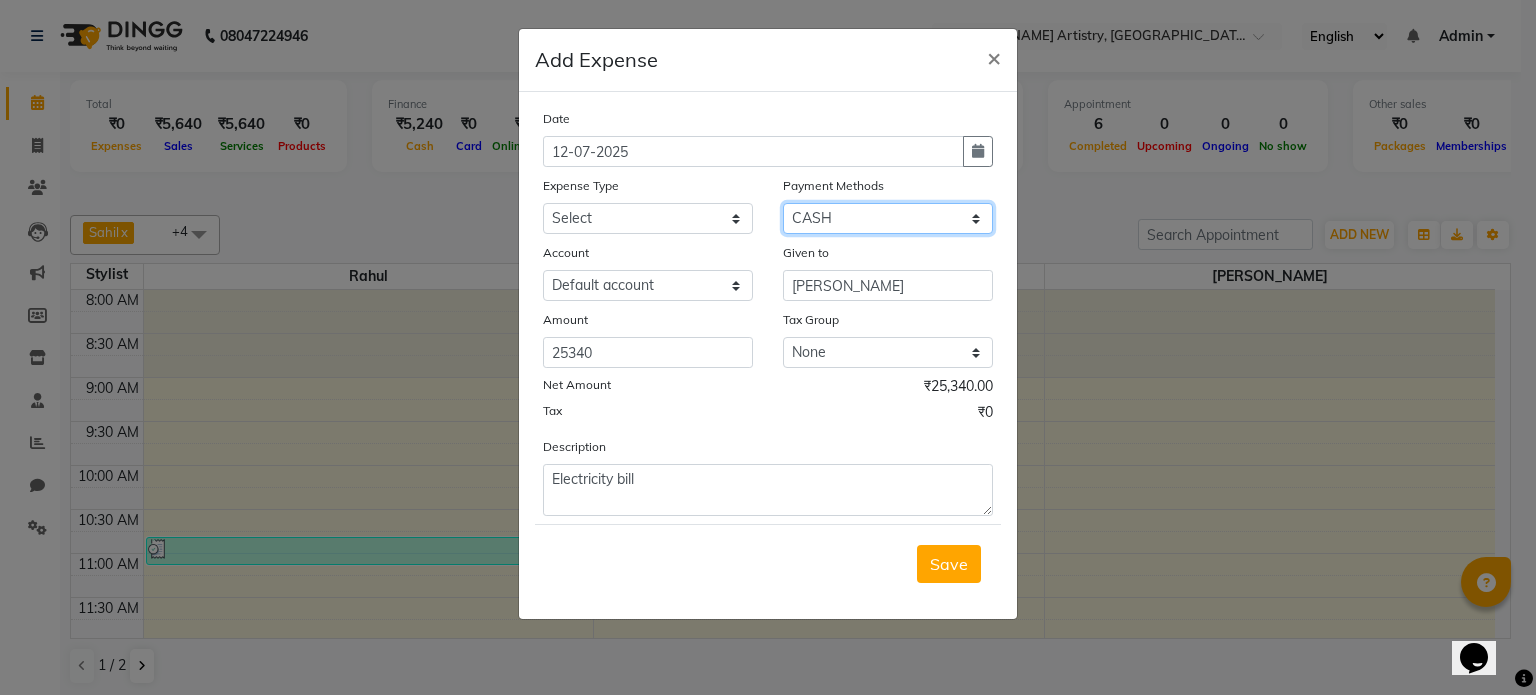 click on "Select CASH CARD ONLINE CUSTOM GPay PayTM PhonePe UPI NearBuy Points Wallet Loan BharatPay Cheque MosamBee MI Voucher Bank Family Visa Card Master Card Prepaid Package Voucher Gift Card BharatPay Card UPI BharatPay Other Cards Juice by MCB MyT Money MariDeal DefiDeal Deal.mu THD TCL CEdge Card M UPI M UPI Axis UPI Union Card (Indian Bank) Card (DL Bank) RS BTC Wellnessta Razorpay Complimentary Nift Spa Finder Spa Week Venmo BFL LoanTap SaveIN GMoney ATH Movil On Account Chamber Gift Card Trade Comp Donation Card on File Envision BRAC Card City Card bKash Credit Card Debit Card Shoutlo LUZO Jazz Cash AmEx Discover Tabby Online W Room Charge Room Charge USD Room Charge Euro Room Charge EGP Room Charge GBP Bajaj Finserv Bad Debts Card: IDFC Card: IOB Coupon Gcash PayMaya Instamojo COnline UOnline SOnline SCard Paypal PPR PPV PPC PPN PPG PPE CAMP Benefit ATH Movil Dittor App Rupay Diners iPrepaid iPackage District App Pine Labs Cash Payment Pnb Bank GPay NT Cash Lash GPay Lash Cash Nail GPay Nail Cash BANKTANSFER" 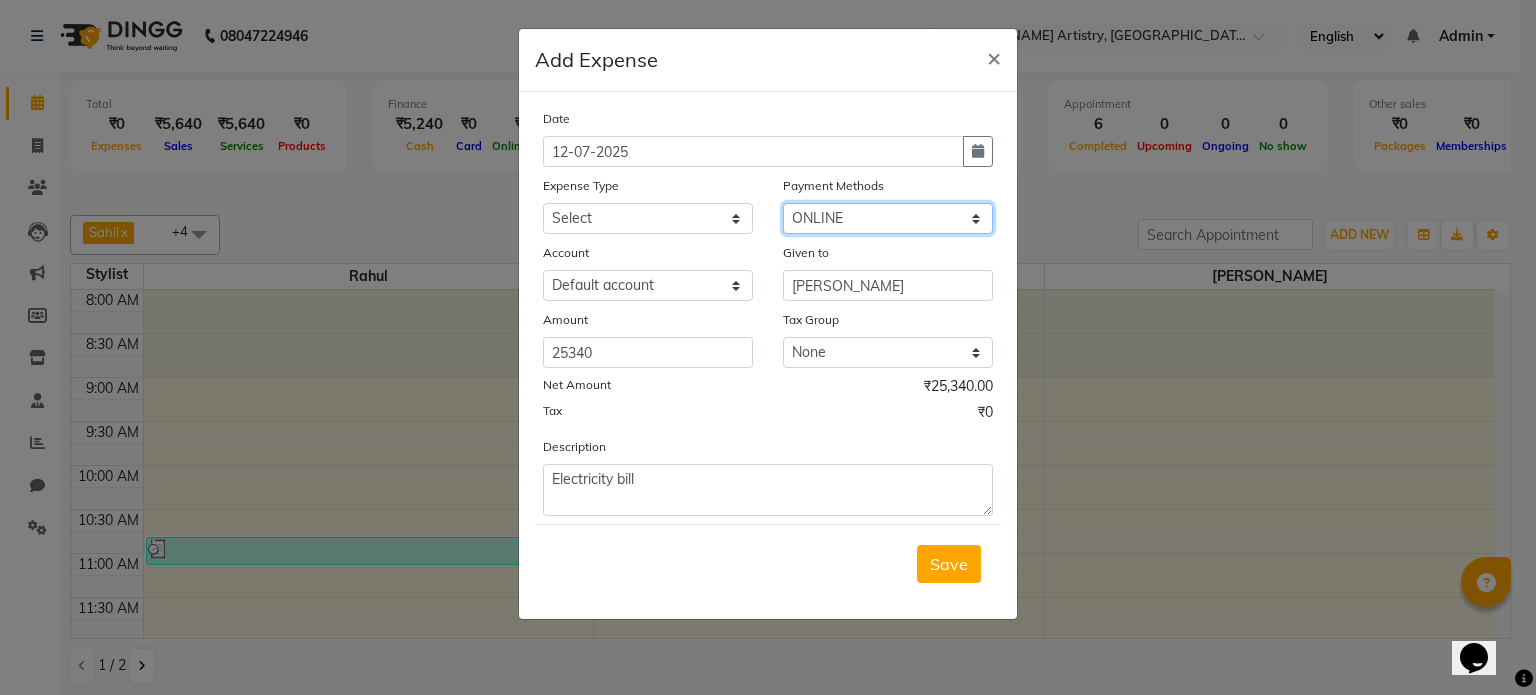 click on "Select CASH CARD ONLINE CUSTOM GPay PayTM PhonePe UPI NearBuy Points Wallet Loan BharatPay Cheque MosamBee MI Voucher Bank Family Visa Card Master Card Prepaid Package Voucher Gift Card BharatPay Card UPI BharatPay Other Cards Juice by MCB MyT Money MariDeal DefiDeal Deal.mu THD TCL CEdge Card M UPI M UPI Axis UPI Union Card (Indian Bank) Card (DL Bank) RS BTC Wellnessta Razorpay Complimentary Nift Spa Finder Spa Week Venmo BFL LoanTap SaveIN GMoney ATH Movil On Account Chamber Gift Card Trade Comp Donation Card on File Envision BRAC Card City Card bKash Credit Card Debit Card Shoutlo LUZO Jazz Cash AmEx Discover Tabby Online W Room Charge Room Charge USD Room Charge Euro Room Charge EGP Room Charge GBP Bajaj Finserv Bad Debts Card: IDFC Card: IOB Coupon Gcash PayMaya Instamojo COnline UOnline SOnline SCard Paypal PPR PPV PPC PPN PPG PPE CAMP Benefit ATH Movil Dittor App Rupay Diners iPrepaid iPackage District App Pine Labs Cash Payment Pnb Bank GPay NT Cash Lash GPay Lash Cash Nail GPay Nail Cash BANKTANSFER" 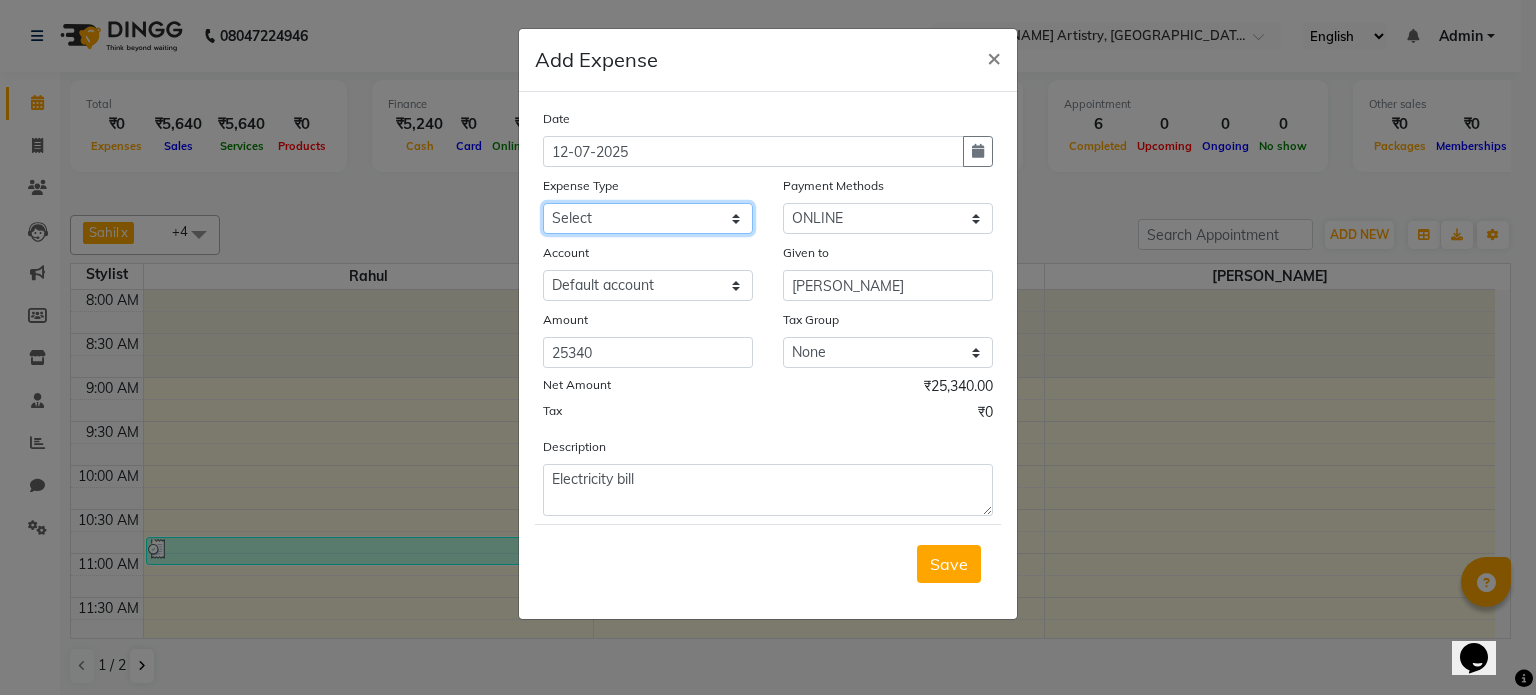 click on "Select Advance Salary Bank charges Car maintenance  Cash transfer to bank Cash transfer to hub Client Snacks Clinical charges Equipment Fuel Govt fee Incentive Insurance International purchase Loan Repayment Maintenance Marketing Miscellaneous MRA Other Pantry Product Rent Salary Staff Snacks Tax Tea & Refreshment Utilities" 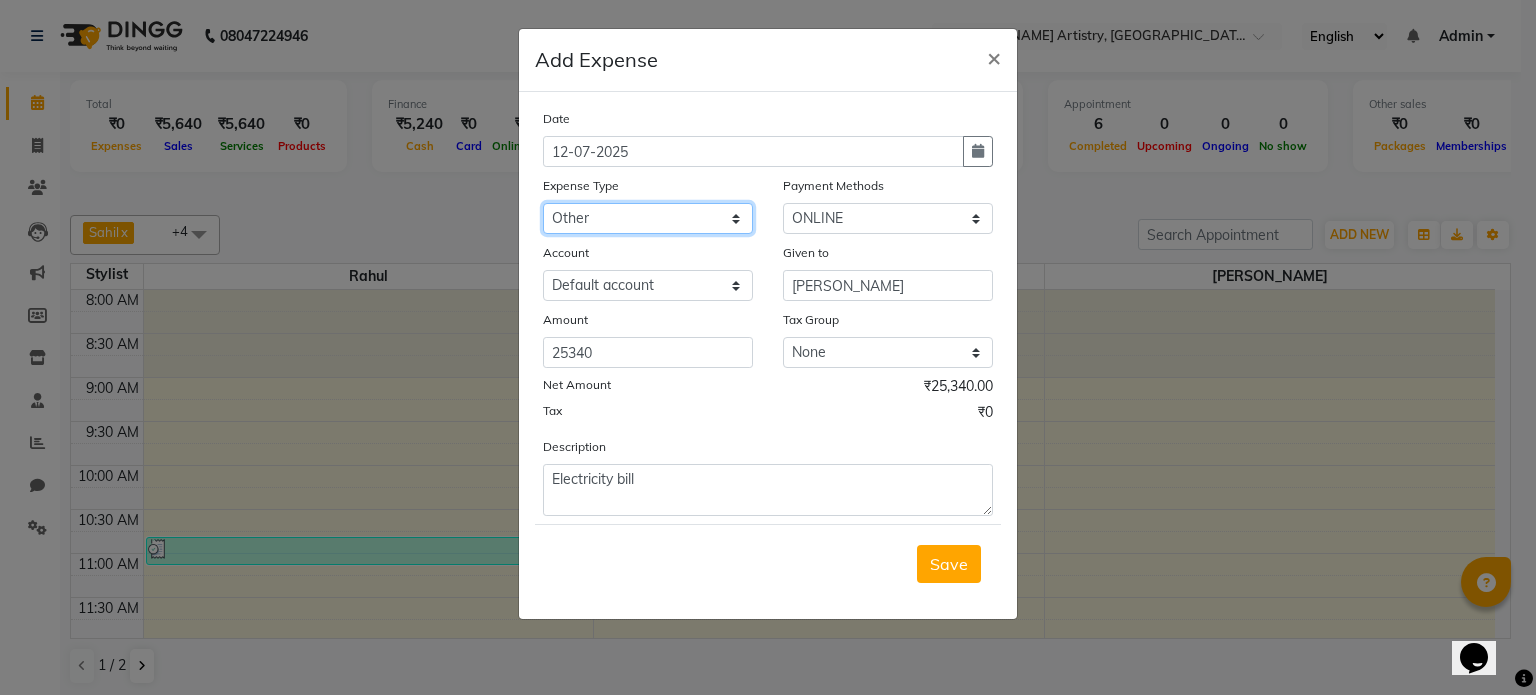 click on "Select Advance Salary Bank charges Car maintenance  Cash transfer to bank Cash transfer to hub Client Snacks Clinical charges Equipment Fuel Govt fee Incentive Insurance International purchase Loan Repayment Maintenance Marketing Miscellaneous MRA Other Pantry Product Rent Salary Staff Snacks Tax Tea & Refreshment Utilities" 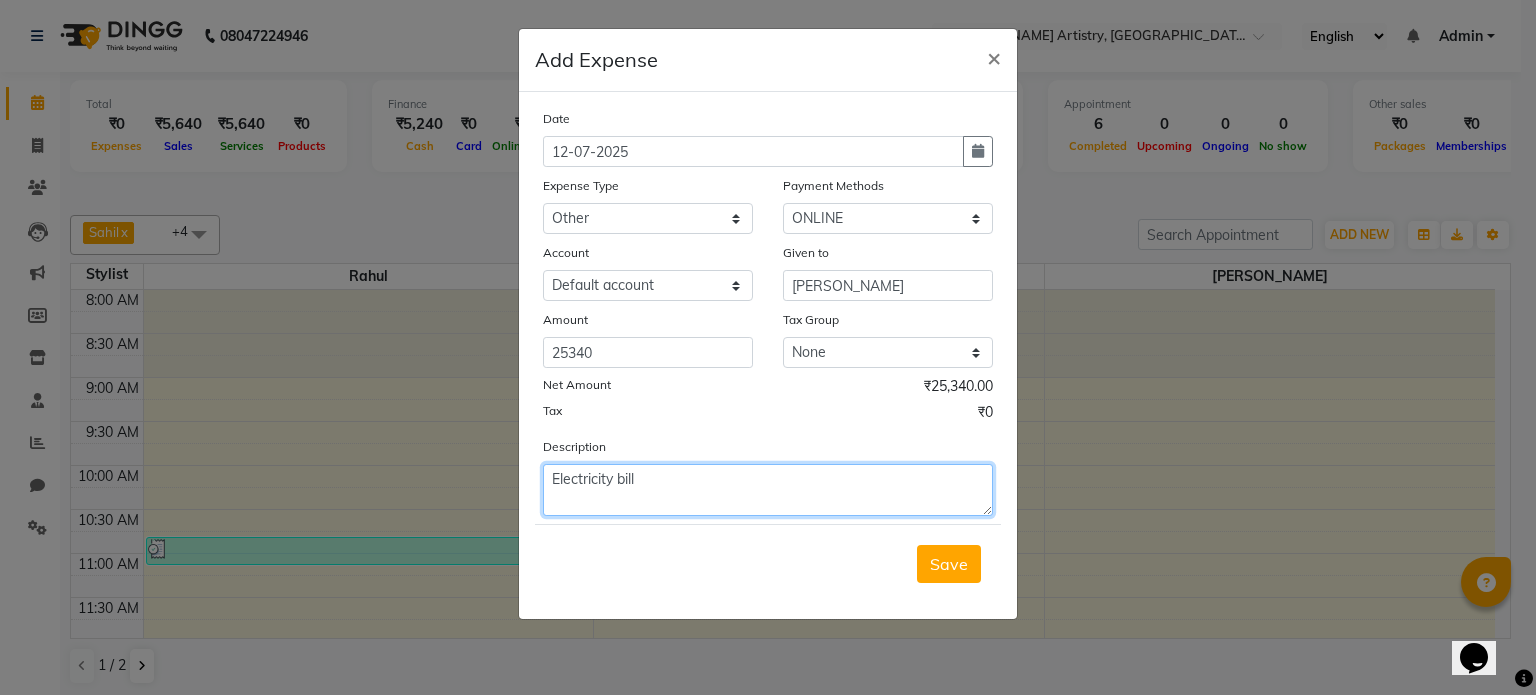 click on "Electricity bill" 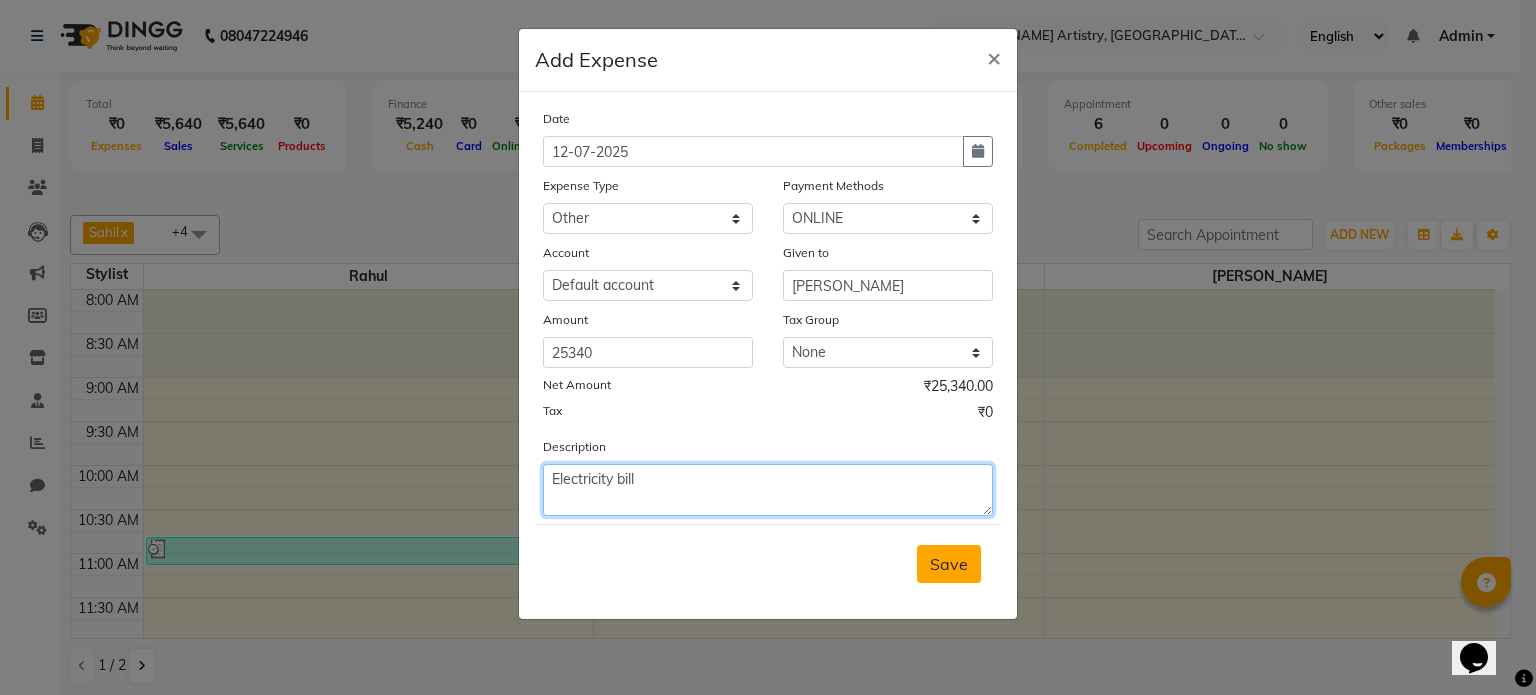 type on "Electricity bill" 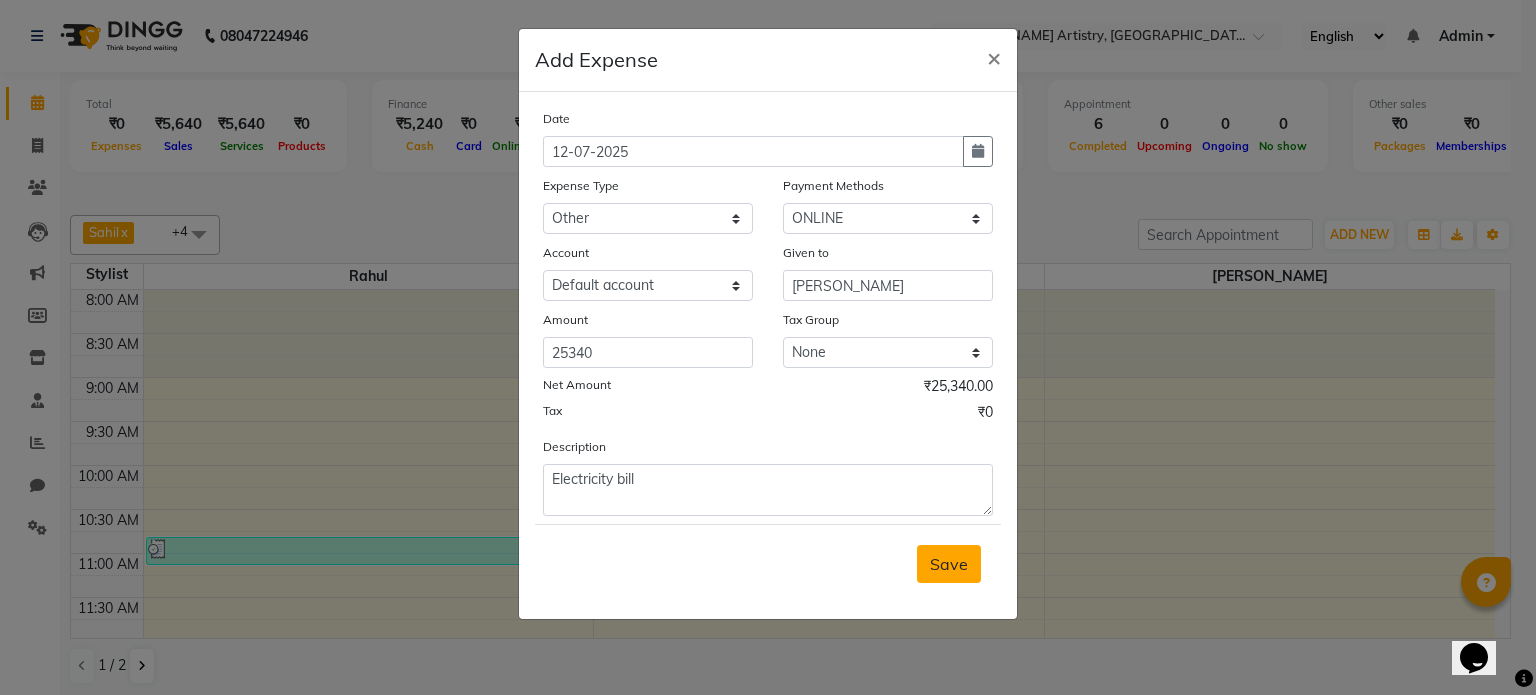 click on "Save" at bounding box center [949, 564] 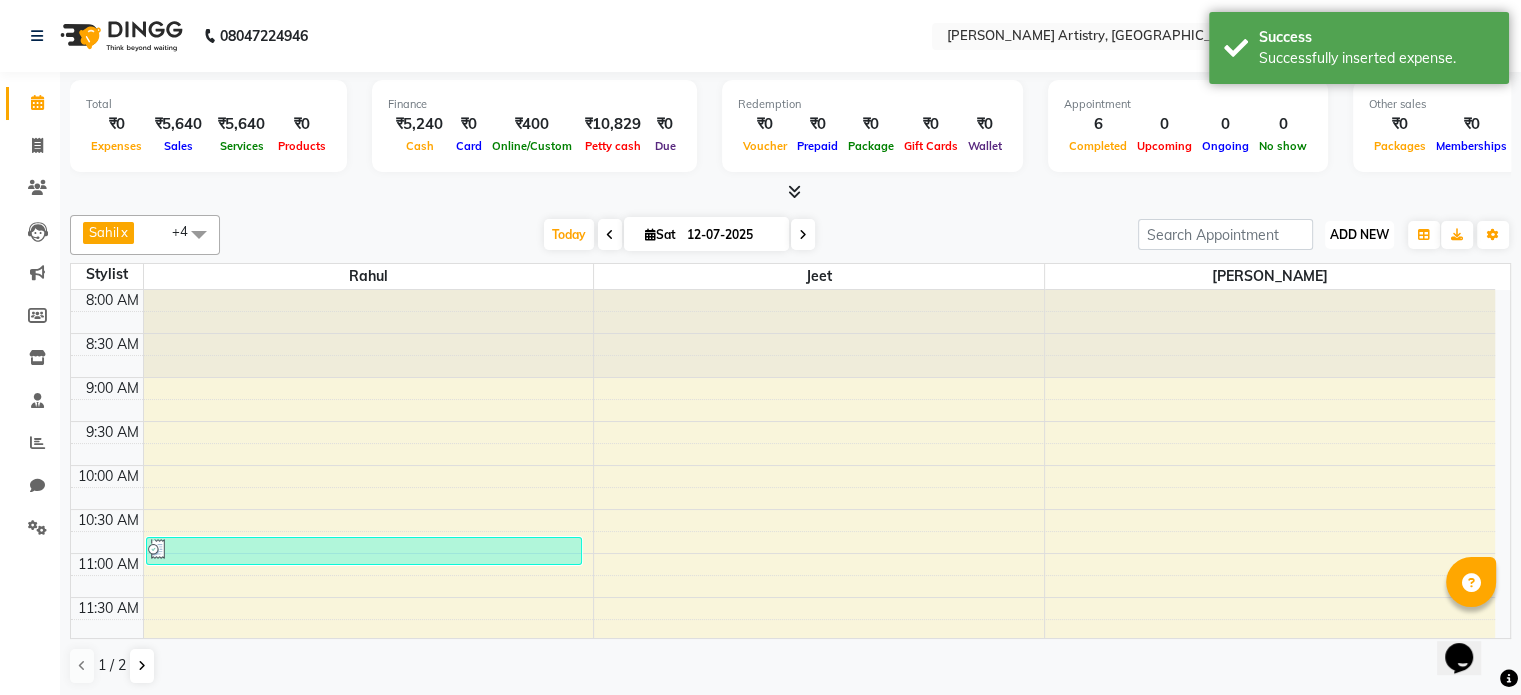 click on "ADD NEW" at bounding box center [1359, 234] 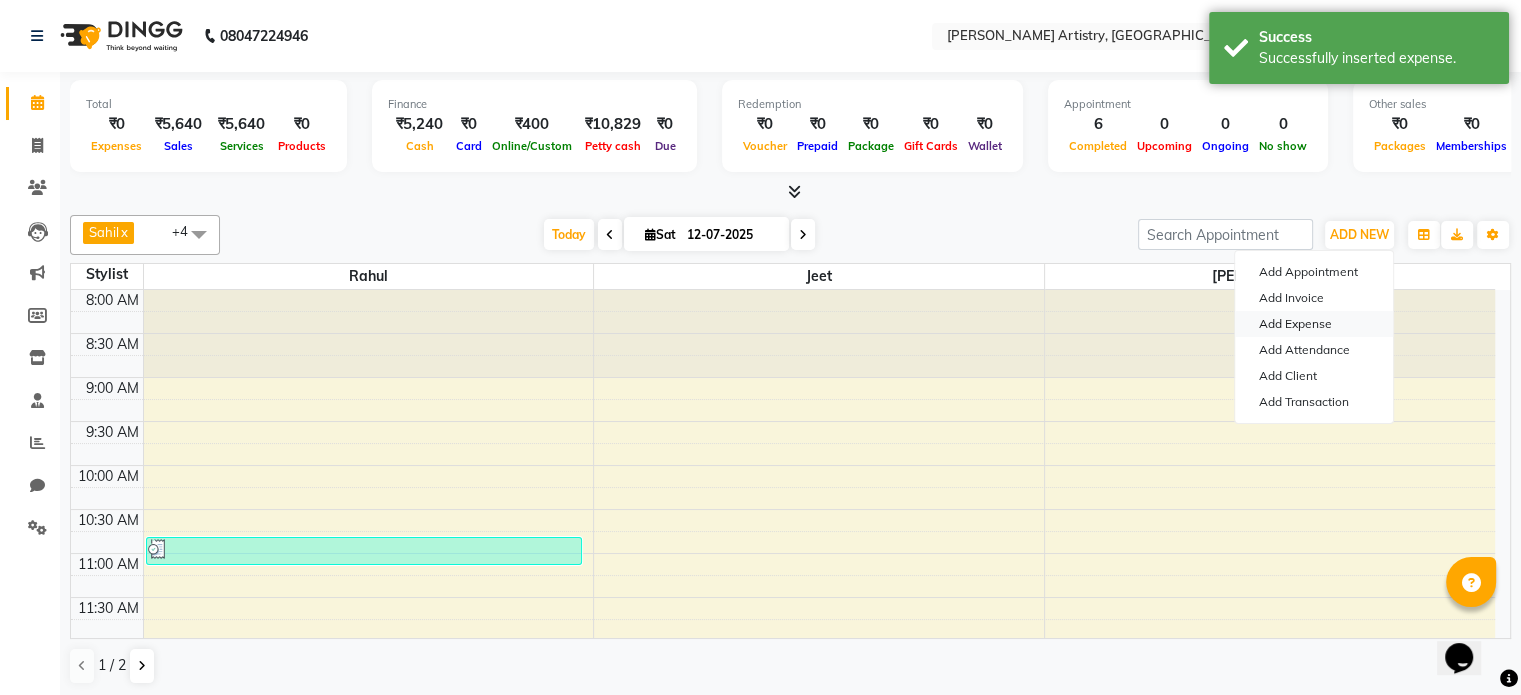 click on "Add Expense" at bounding box center (1314, 324) 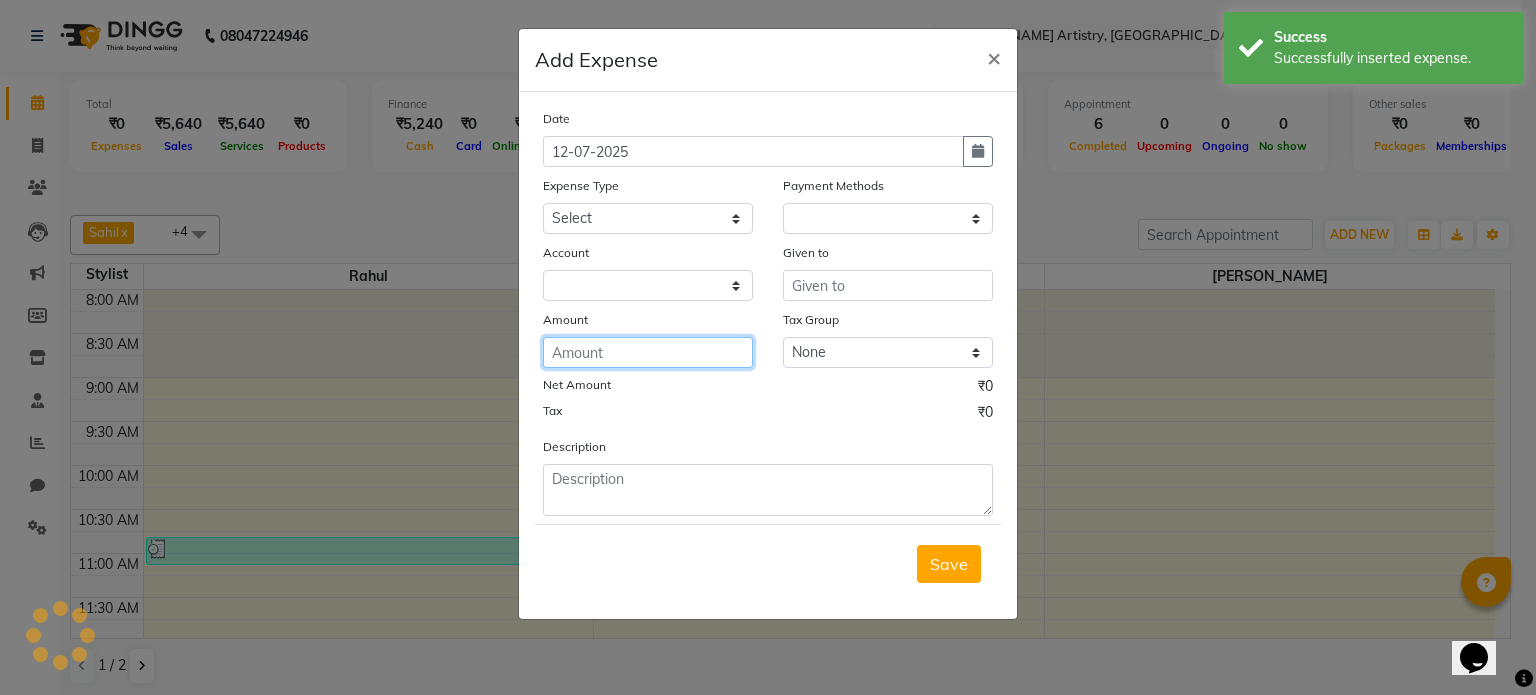 click 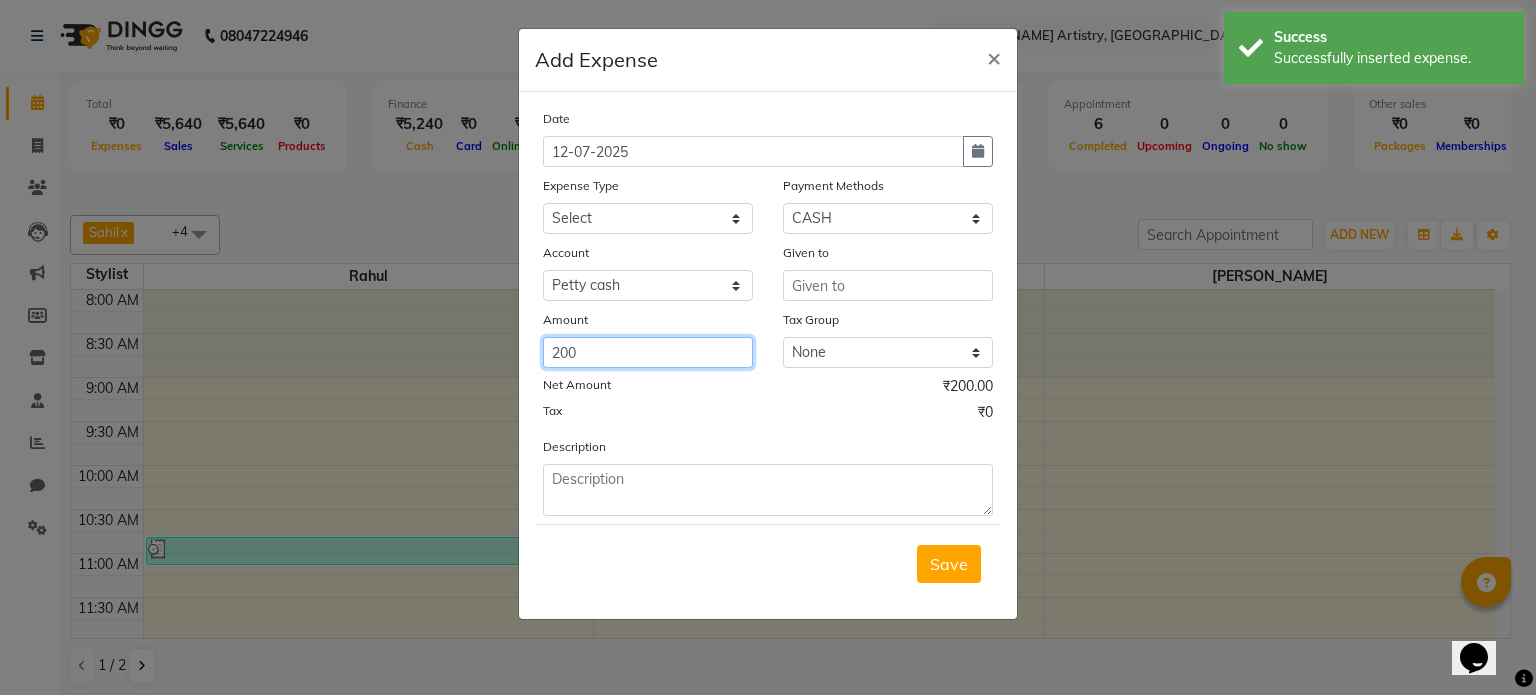 type on "200" 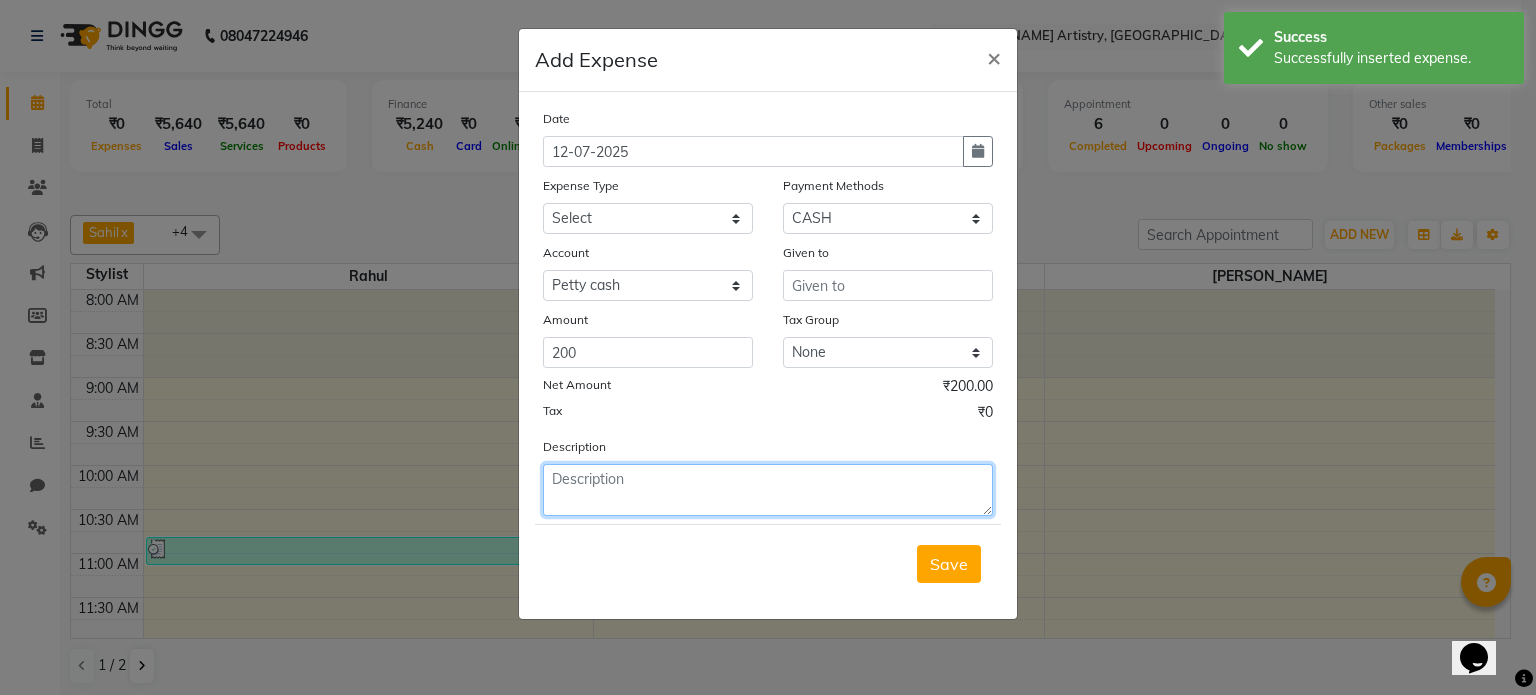 click 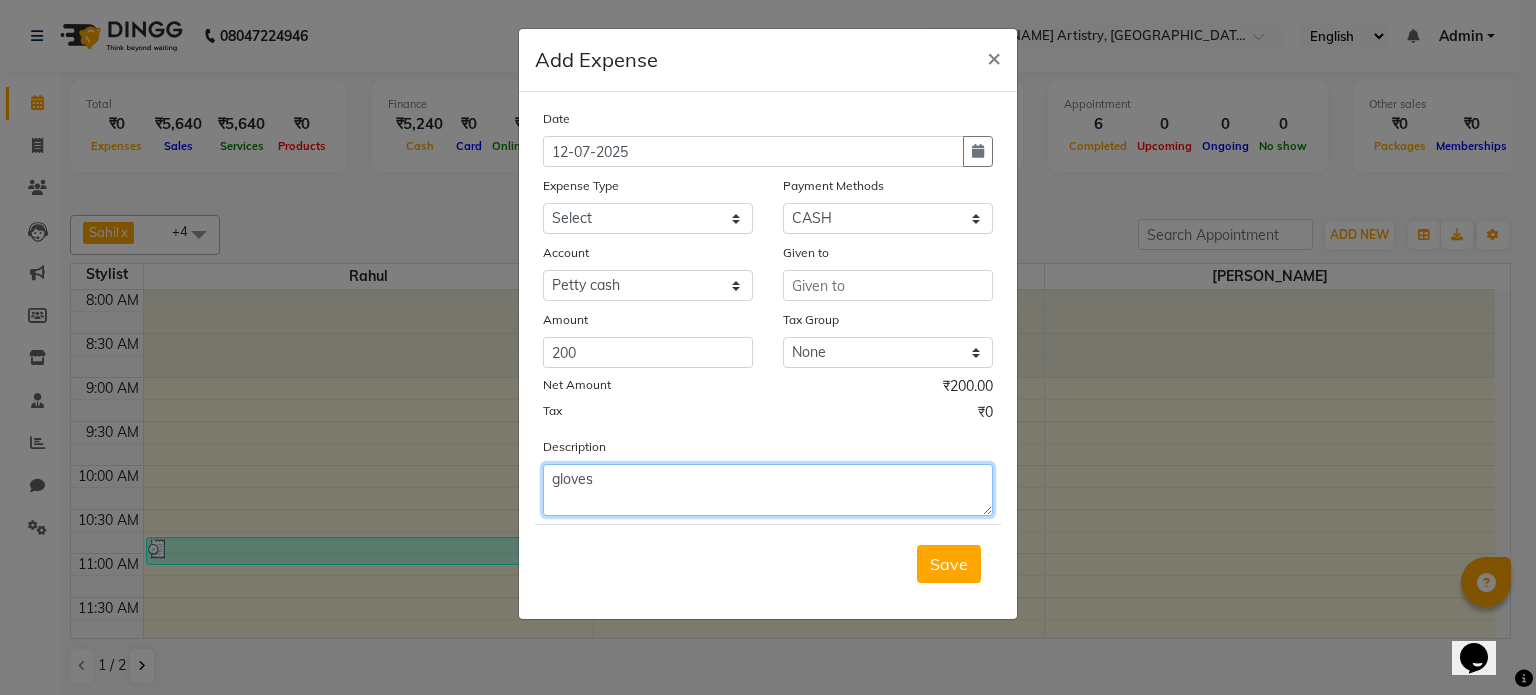 type on "gloves" 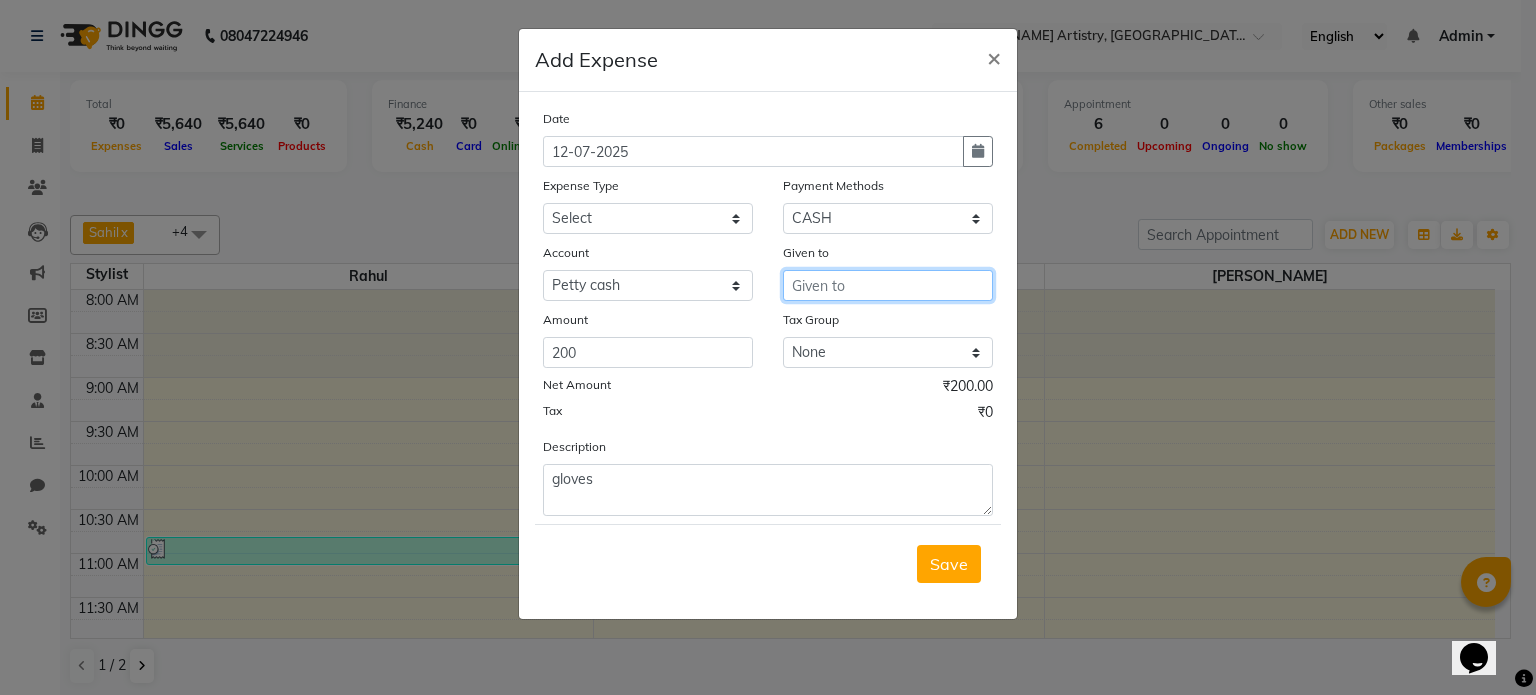 click at bounding box center (888, 285) 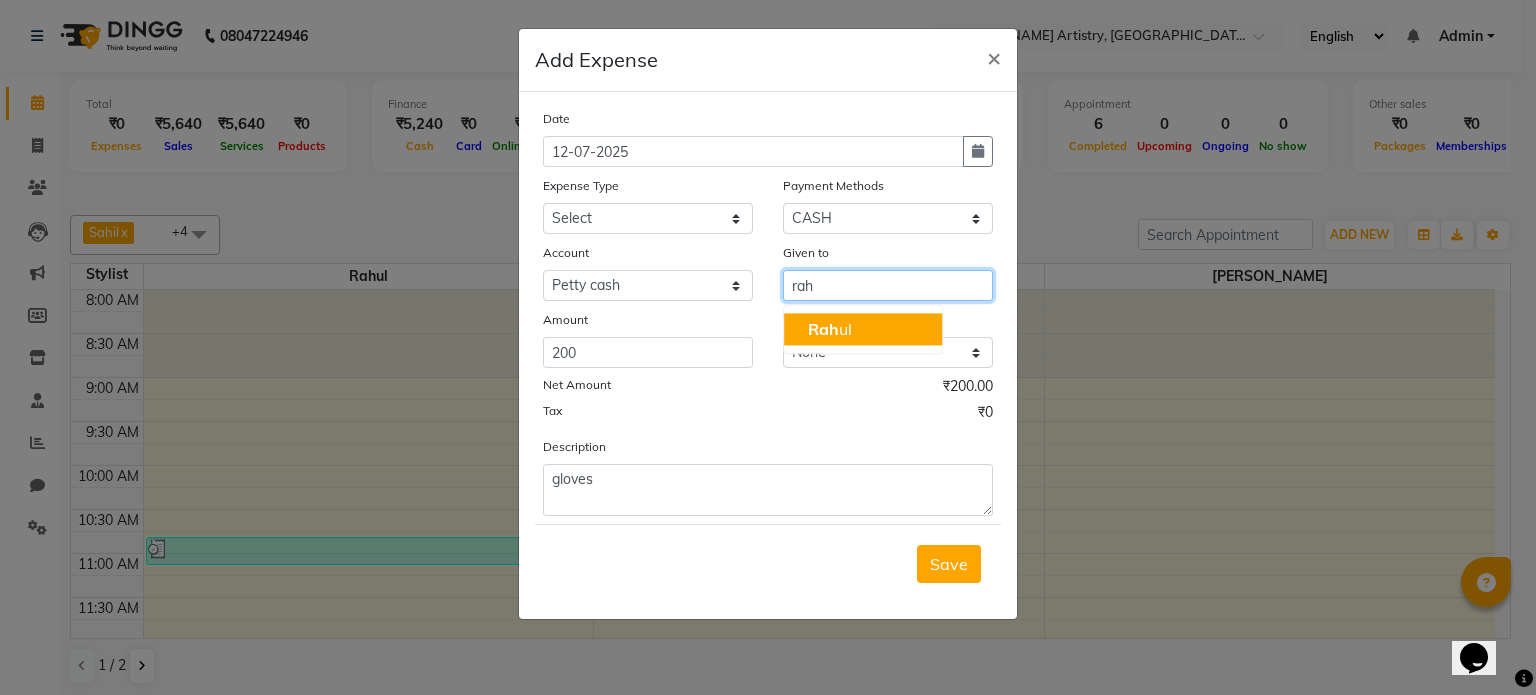 click on "Rah ul" at bounding box center (863, 329) 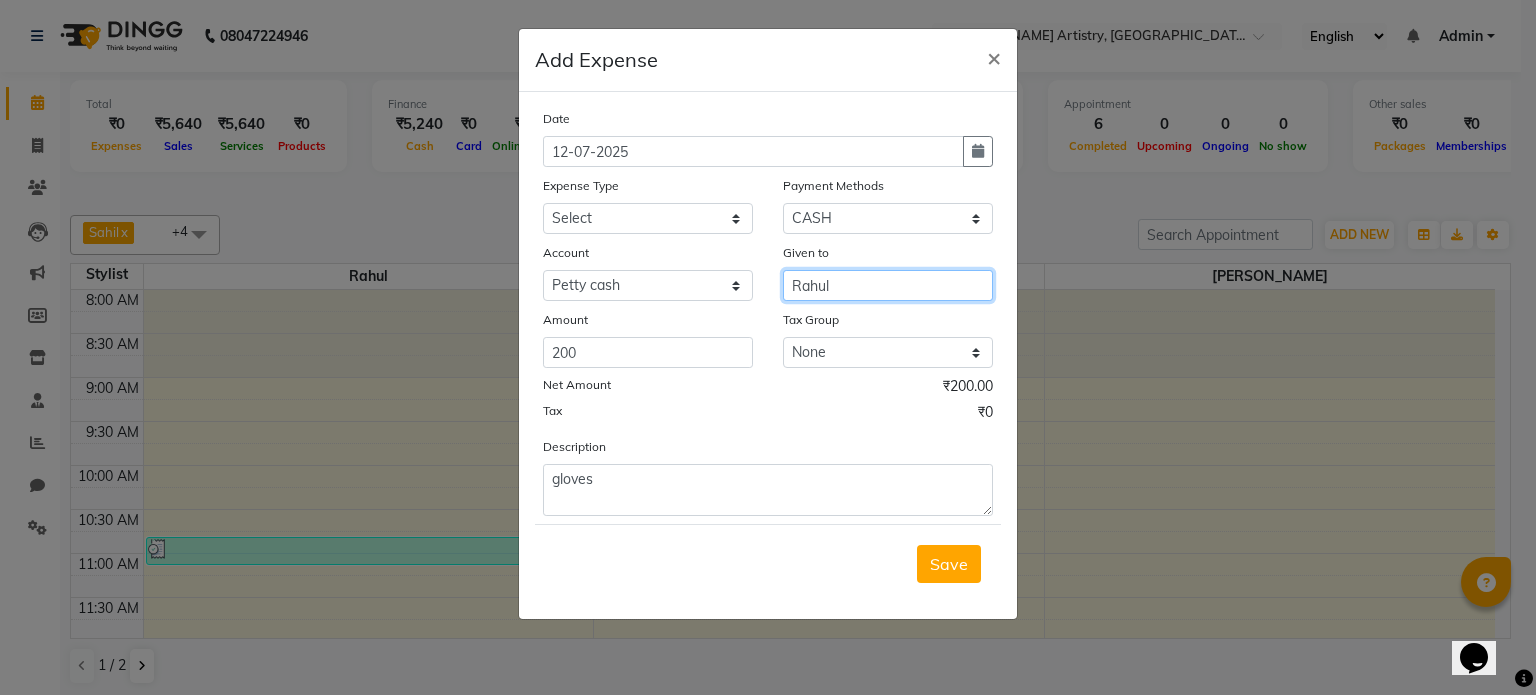 type on "Rahul" 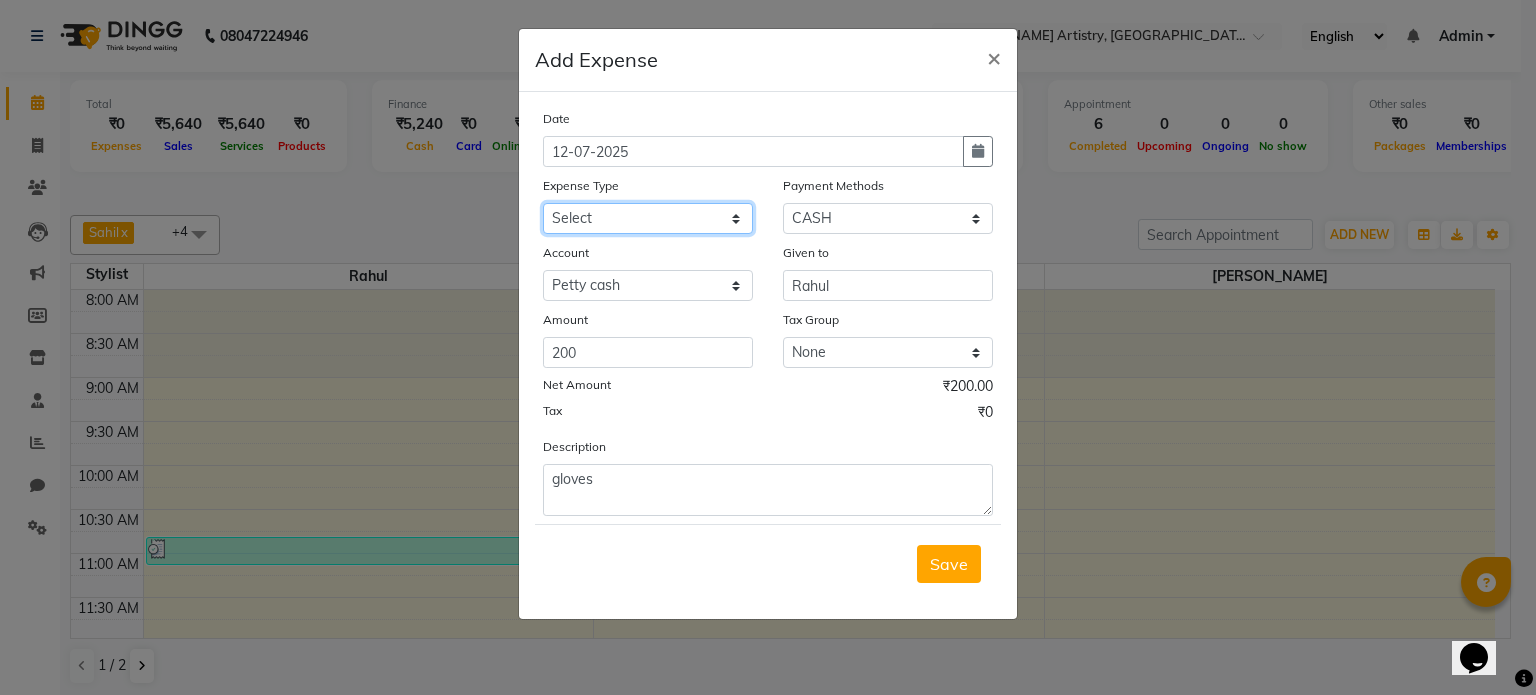 click on "Select Advance Salary Bank charges Car maintenance  Cash transfer to bank Cash transfer to hub Client Snacks Clinical charges Equipment Fuel Govt fee Incentive Insurance International purchase Loan Repayment Maintenance Marketing Miscellaneous MRA Other Pantry Product Rent Salary Staff Snacks Tax Tea & Refreshment Utilities" 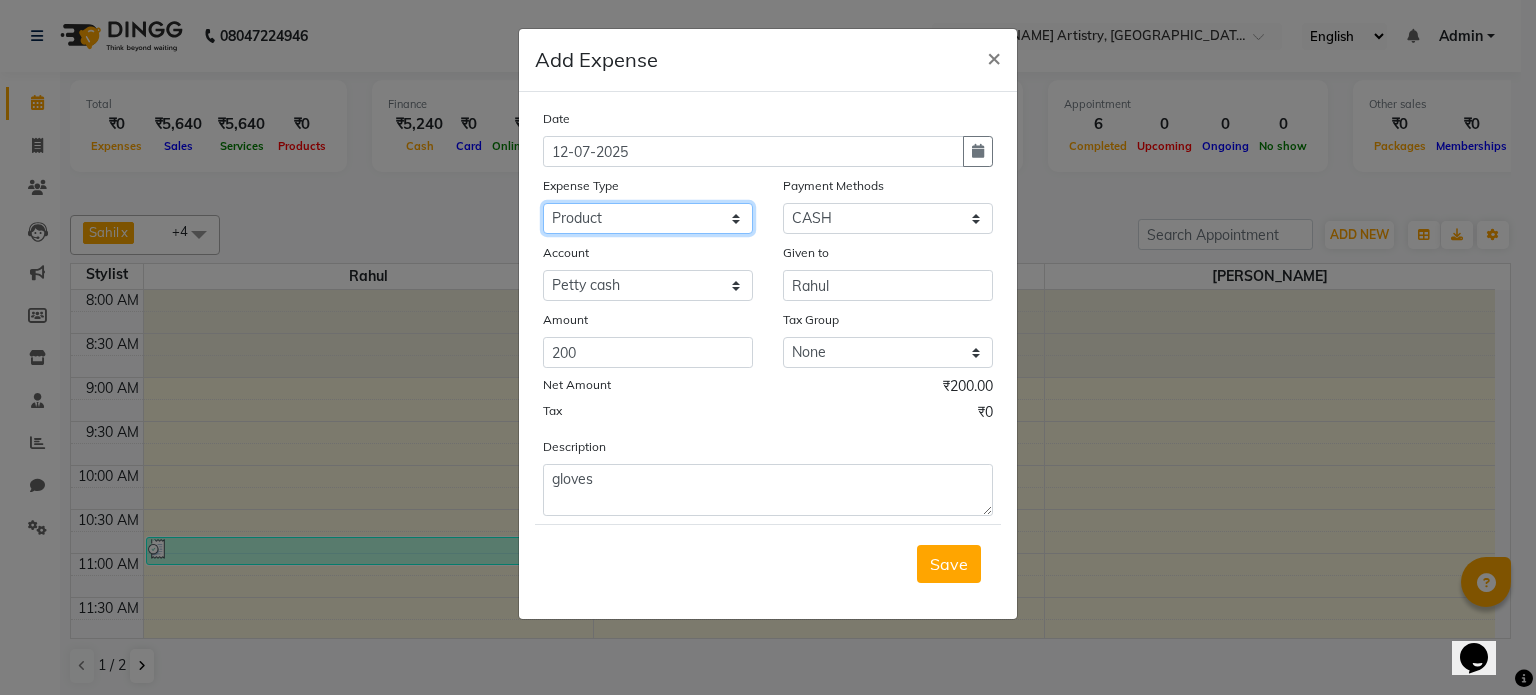 click on "Select Advance Salary Bank charges Car maintenance  Cash transfer to bank Cash transfer to hub Client Snacks Clinical charges Equipment Fuel Govt fee Incentive Insurance International purchase Loan Repayment Maintenance Marketing Miscellaneous MRA Other Pantry Product Rent Salary Staff Snacks Tax Tea & Refreshment Utilities" 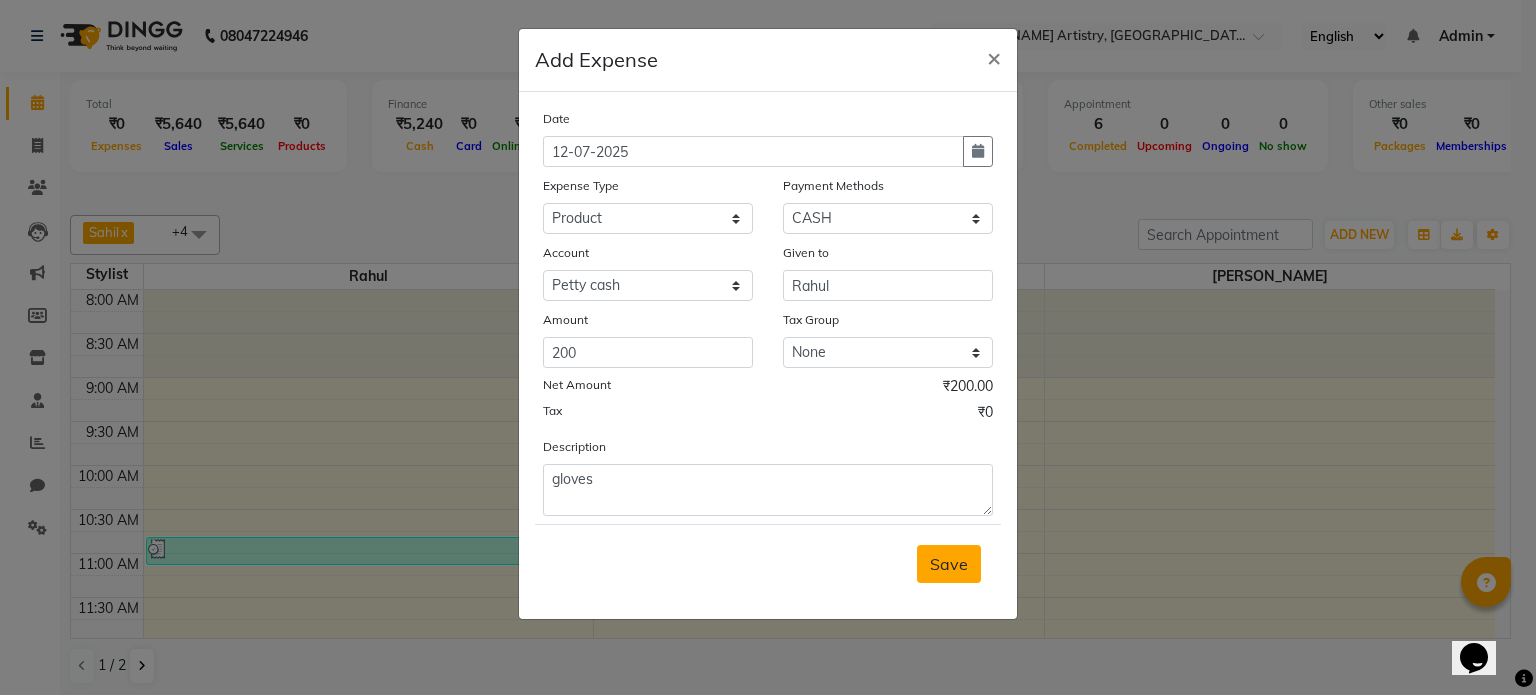 click on "Save" at bounding box center [949, 564] 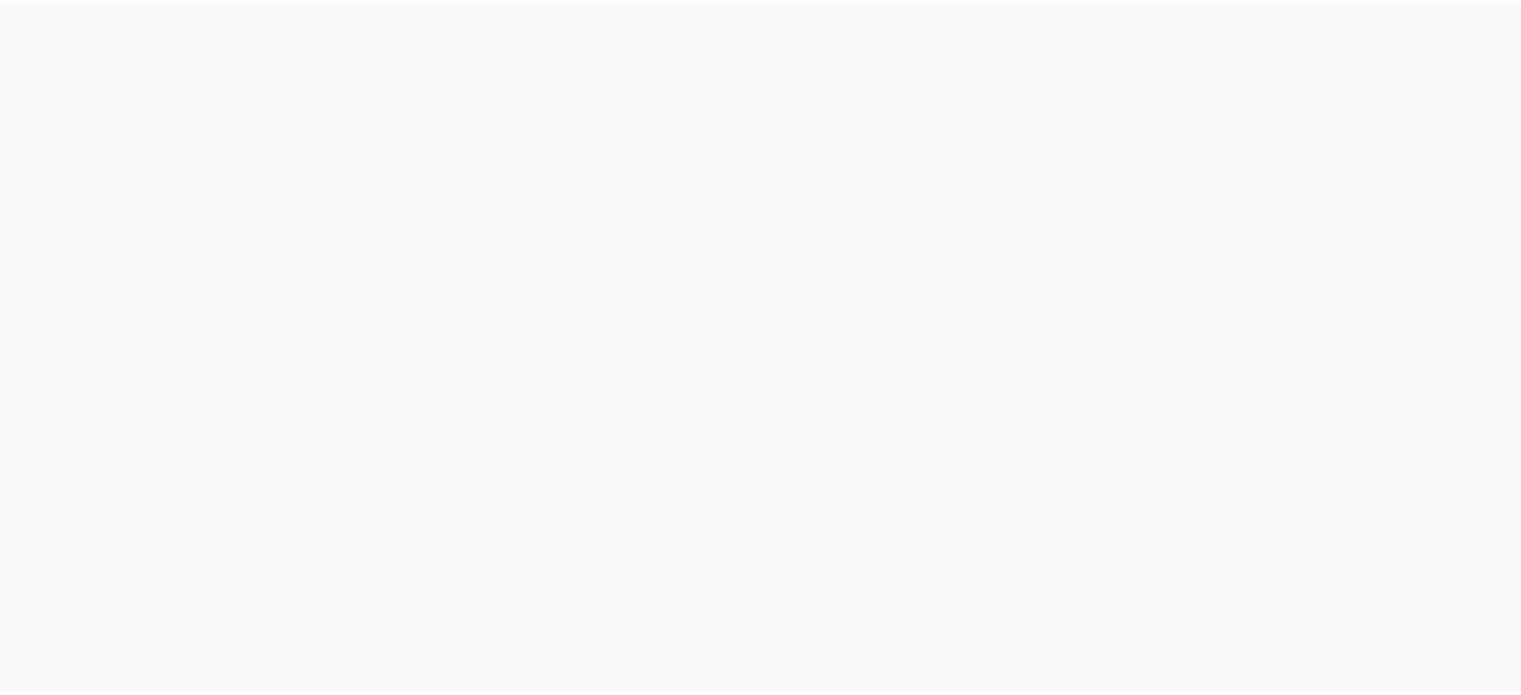 scroll, scrollTop: 0, scrollLeft: 0, axis: both 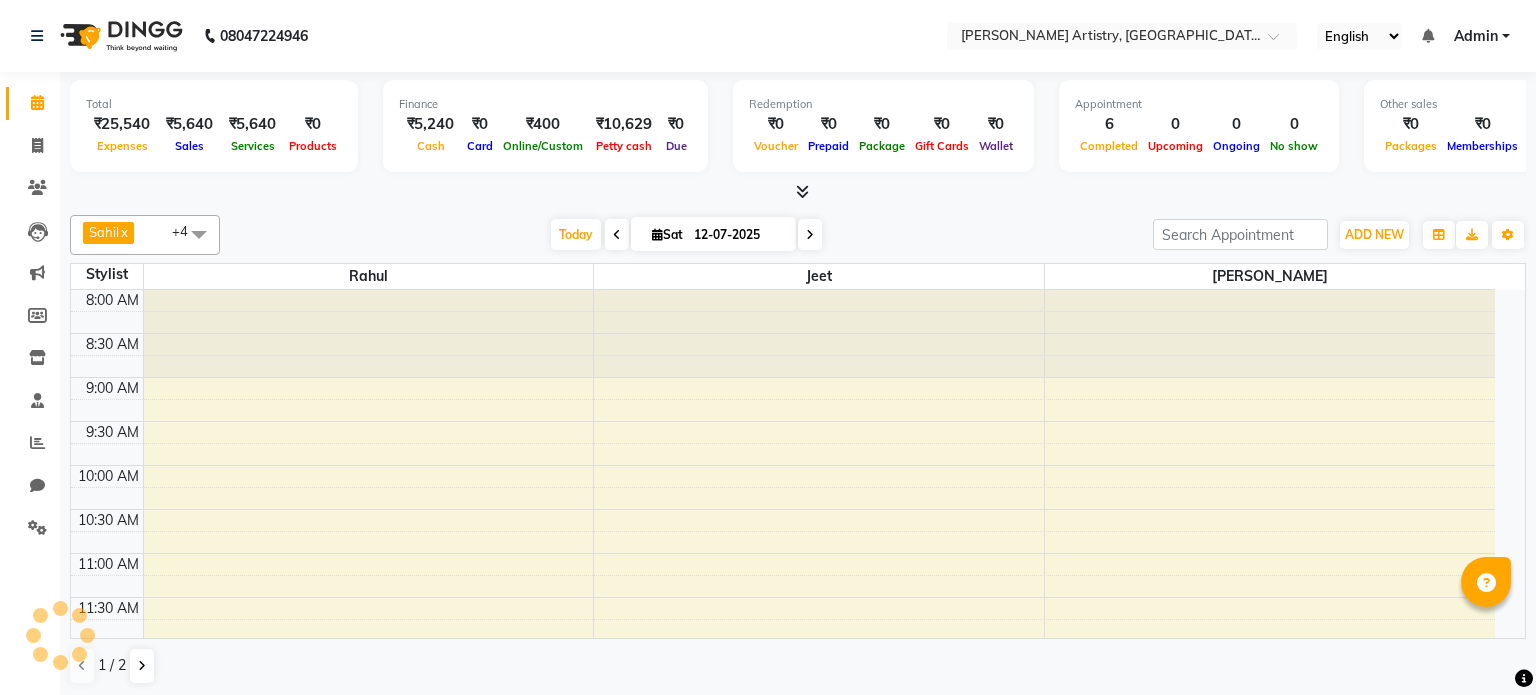 select on "en" 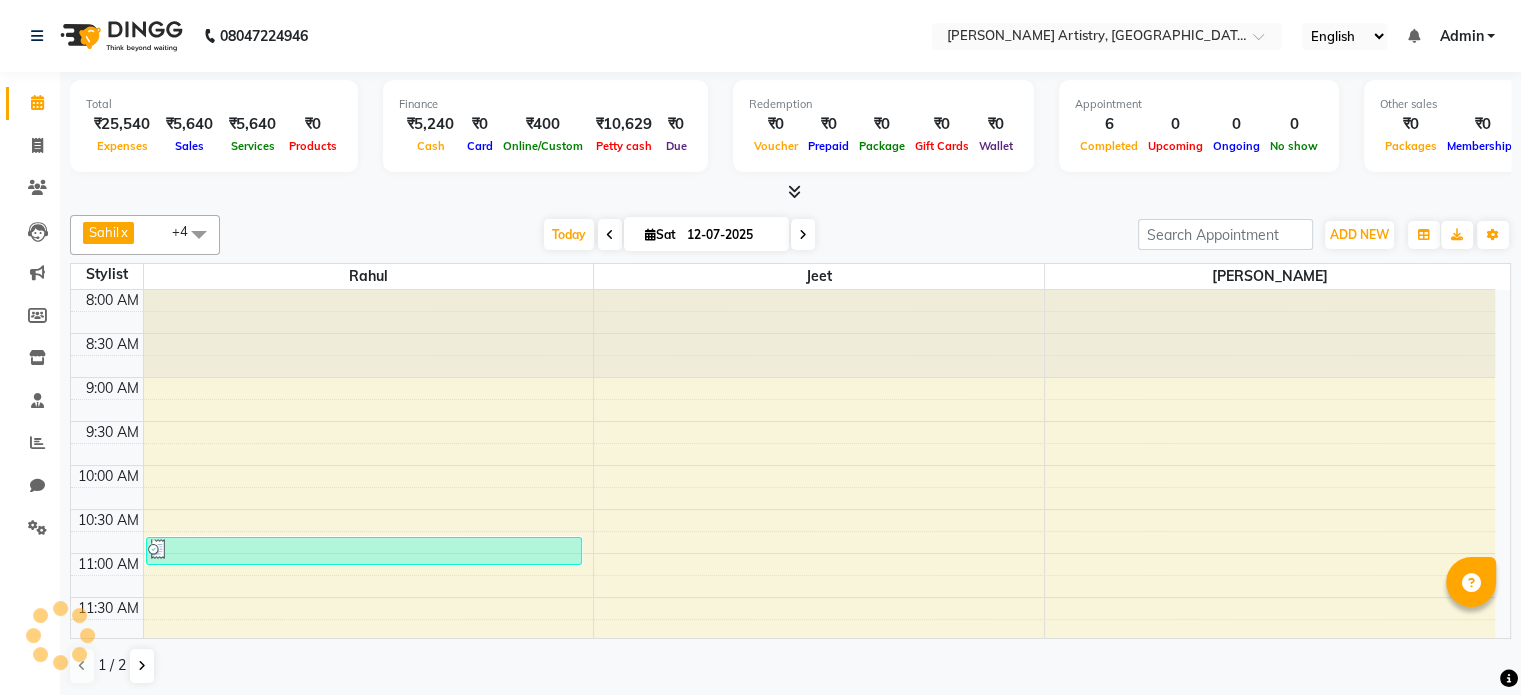 scroll, scrollTop: 0, scrollLeft: 0, axis: both 